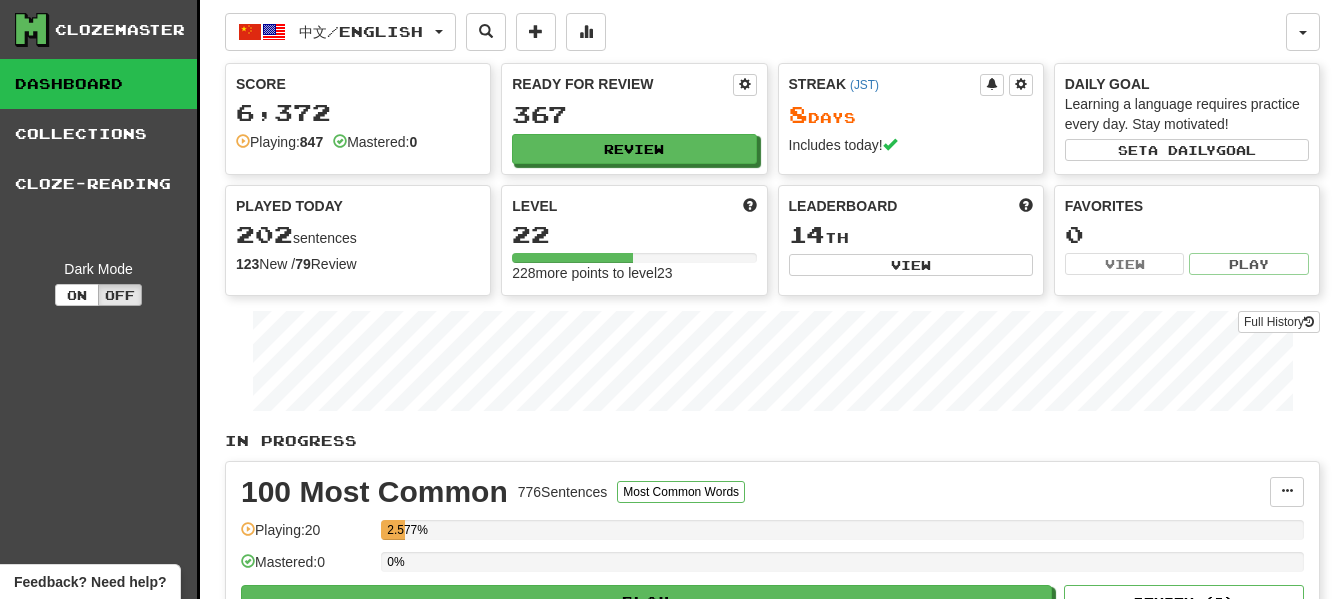 scroll, scrollTop: 0, scrollLeft: 0, axis: both 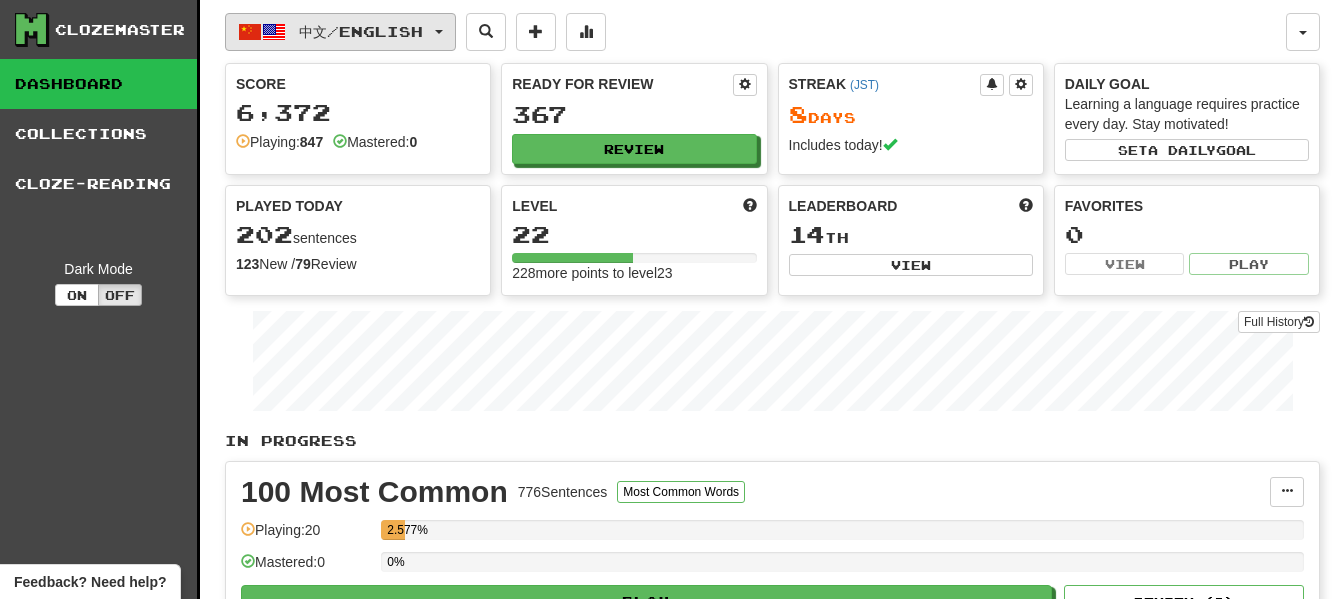 click on "中文  /  English" at bounding box center [361, 31] 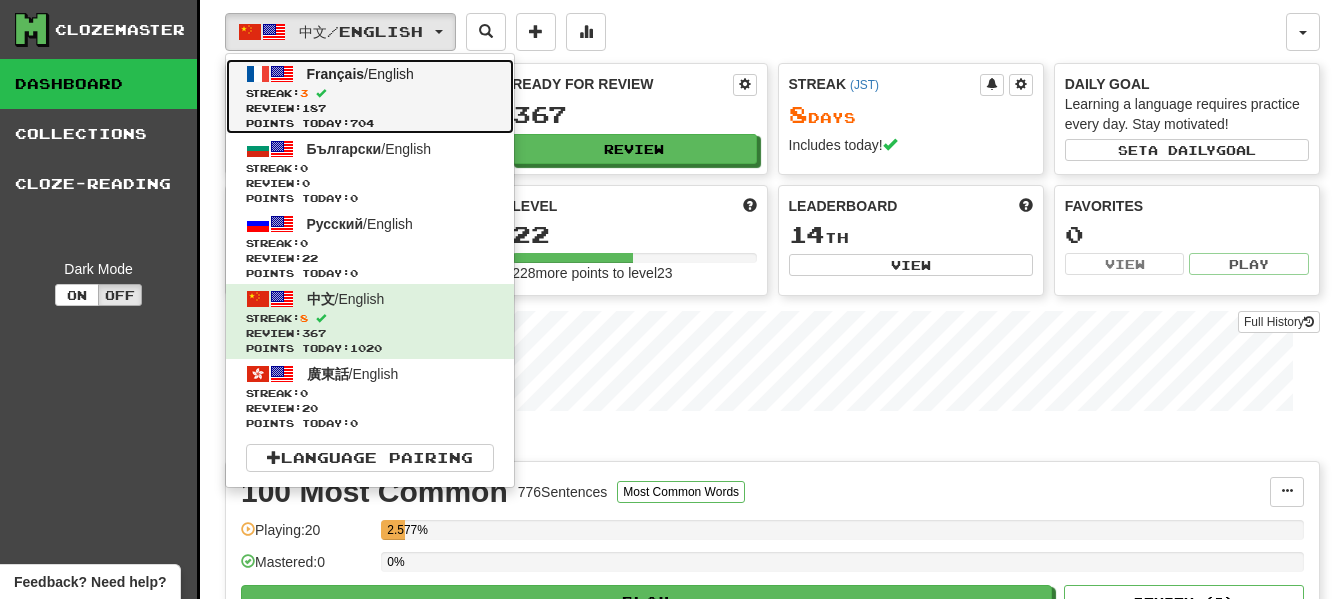 click on "Français" at bounding box center [336, 74] 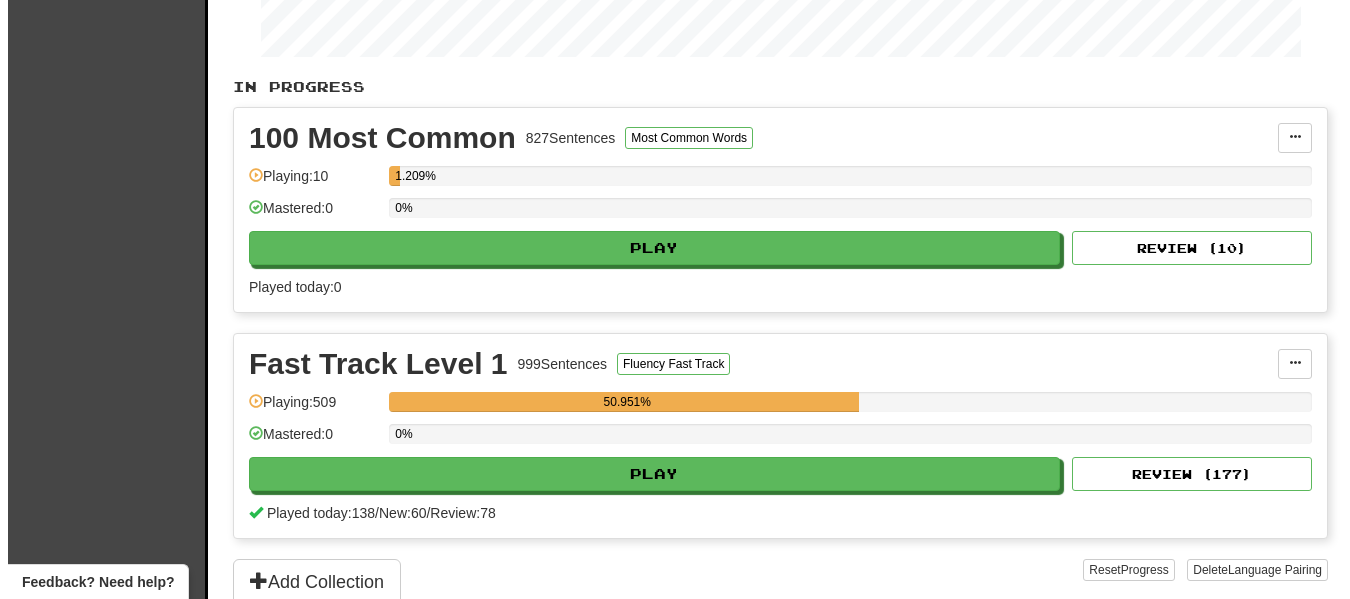 scroll, scrollTop: 400, scrollLeft: 0, axis: vertical 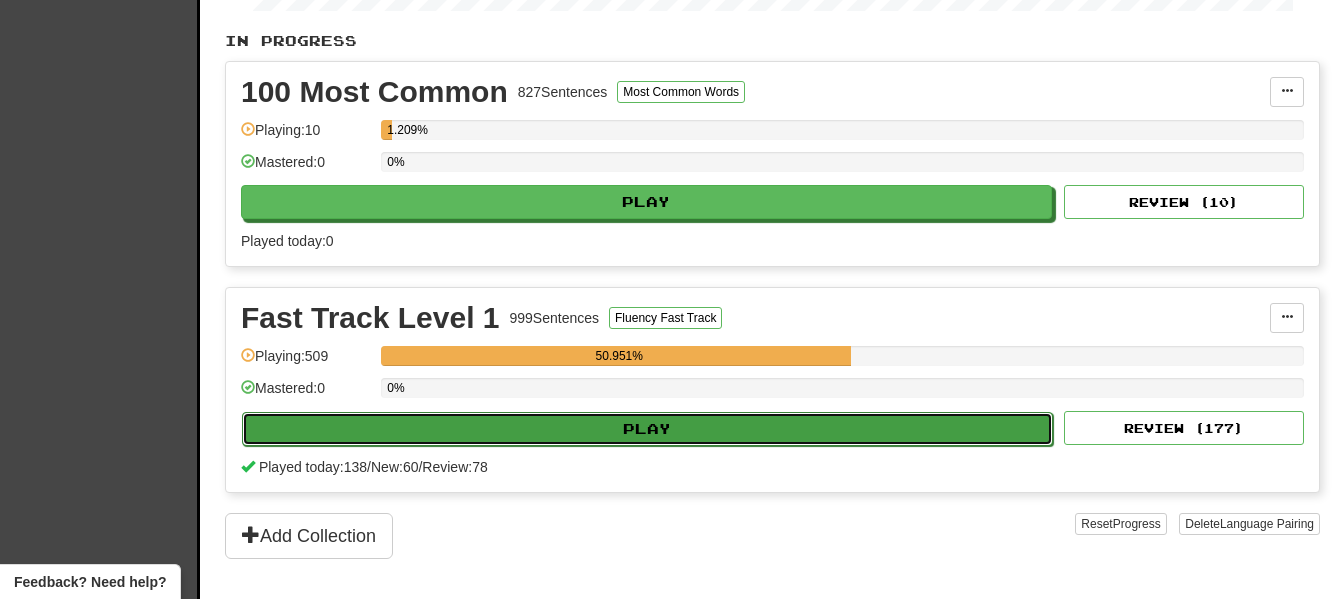 click on "Play" at bounding box center [647, 429] 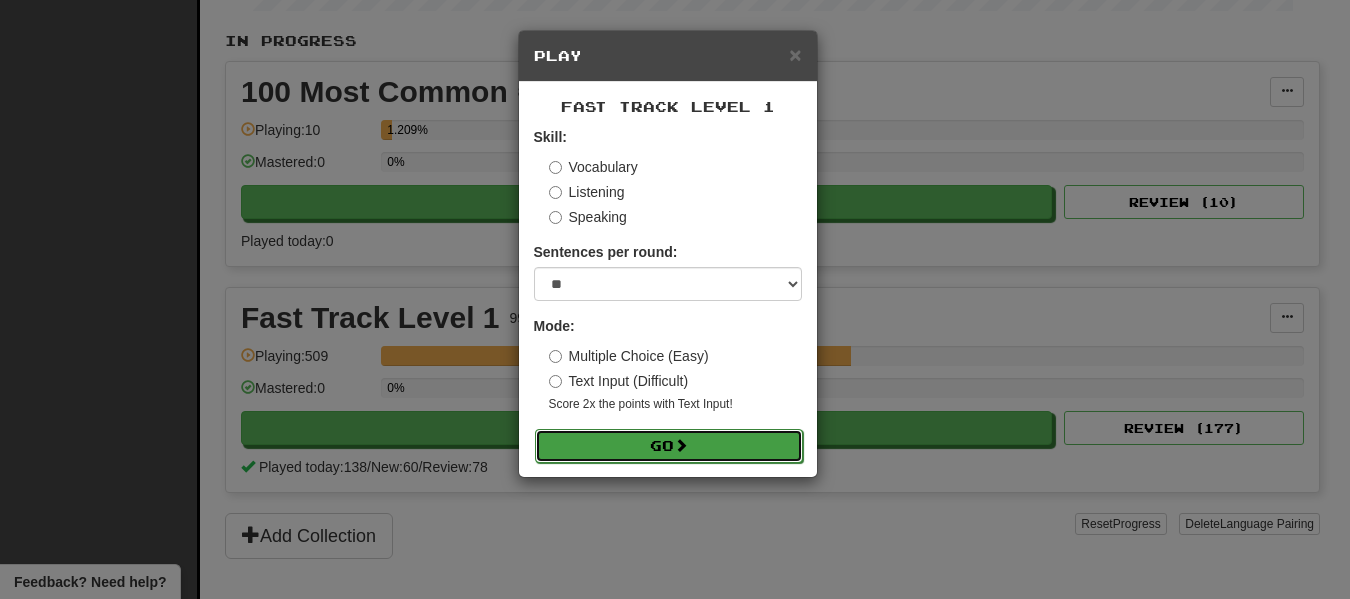 click on "Go" at bounding box center (669, 446) 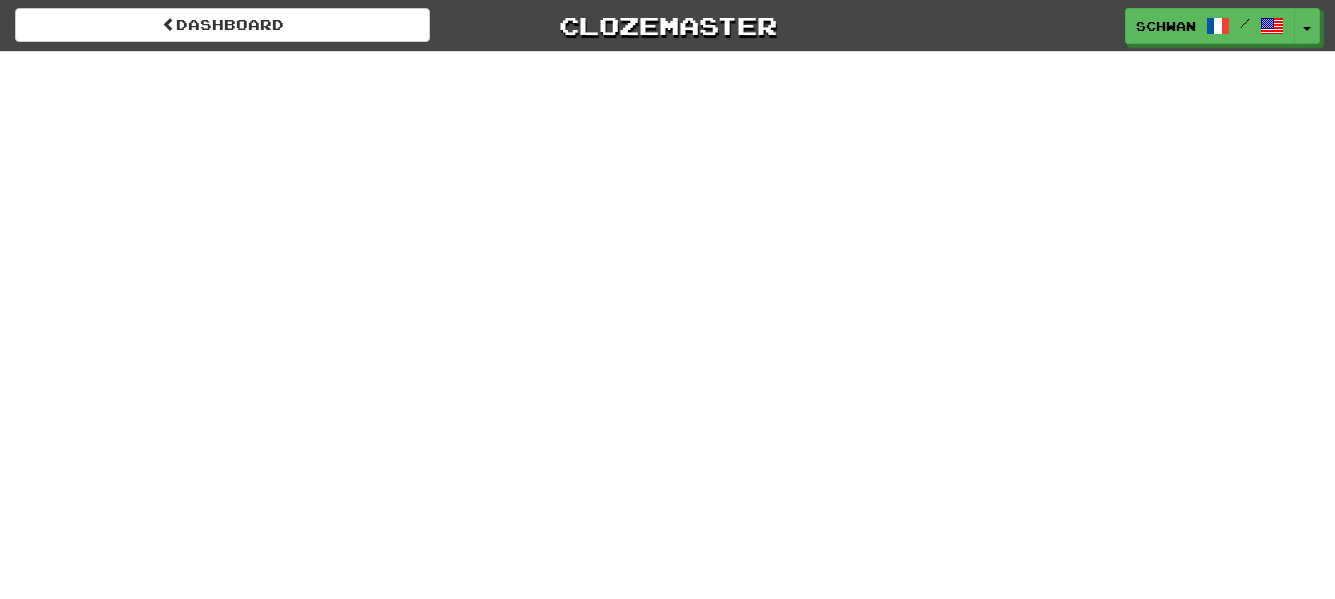 scroll, scrollTop: 0, scrollLeft: 0, axis: both 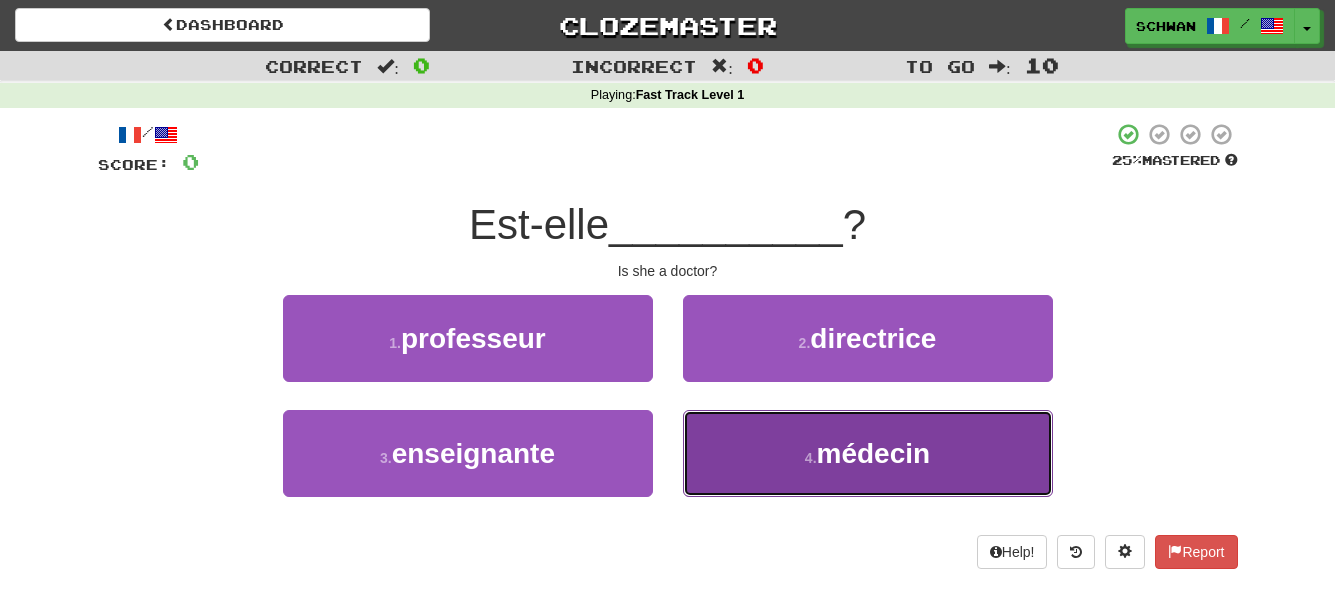 click on "4 .  médecin" at bounding box center [868, 453] 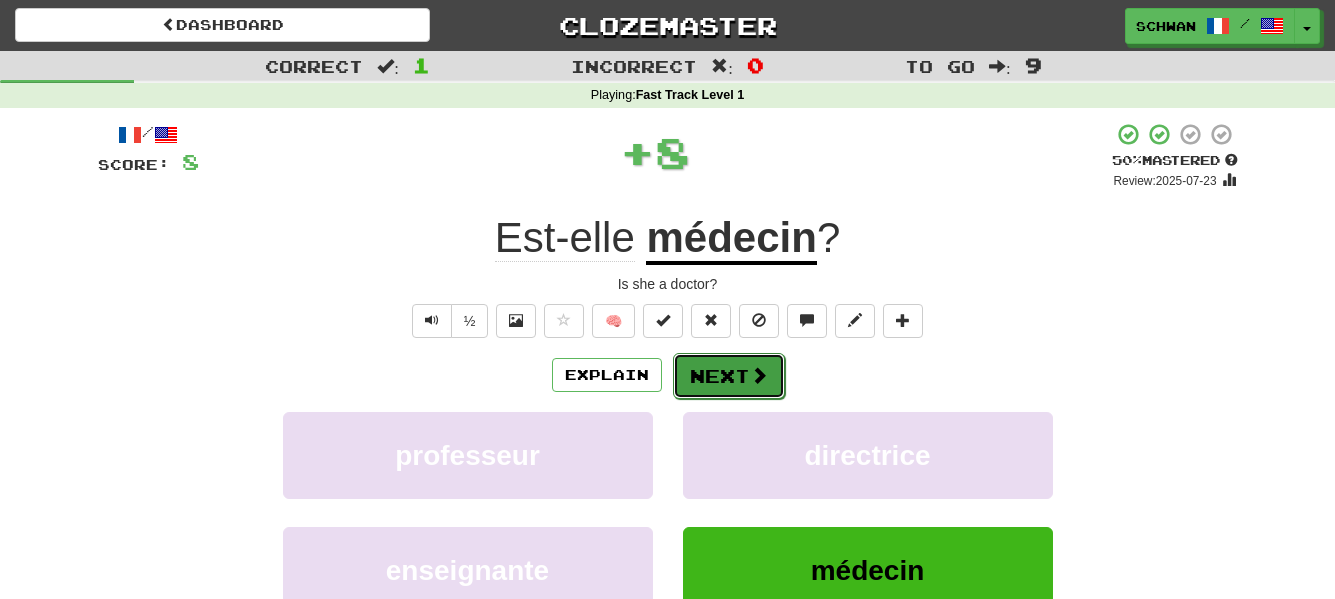 click at bounding box center (759, 375) 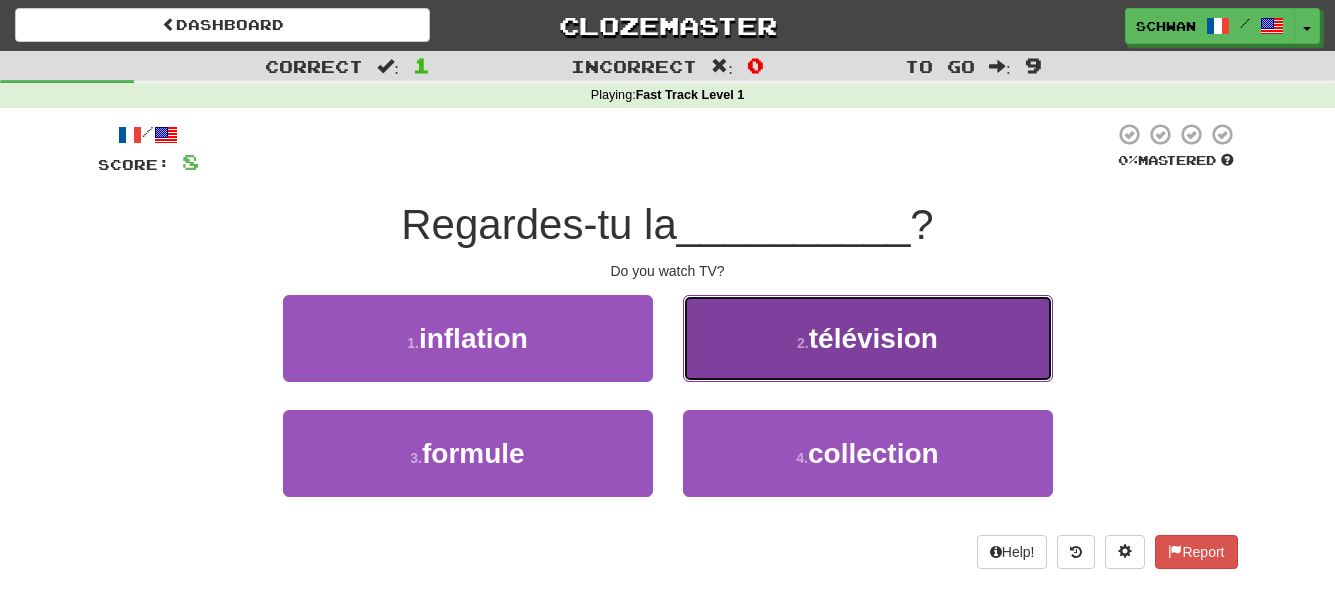 click on "2 .  télévision" at bounding box center (868, 338) 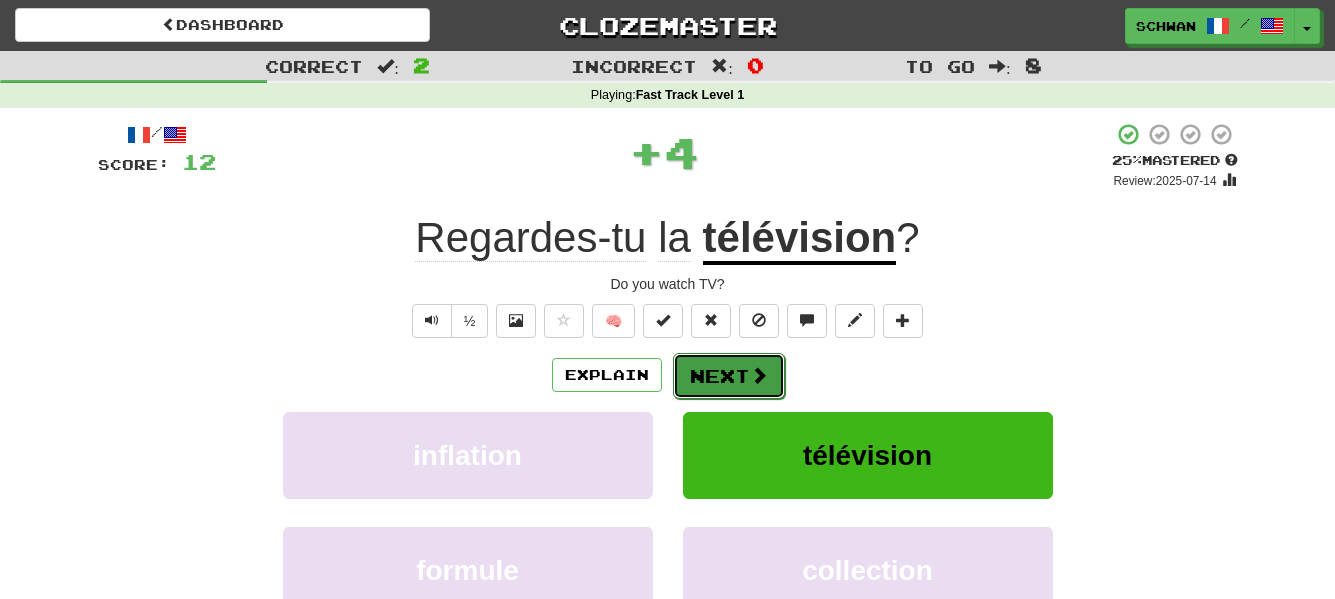 click on "Next" at bounding box center (729, 376) 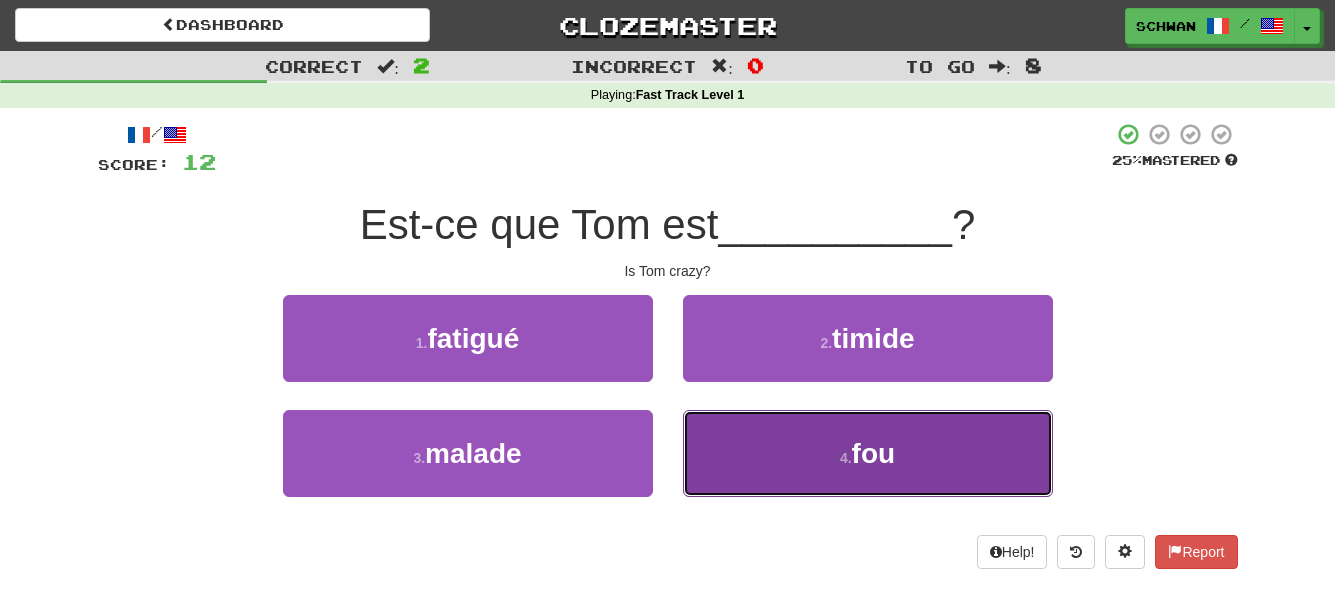 click on "4 .  fou" at bounding box center (868, 453) 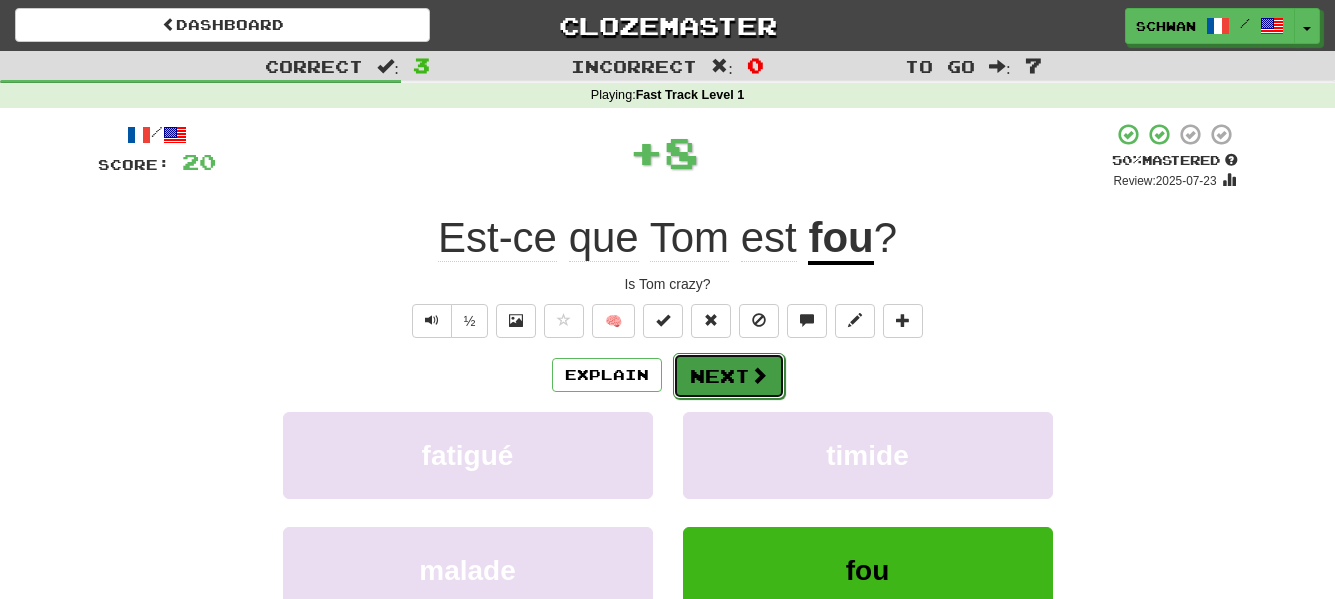 click on "Next" at bounding box center [729, 376] 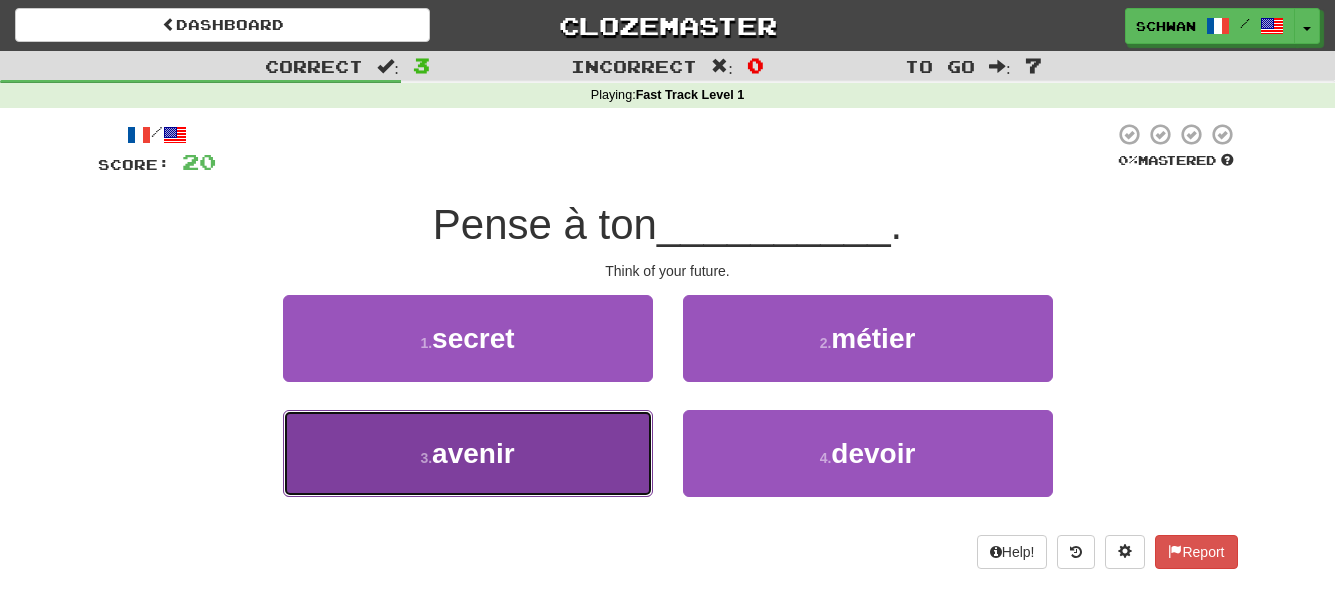 click on "3 .  avenir" at bounding box center (468, 453) 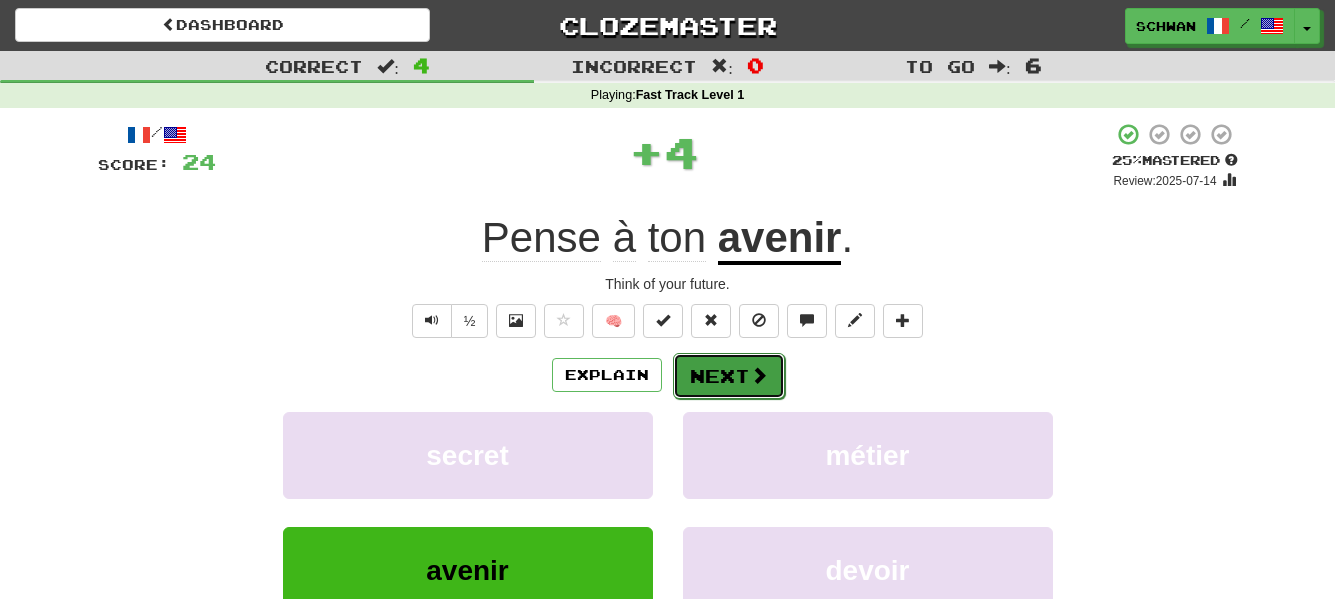 click on "Next" at bounding box center (729, 376) 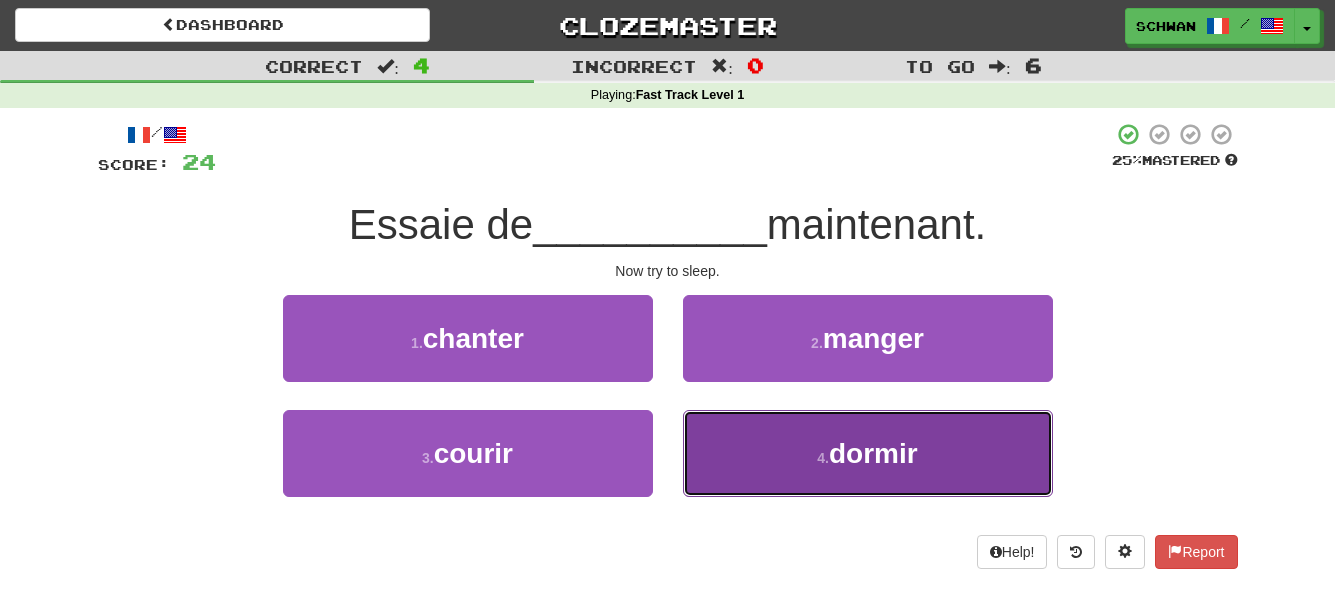 click on "4 .  dormir" at bounding box center (868, 453) 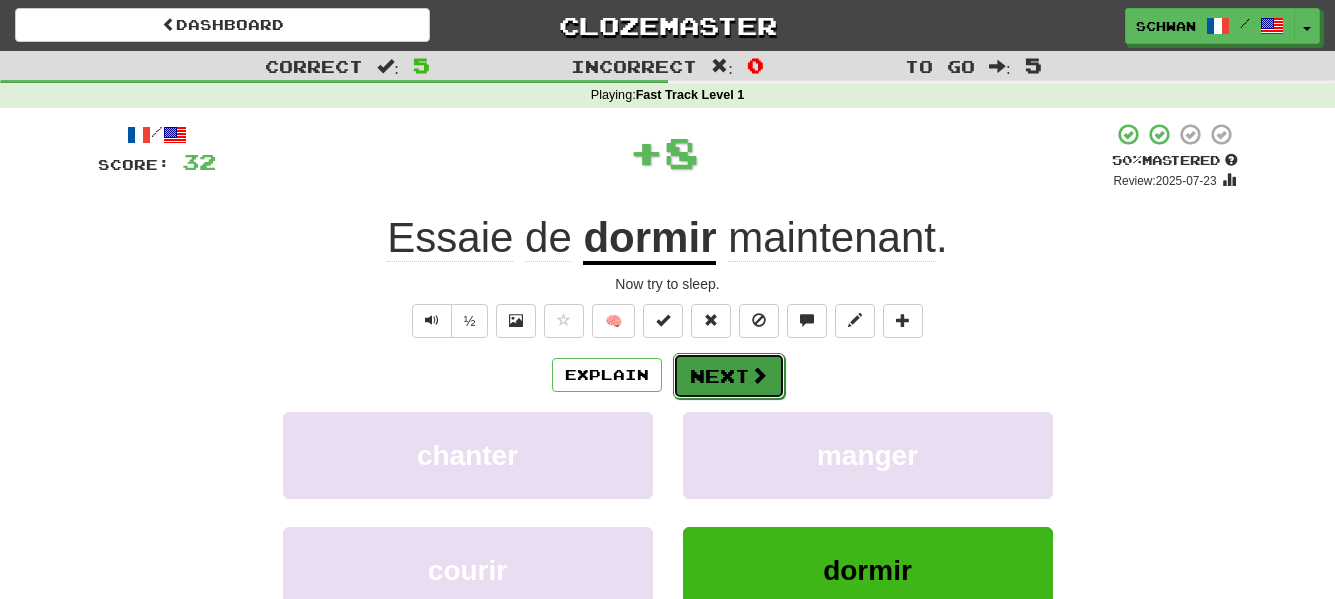 click on "Next" at bounding box center [729, 376] 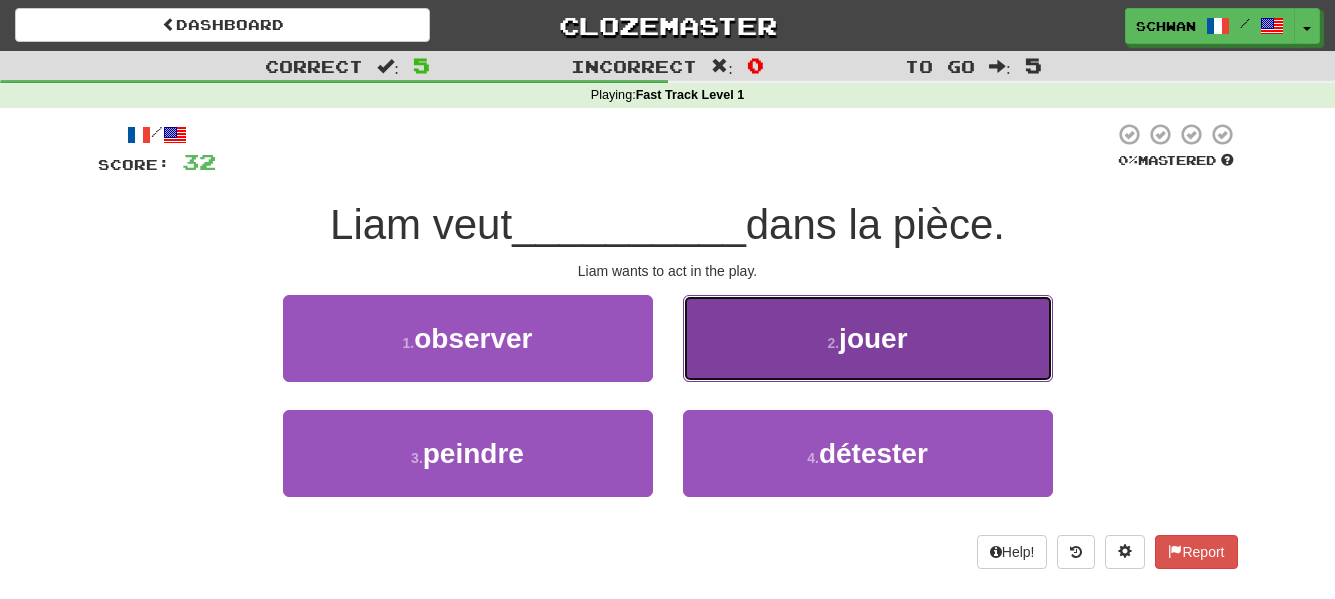 click on "2 .  jouer" at bounding box center (868, 338) 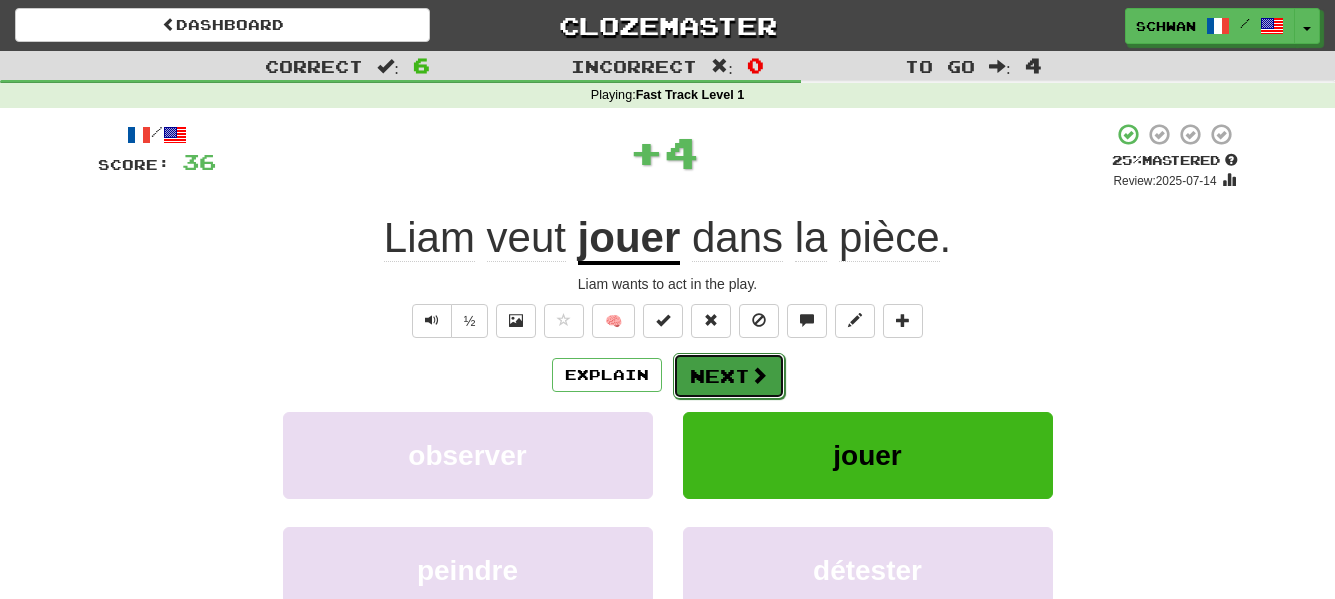 click on "Next" at bounding box center [729, 376] 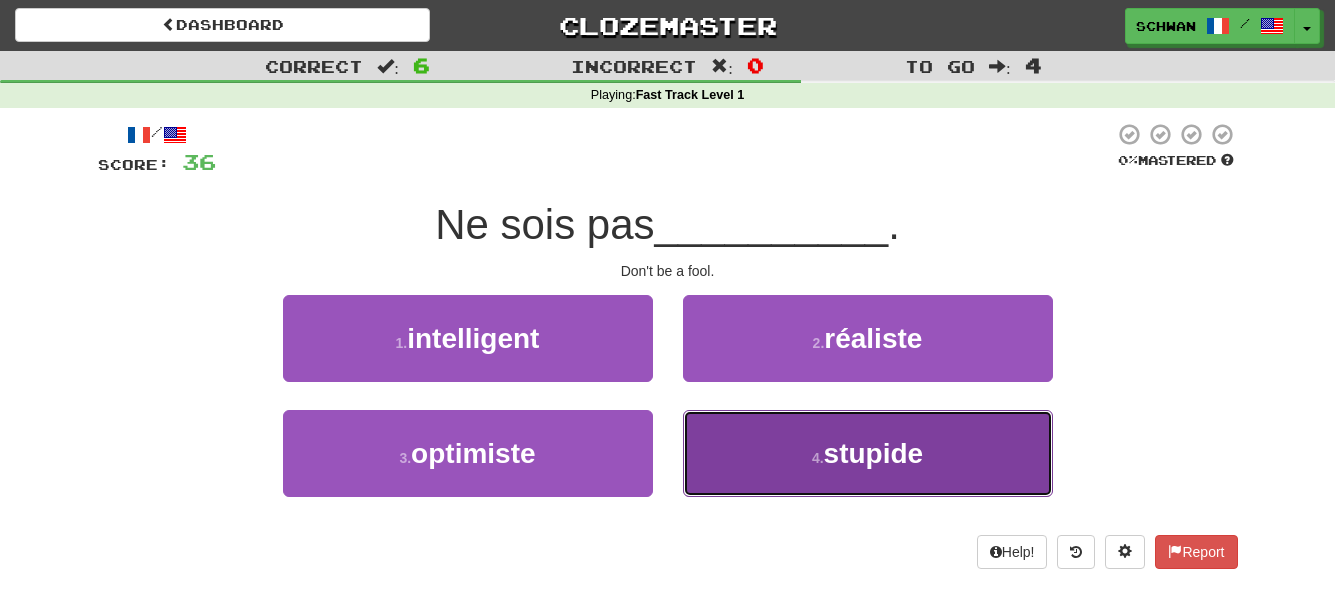 click on "4 .  stupide" at bounding box center [868, 453] 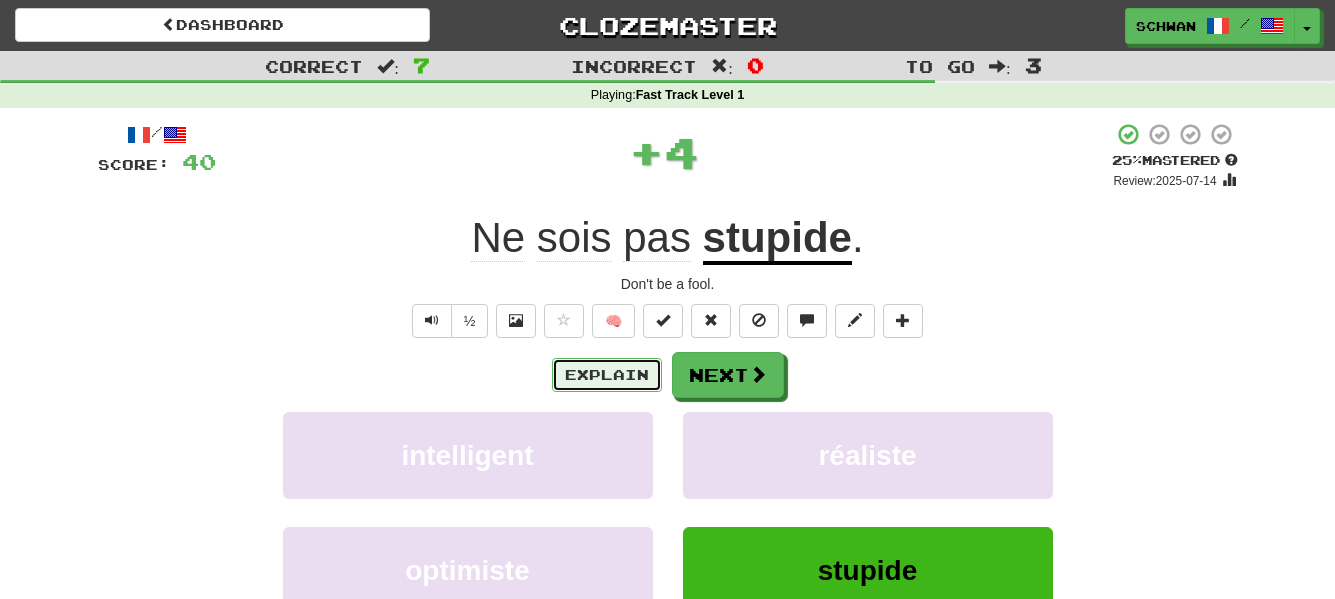 click on "Explain" at bounding box center [607, 375] 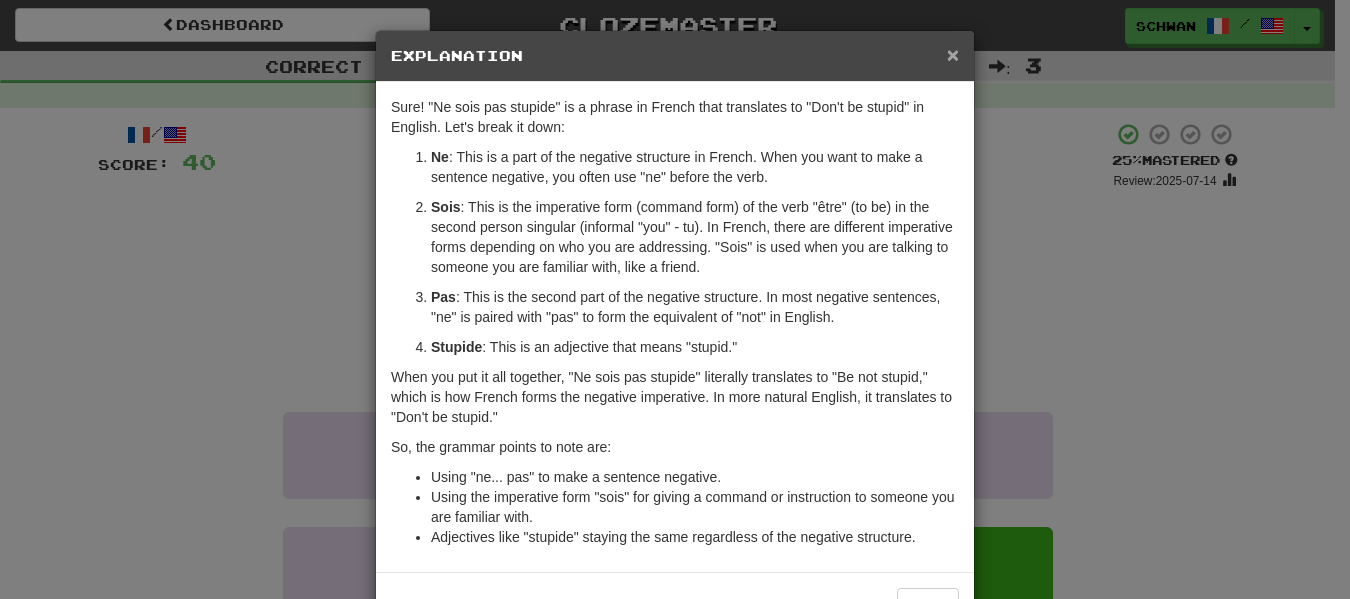 click on "×" at bounding box center [953, 54] 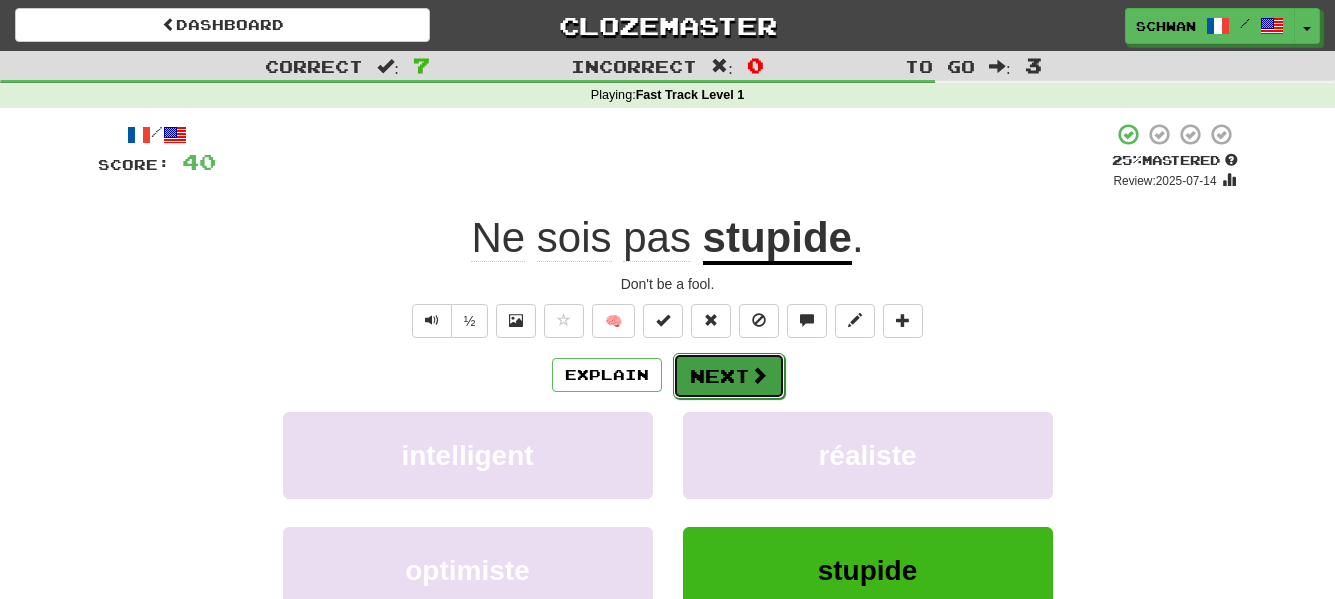 click on "Next" at bounding box center (729, 376) 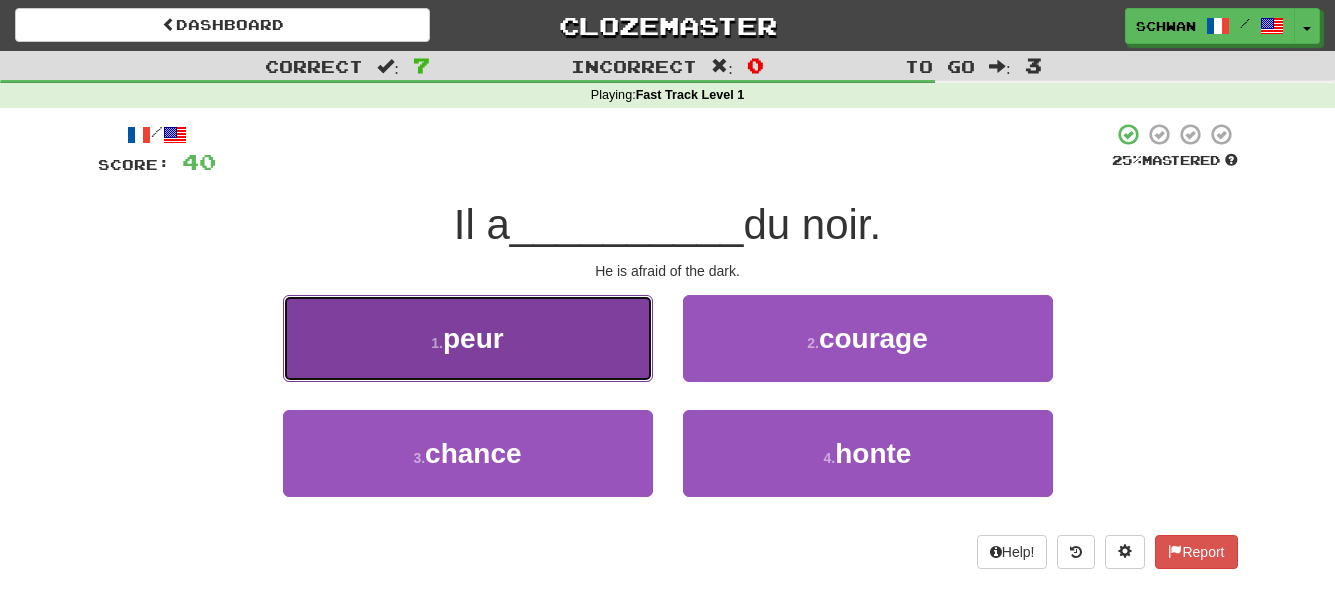click on "1 .  peur" at bounding box center (468, 338) 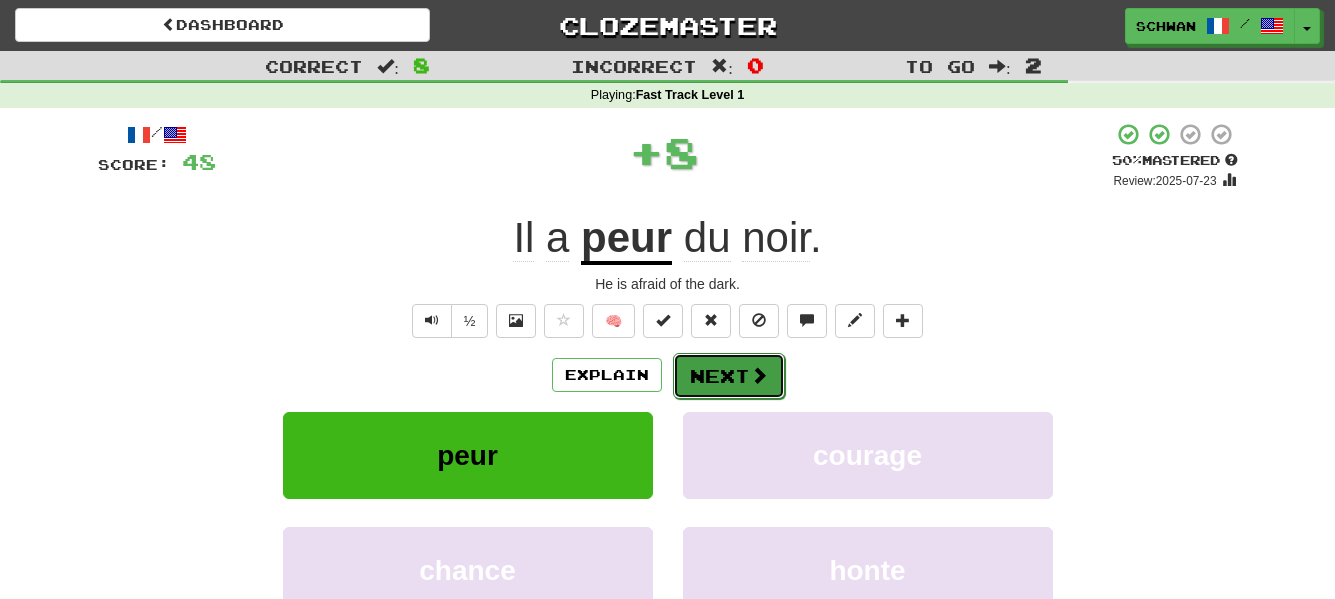 click on "Next" at bounding box center (729, 376) 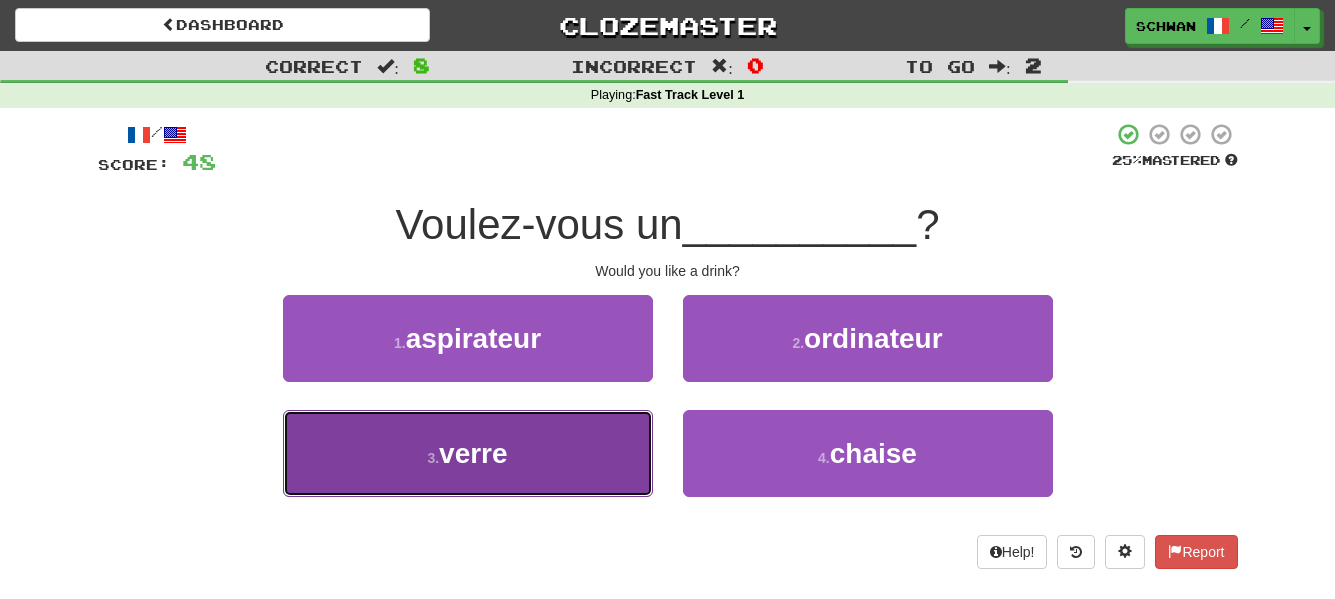 click on "verre" at bounding box center [473, 453] 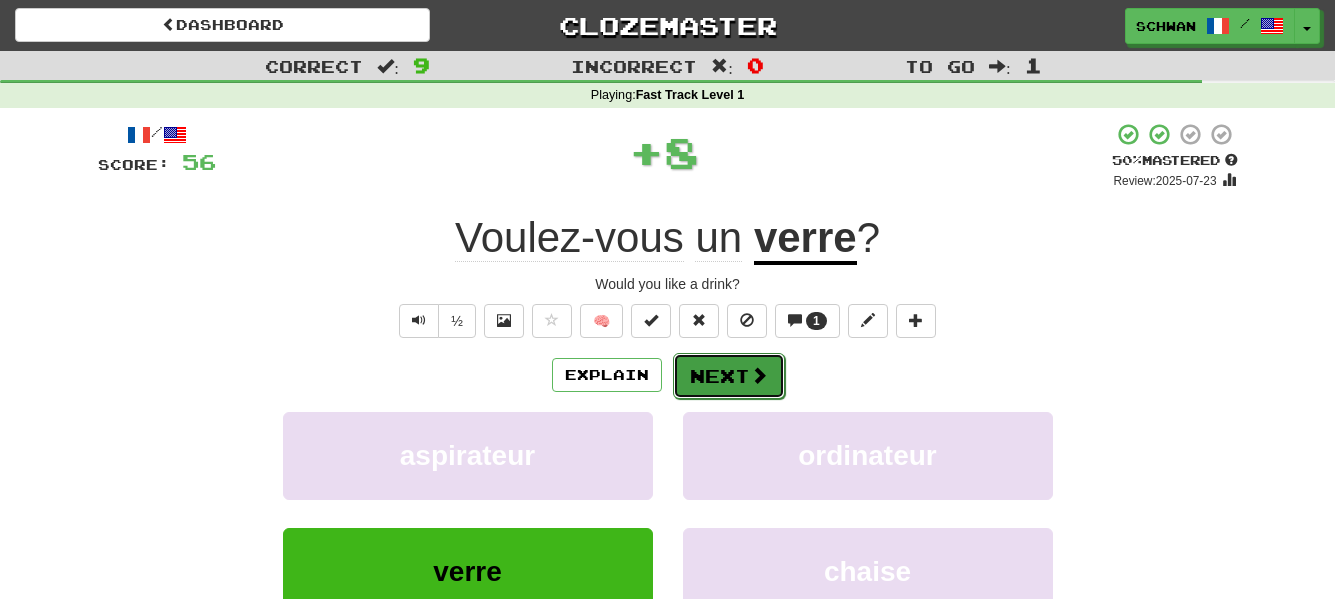 click at bounding box center (759, 375) 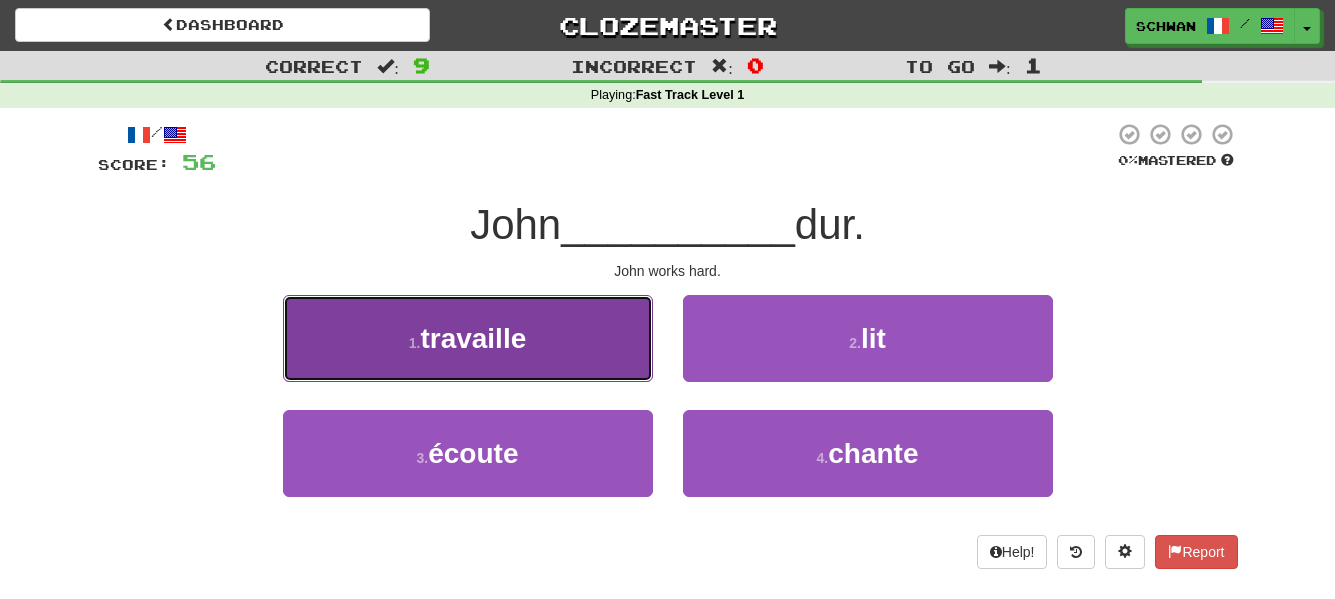 click on "1 .  travaille" at bounding box center [468, 338] 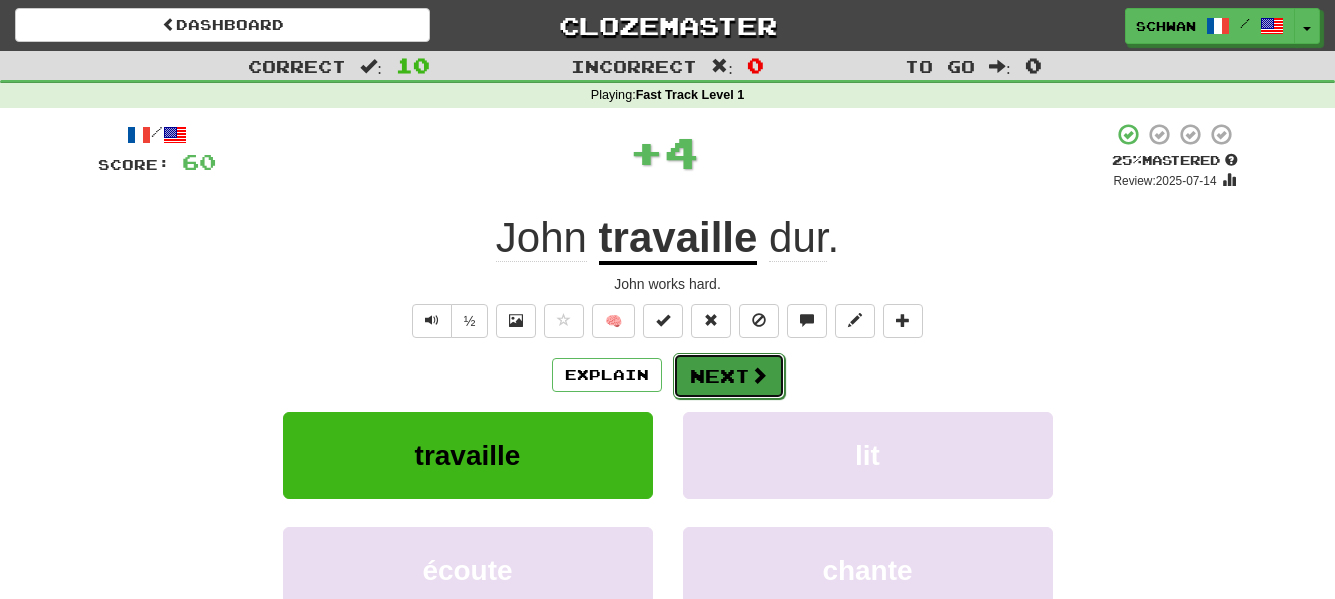 click on "Next" at bounding box center (729, 376) 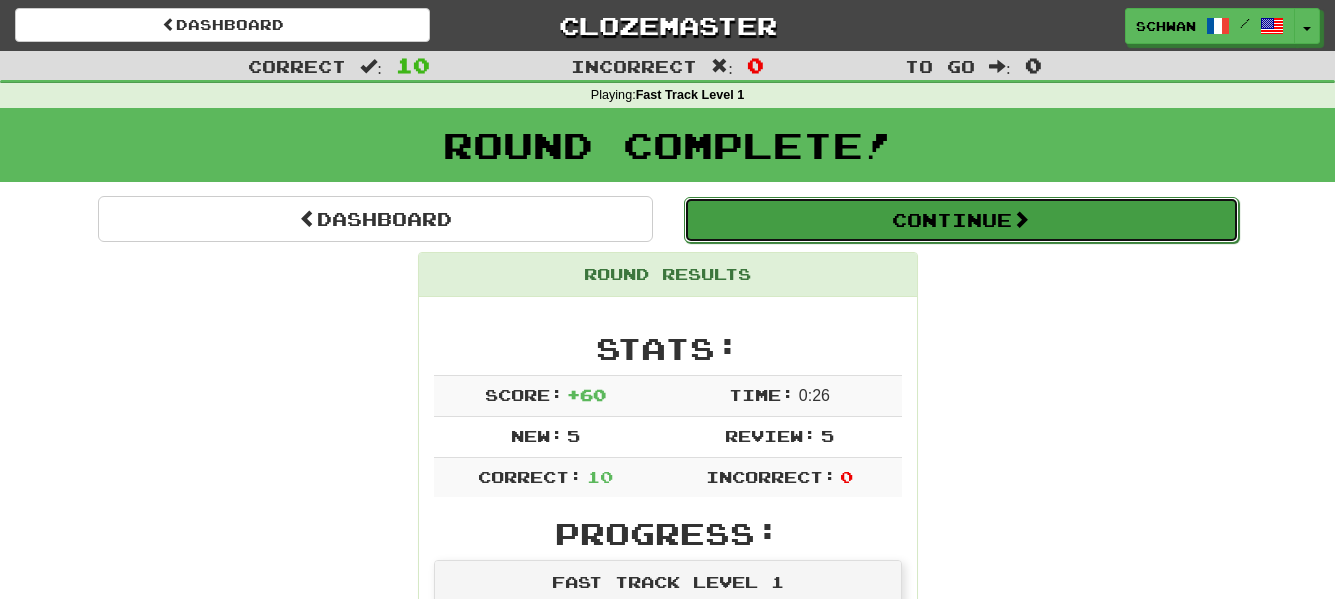 click on "Continue" at bounding box center [961, 220] 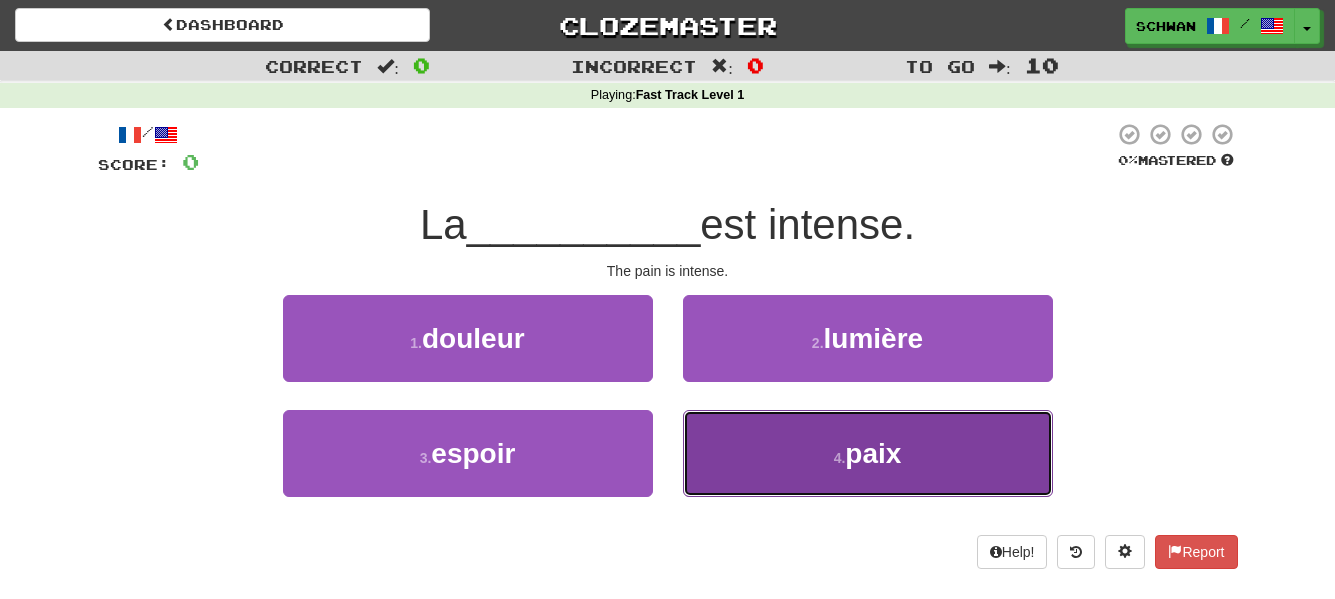 click on "4 .  paix" at bounding box center (868, 453) 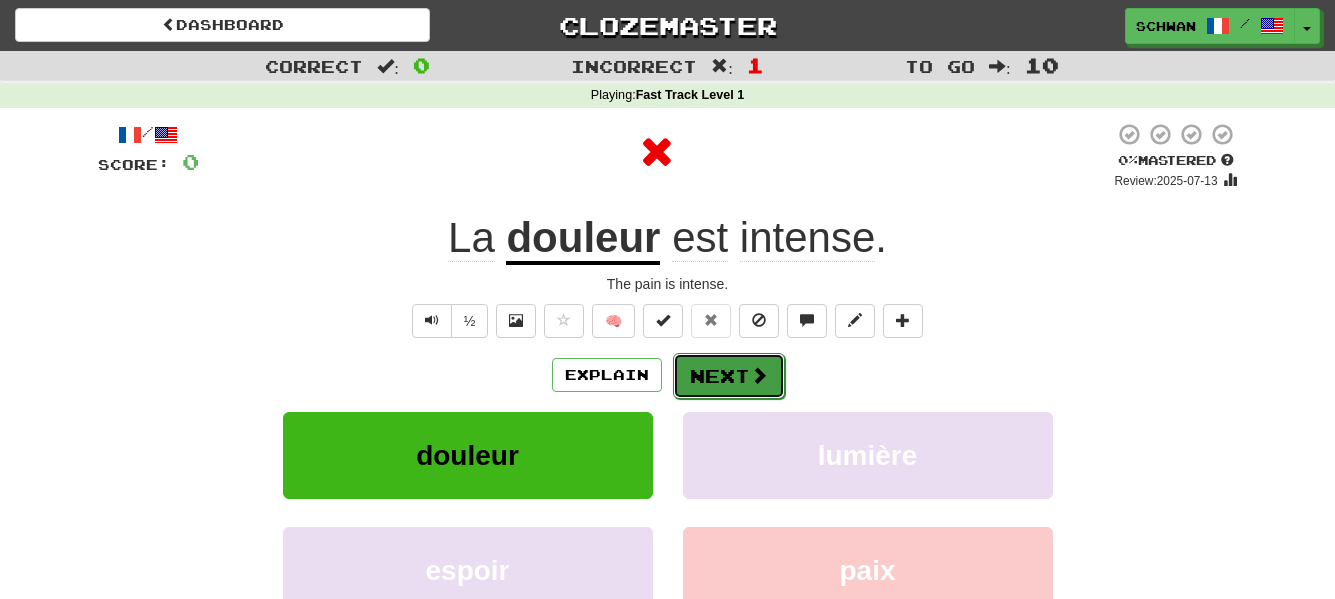 click on "Next" at bounding box center [729, 376] 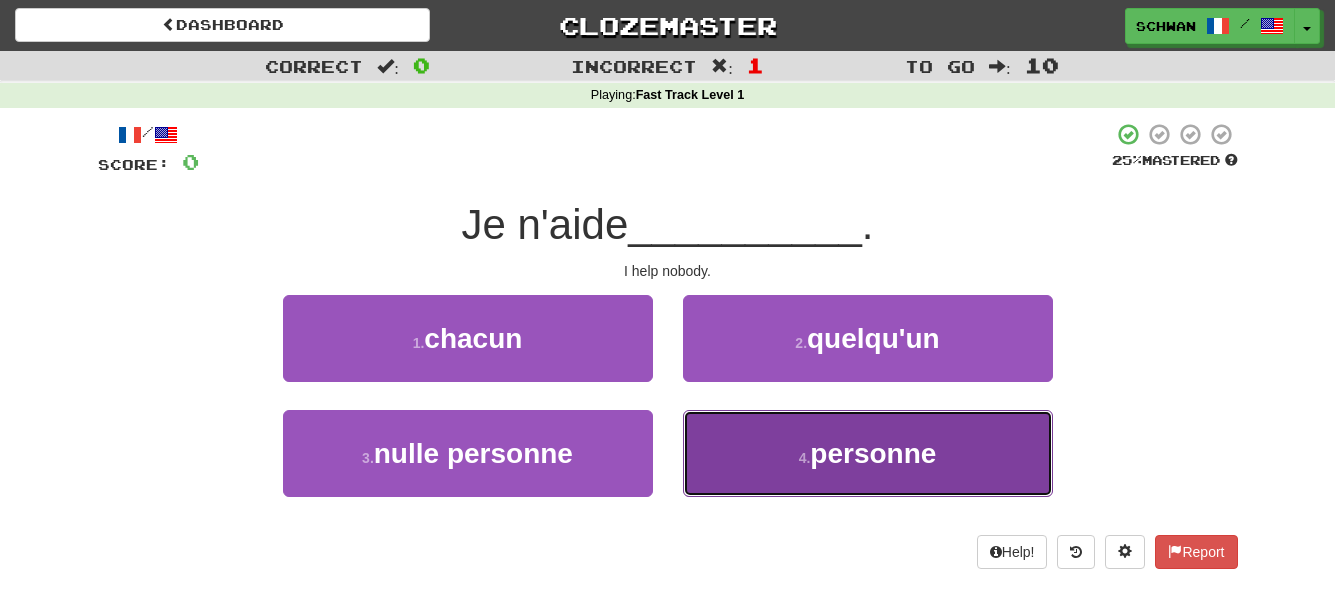 click on "4 .  personne" at bounding box center [868, 453] 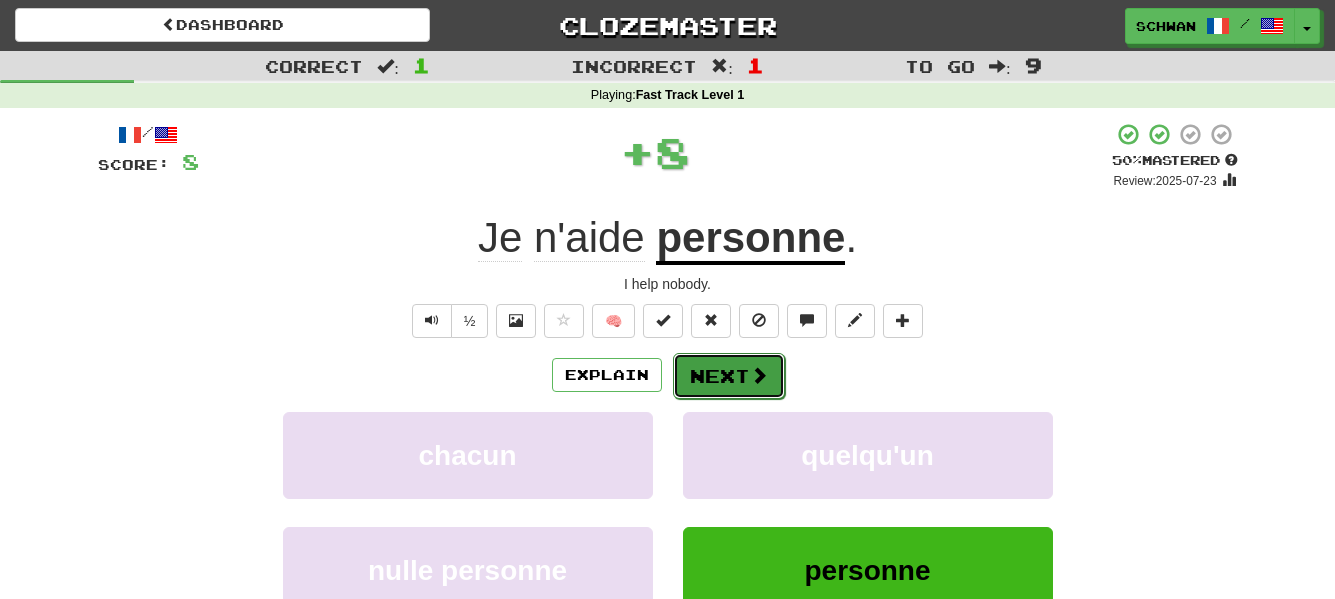 click on "Next" at bounding box center (729, 376) 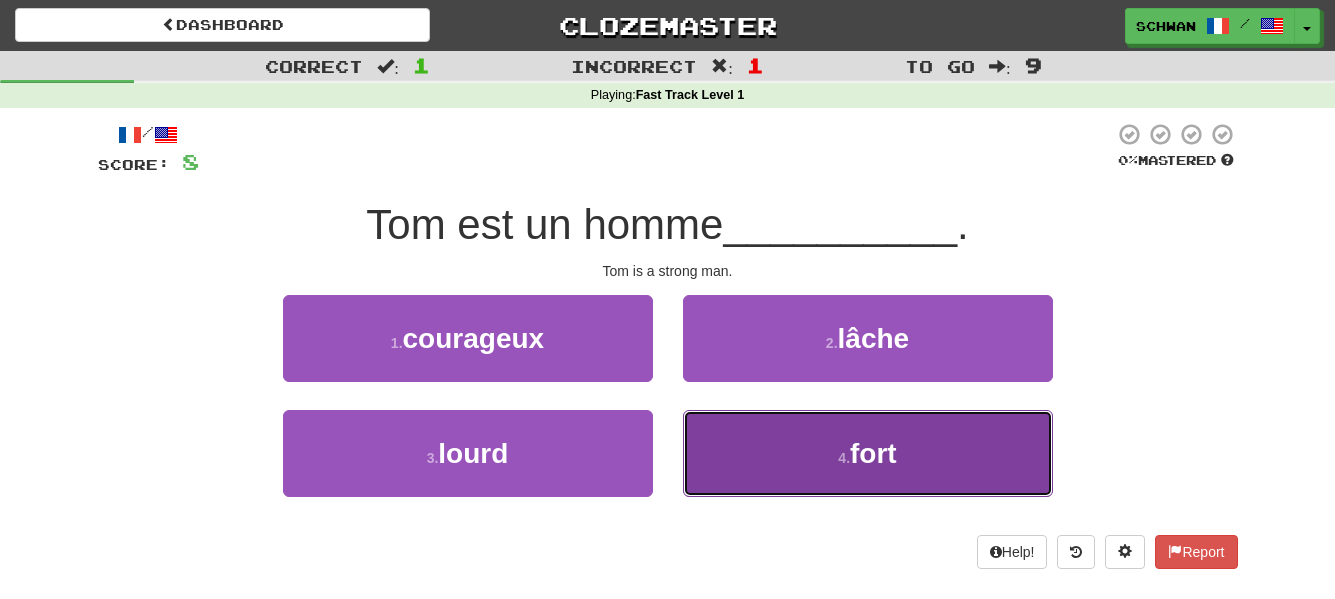 click on "4 .  fort" at bounding box center (868, 453) 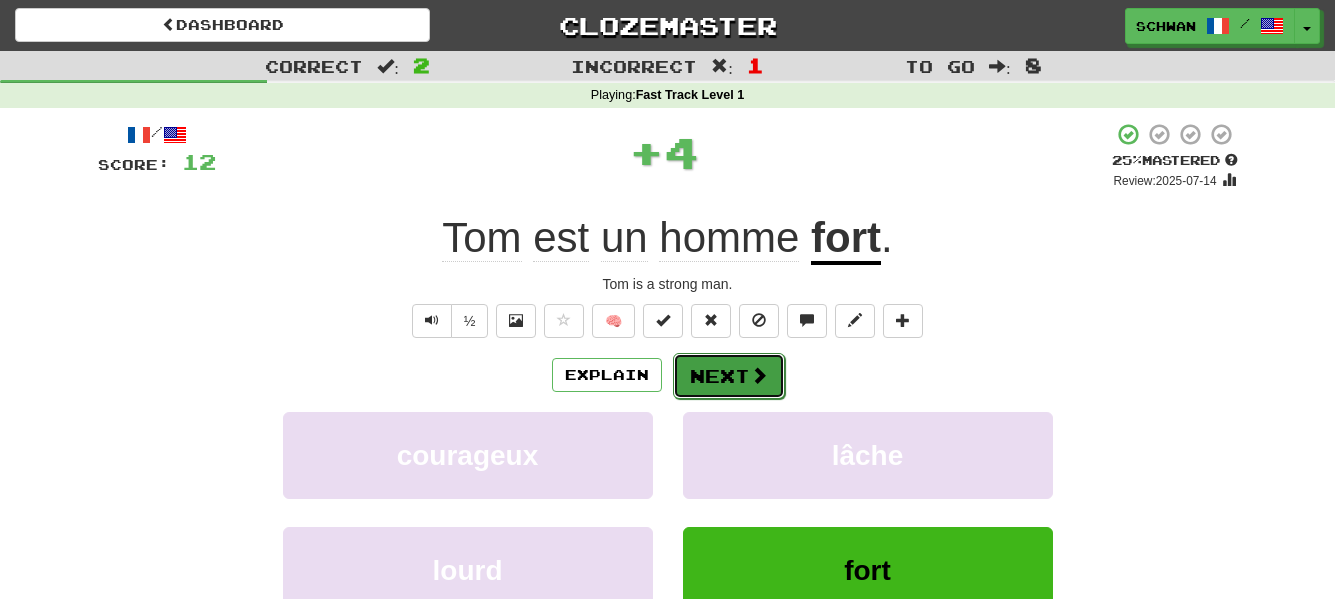 click on "Next" at bounding box center (729, 376) 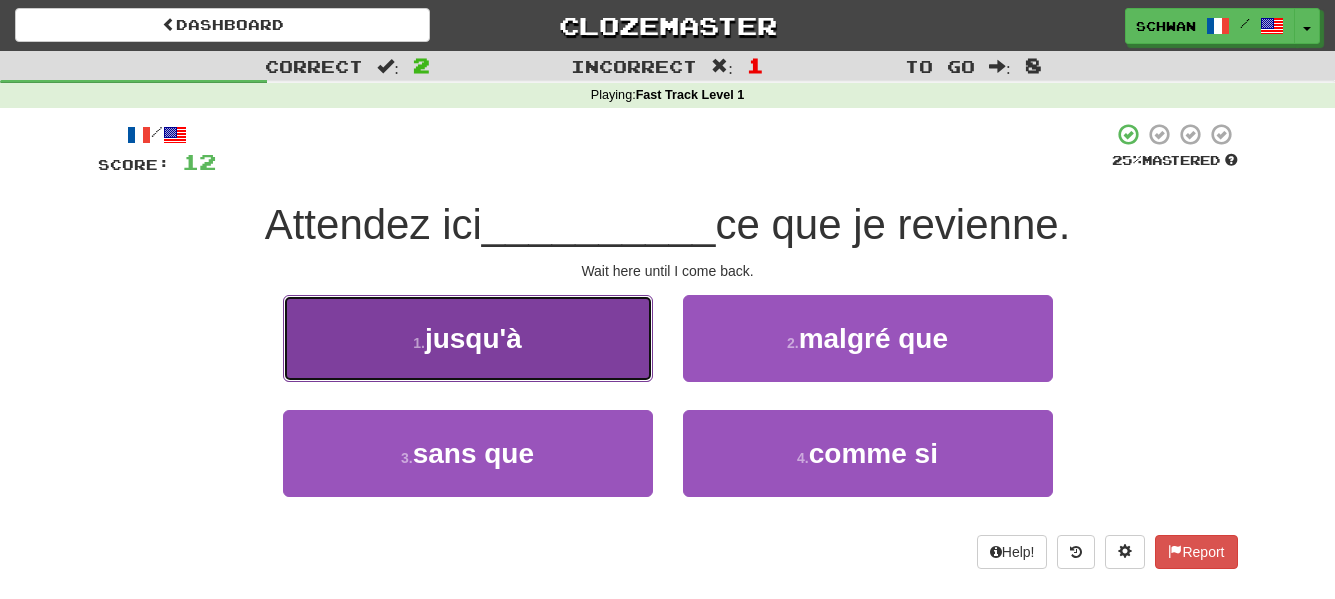 click on "1 .  jusqu'à" at bounding box center [468, 338] 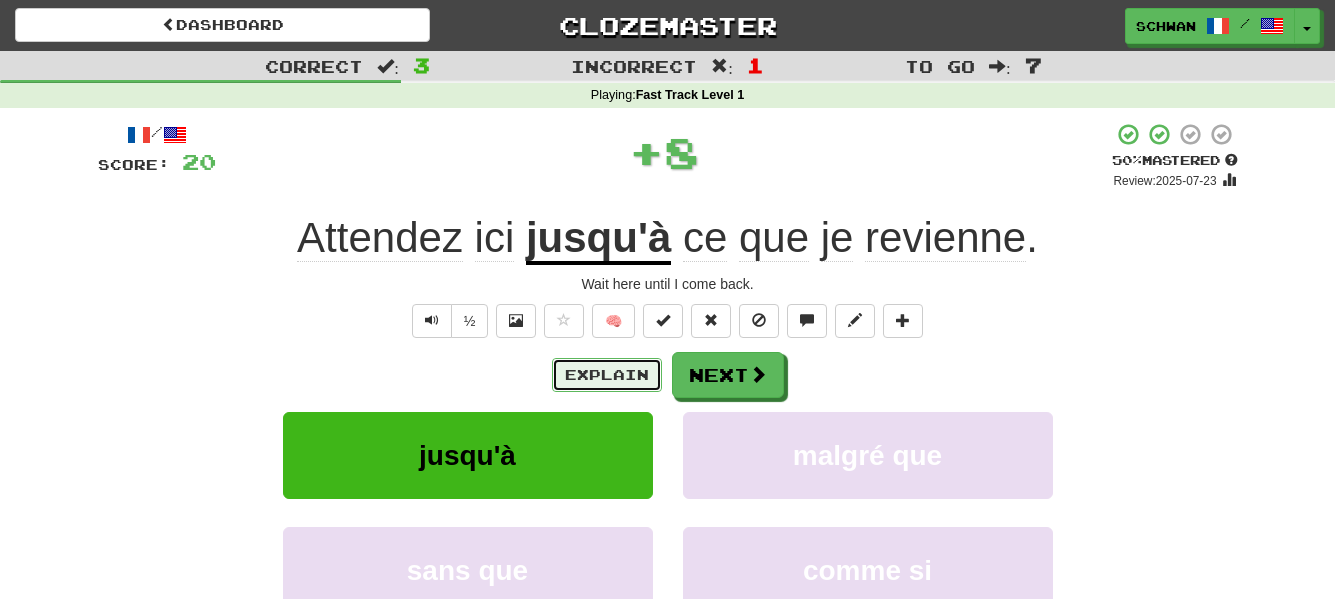 click on "Explain" at bounding box center [607, 375] 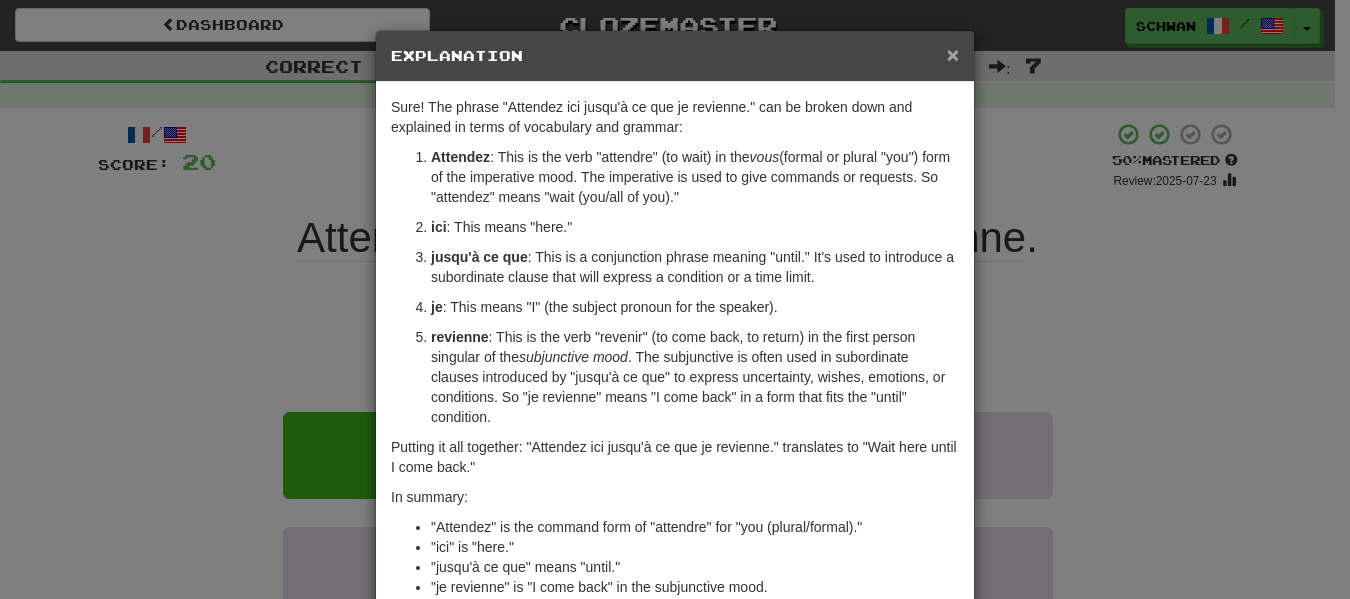 click on "×" at bounding box center [953, 54] 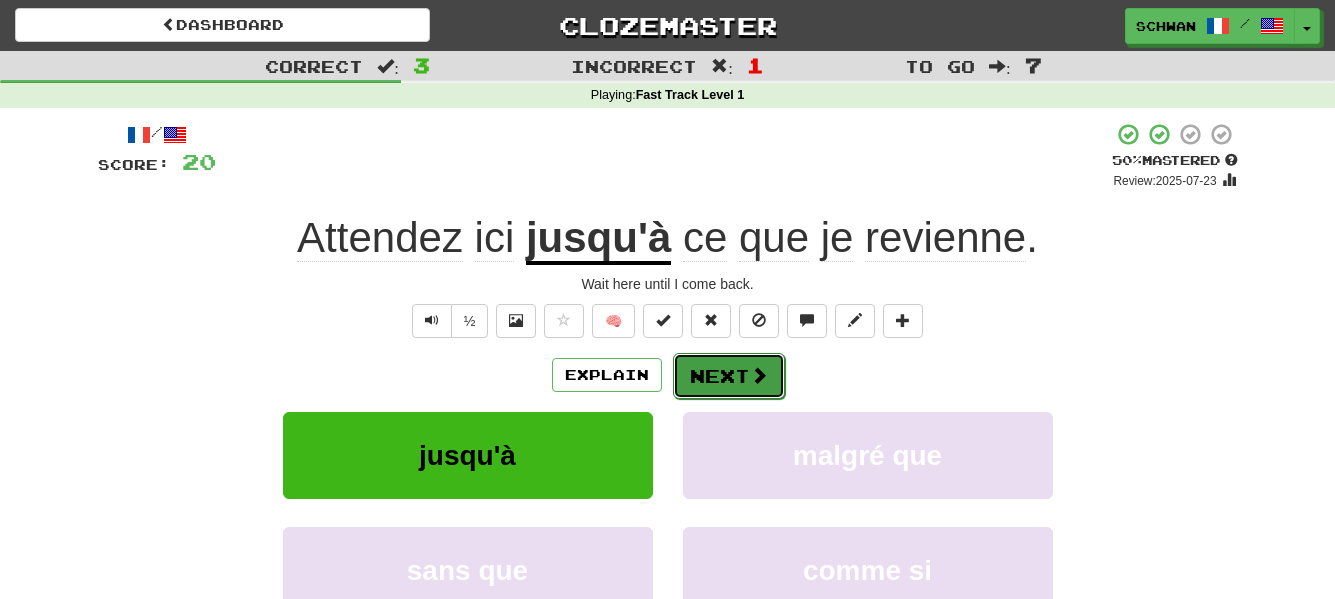 click on "Next" at bounding box center [729, 376] 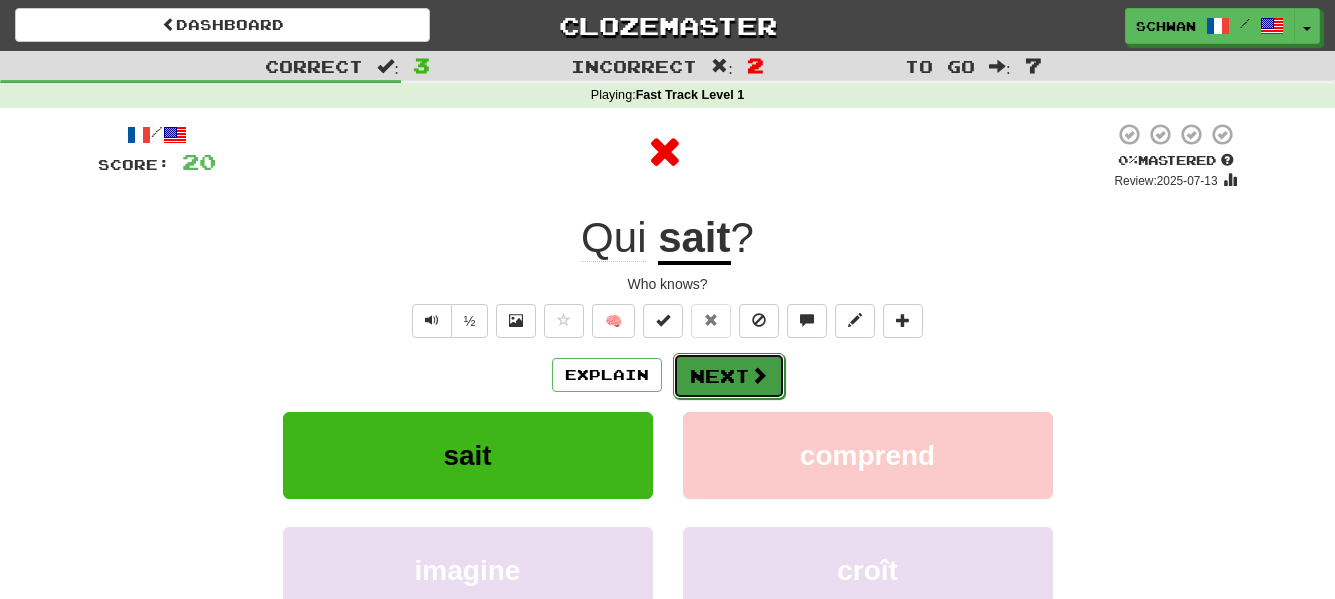click on "Next" at bounding box center (729, 376) 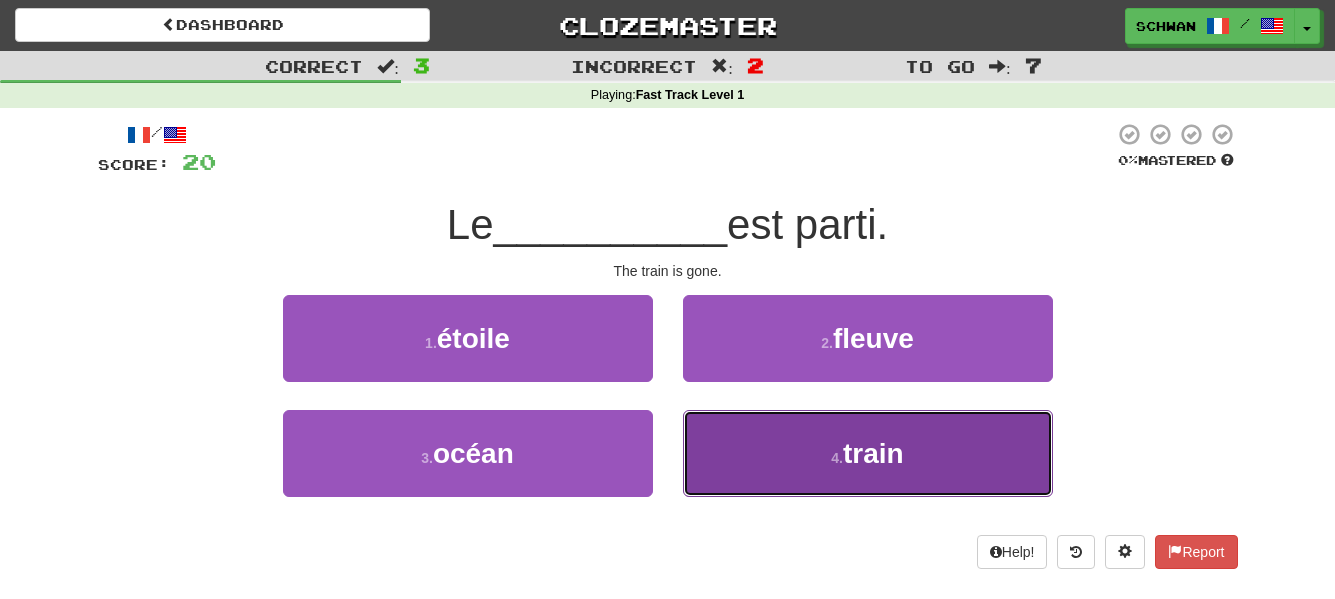 click on "4 .  train" at bounding box center [868, 453] 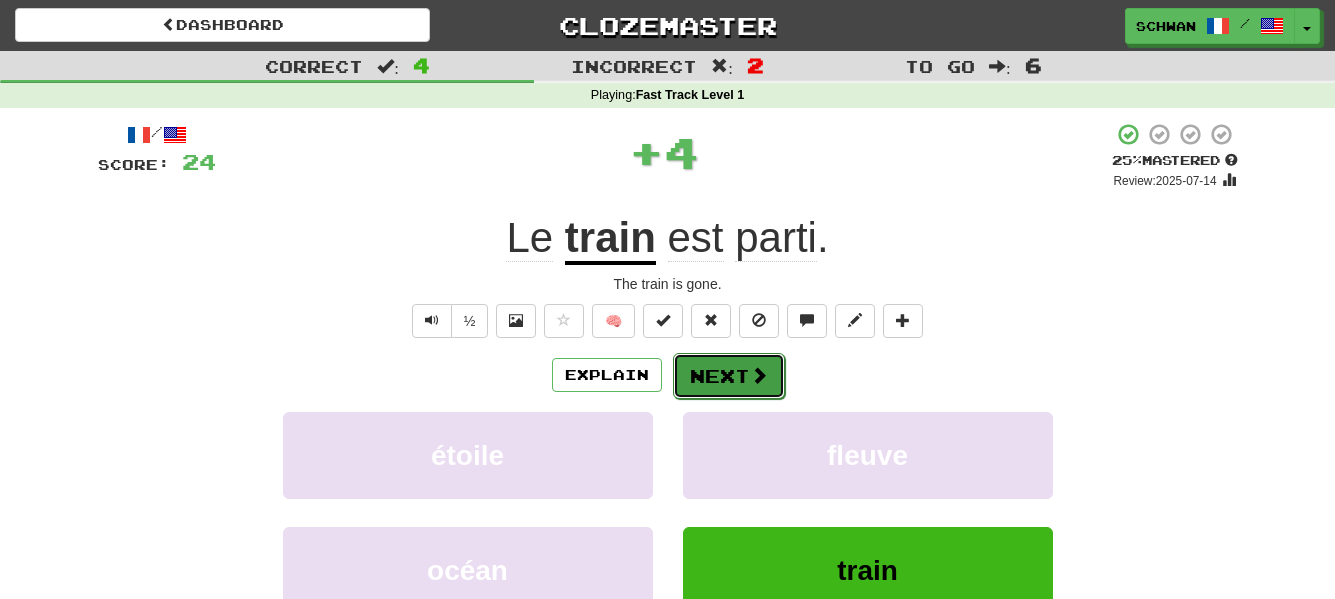 click on "Next" at bounding box center [729, 376] 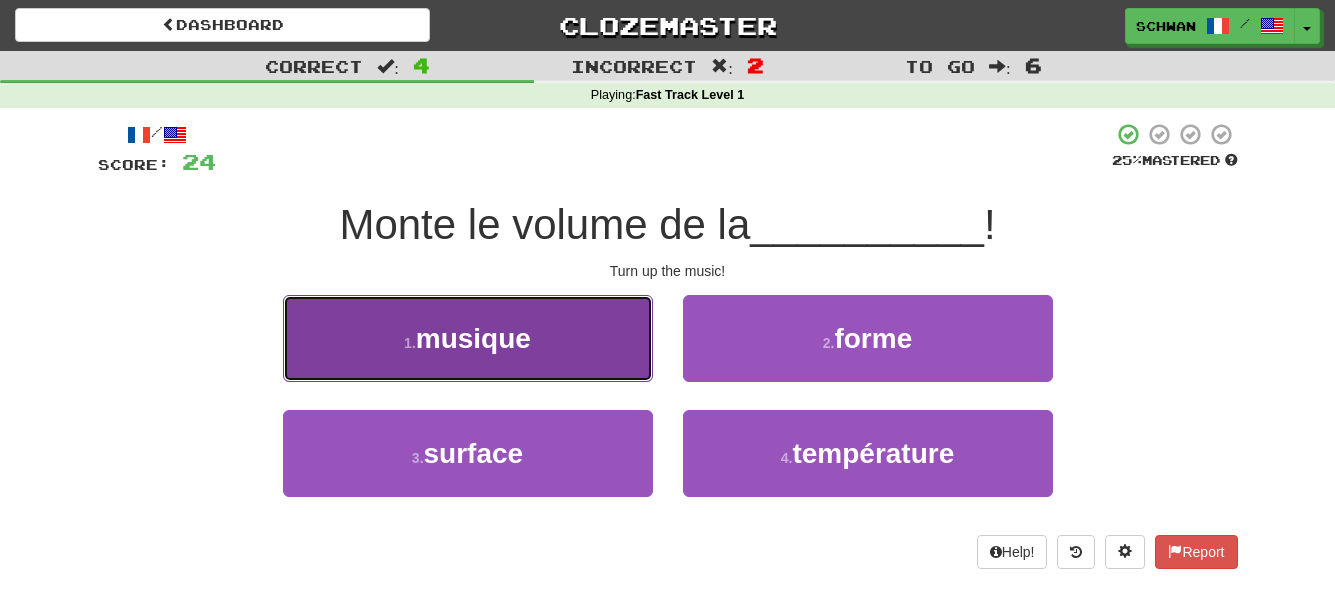 click on "1 .  musique" at bounding box center (468, 338) 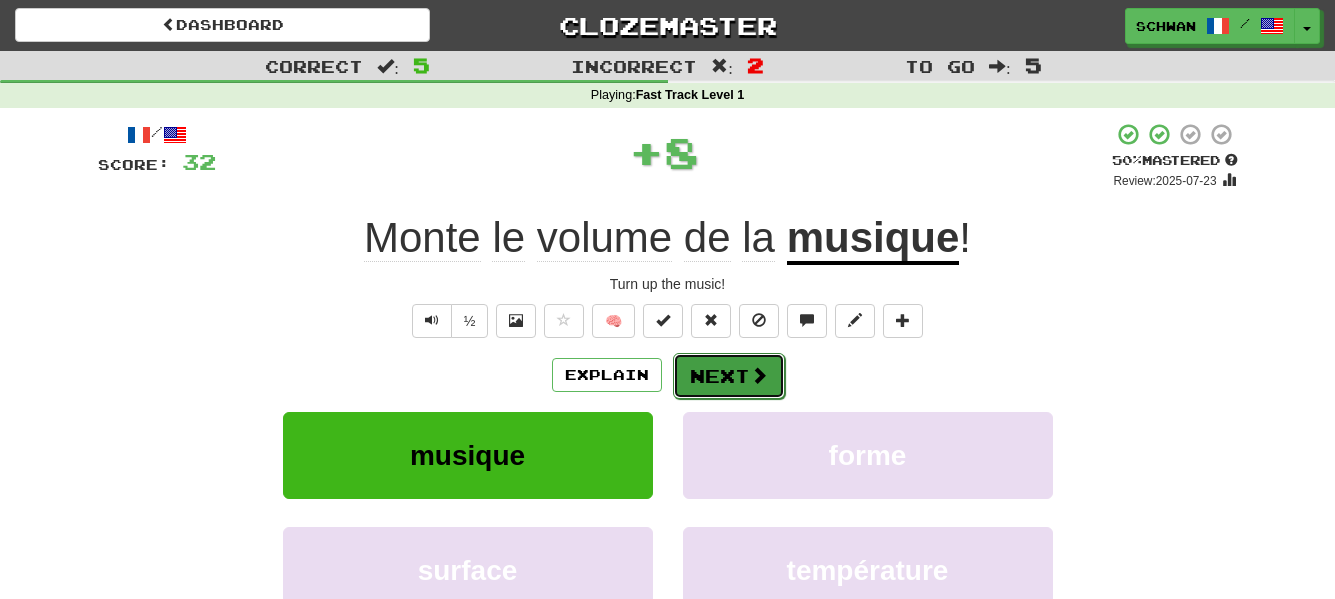 click on "Next" at bounding box center (729, 376) 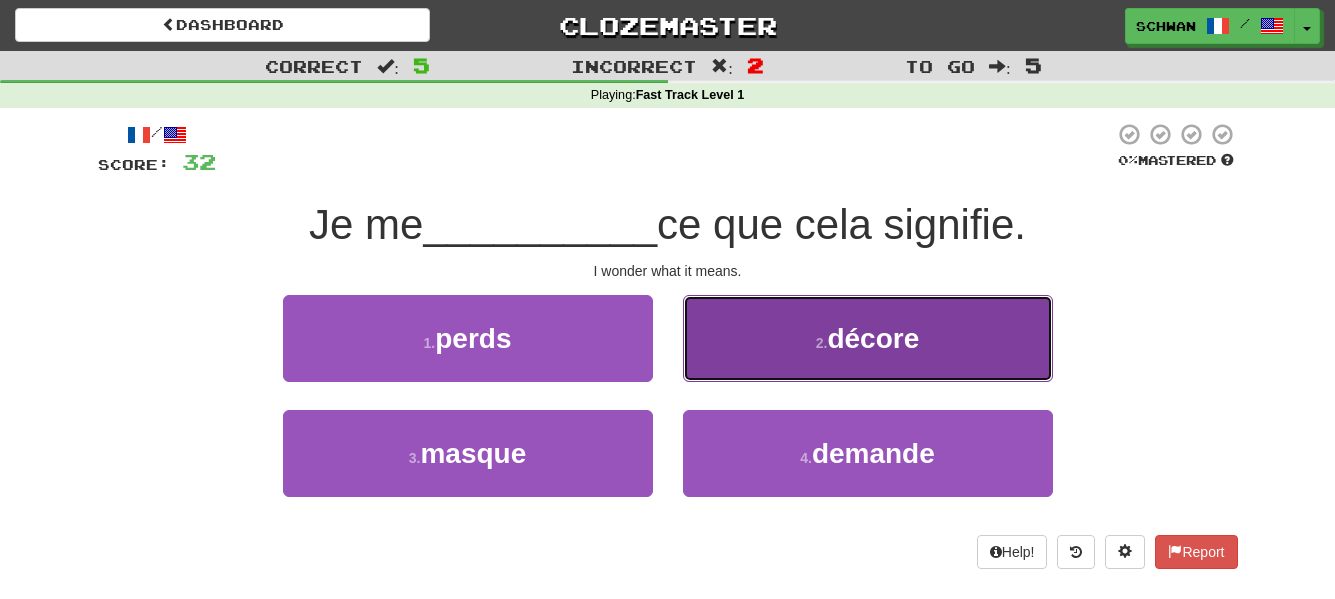 click on "2 .  décore" at bounding box center [868, 338] 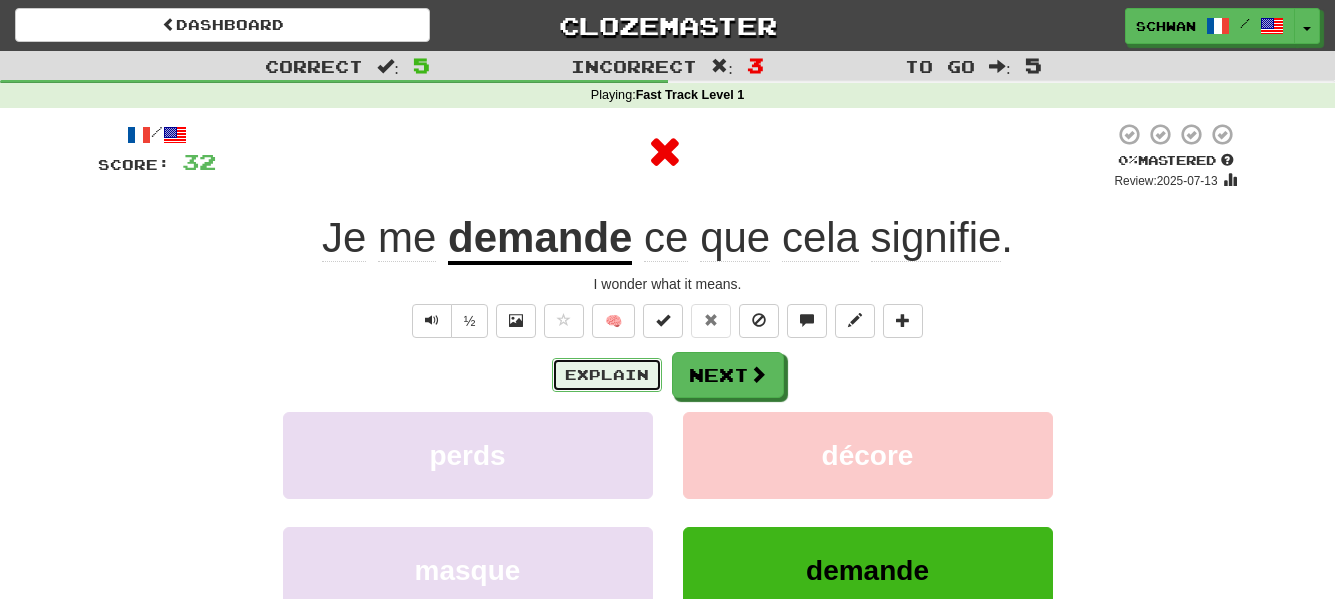 click on "Explain" at bounding box center (607, 375) 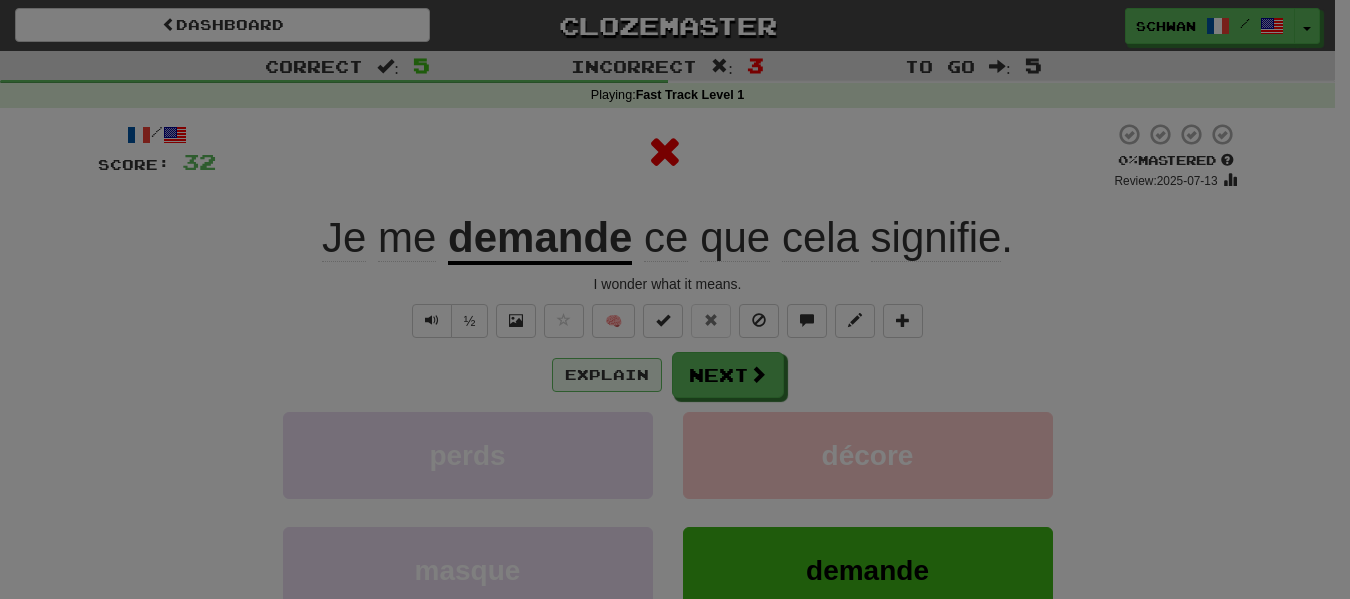 click at bounding box center [675, 299] 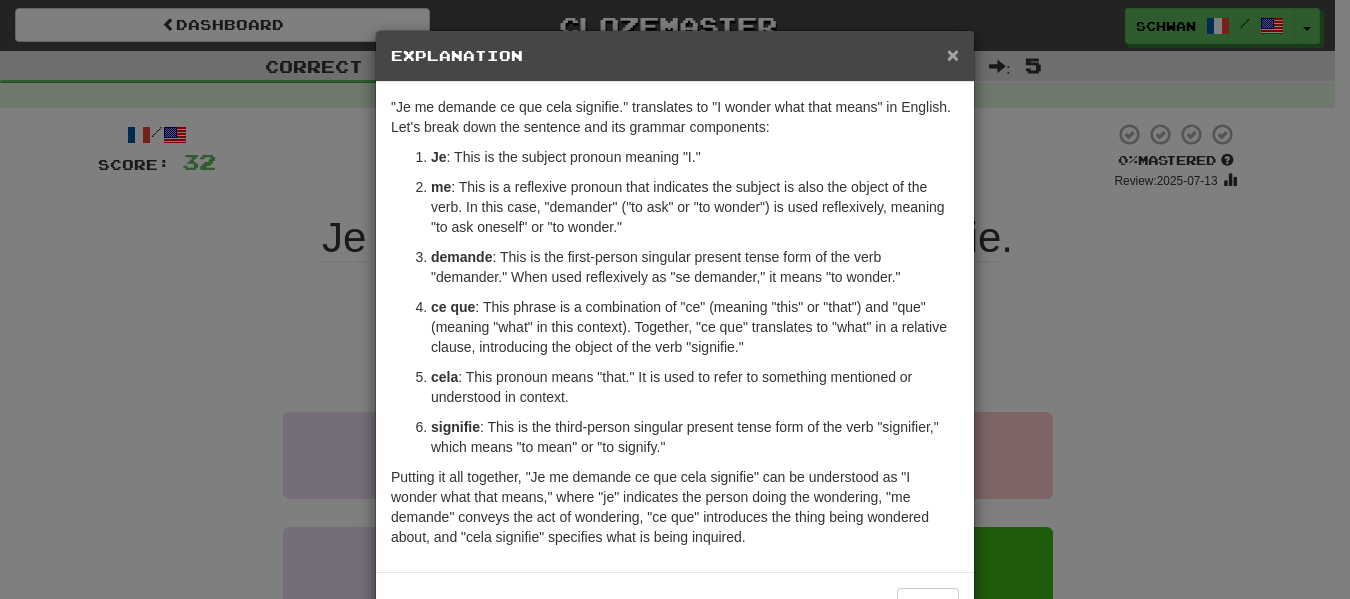 click on "×" at bounding box center (953, 54) 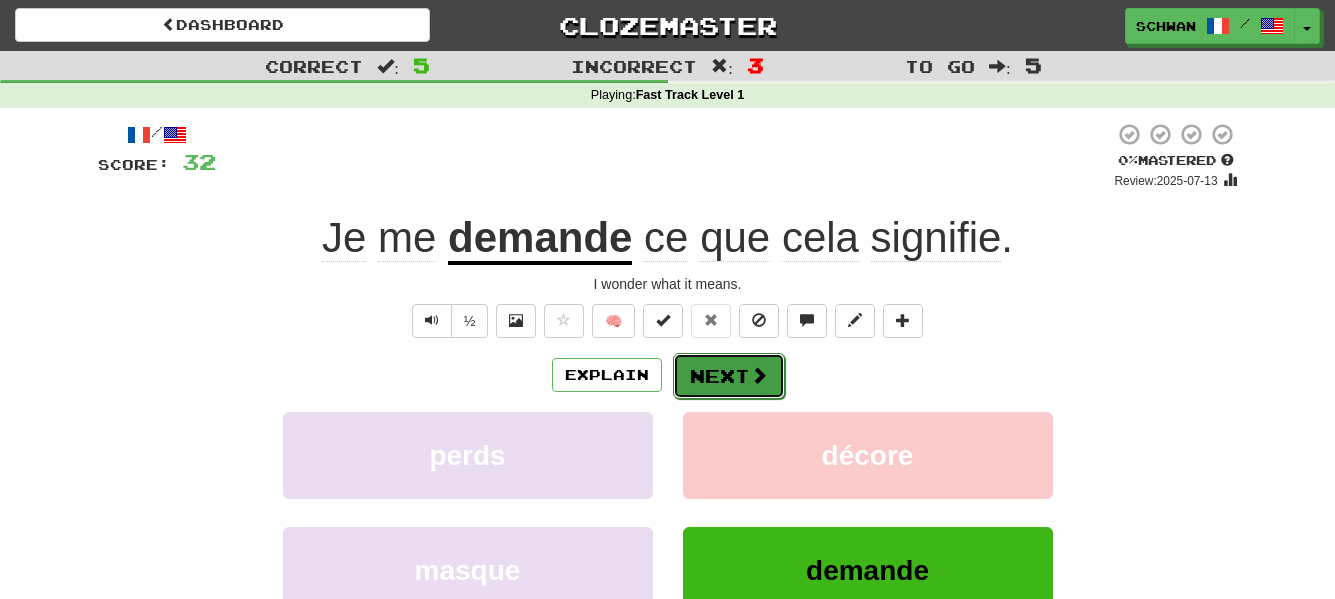 click on "Next" at bounding box center (729, 376) 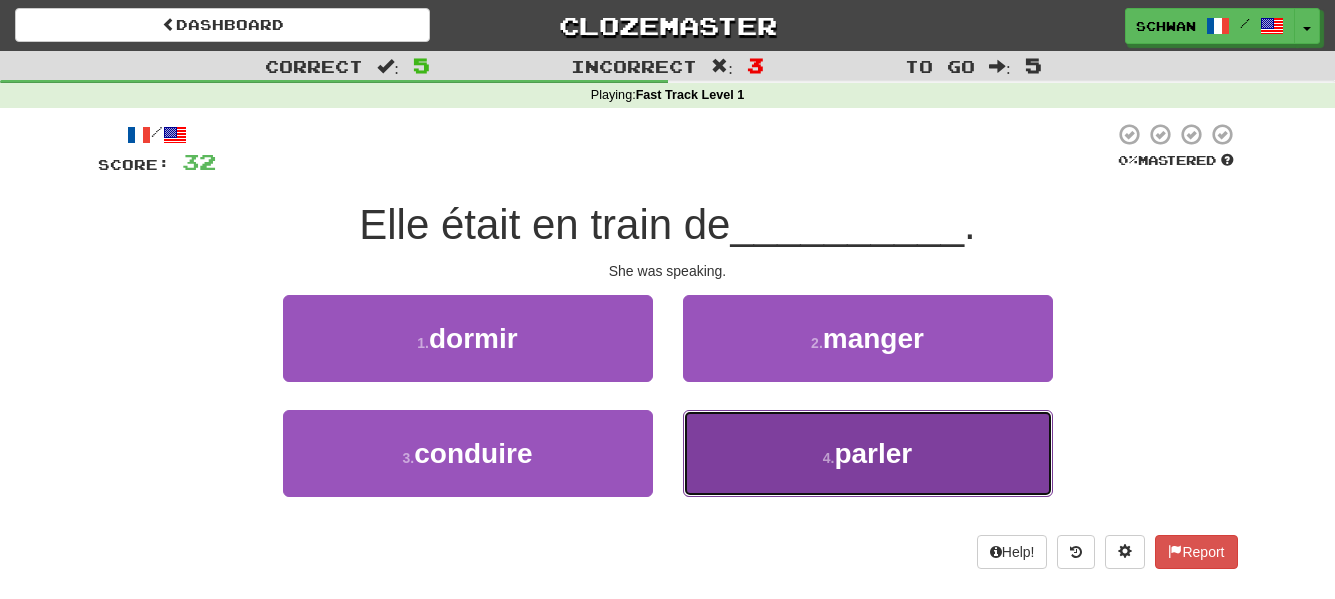click on "4 .  parler" at bounding box center [868, 453] 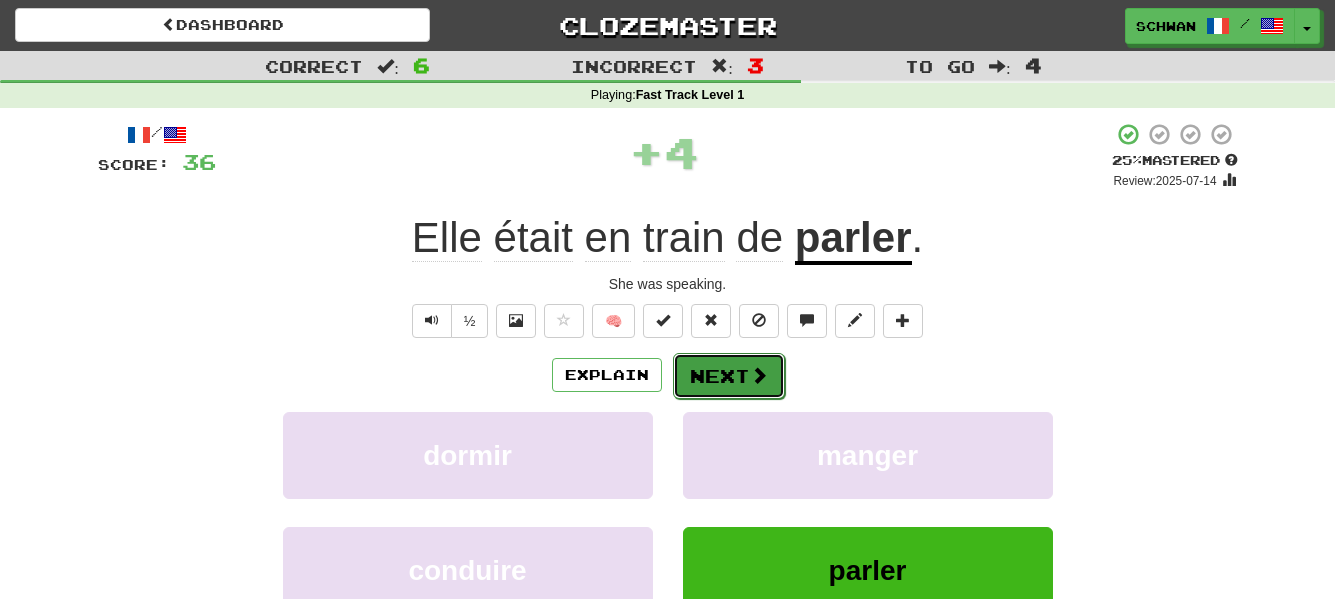 click on "Next" at bounding box center [729, 376] 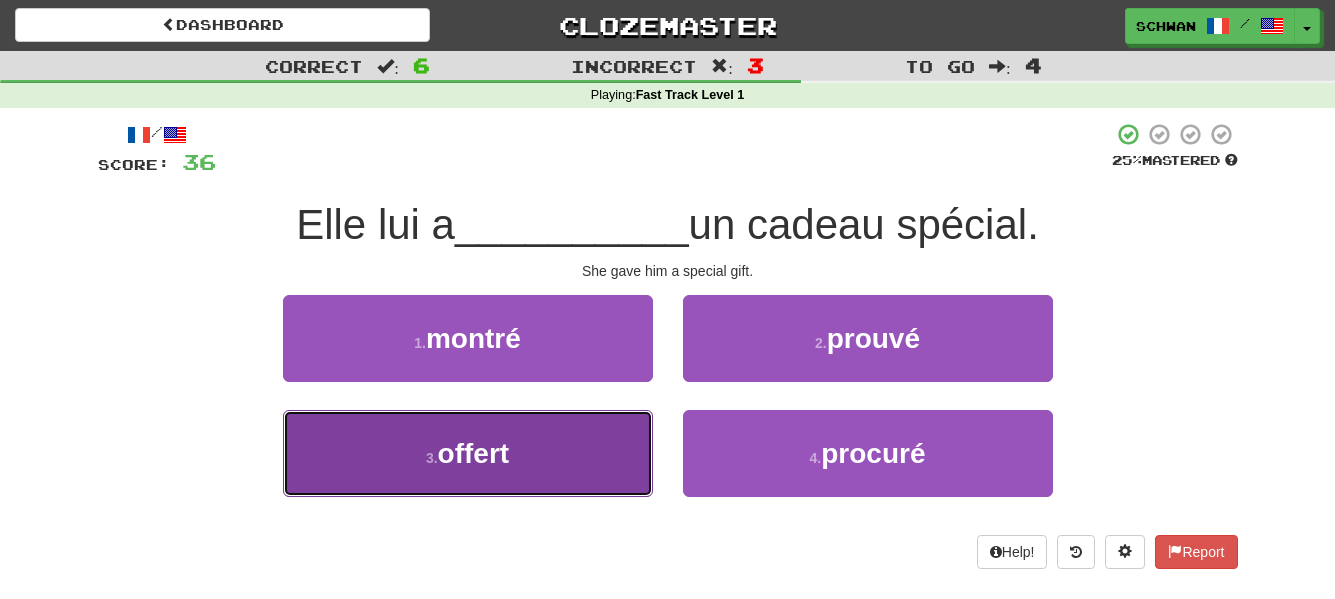 click on "3 .  offert" at bounding box center (468, 453) 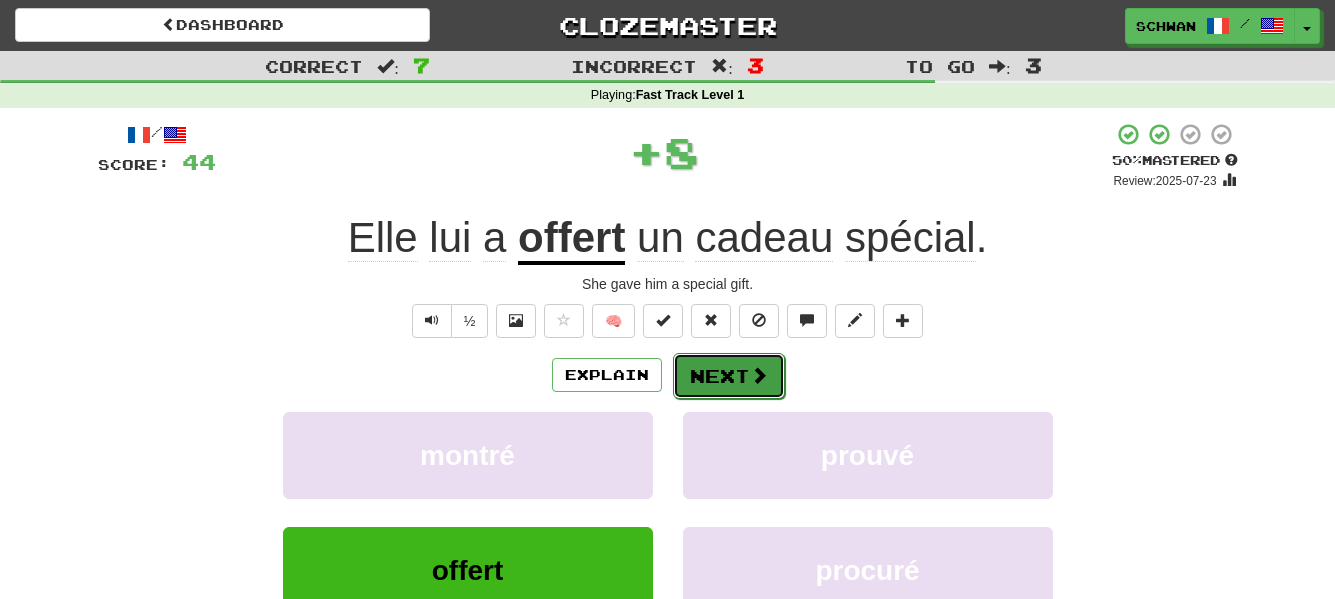 click at bounding box center [759, 375] 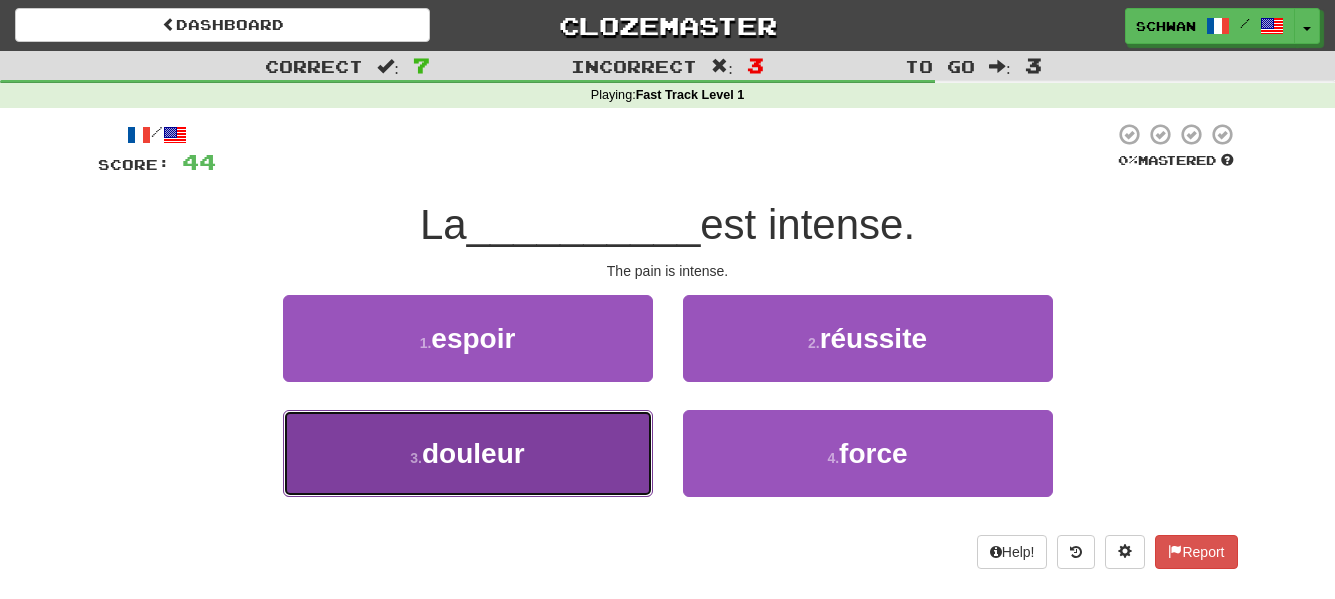 click on "3 .  douleur" at bounding box center (468, 453) 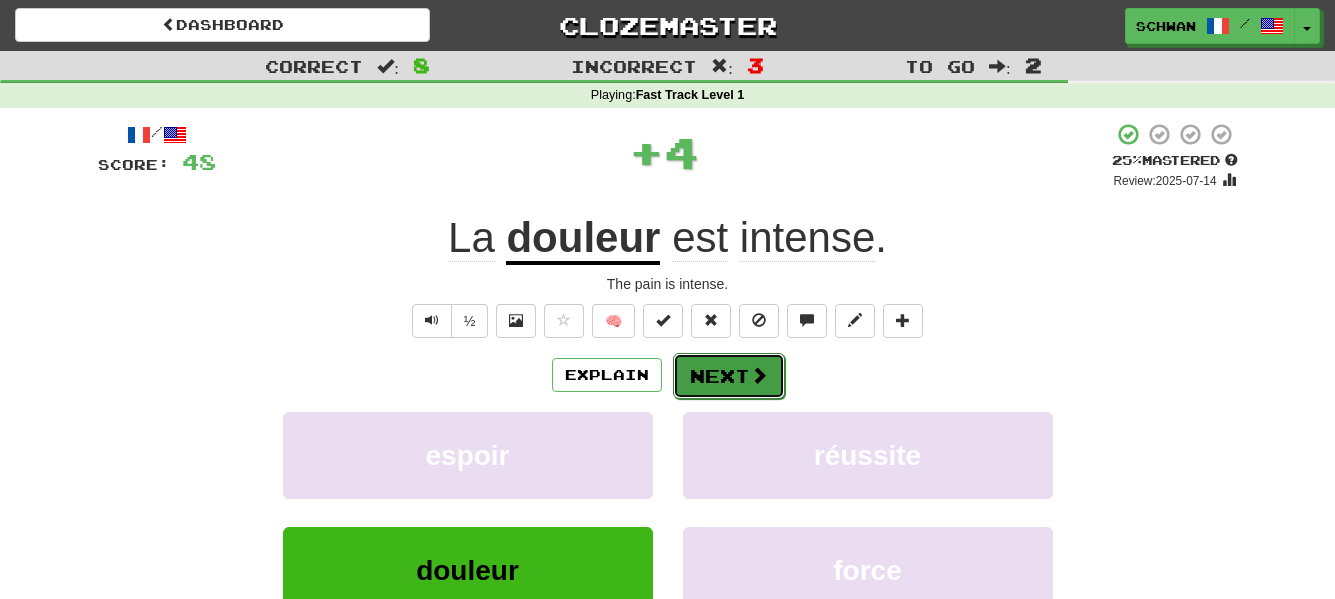 click on "Next" at bounding box center (729, 376) 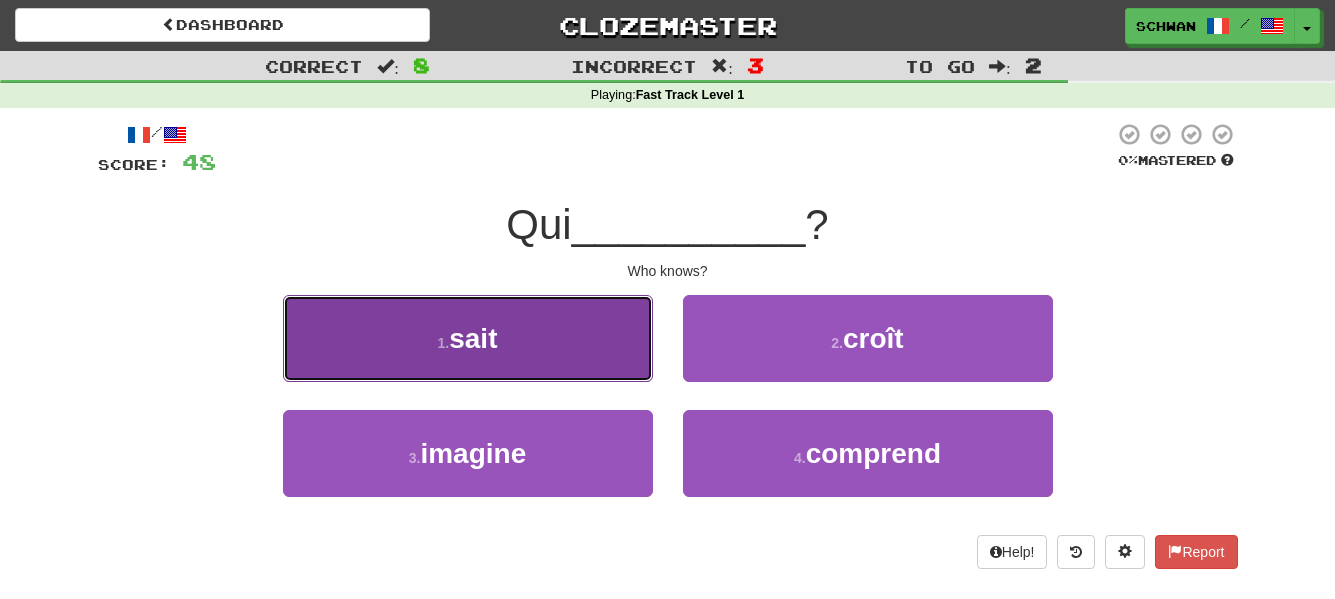 click on "sait" at bounding box center (473, 338) 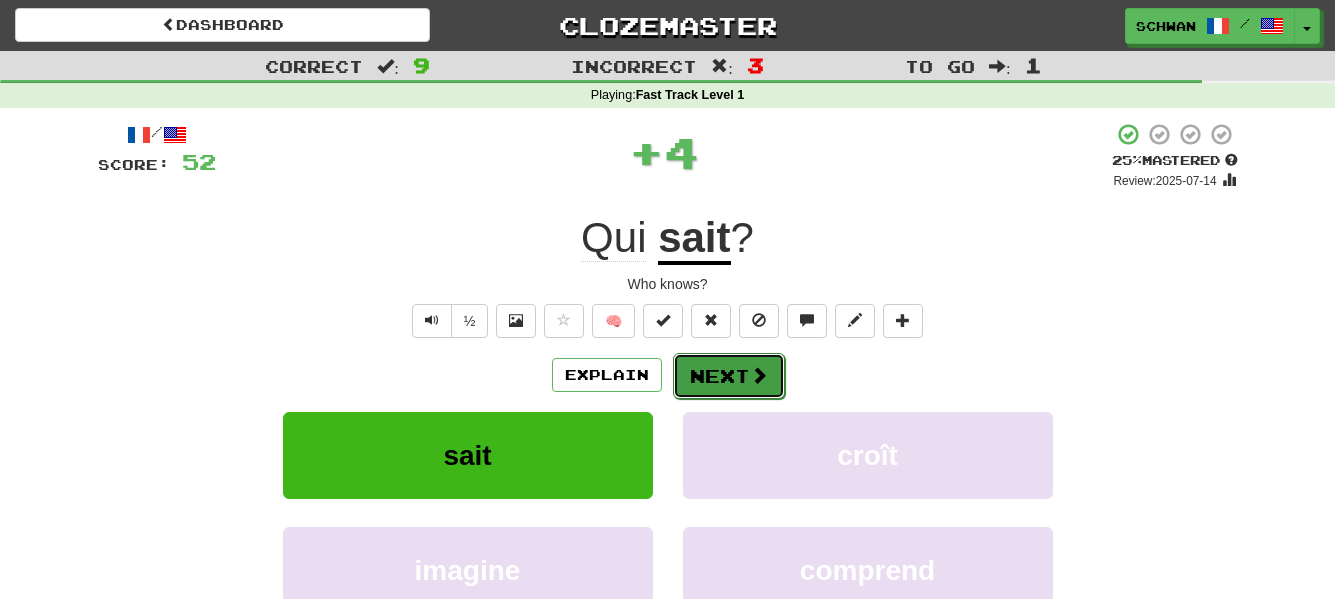 click on "Next" at bounding box center (729, 376) 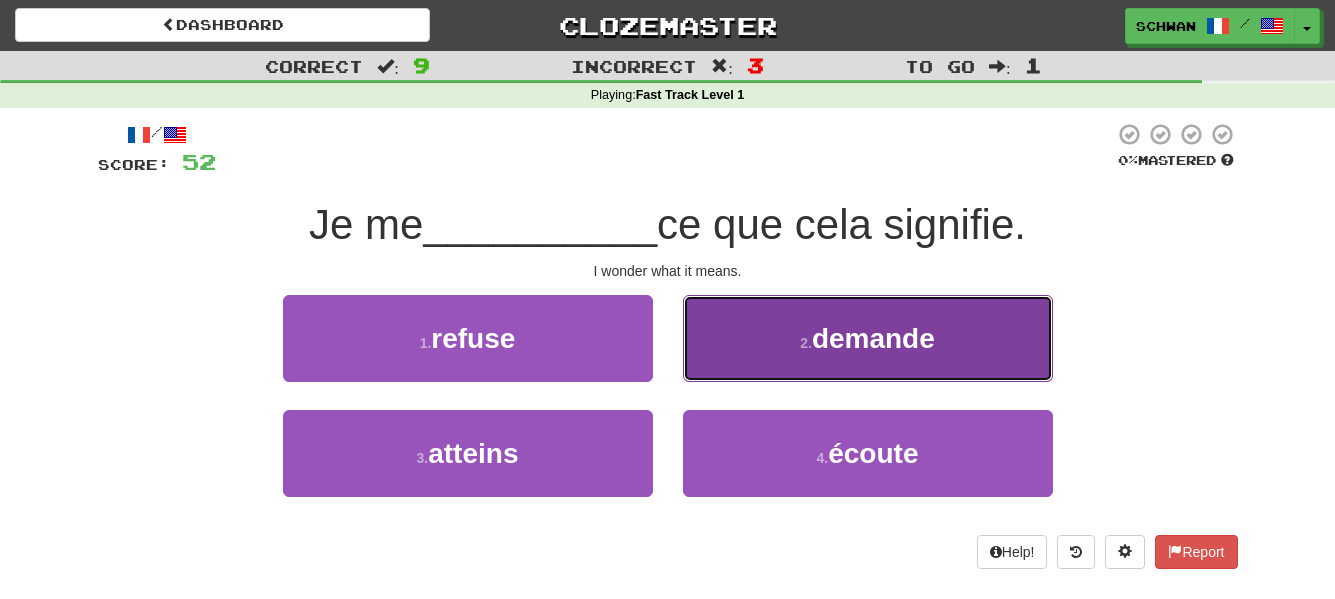 click on "2 .  demande" at bounding box center [868, 338] 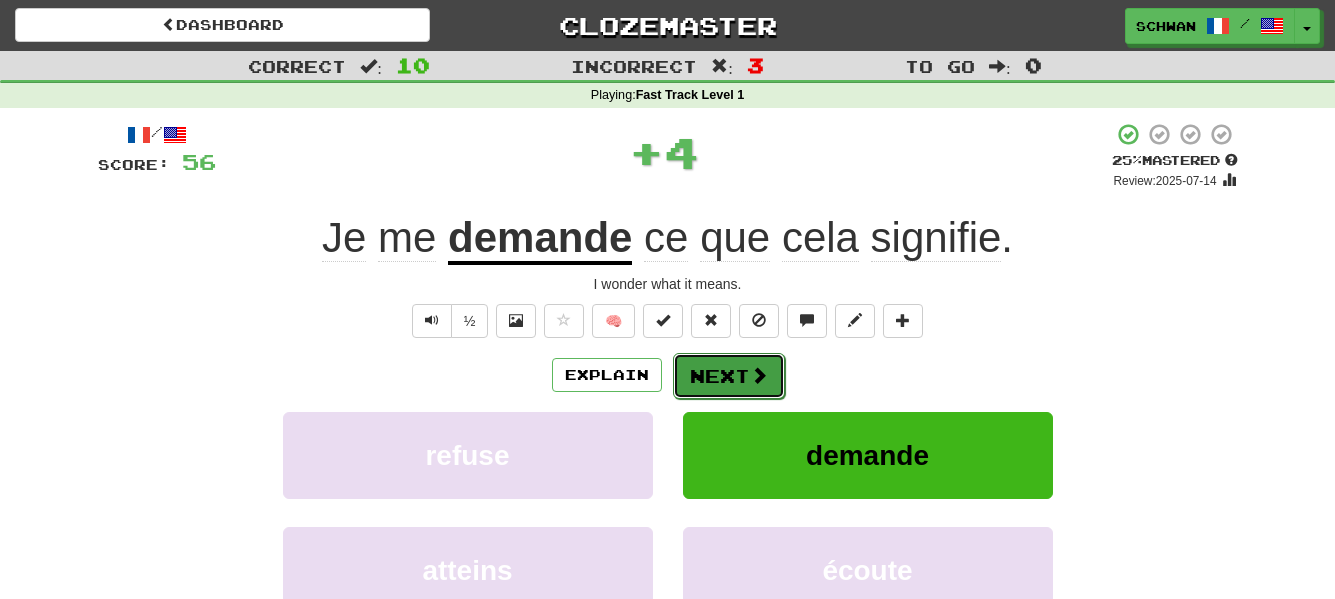 click on "Next" at bounding box center [729, 376] 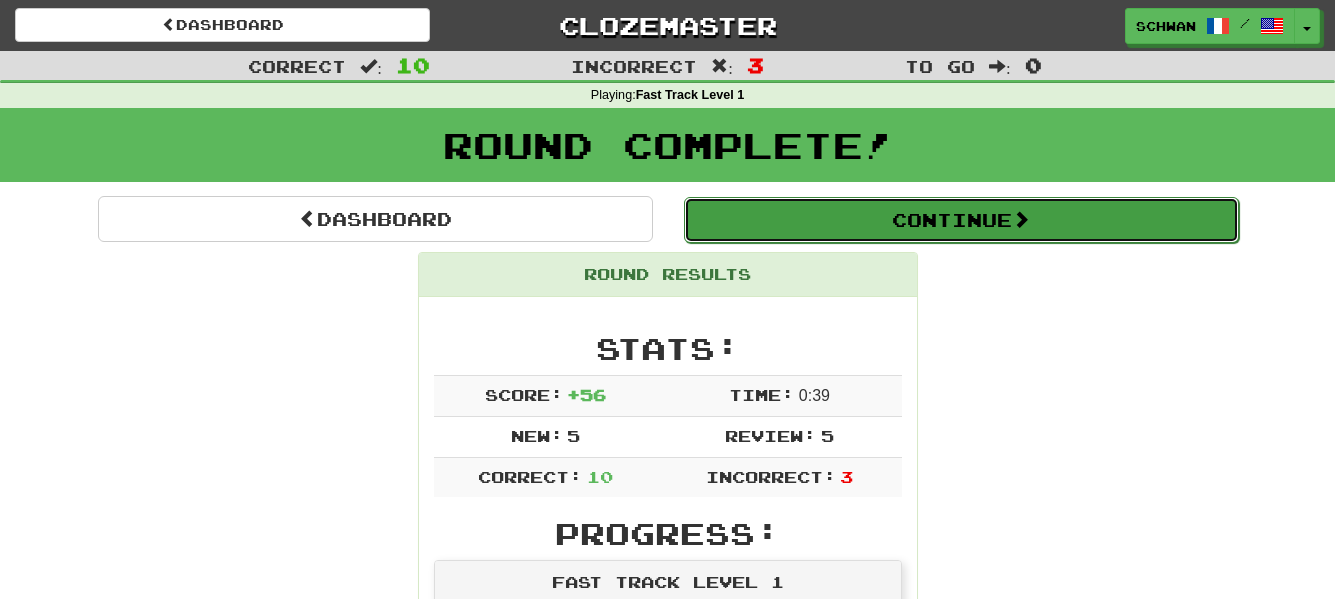 click on "Continue" at bounding box center (961, 220) 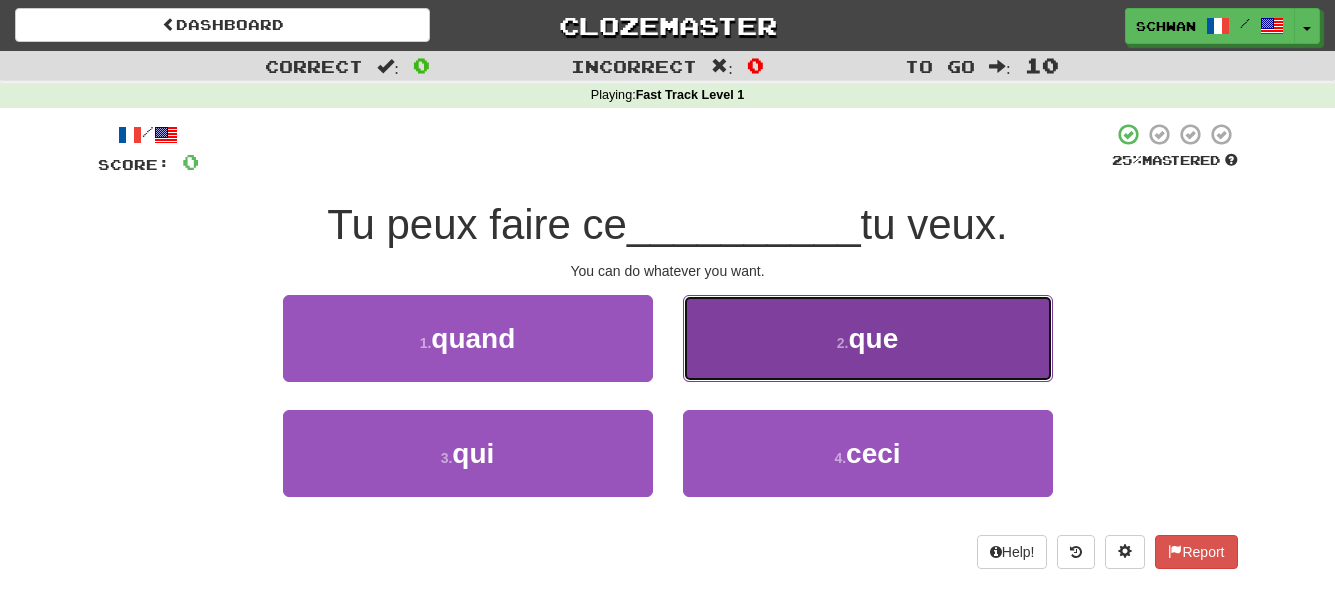 click on "2 .  que" at bounding box center [868, 338] 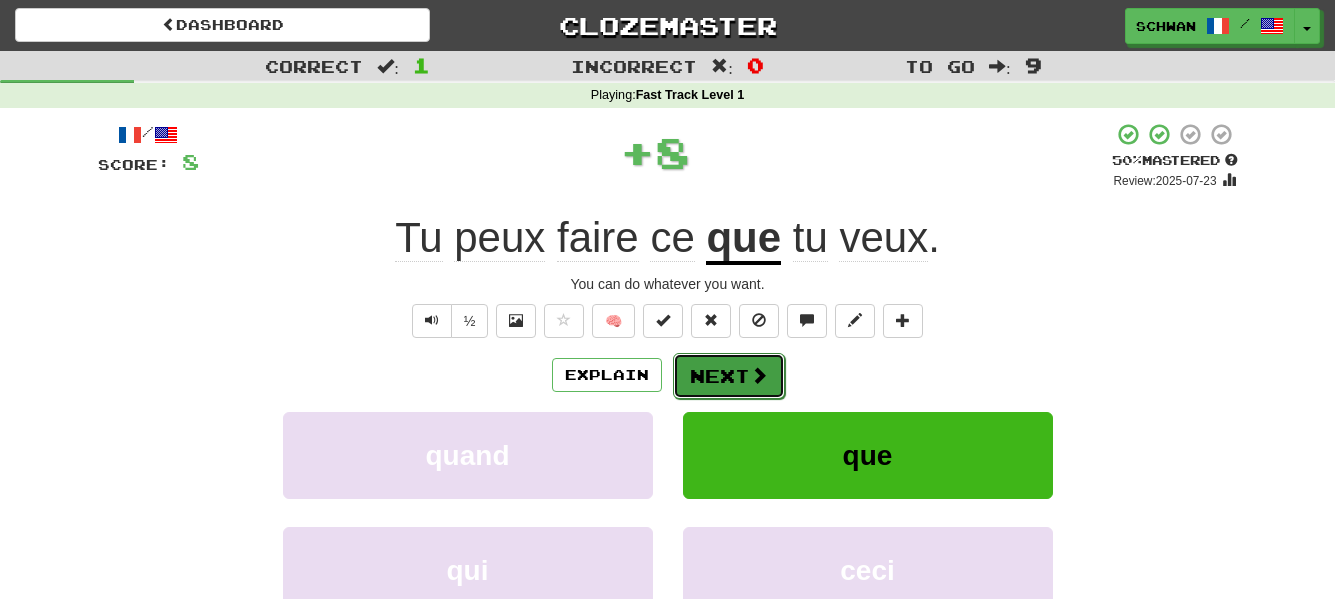 click on "Next" at bounding box center (729, 376) 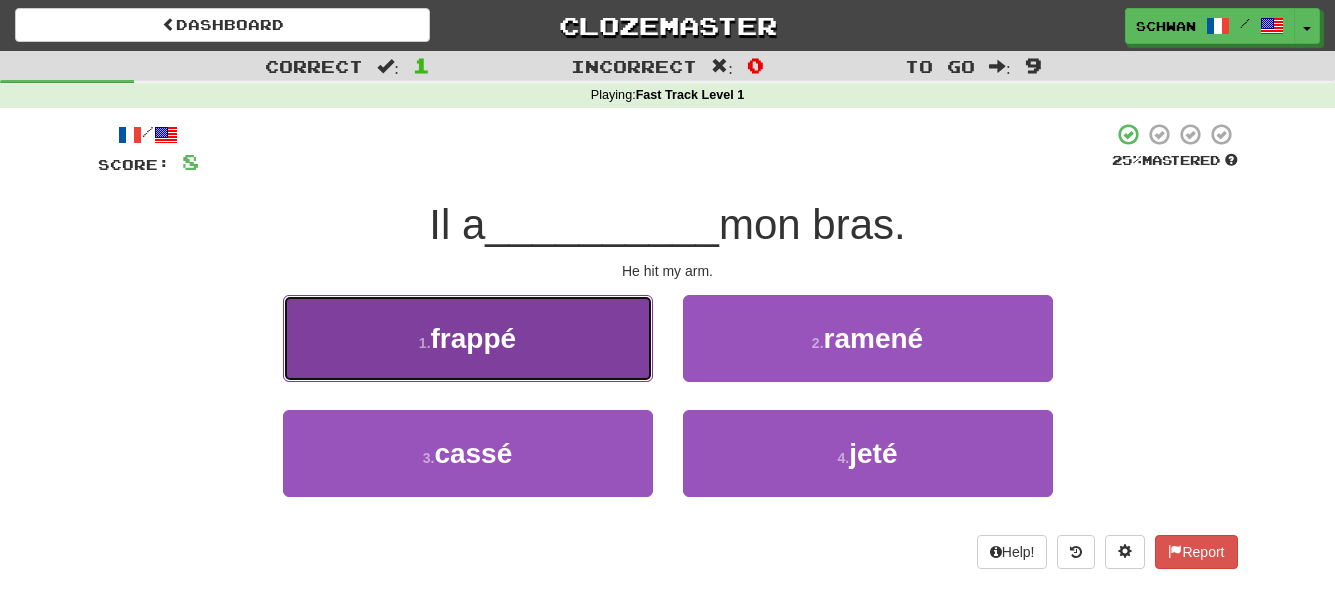 click on "1 .  frappé" at bounding box center (468, 338) 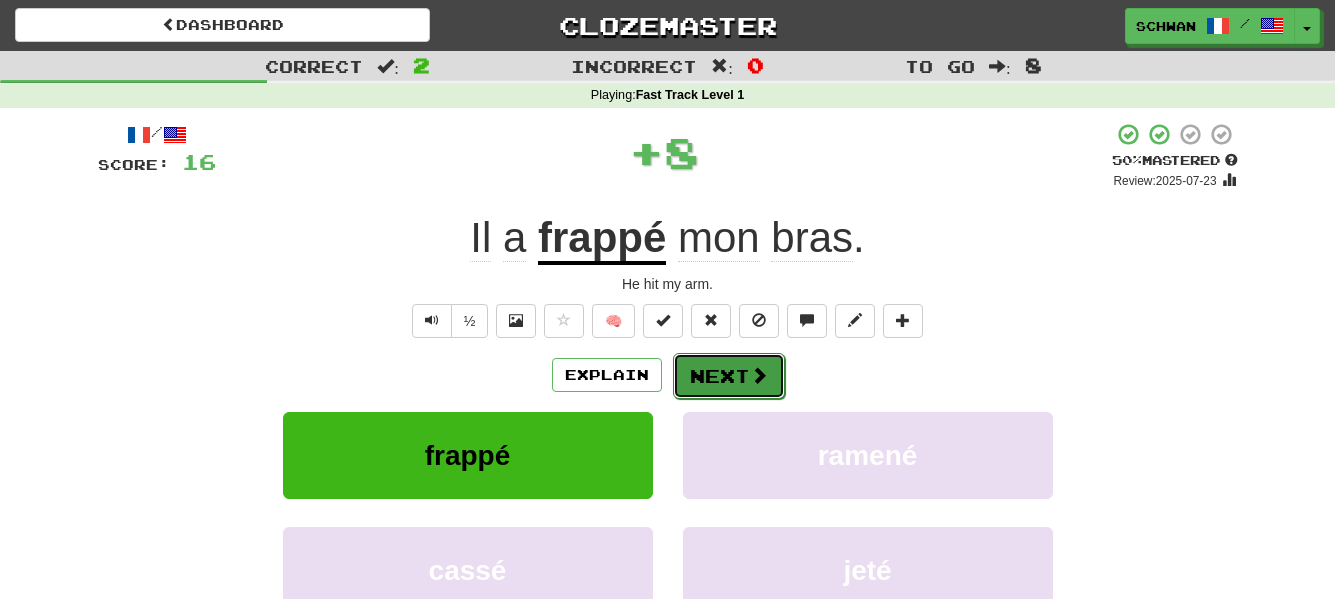 click on "Next" at bounding box center [729, 376] 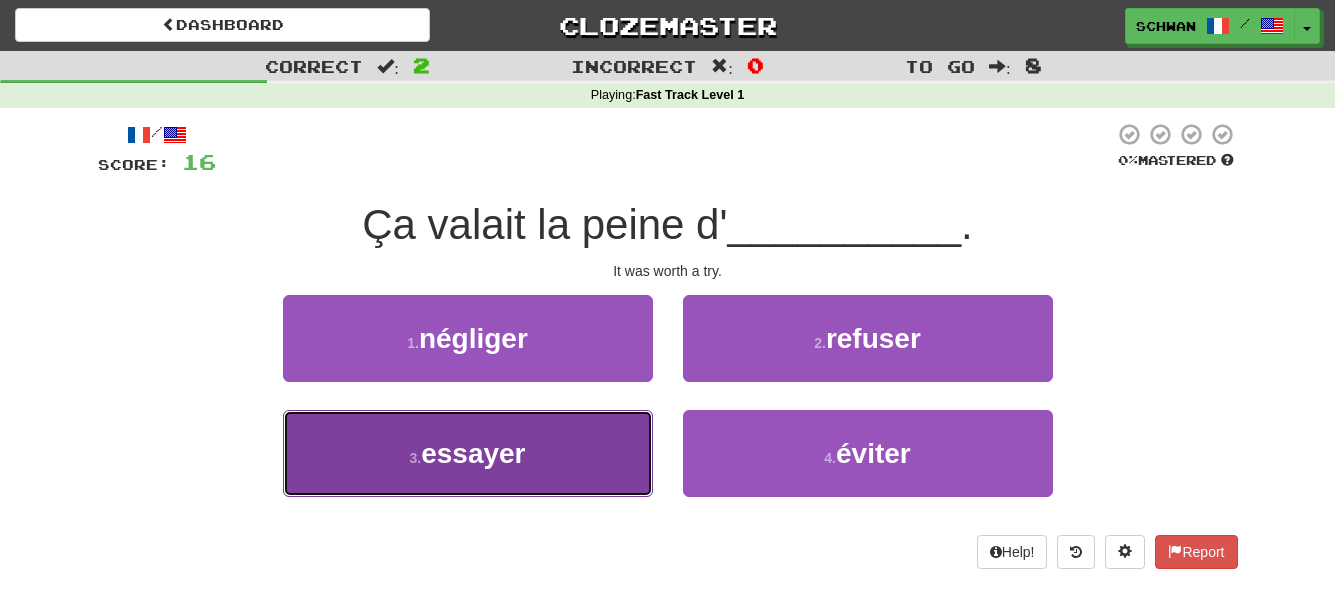 click on "essayer" at bounding box center [473, 453] 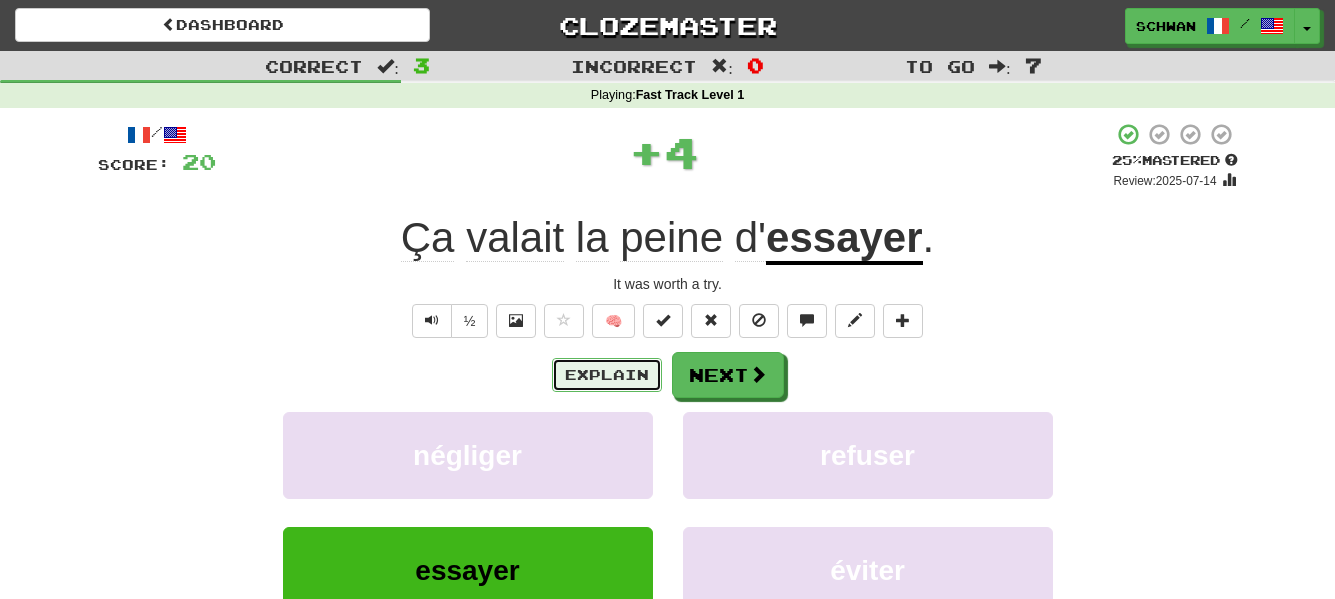 click on "Explain" at bounding box center [607, 375] 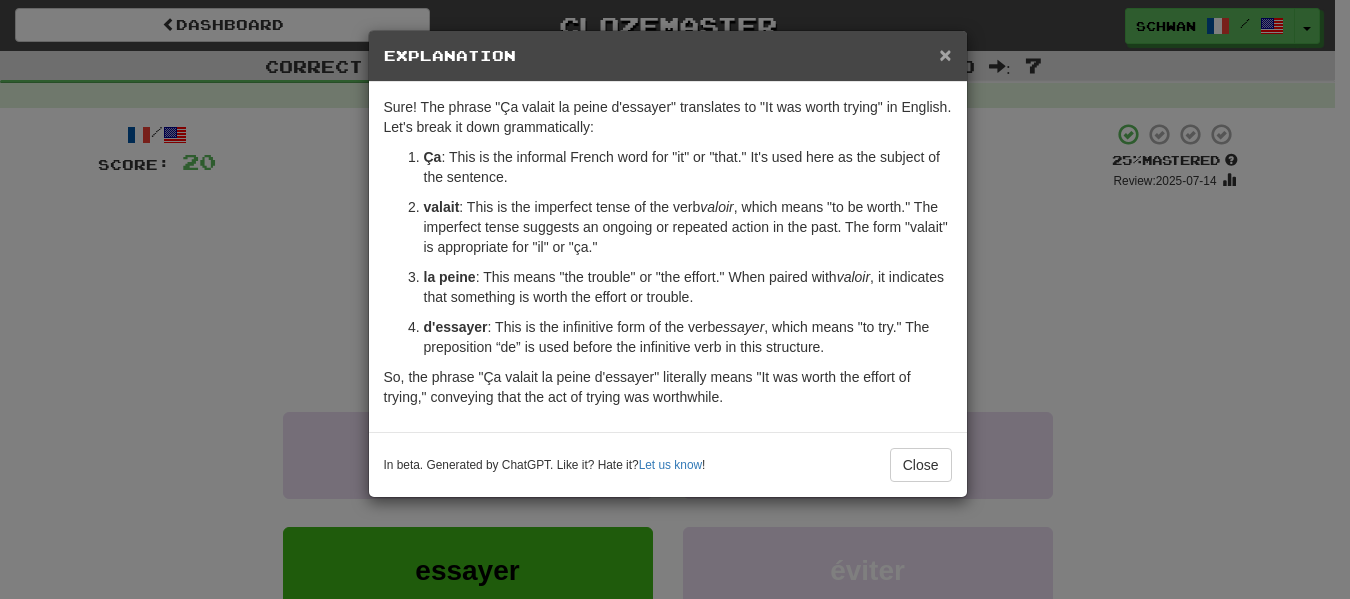 click on "×" at bounding box center [945, 54] 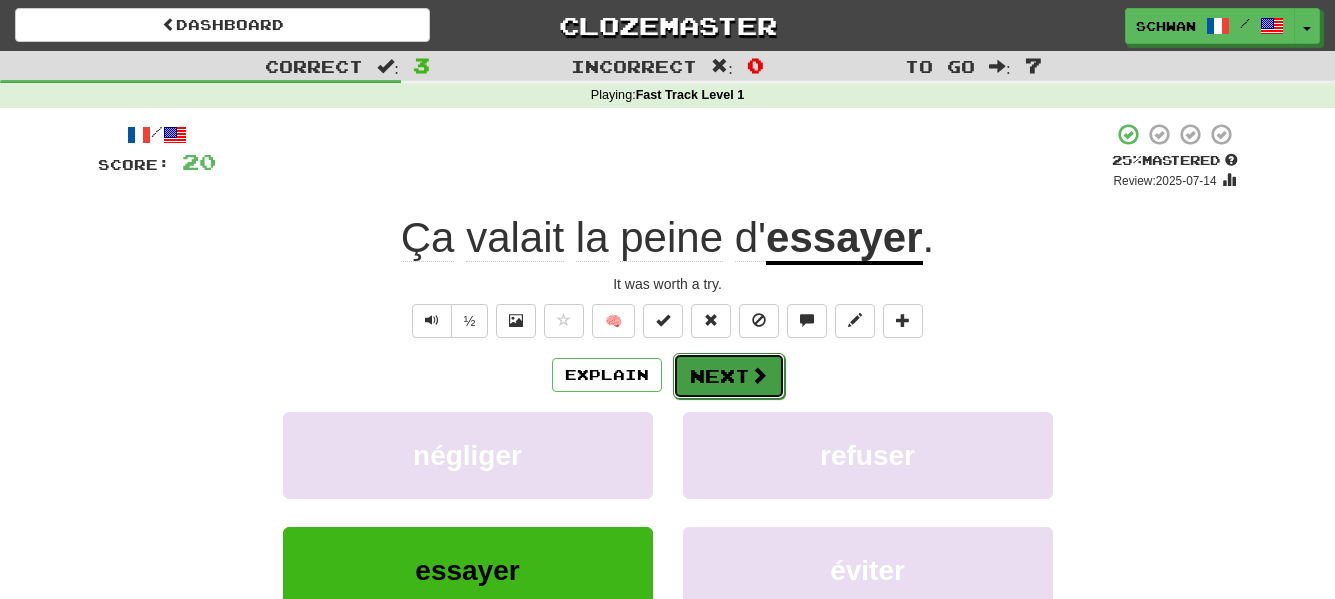 click at bounding box center [759, 375] 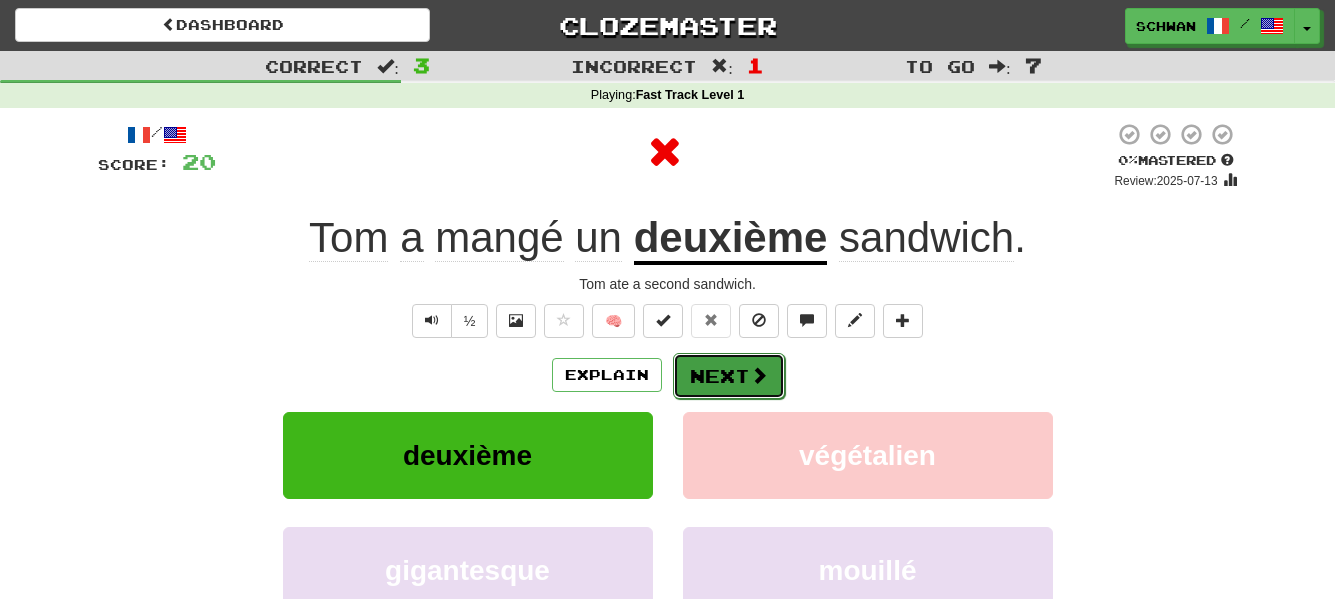 click on "Next" at bounding box center (729, 376) 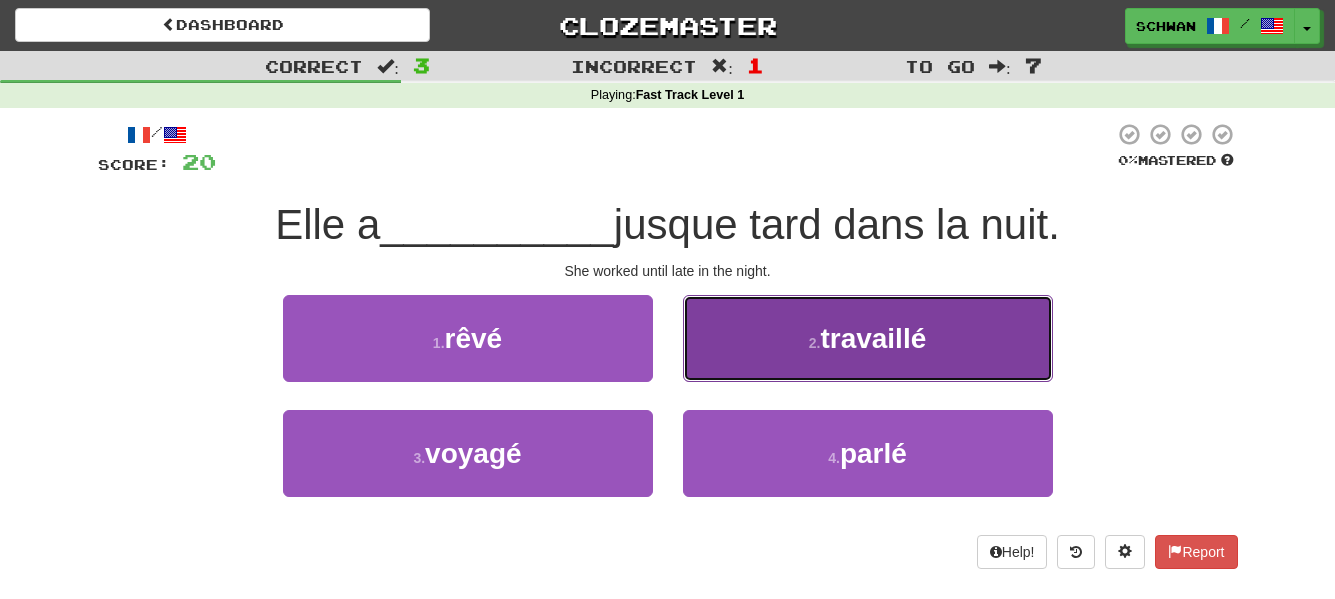 click on "2 .  travaillé" at bounding box center (868, 338) 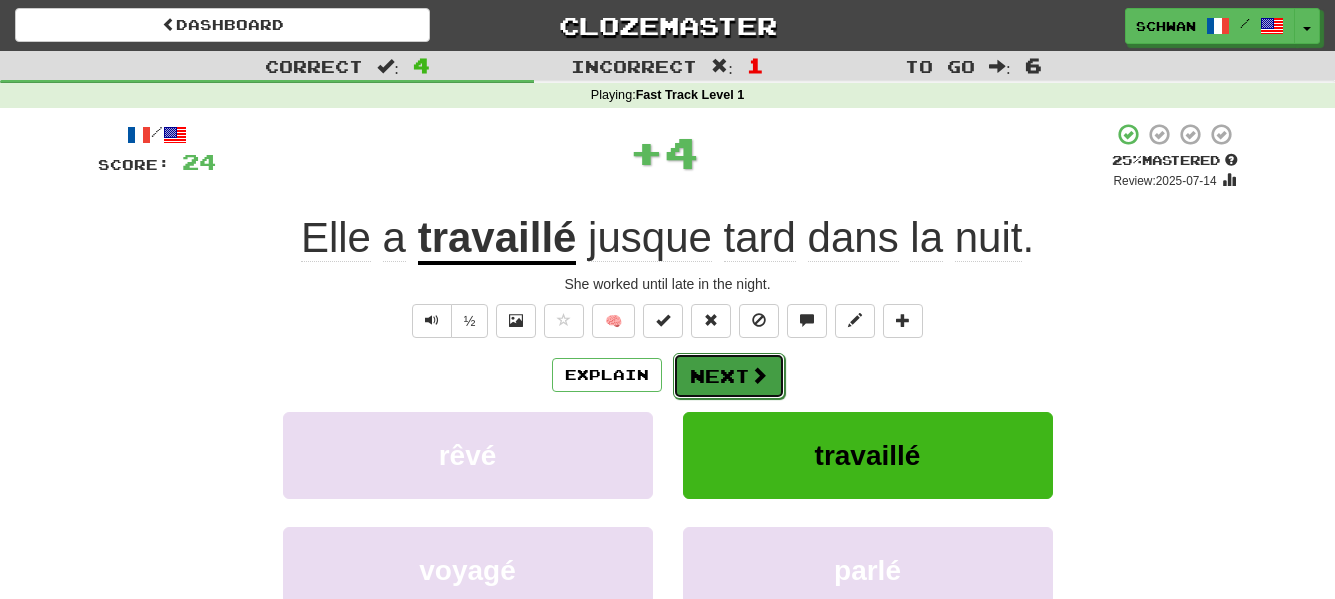 click on "Next" at bounding box center (729, 376) 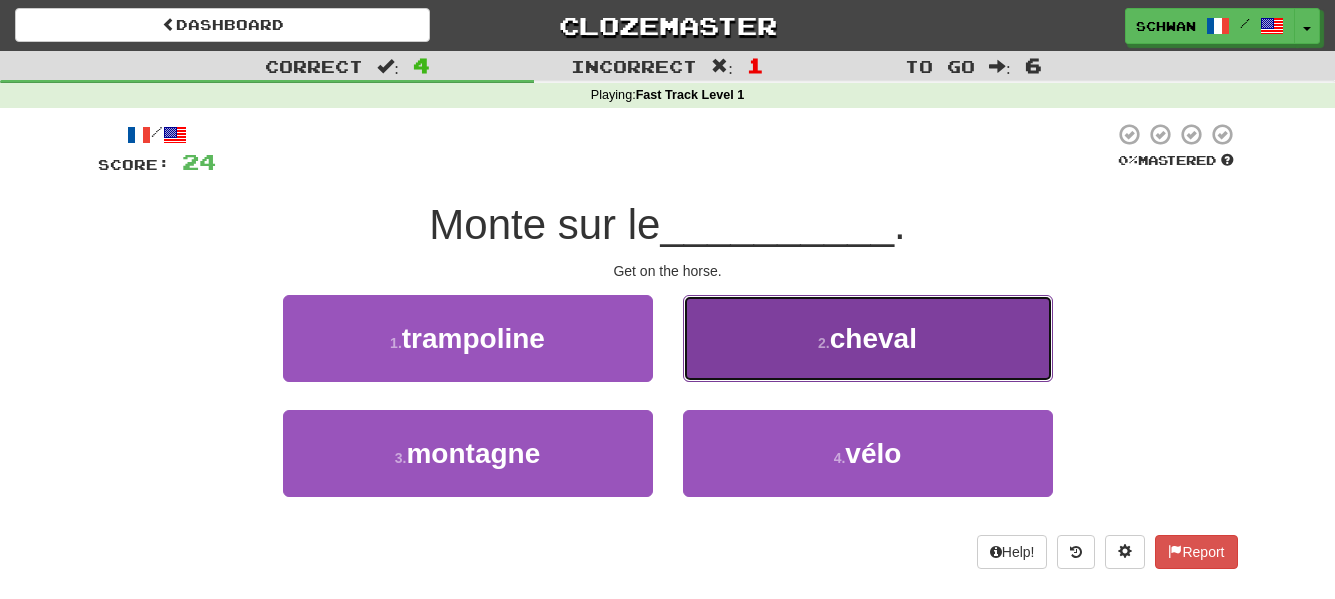 click on "2 .  cheval" at bounding box center (868, 338) 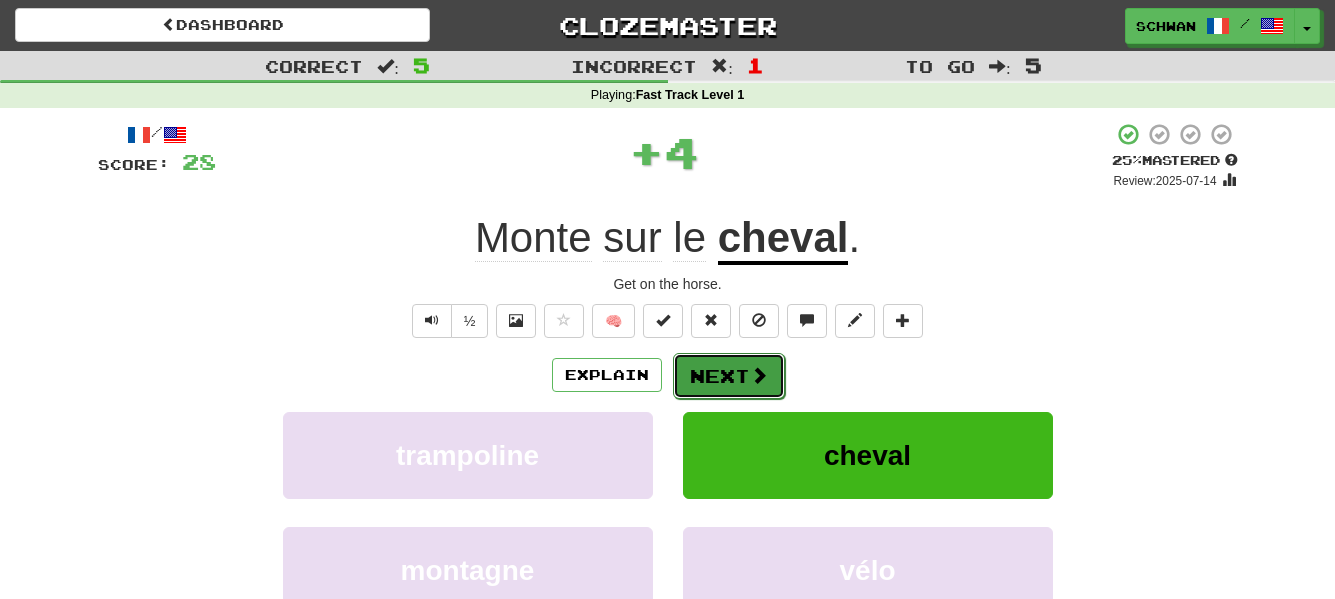 click on "Next" at bounding box center [729, 376] 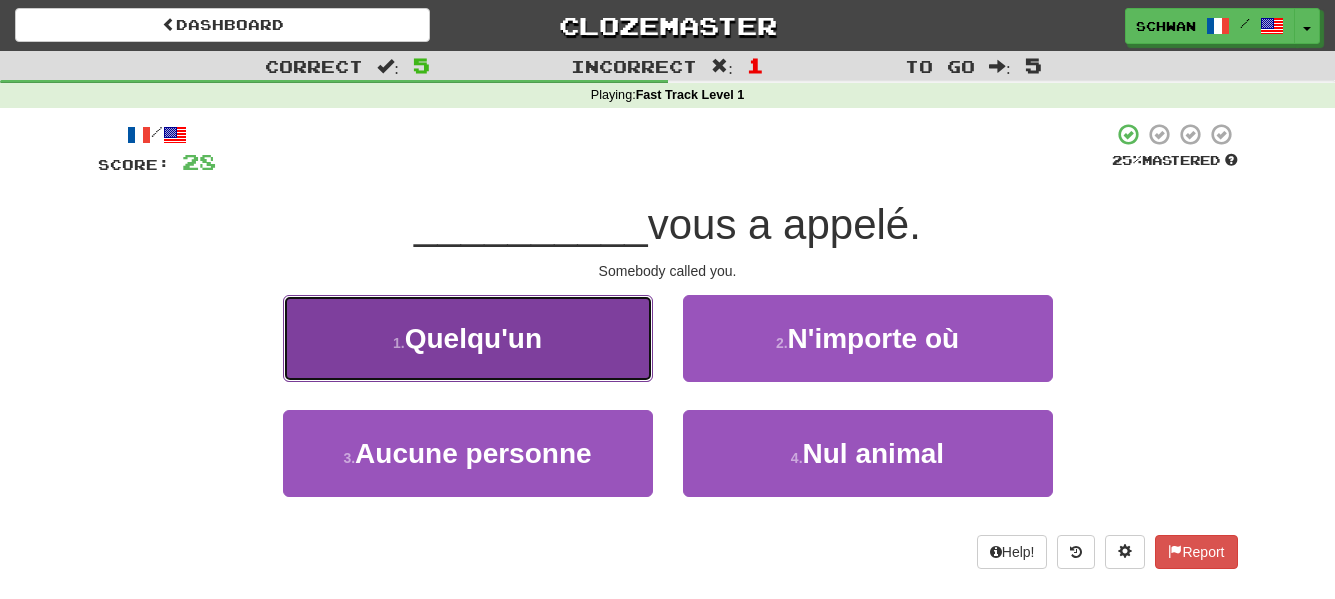 click on "1 .  Quelqu'un" at bounding box center [468, 338] 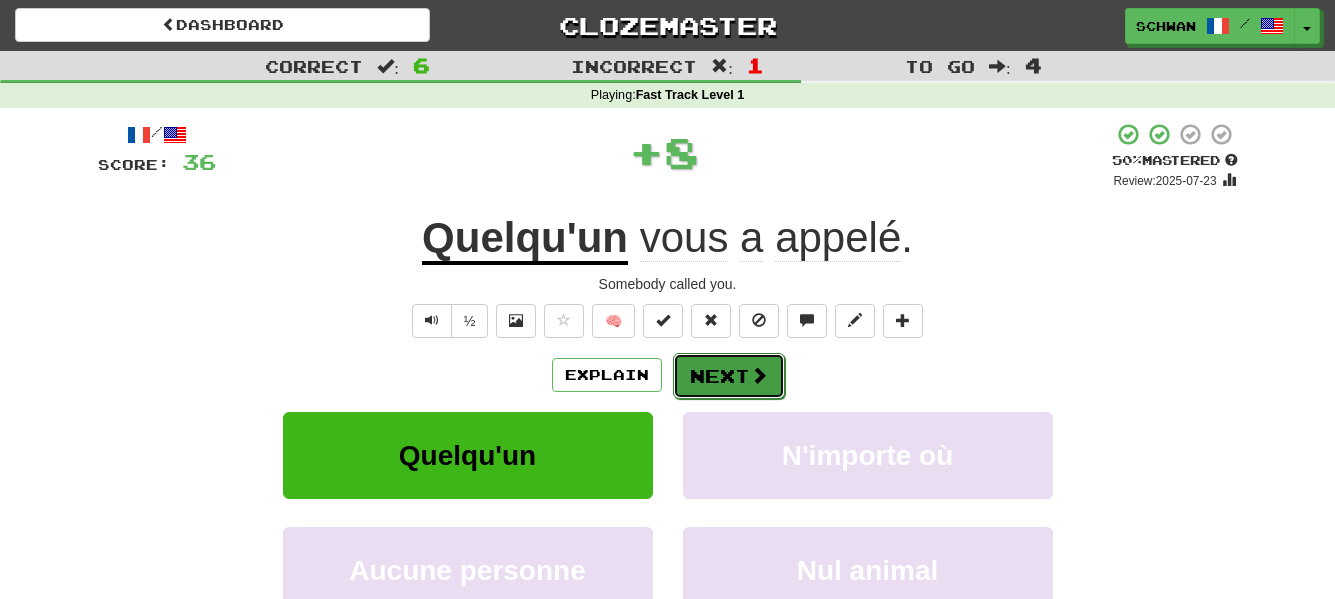 click on "Next" at bounding box center (729, 376) 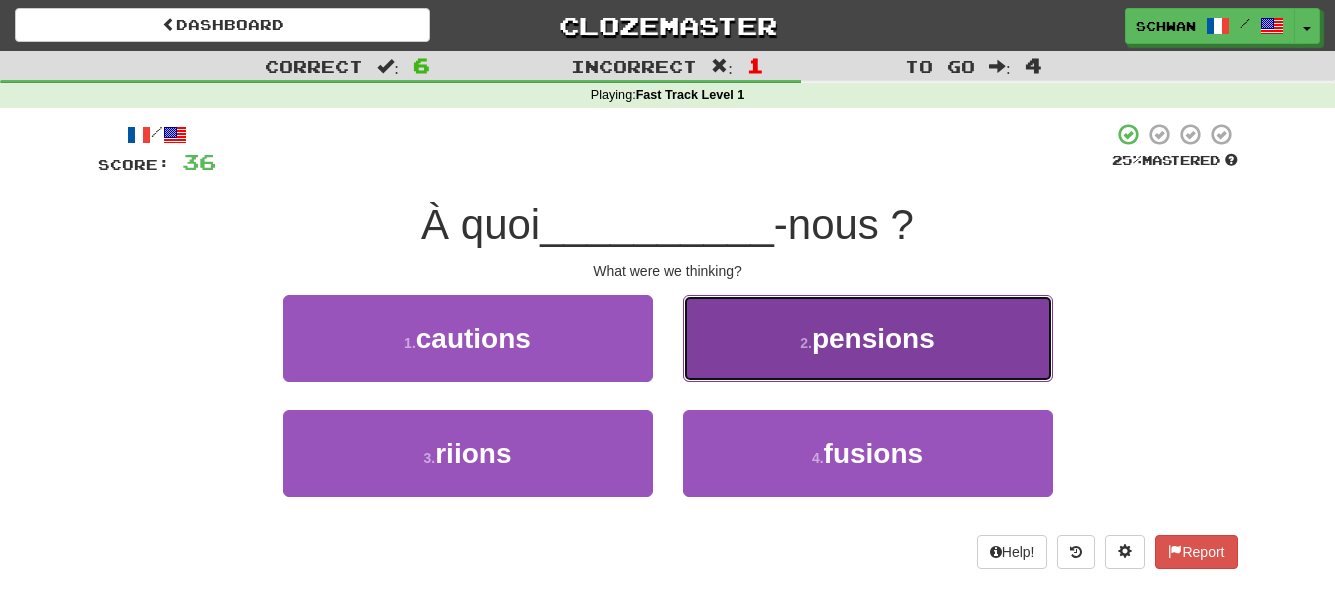 click on "2 .  pensions" at bounding box center (868, 338) 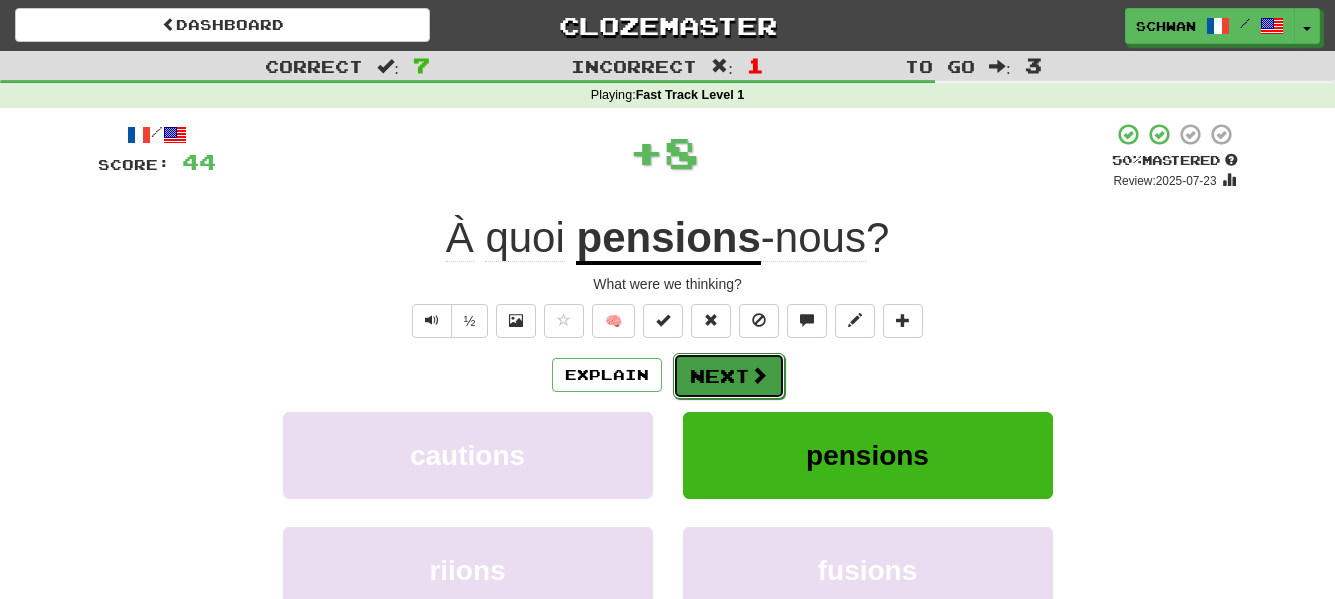 click on "Next" at bounding box center (729, 376) 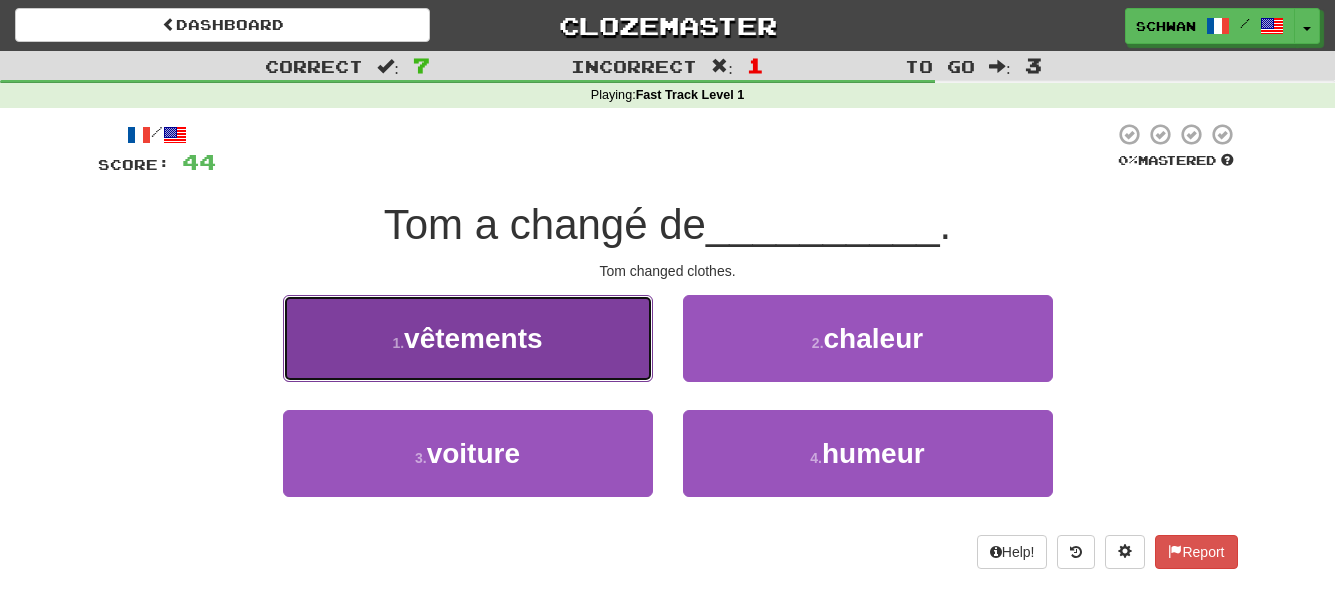 click on "vêtements" at bounding box center [473, 338] 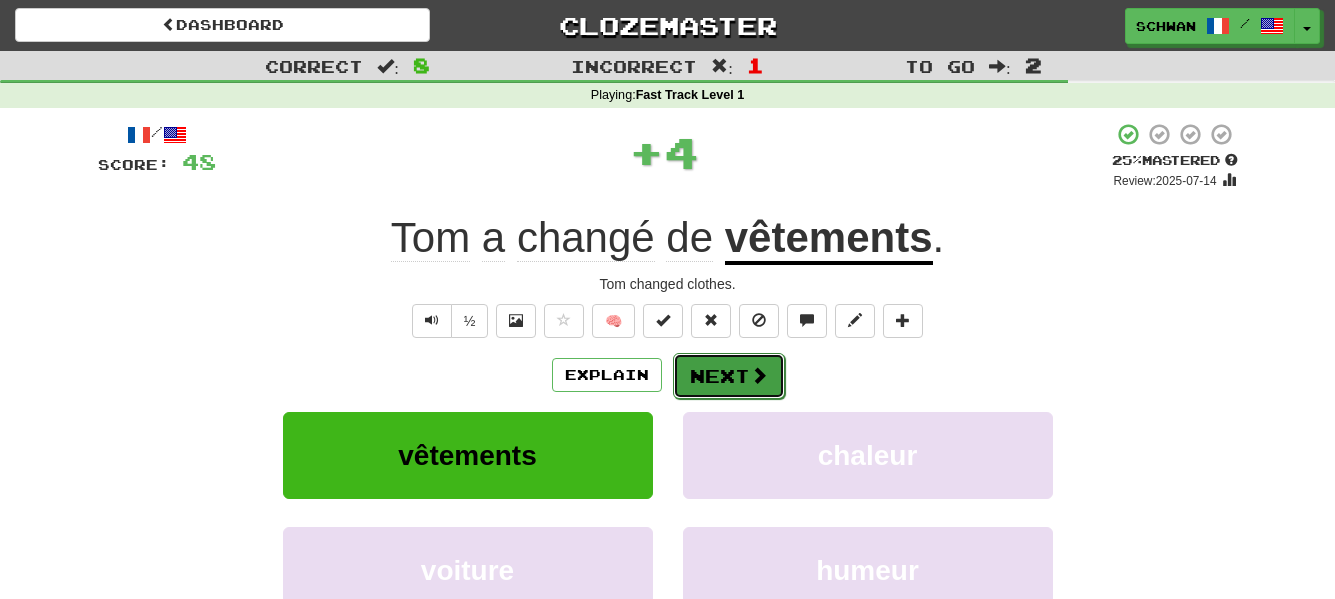 click on "Next" at bounding box center (729, 376) 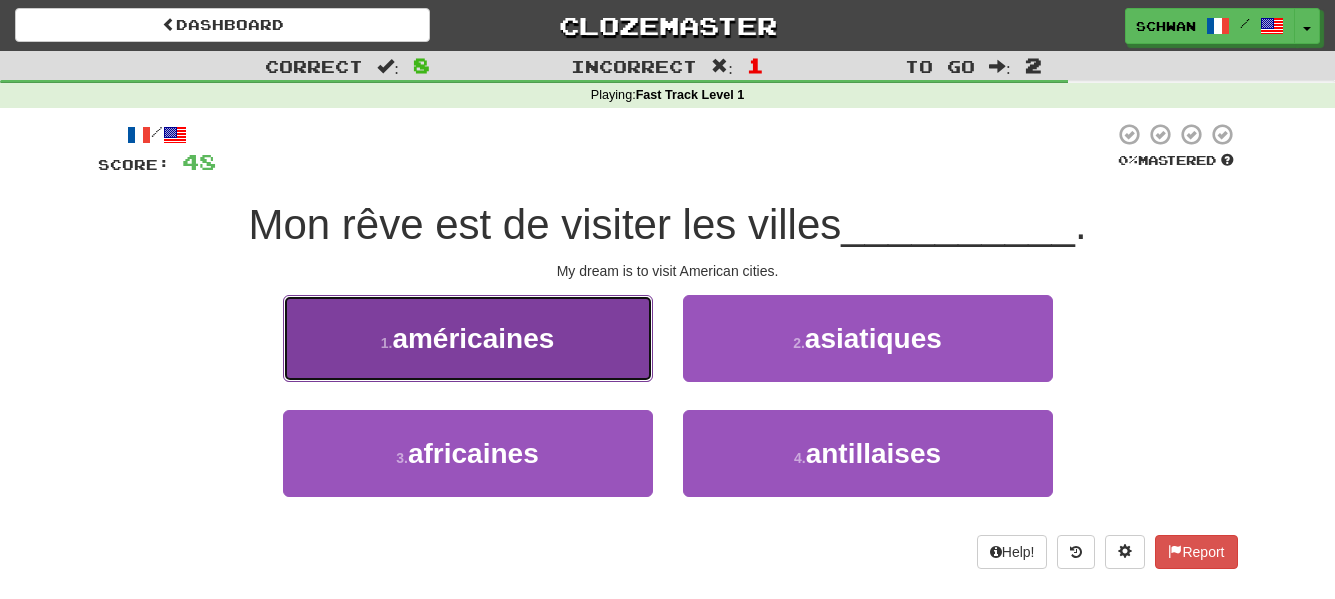click on "1 .  américaines" at bounding box center (468, 338) 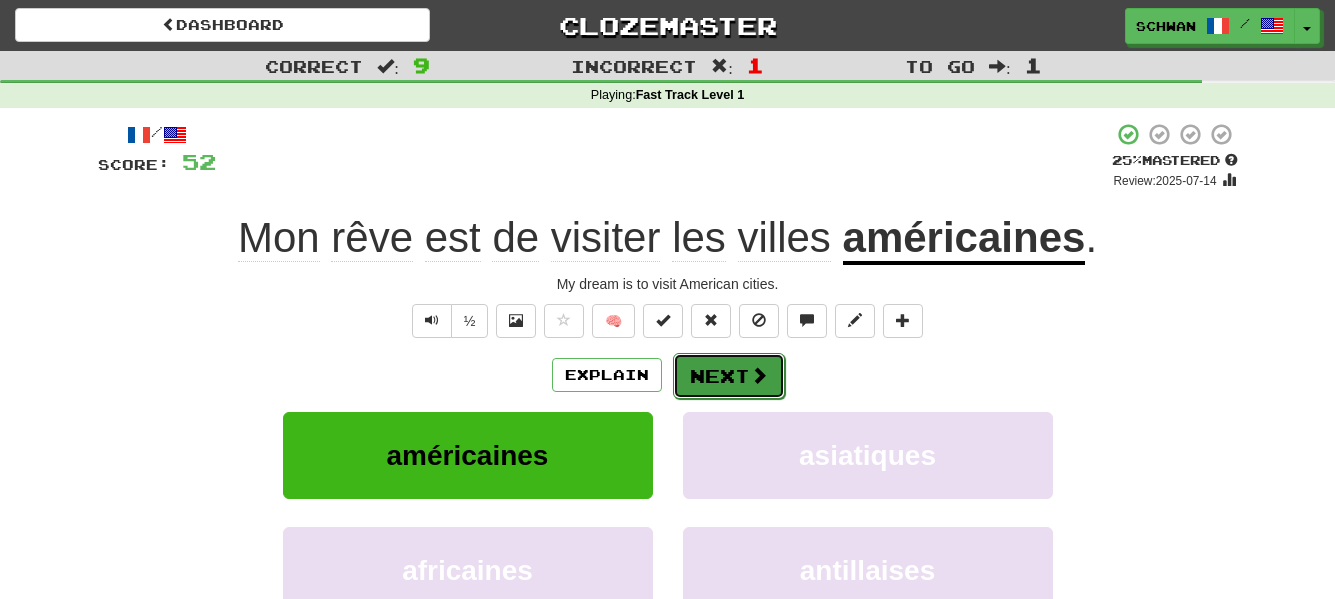 click on "Next" at bounding box center [729, 376] 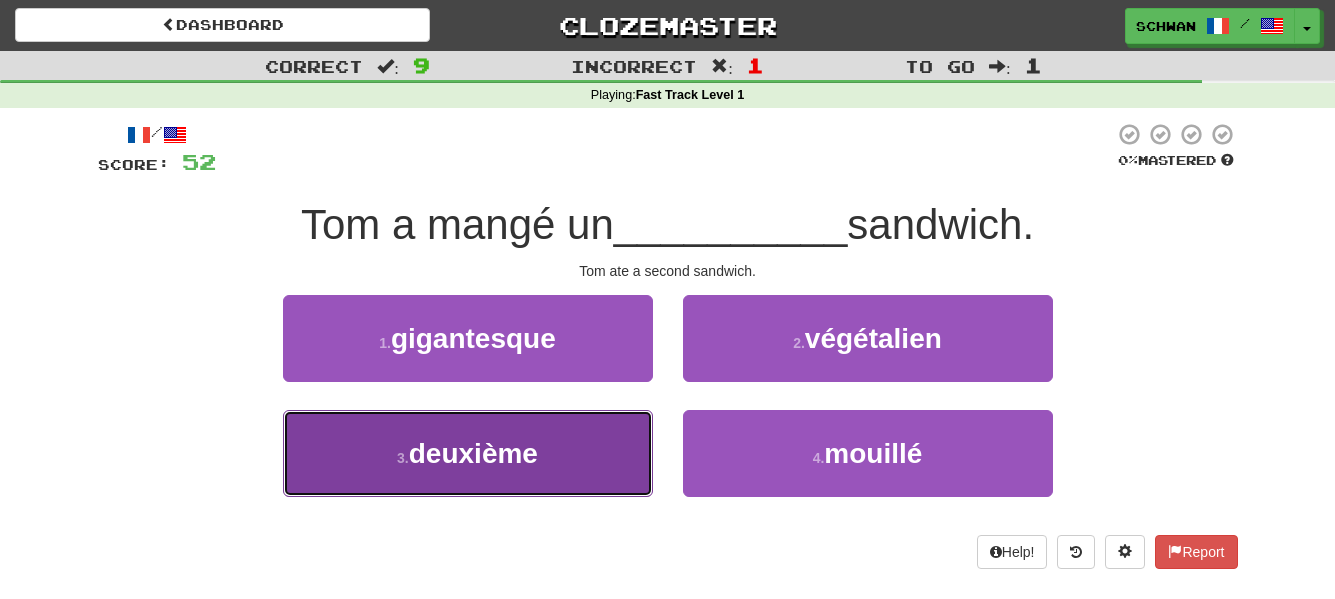 click on "deuxième" at bounding box center (473, 453) 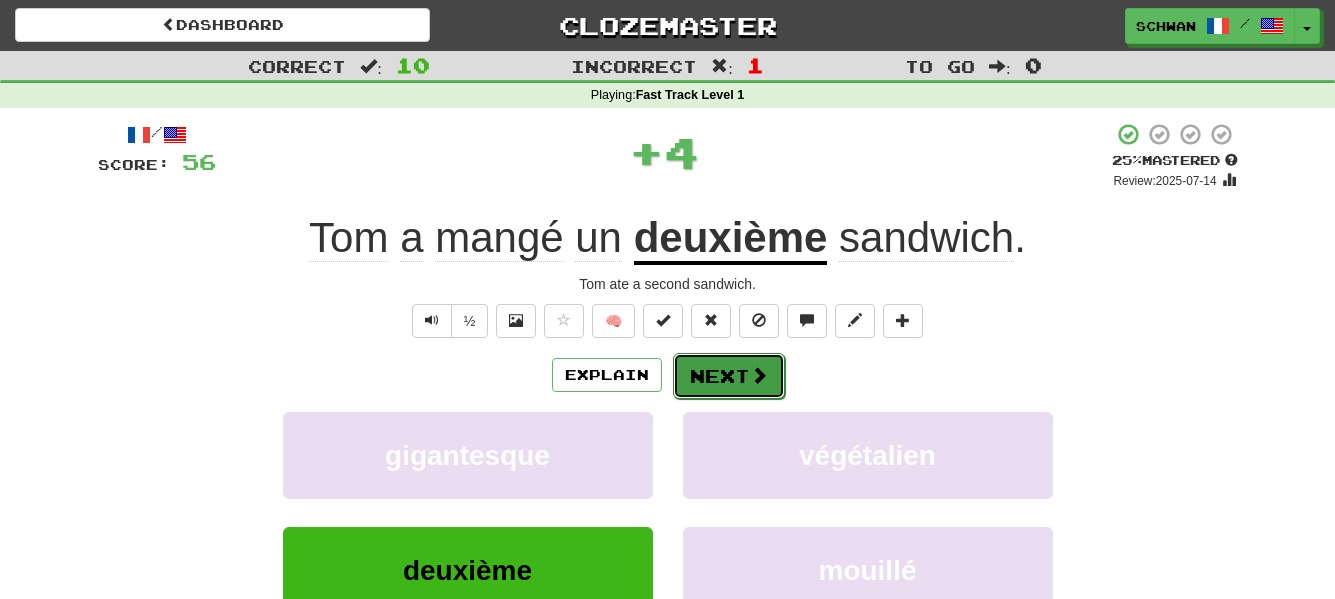 click on "Next" at bounding box center [729, 376] 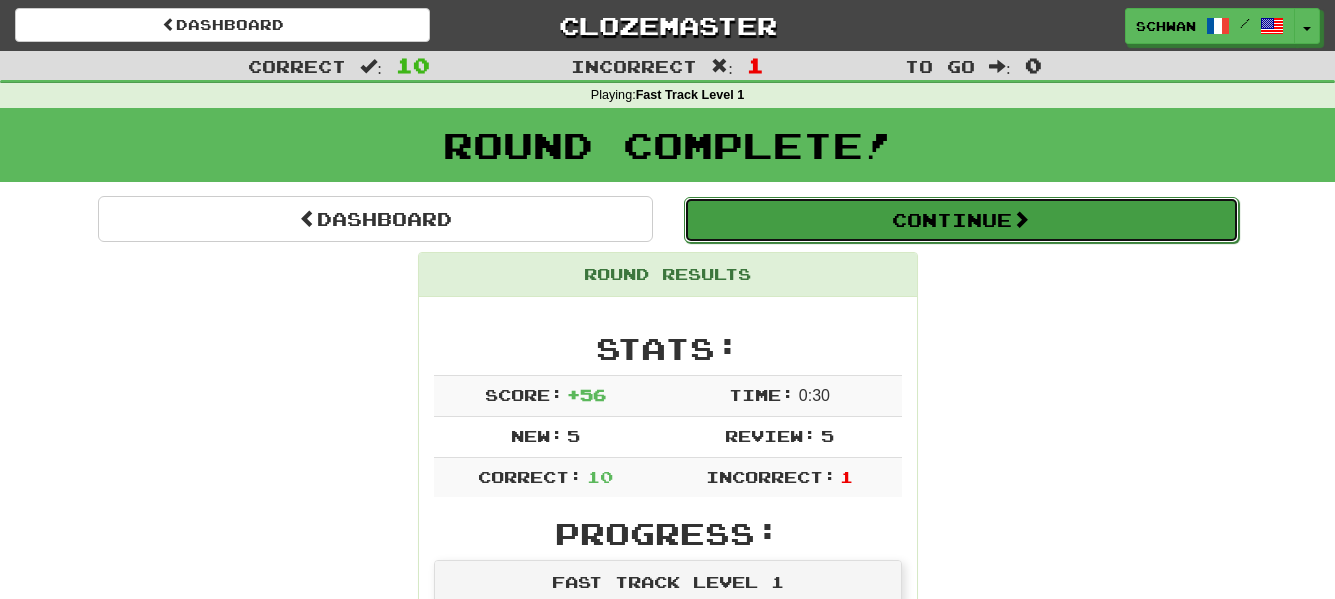 click on "Continue" at bounding box center [961, 220] 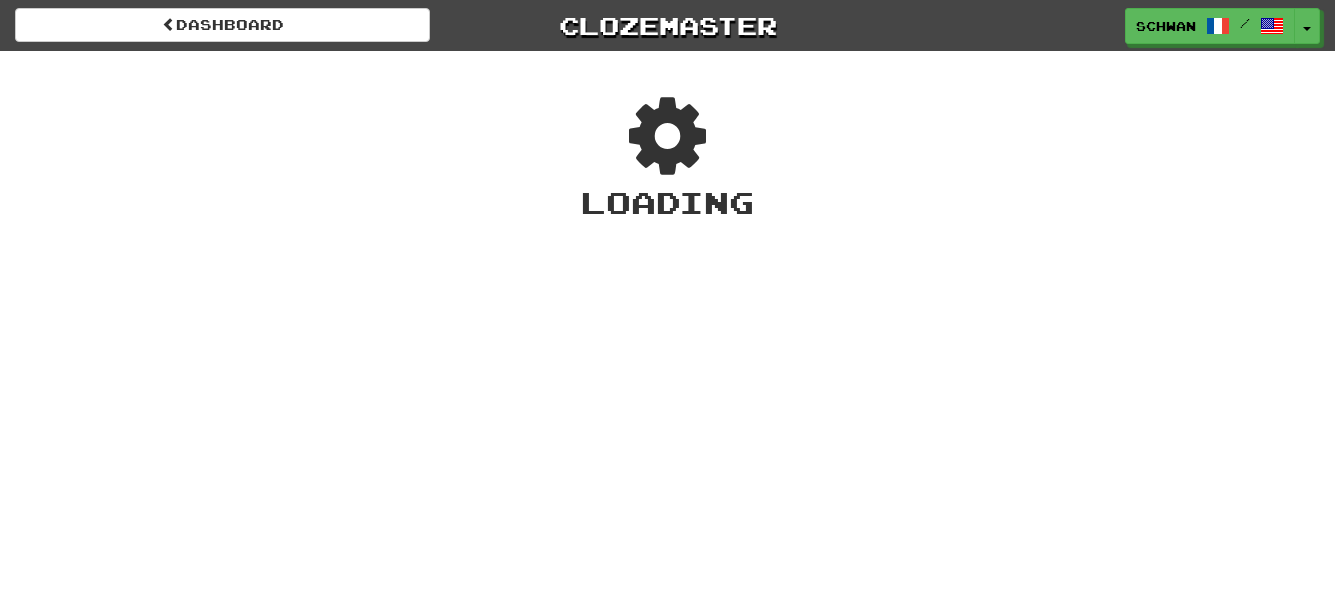 click on "Loading" at bounding box center [667, 202] 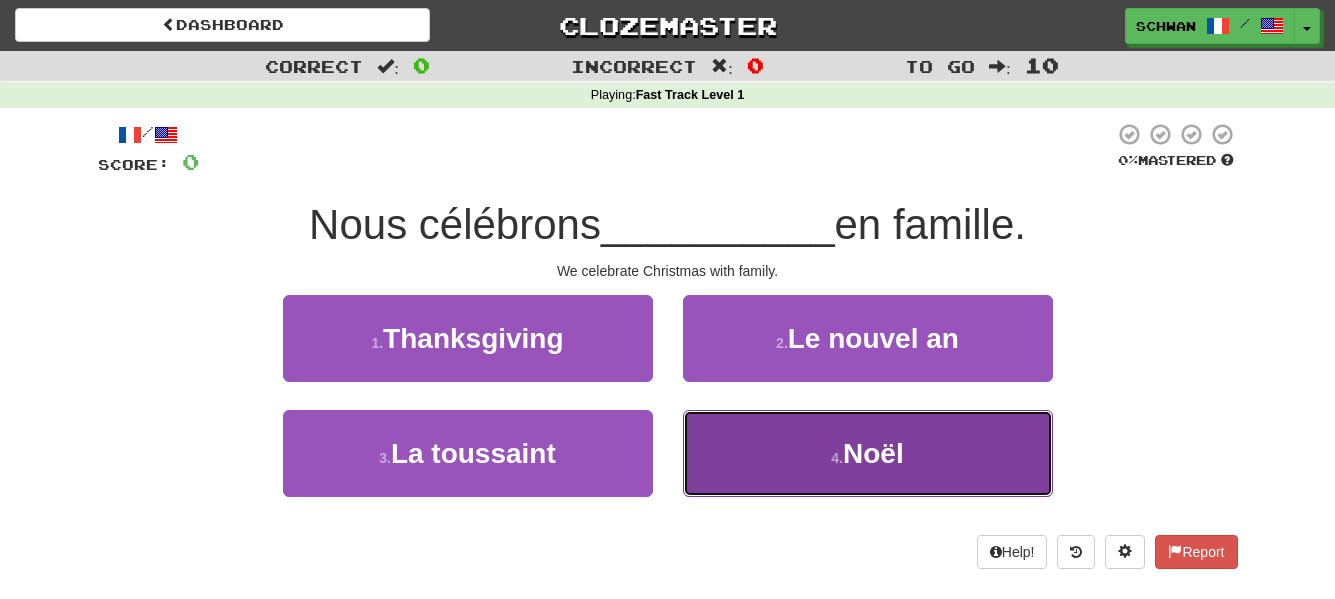 click on "4 .  Noël" at bounding box center [868, 453] 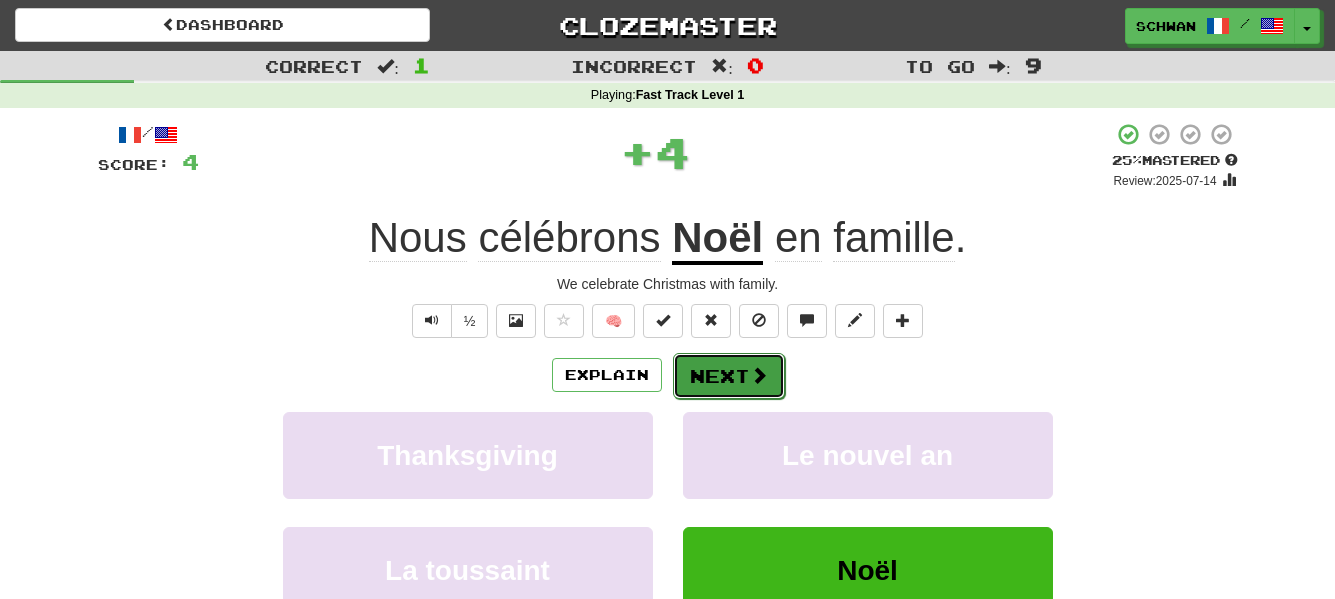 click on "Next" at bounding box center [729, 376] 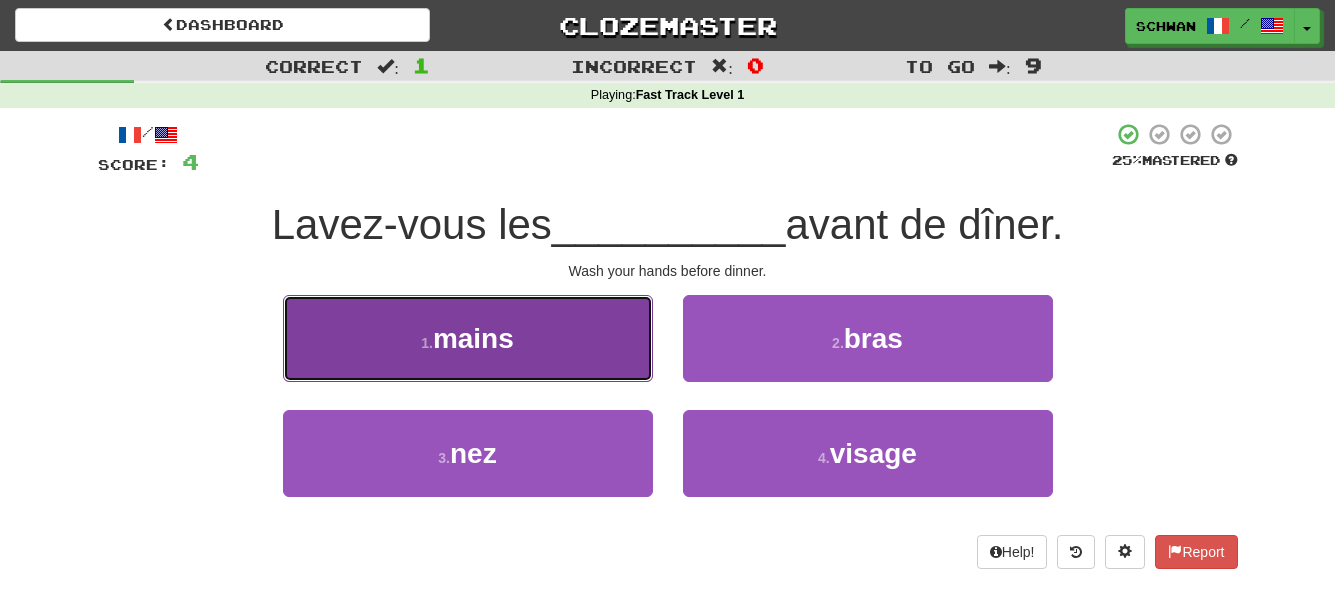 click on "mains" at bounding box center [473, 338] 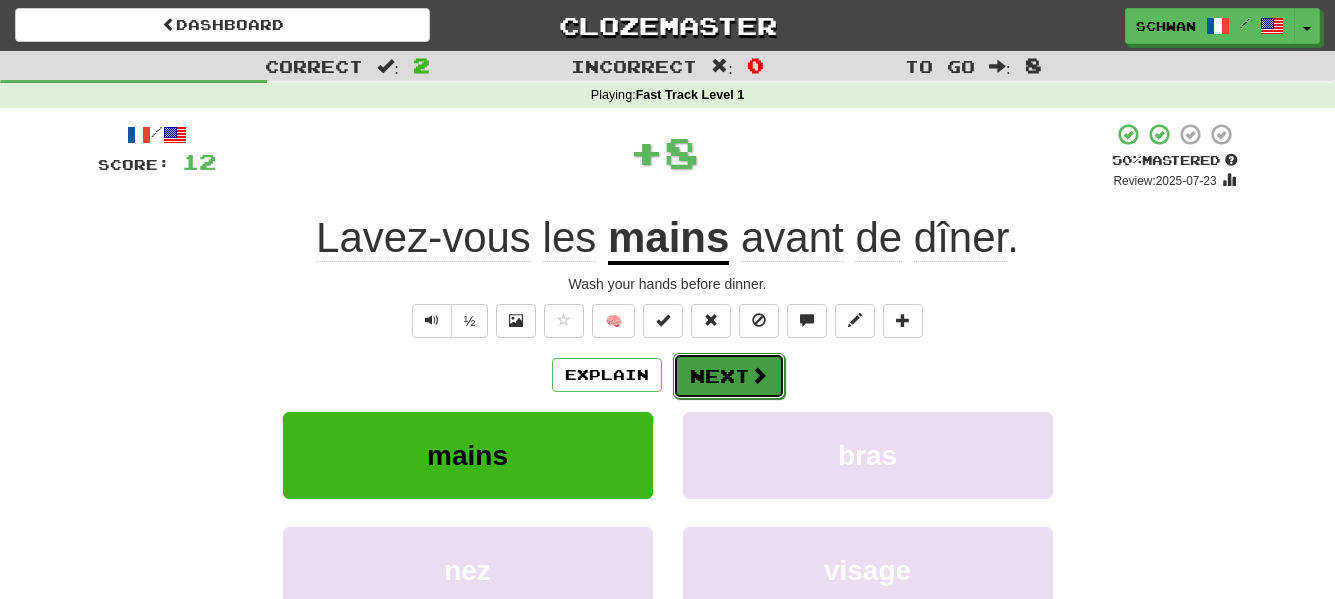 click on "Next" at bounding box center [729, 376] 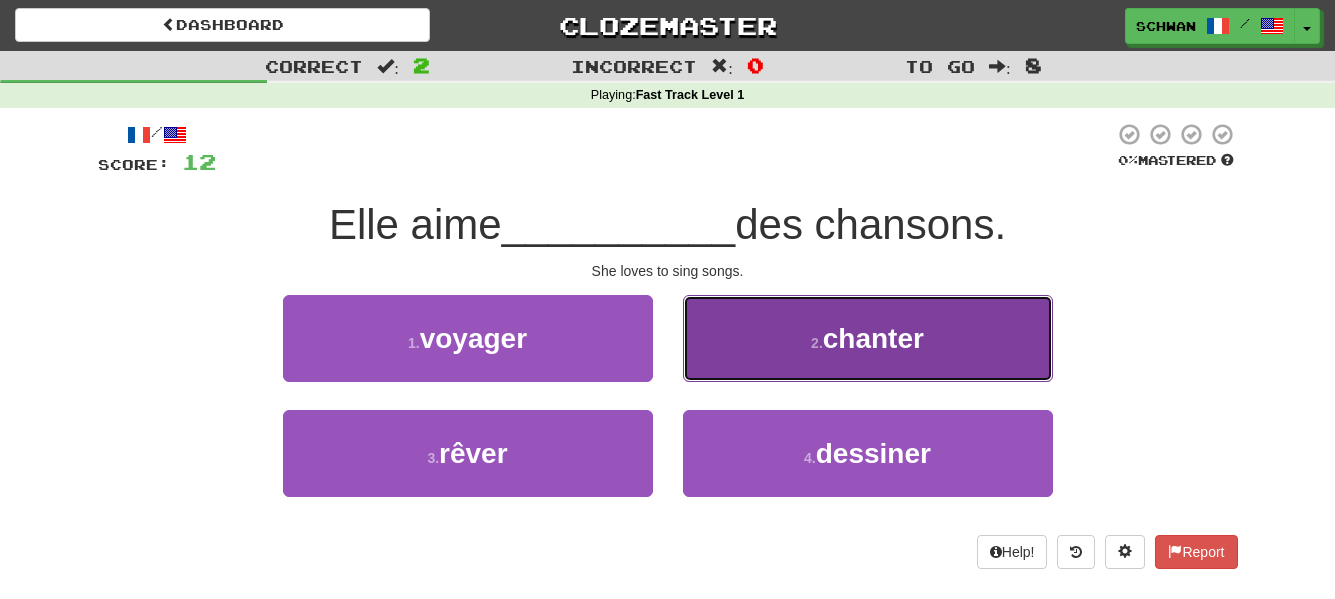 click on "2 .  chanter" at bounding box center (868, 338) 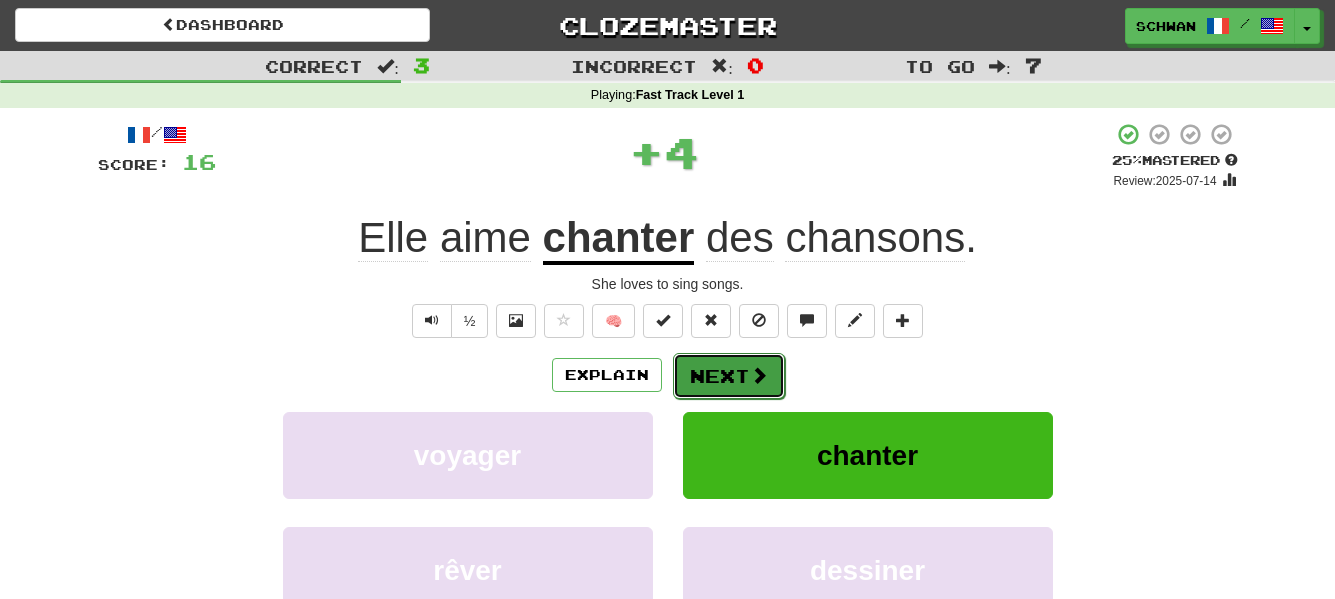 click on "Next" at bounding box center [729, 376] 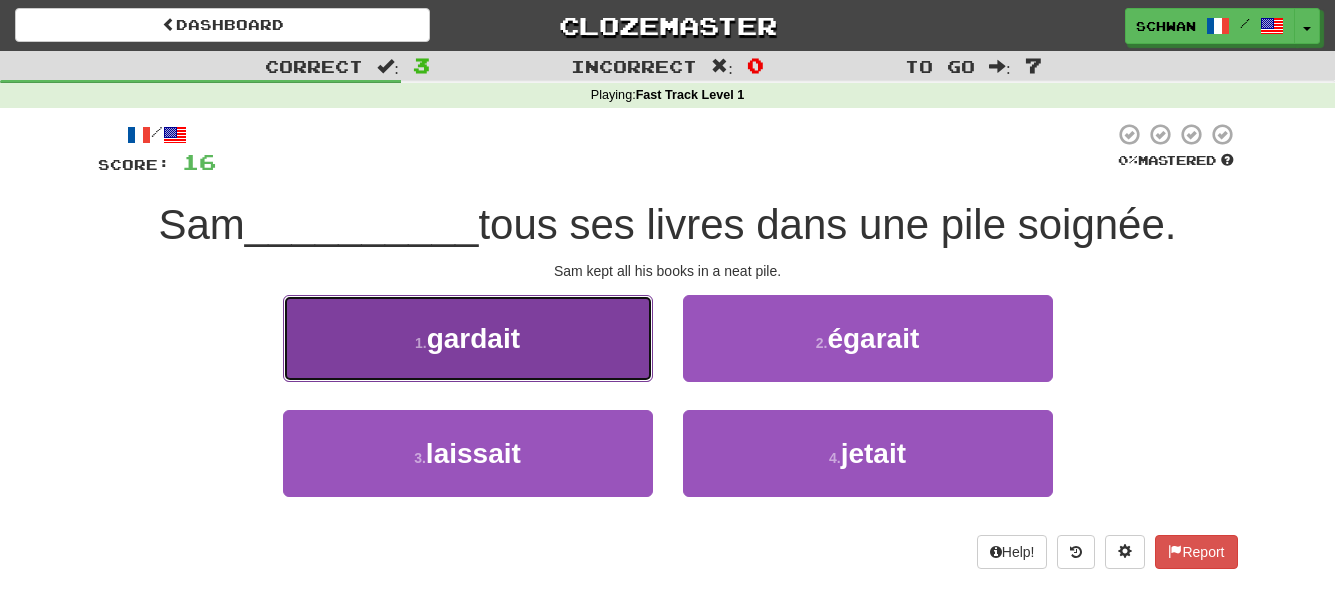 click on "1 .  gardait" at bounding box center [468, 338] 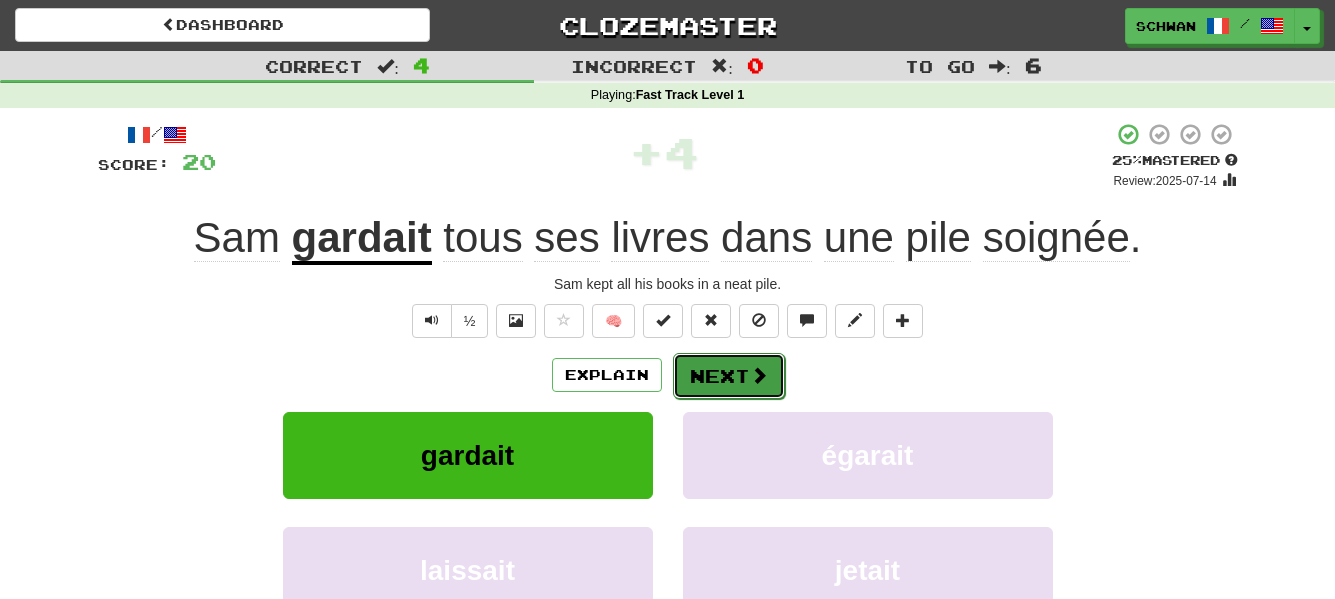click on "Next" at bounding box center [729, 376] 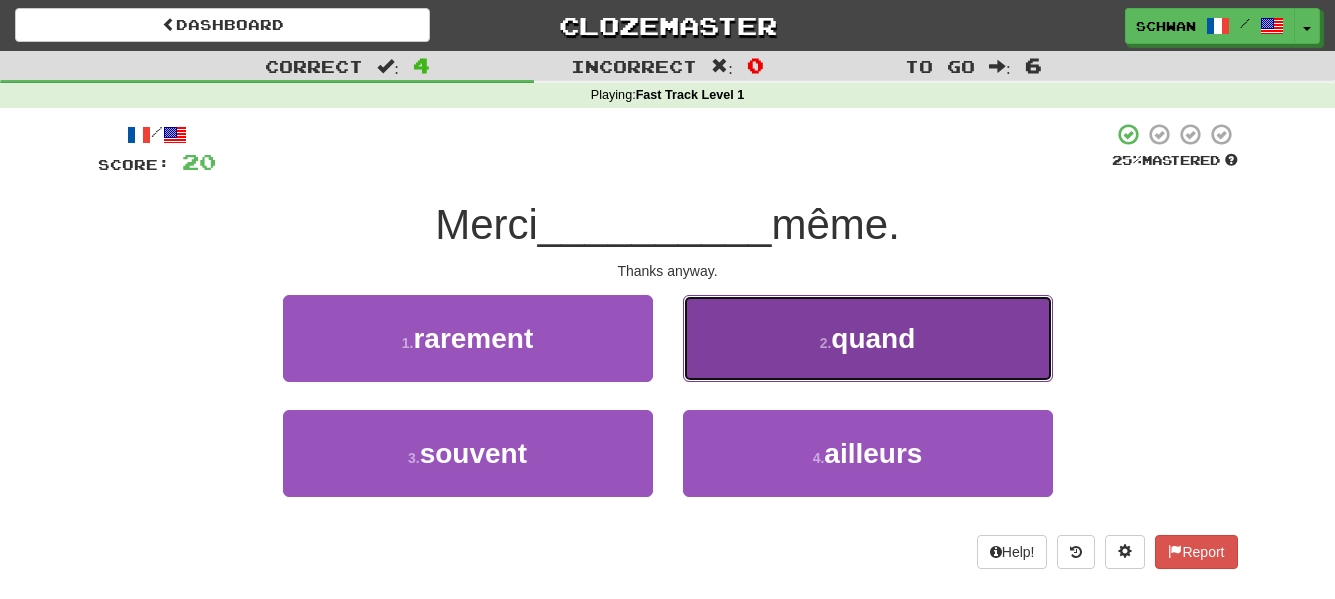 click on "2 .  quand" at bounding box center (868, 338) 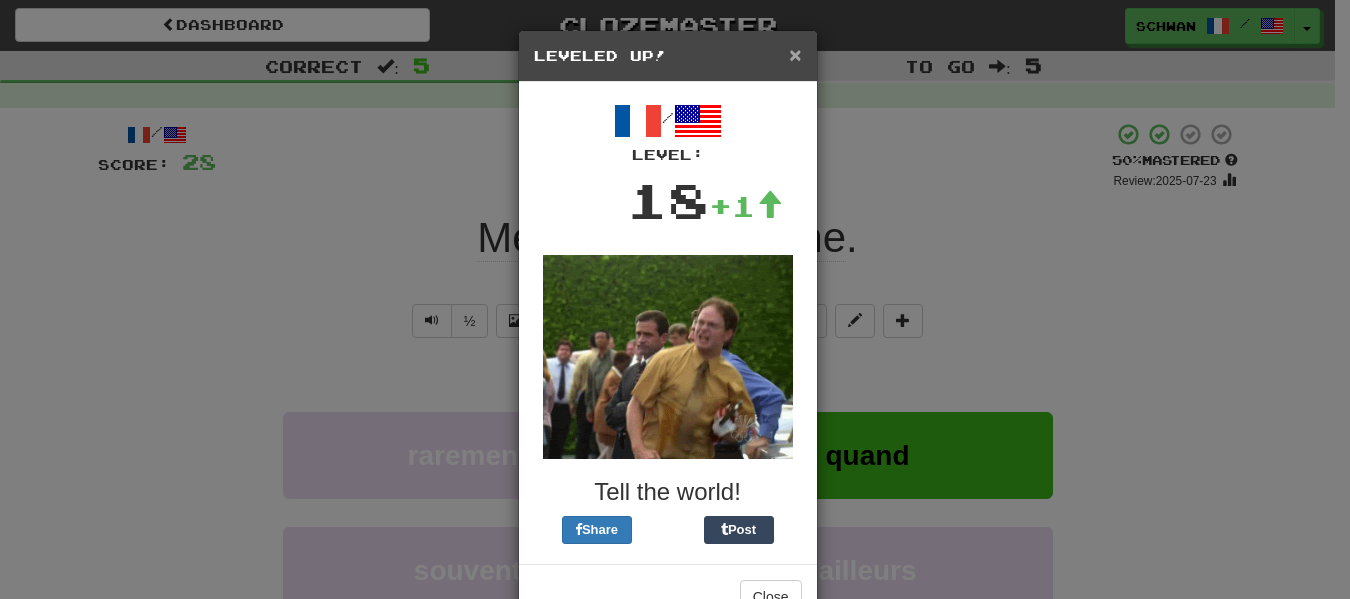click on "×" at bounding box center [795, 54] 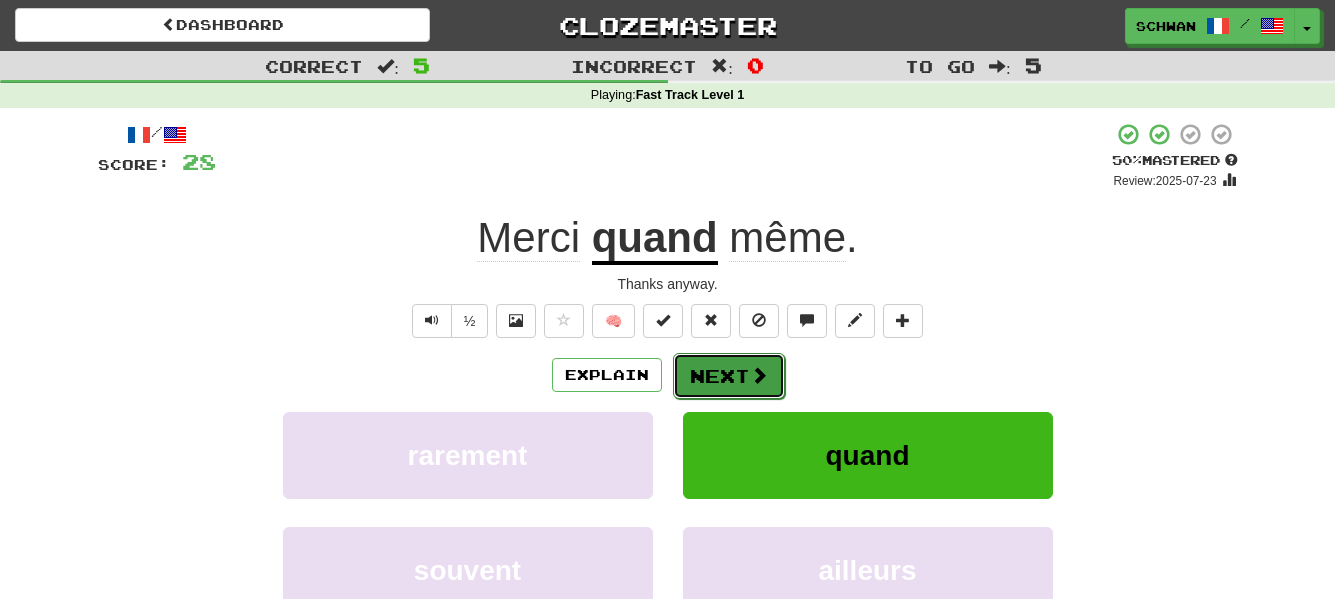 click on "Next" at bounding box center [729, 376] 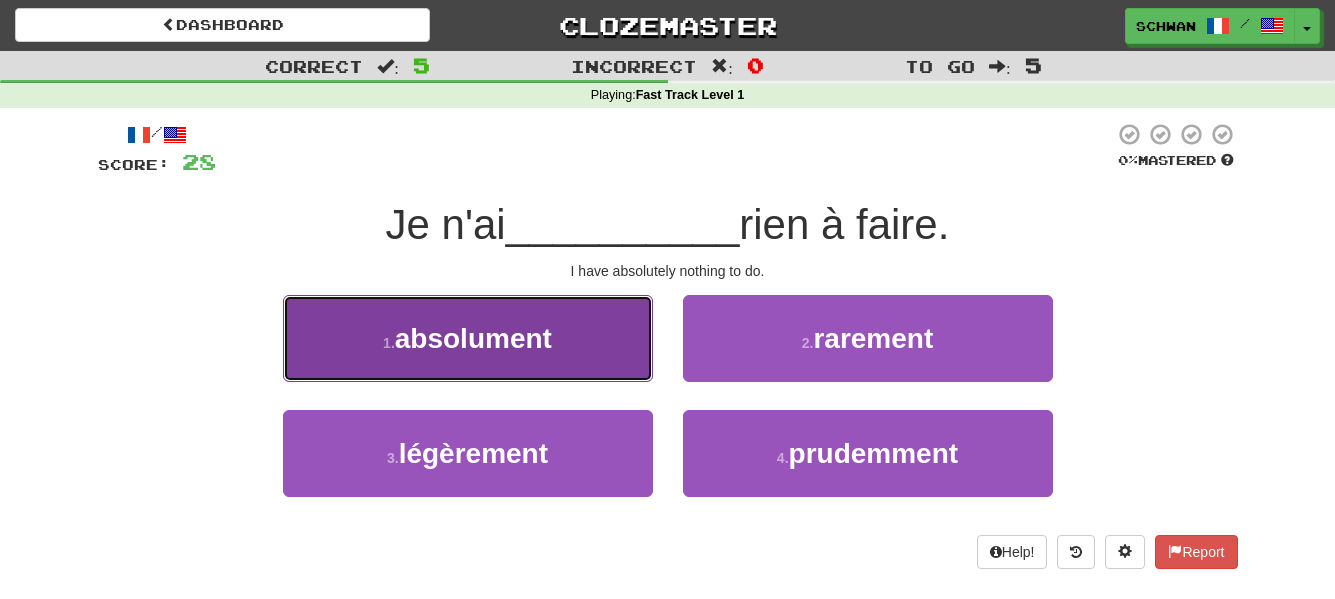 click on "1 .  absolument" at bounding box center [468, 338] 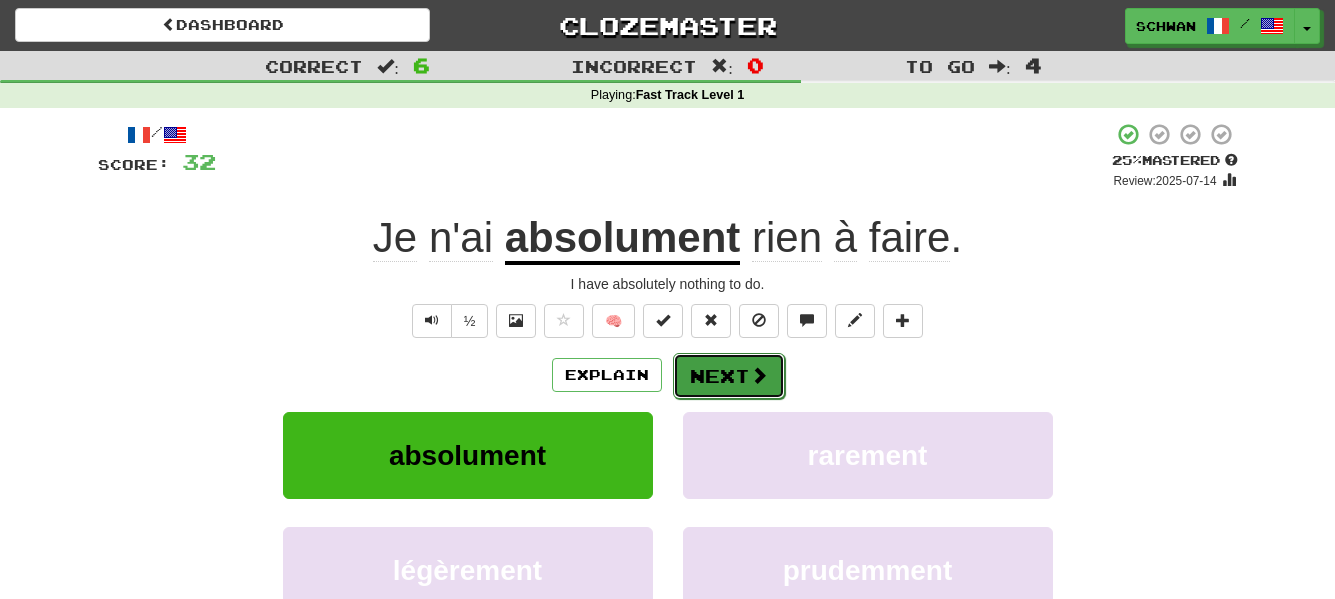 click on "Next" at bounding box center [729, 376] 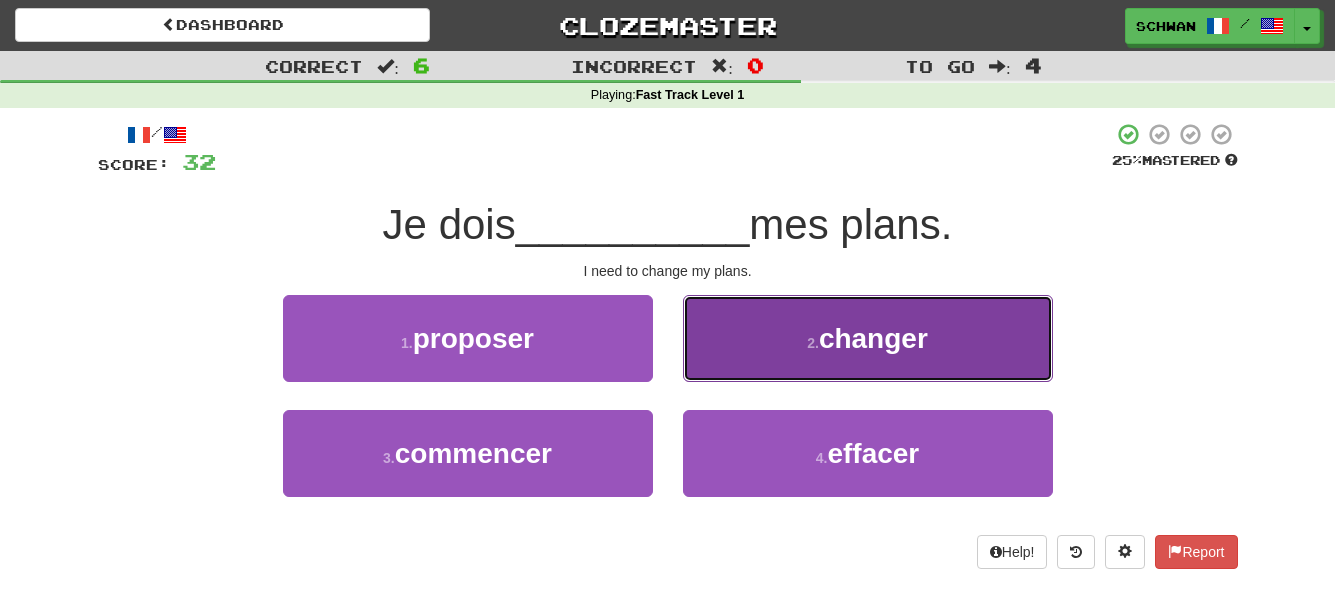 click on "2 .  changer" at bounding box center (868, 338) 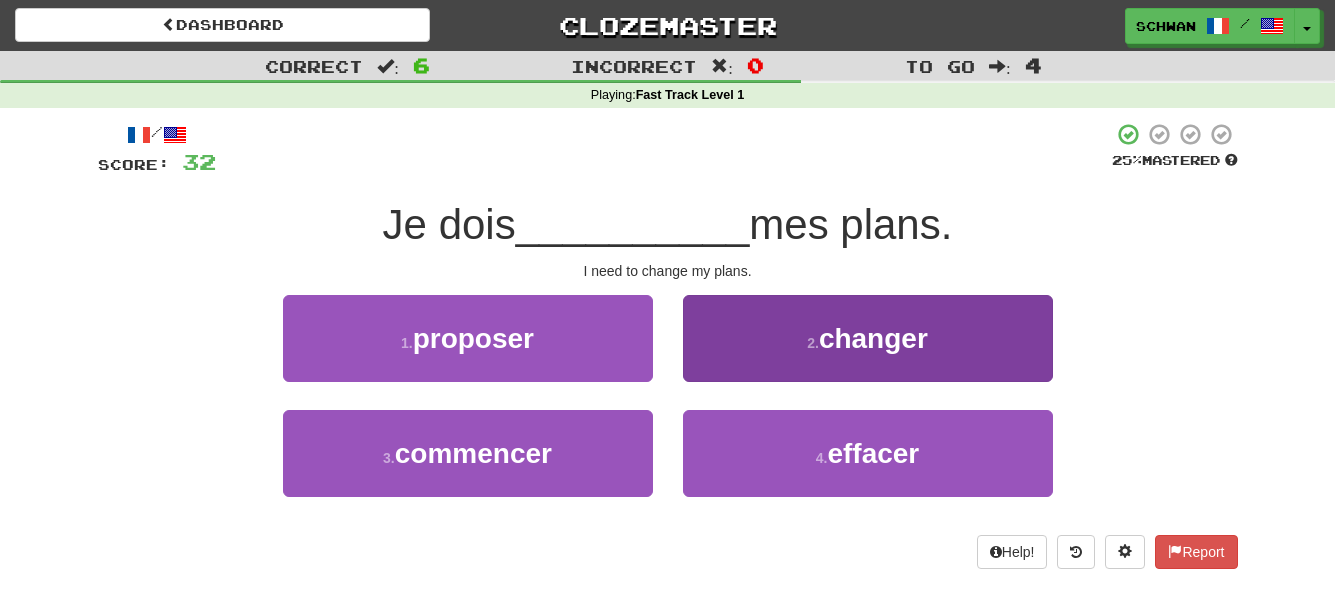 click on "/  Score:   32 25 %  Mastered Je dois  __________  mes plans. I need to change my plans. 1 .  proposer 2 .  changer 3 .  commencer 4 .  effacer  Help!  Report" at bounding box center [668, 345] 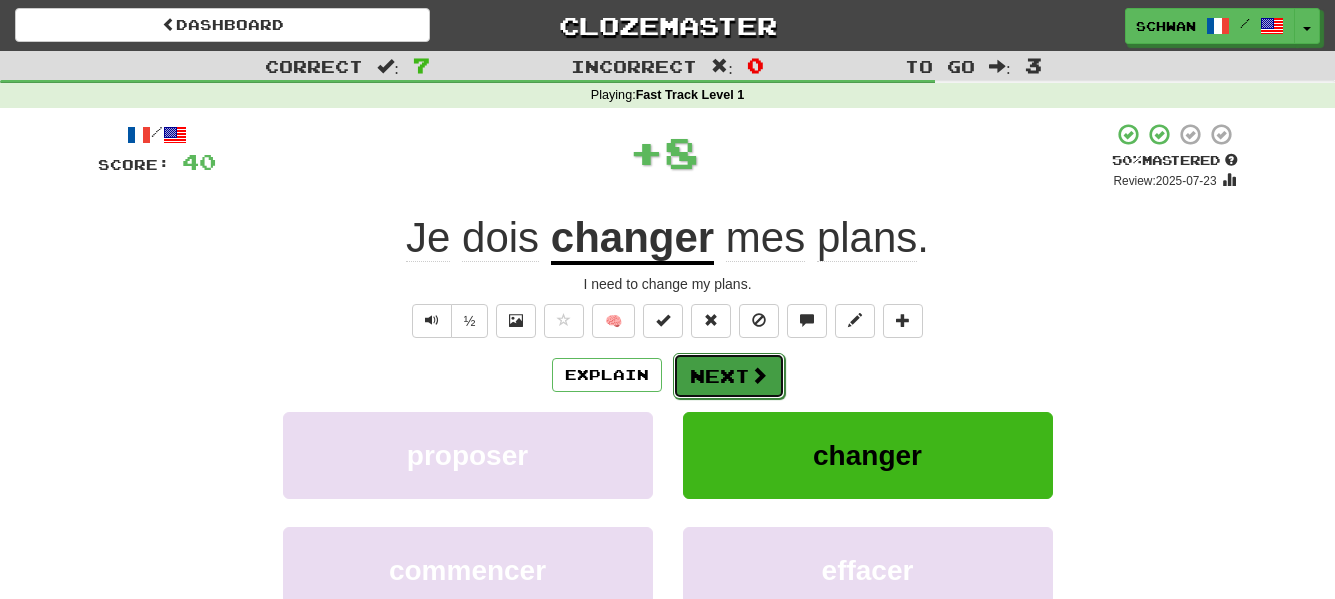 click on "Next" at bounding box center [729, 376] 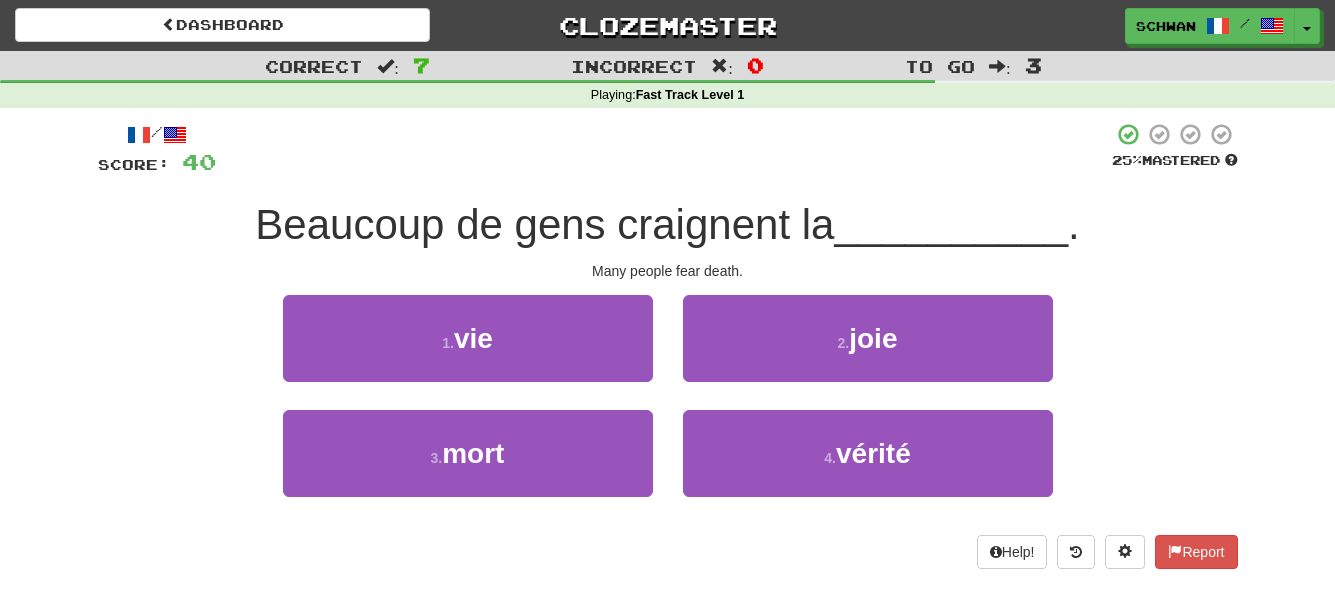 click on "2 .  joie" at bounding box center [868, 338] 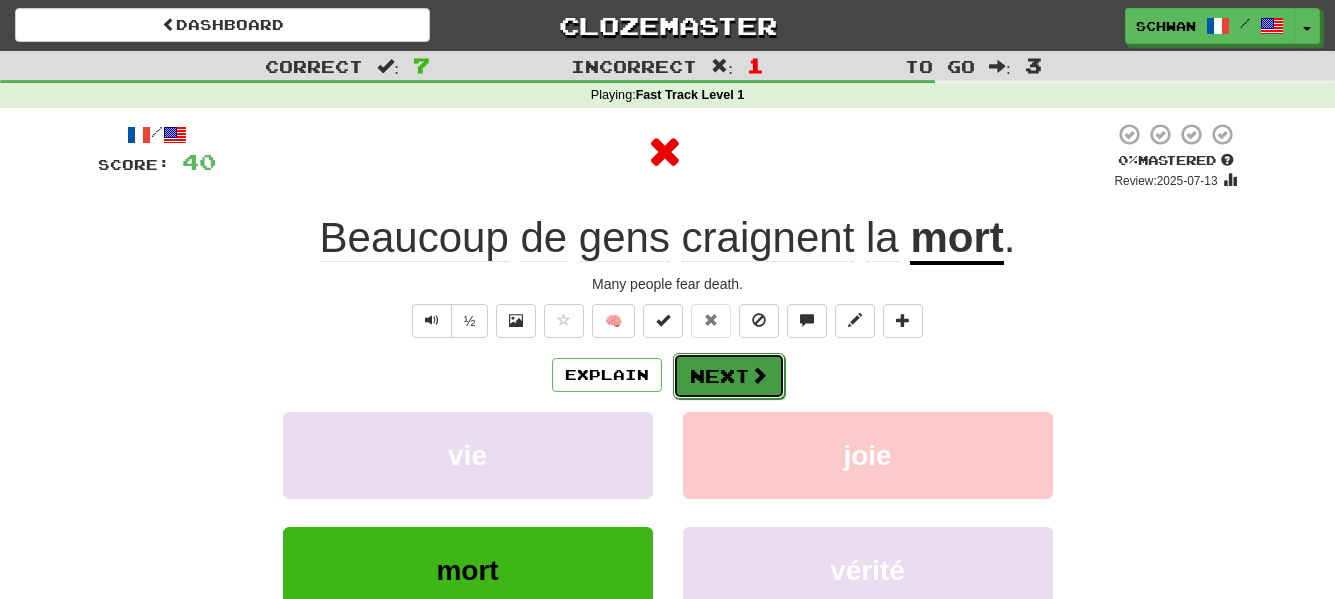 click on "Next" at bounding box center [729, 376] 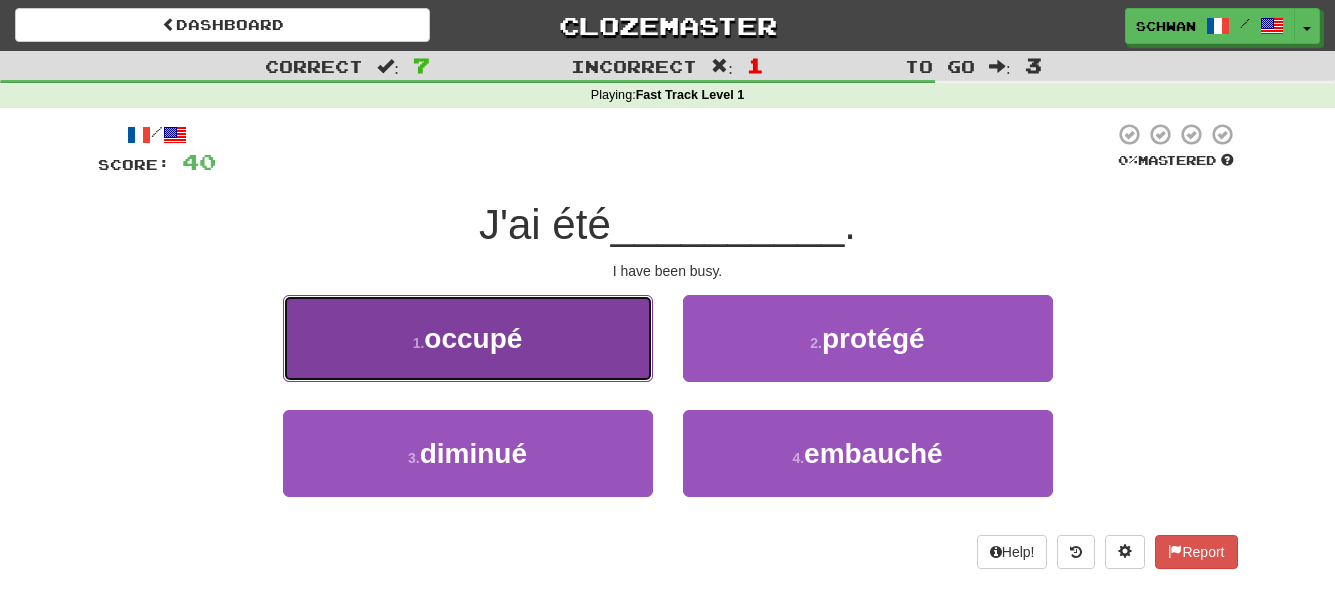 click on "1 .  occupé" at bounding box center (468, 338) 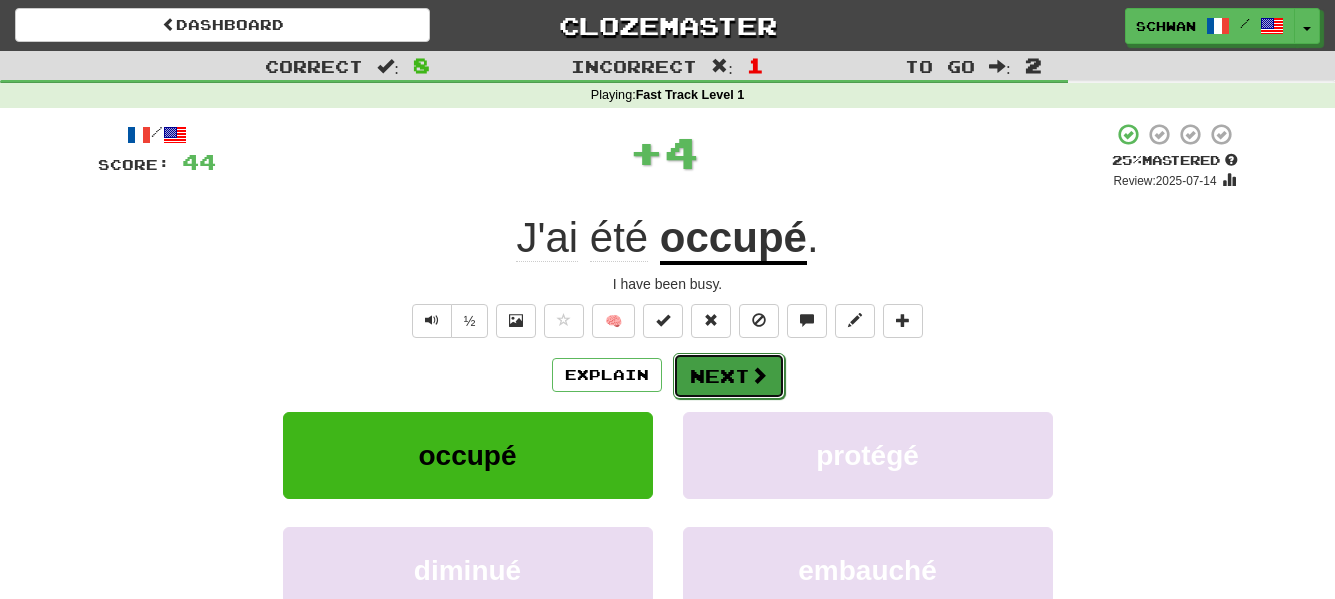 click on "Next" at bounding box center (729, 376) 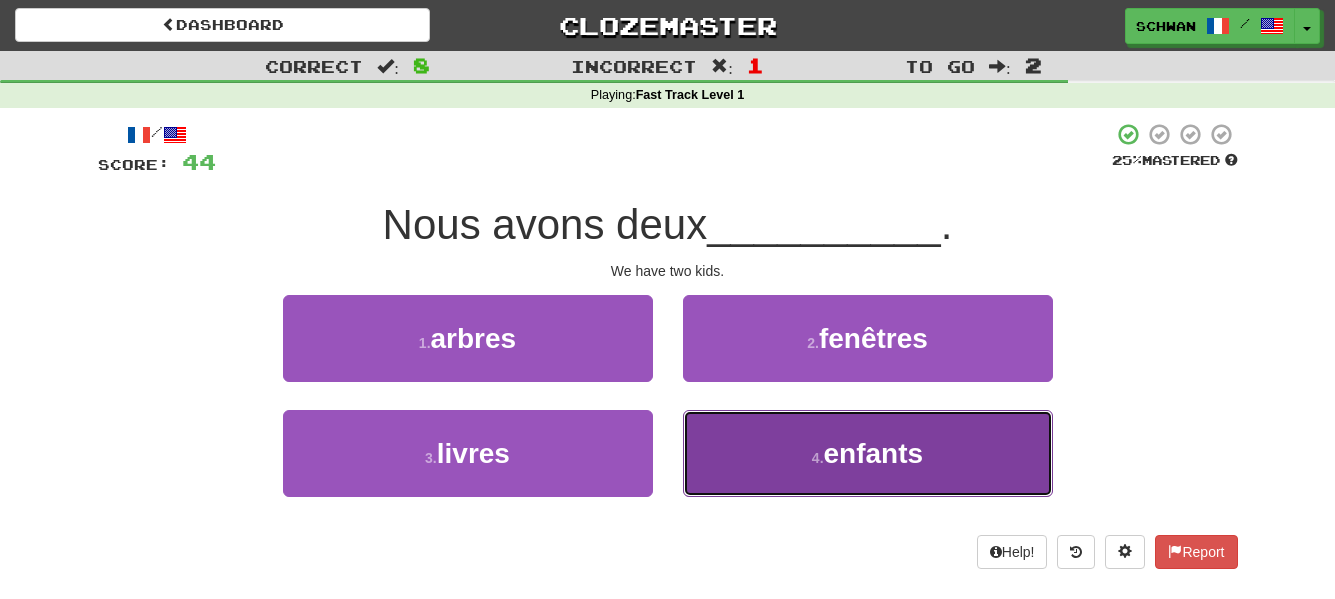 click on "4 .  enfants" at bounding box center [868, 453] 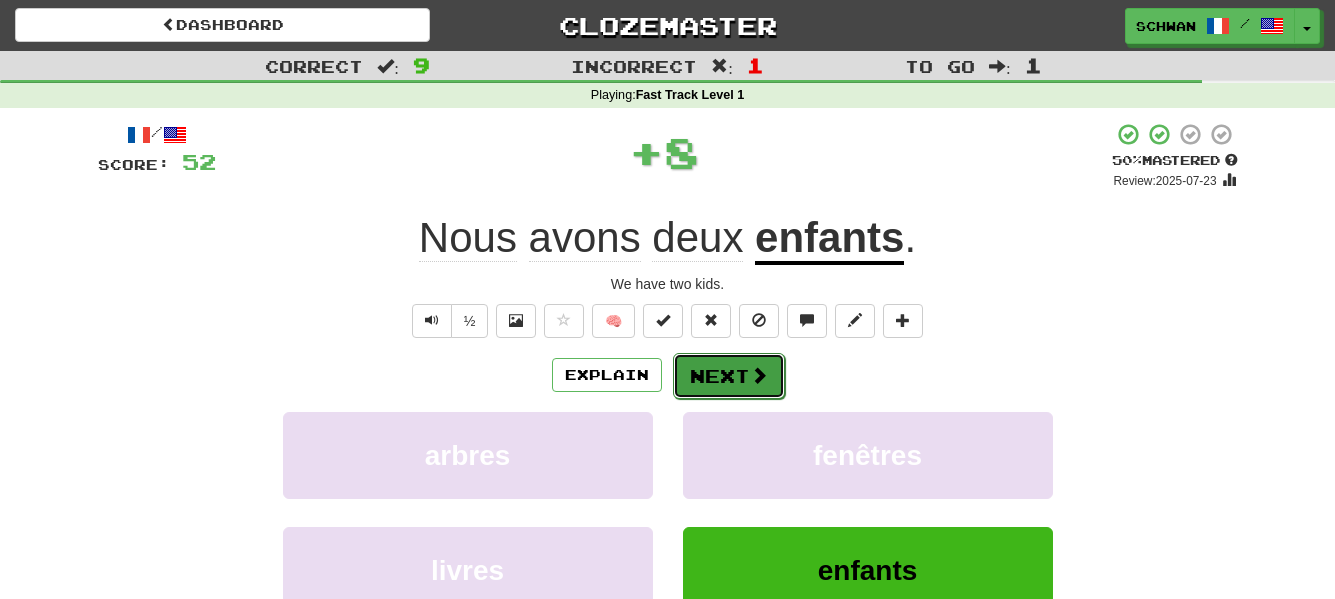 click on "Next" at bounding box center (729, 376) 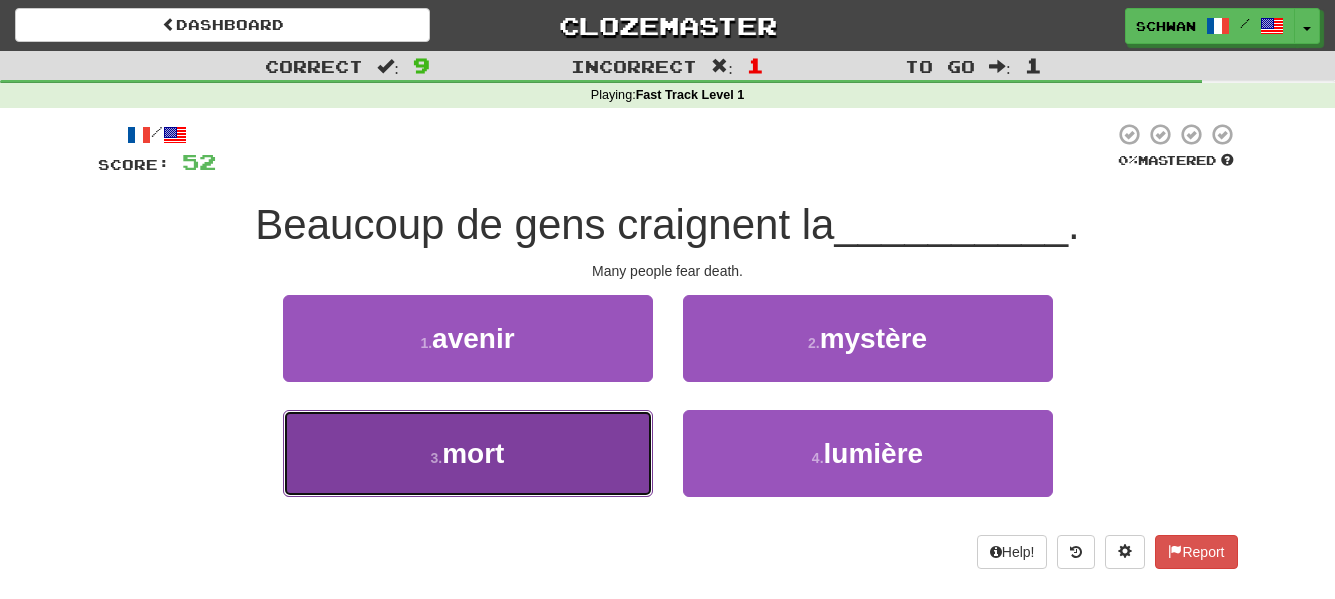 click on "3 .  mort" at bounding box center (468, 453) 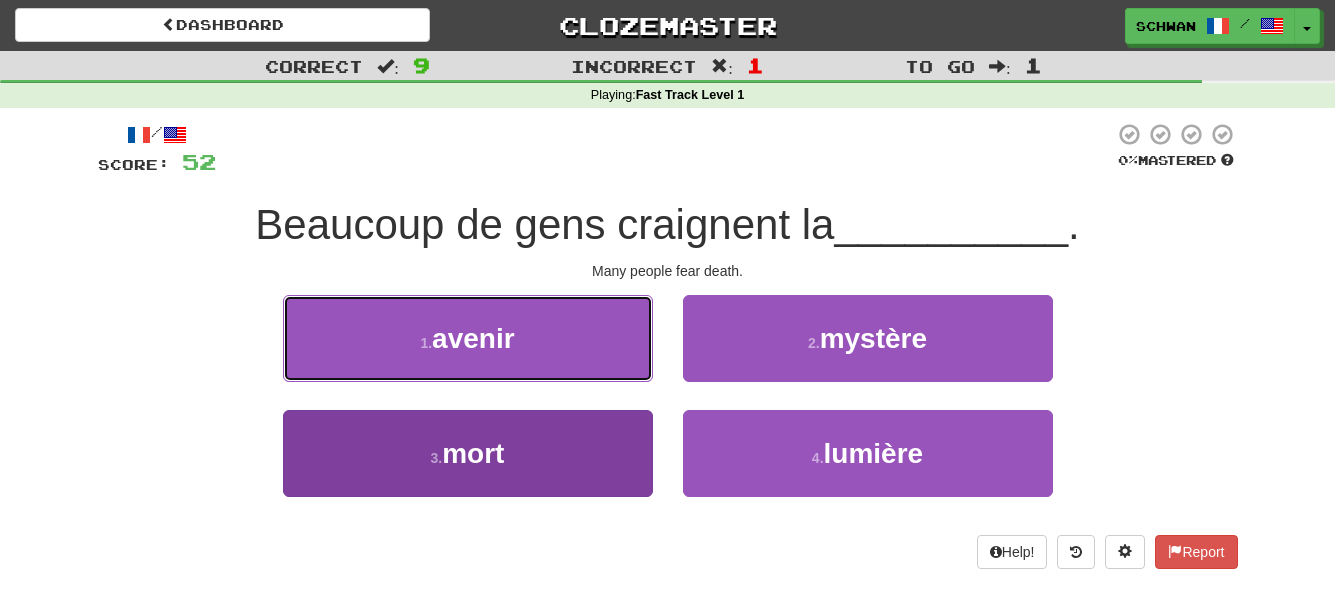 click on "1 .  avenir" at bounding box center [468, 338] 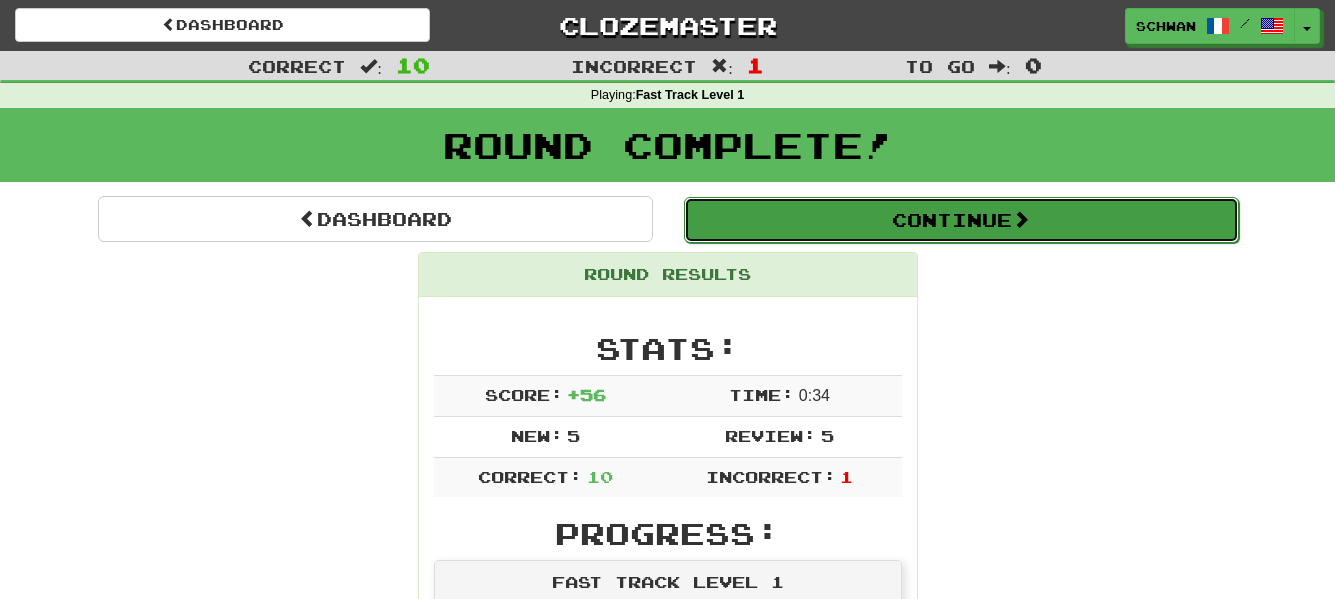 click on "Continue" at bounding box center [961, 220] 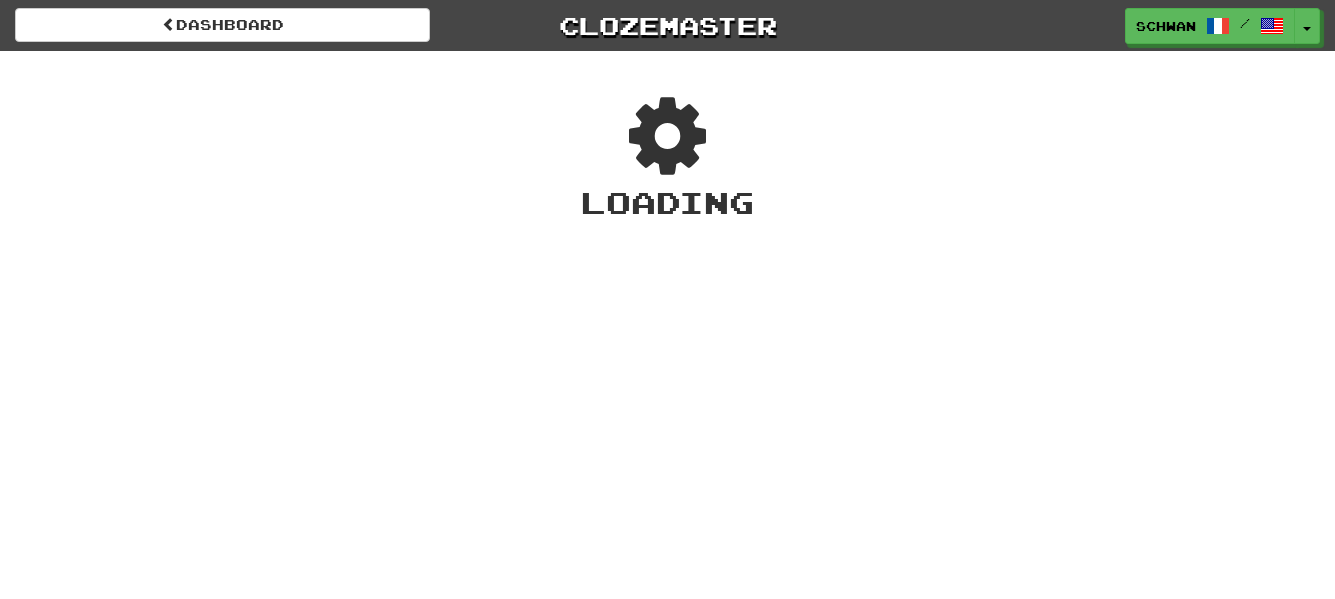 click on "Dashboard
Clozemaster
schwan
/
Toggle Dropdown
Dashboard
Leaderboard
Activity Feed
Notifications
Profile
Discussions
Français
/
English
Streak:
3
Review:
187
Points Today: 704
Български
/
English
Streak:
0
Review:
0
Points Today: 0
Русский
/
English
Streak:
0
Review:
22
Points Today: 0
中文
/
English
Streak:
8
Review:
367
Points Today: 1020
廣東話
/
English
Streak:
0
Review:
20
Points Today: 0
Languages
Account
Logout
schwan
/
Toggle Dropdown
Dashboard
Leaderboard
Activity Feed
Notifications
Profile" at bounding box center (667, 299) 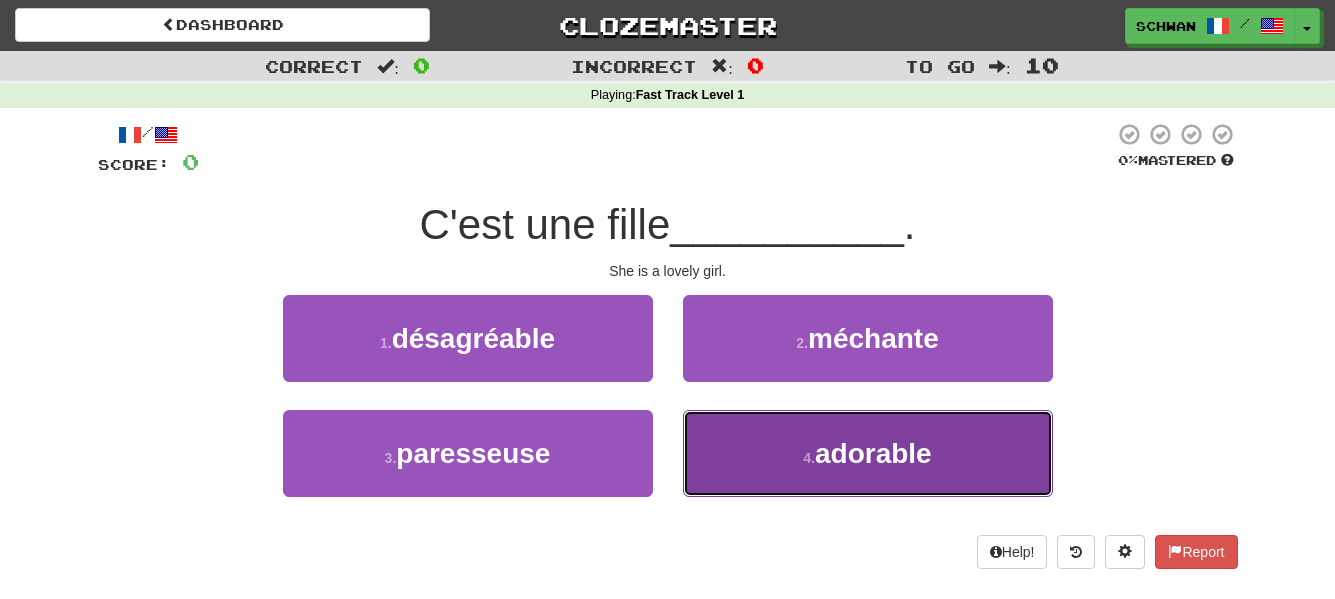 click on "4 .  adorable" at bounding box center (868, 453) 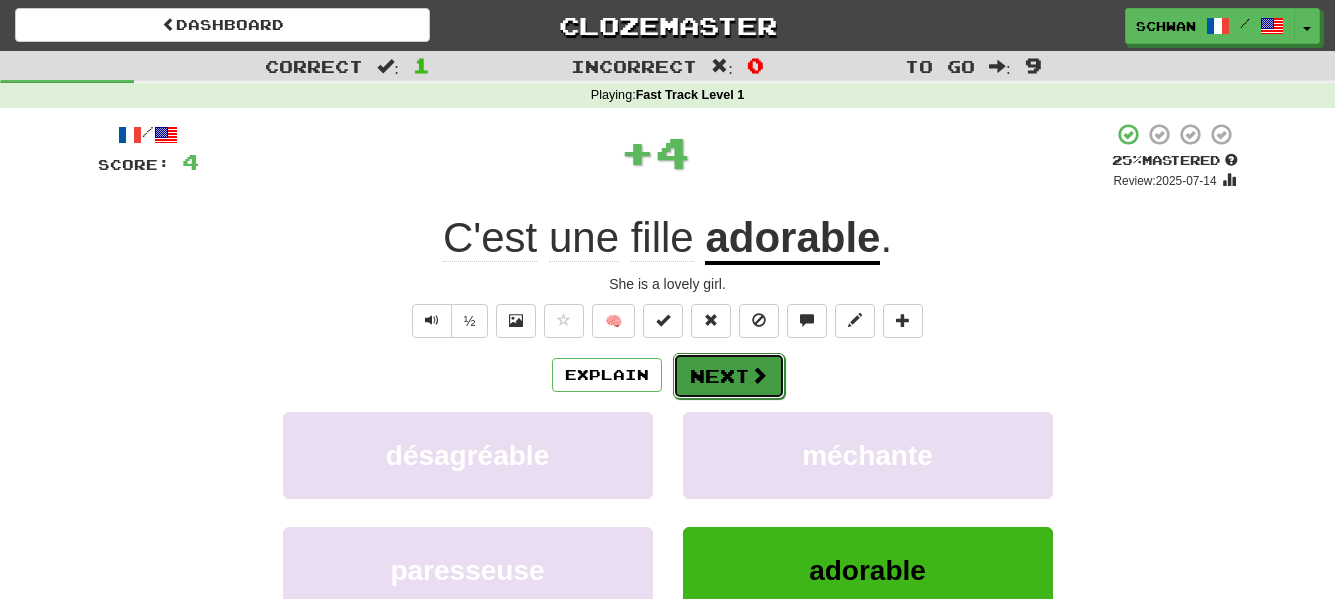 click on "Next" at bounding box center (729, 376) 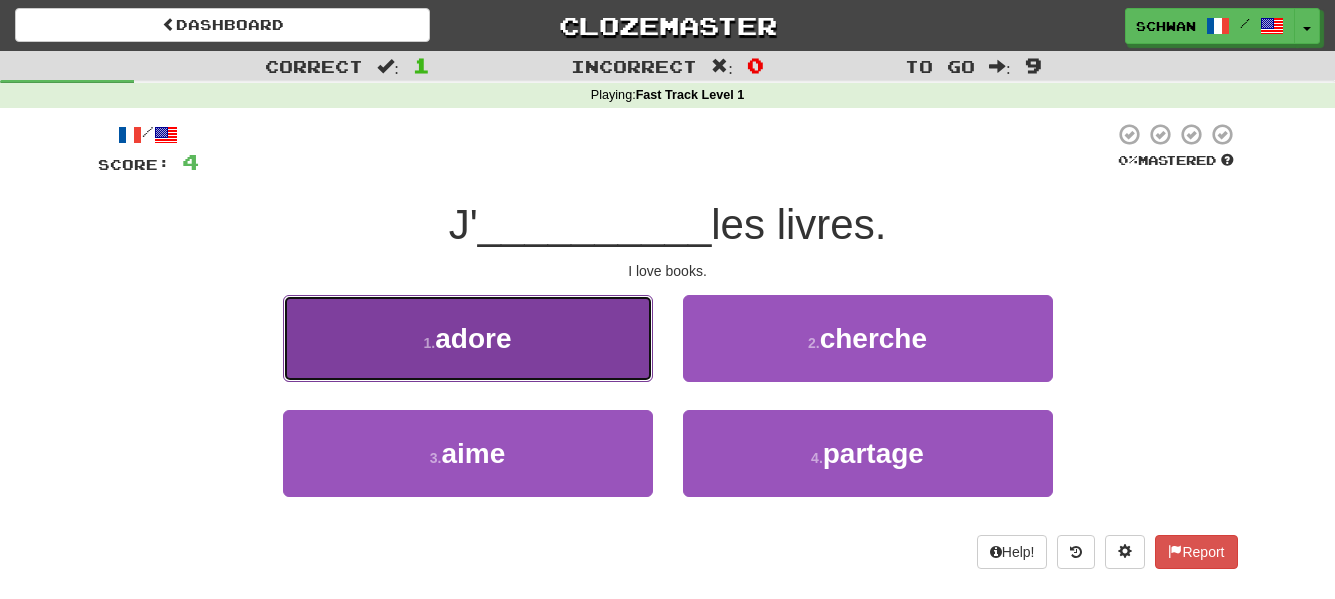 click on "1 .  adore" at bounding box center (468, 338) 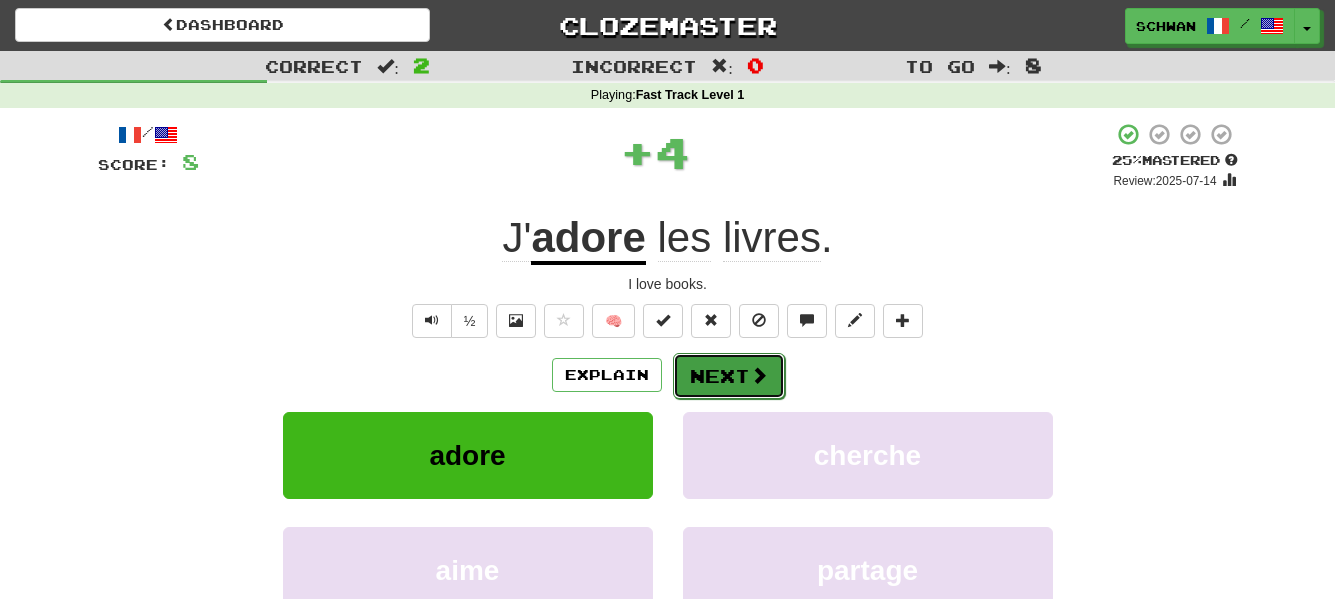 click on "Next" at bounding box center [729, 376] 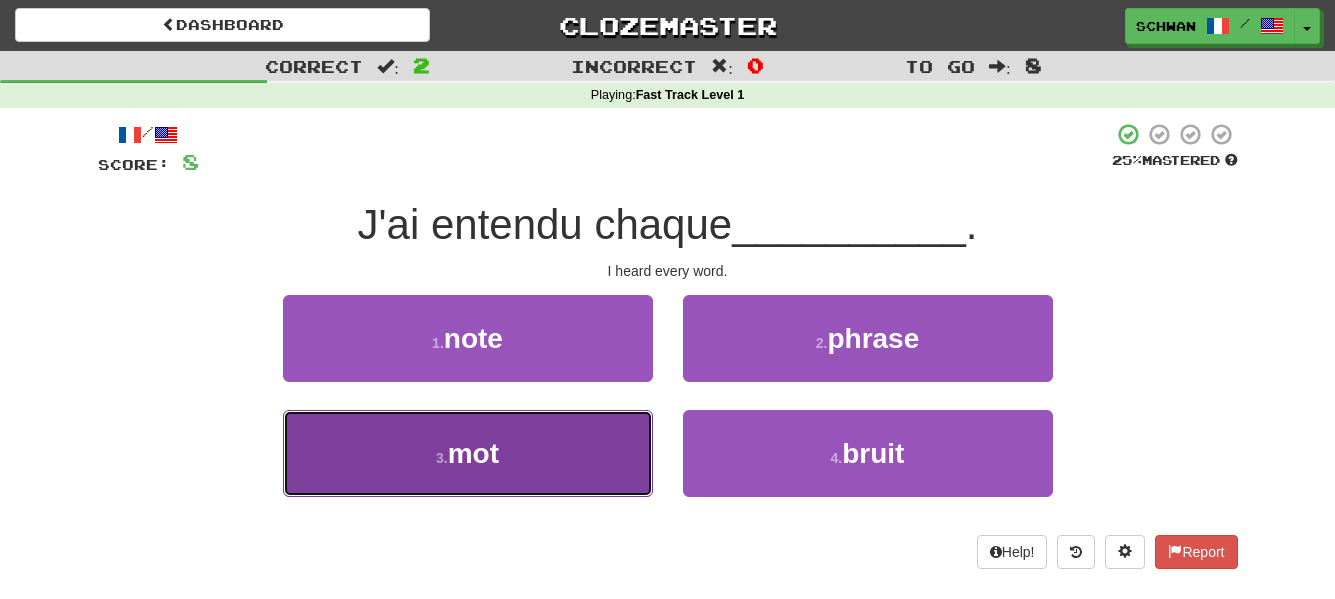 click on "3 .  mot" at bounding box center [468, 453] 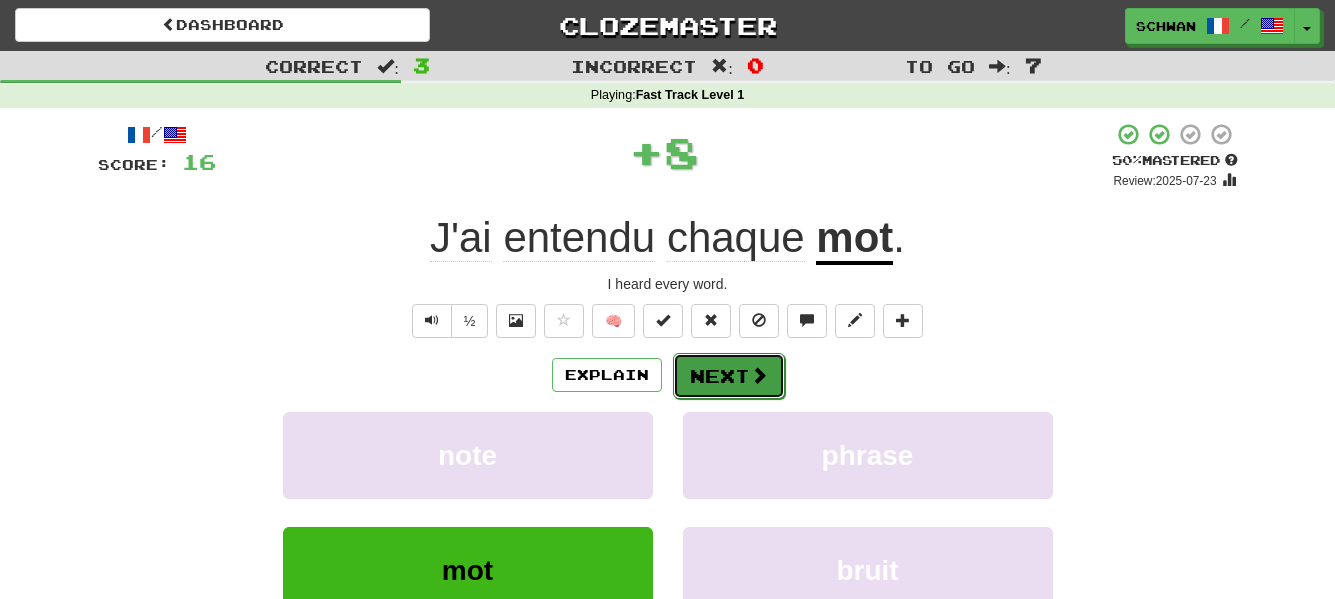 click on "Next" at bounding box center (729, 376) 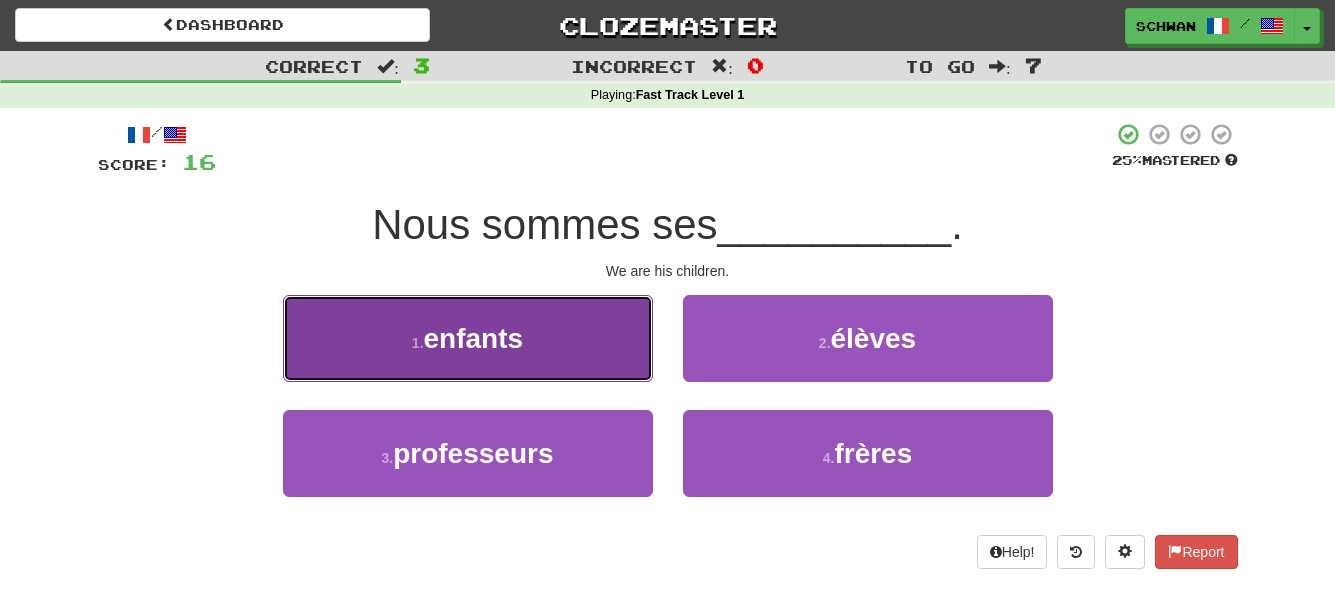 click on "1 .  enfants" at bounding box center [468, 338] 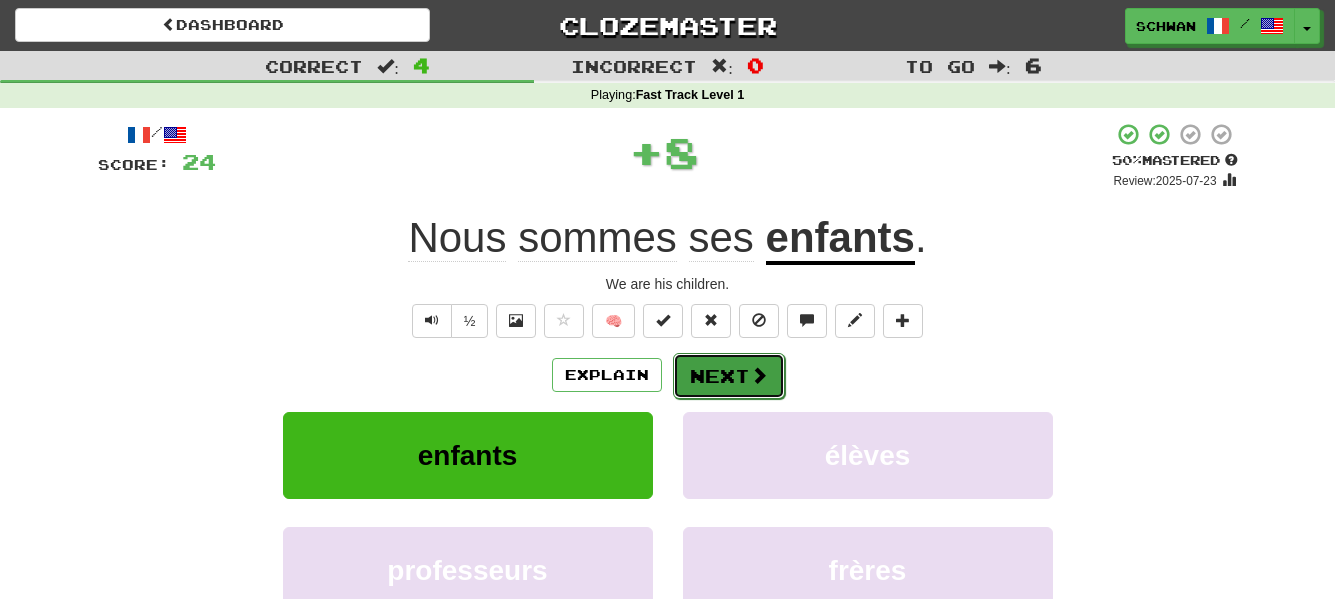 click on "Next" at bounding box center (729, 376) 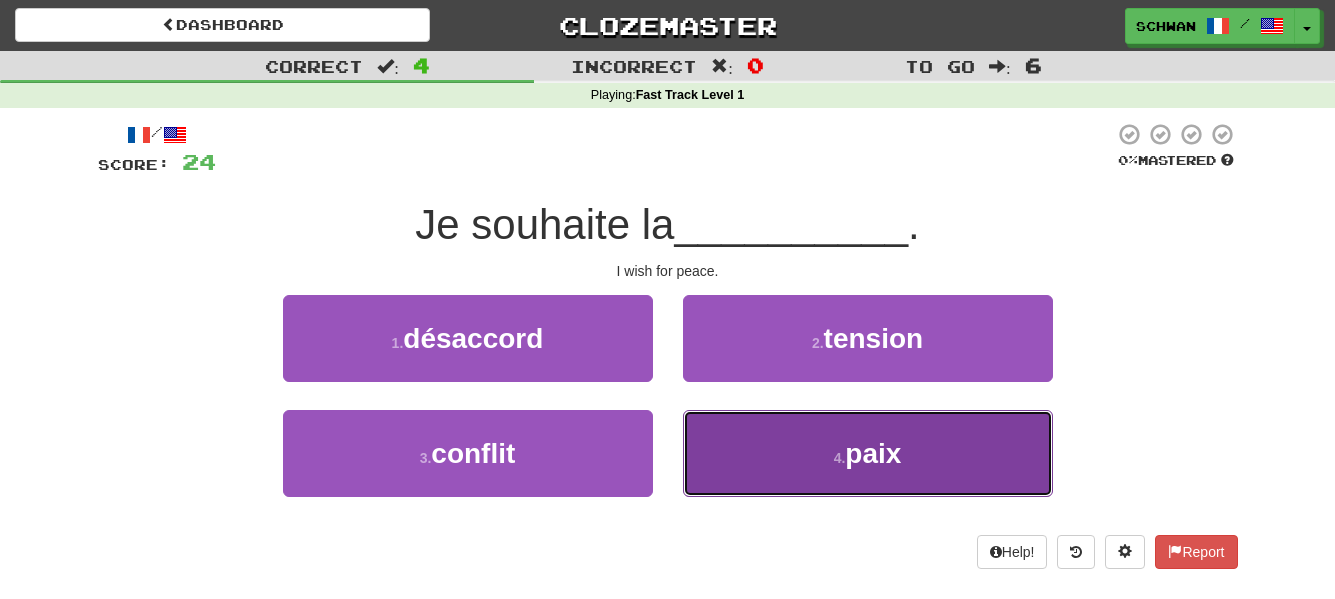 click on "paix" at bounding box center (873, 453) 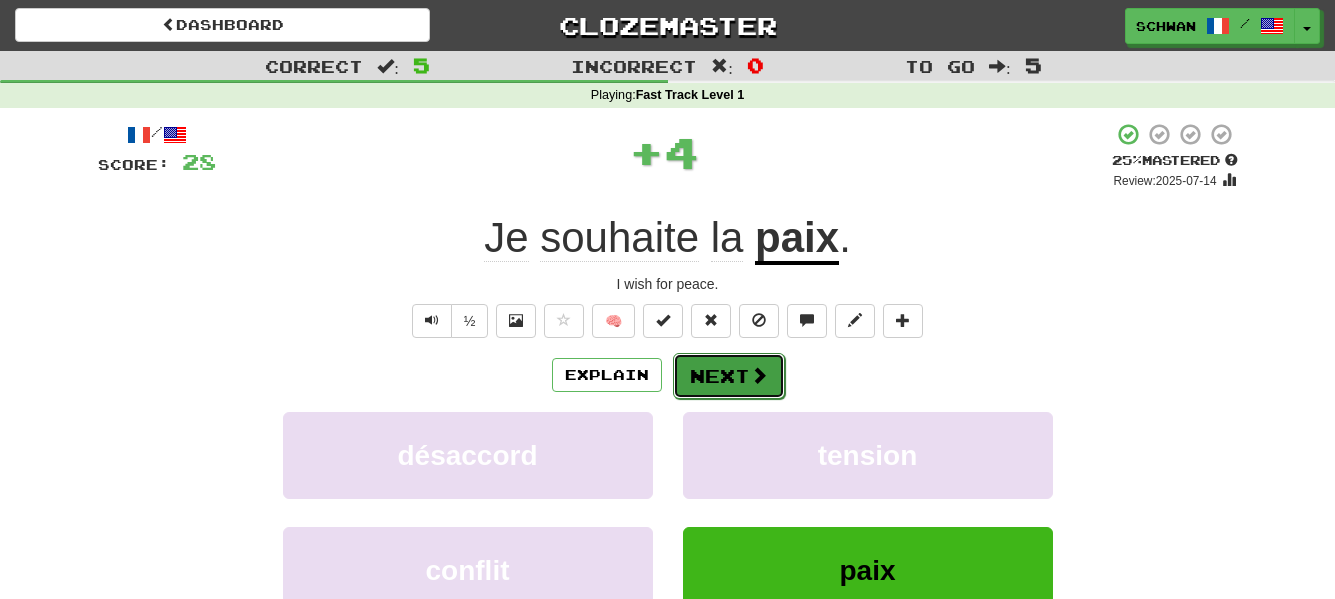 click on "Next" at bounding box center [729, 376] 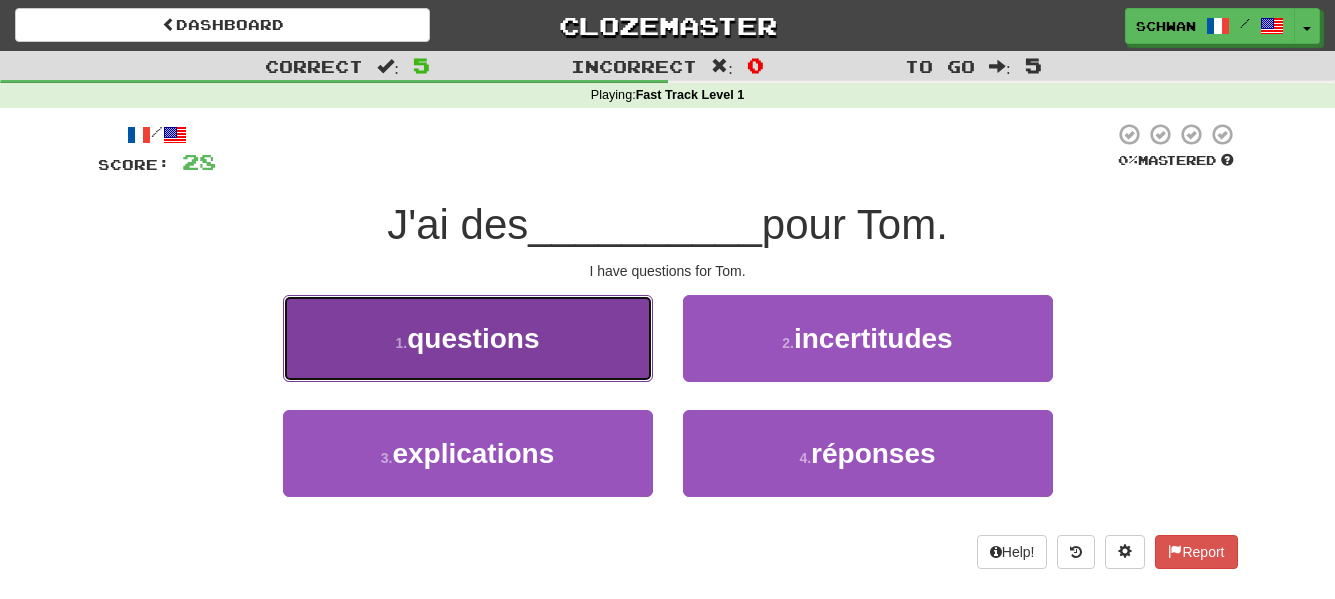 click on "questions" at bounding box center (473, 338) 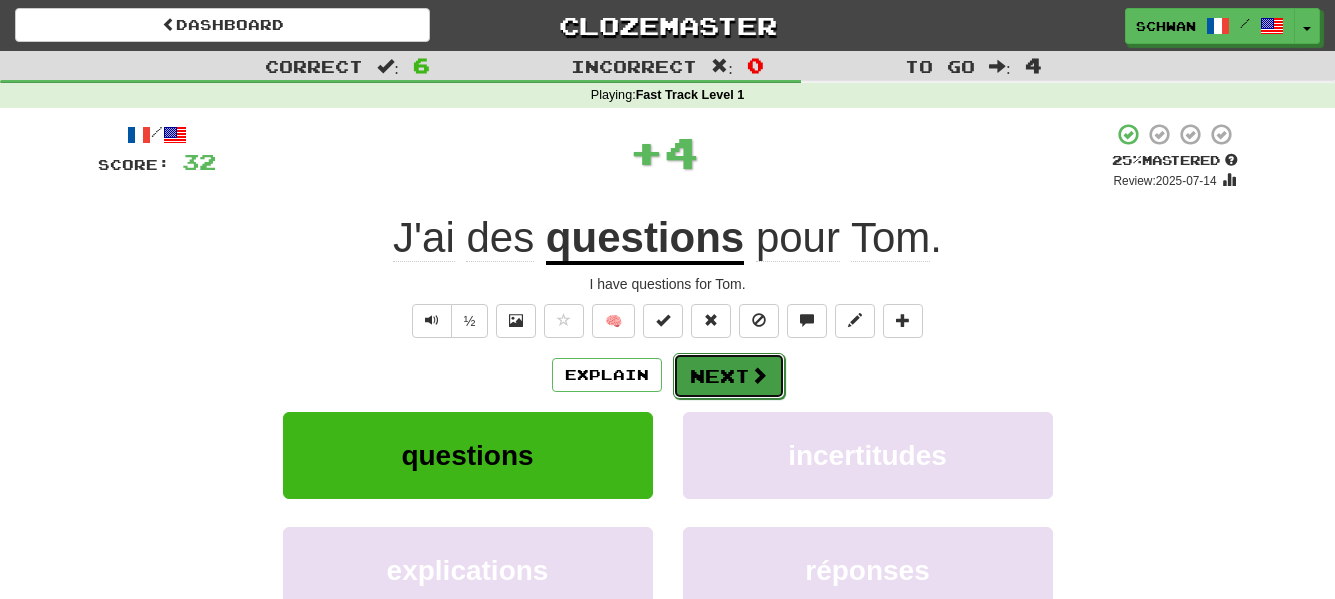 click on "Next" at bounding box center (729, 376) 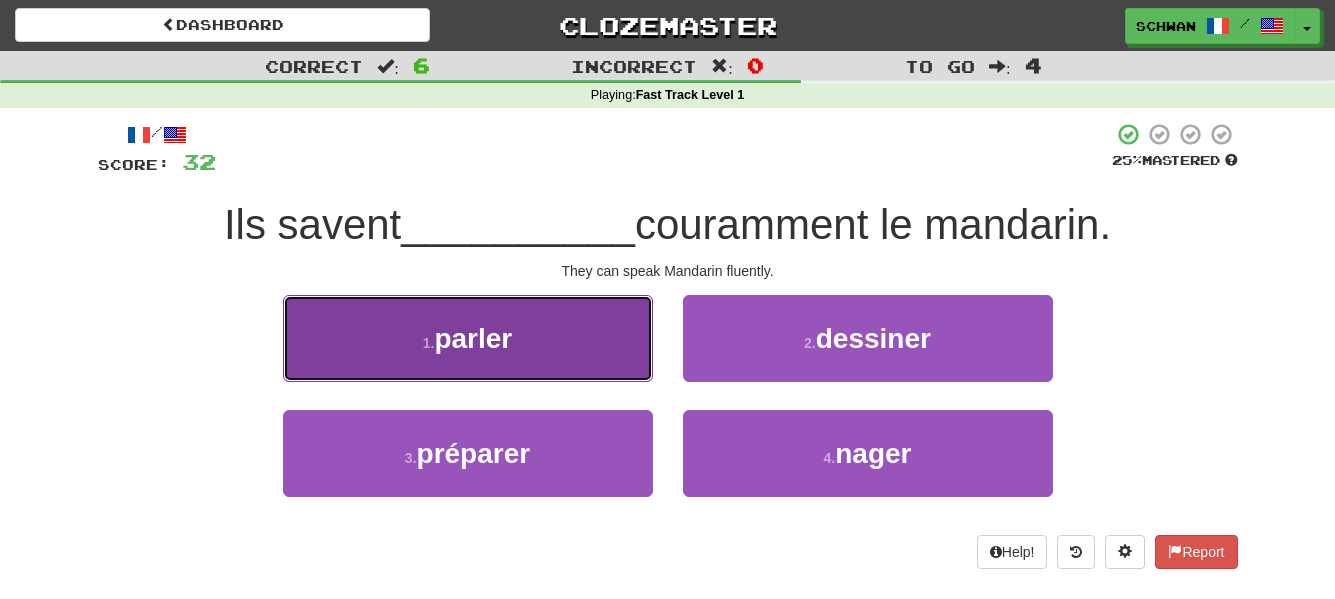 click on "parler" at bounding box center (473, 338) 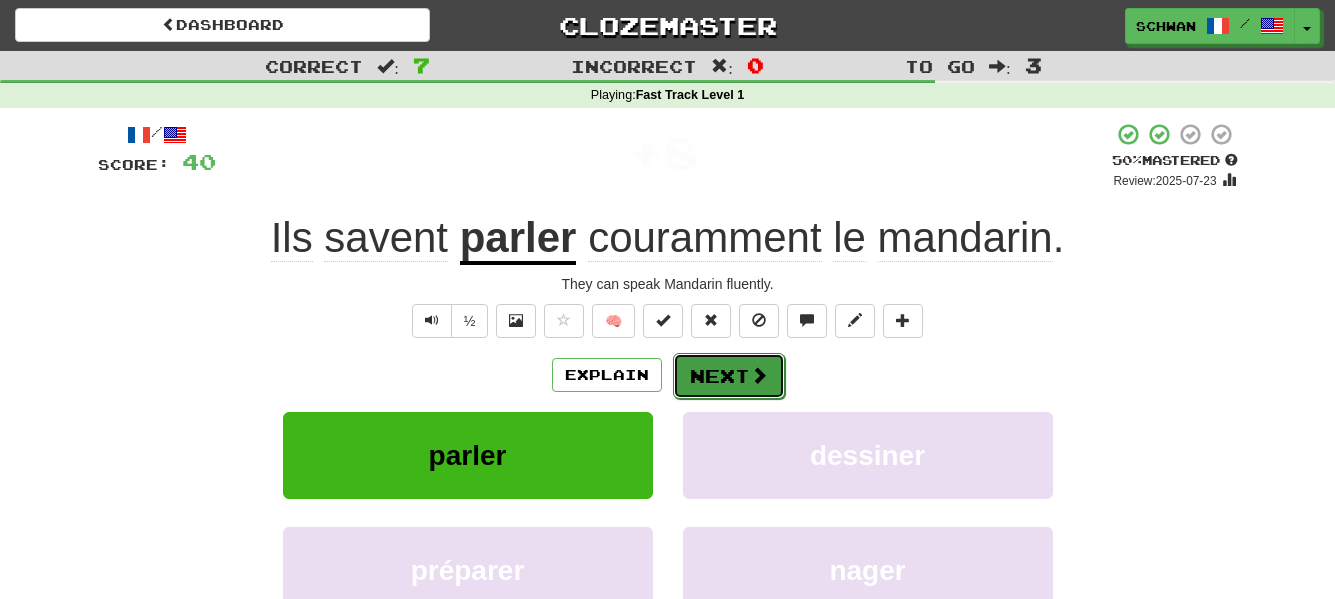 click on "Next" at bounding box center [729, 376] 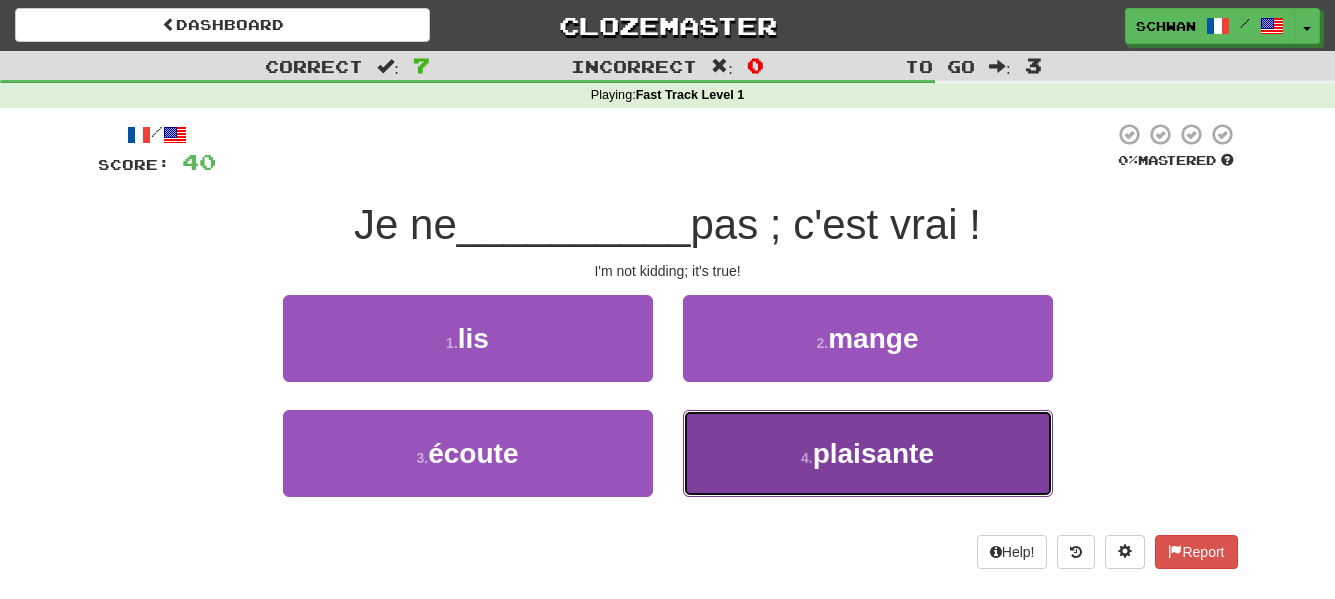click on "4 .  plaisante" at bounding box center (868, 453) 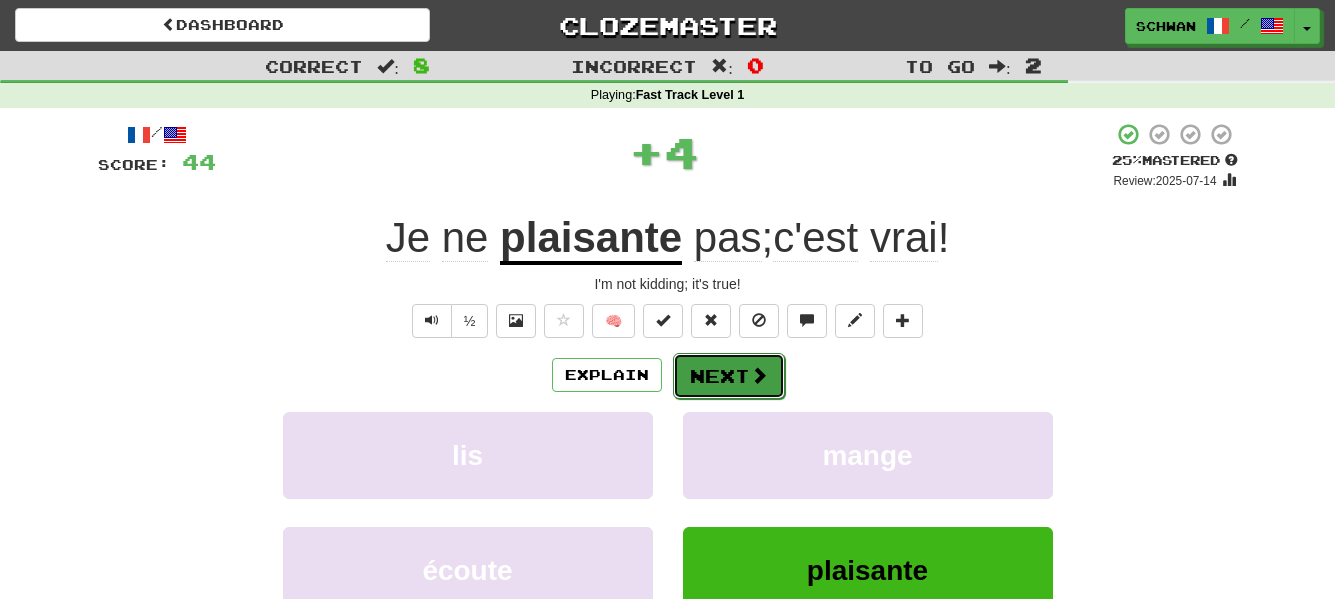 click on "Next" at bounding box center [729, 376] 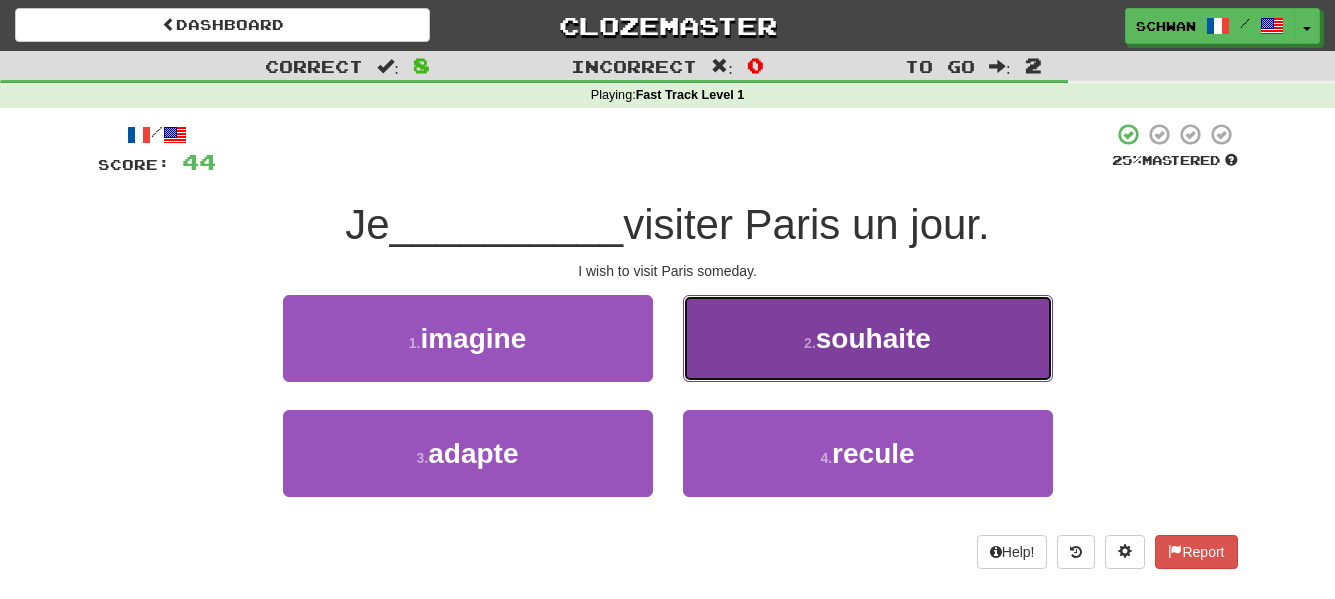 click on "2 .  souhaite" at bounding box center (868, 338) 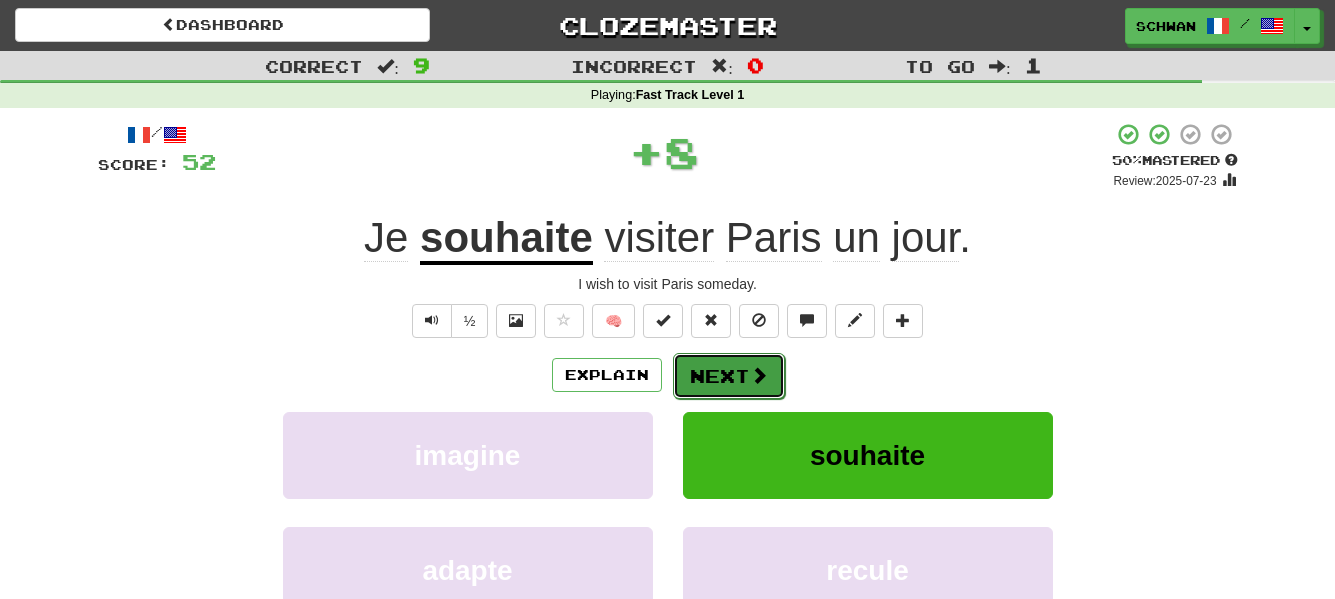 click on "Next" at bounding box center (729, 376) 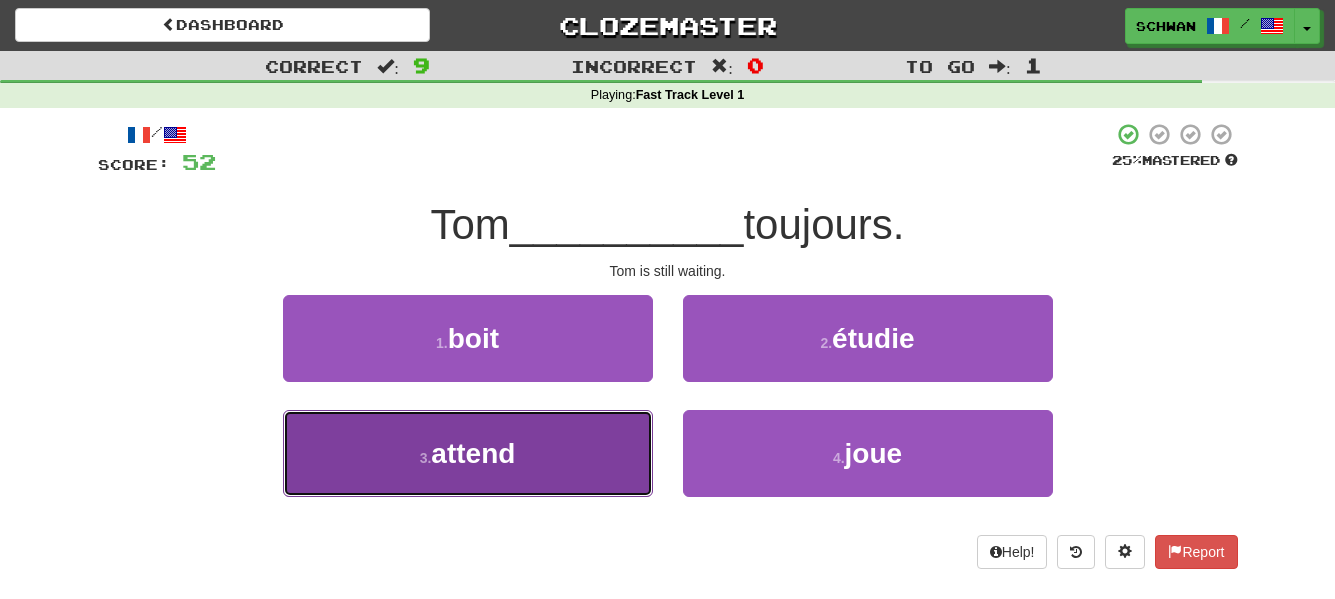 click on "3 ." at bounding box center (426, 458) 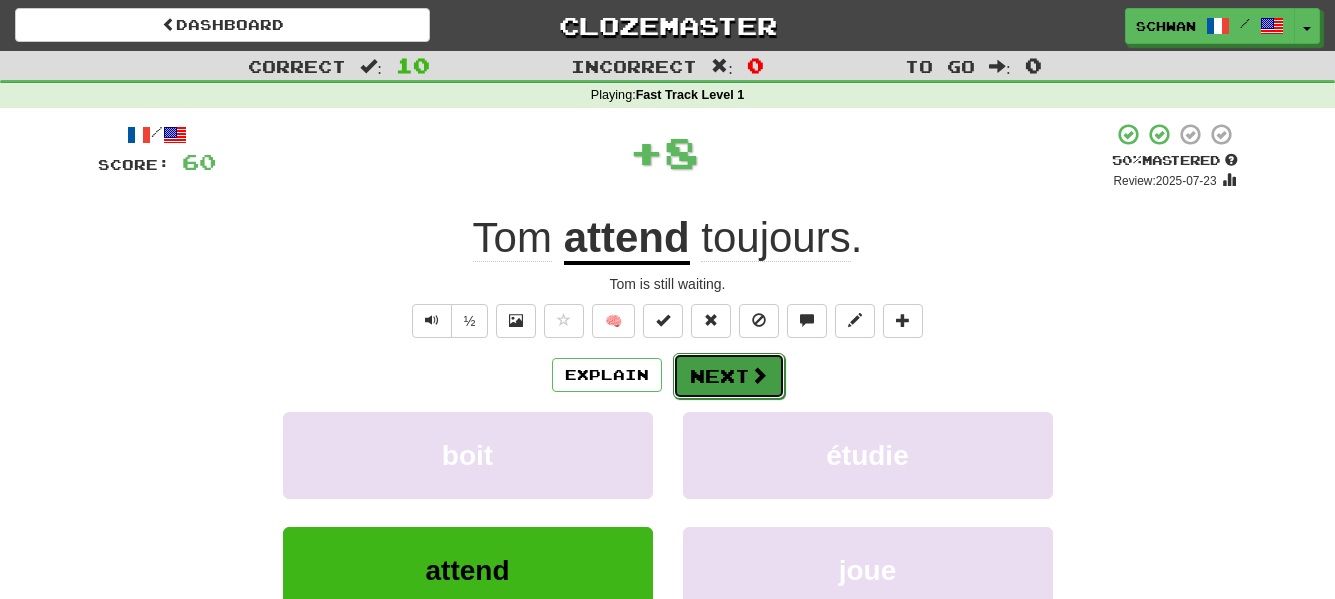 click on "Next" at bounding box center (729, 376) 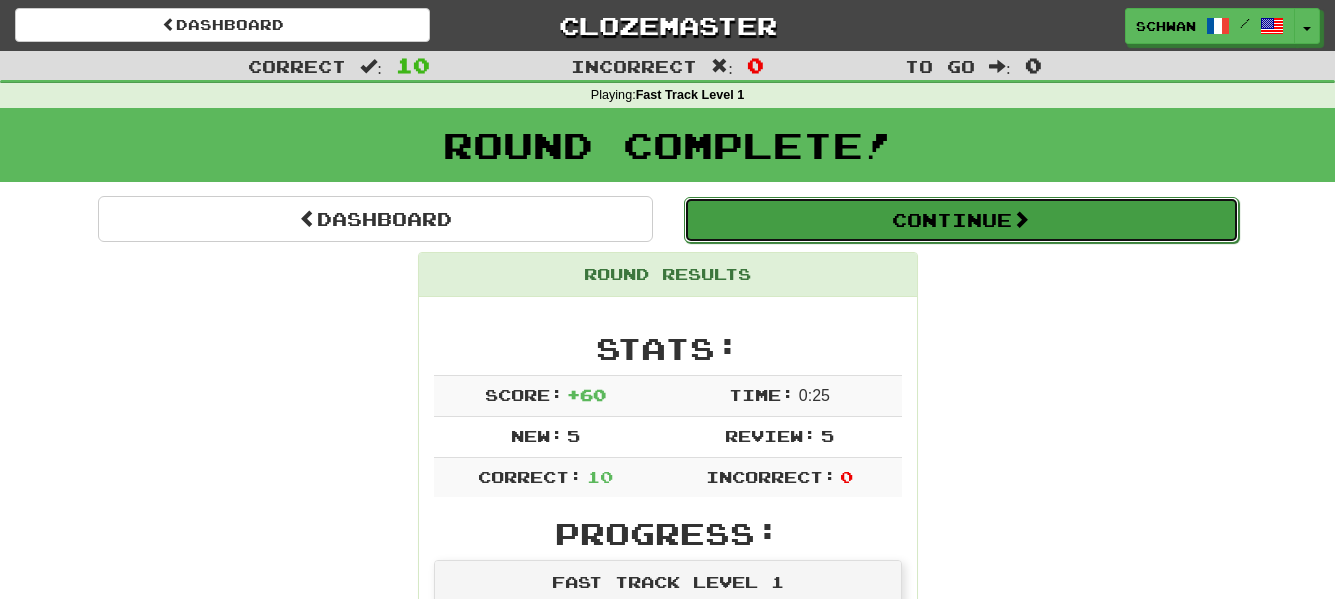 click on "Continue" at bounding box center (961, 220) 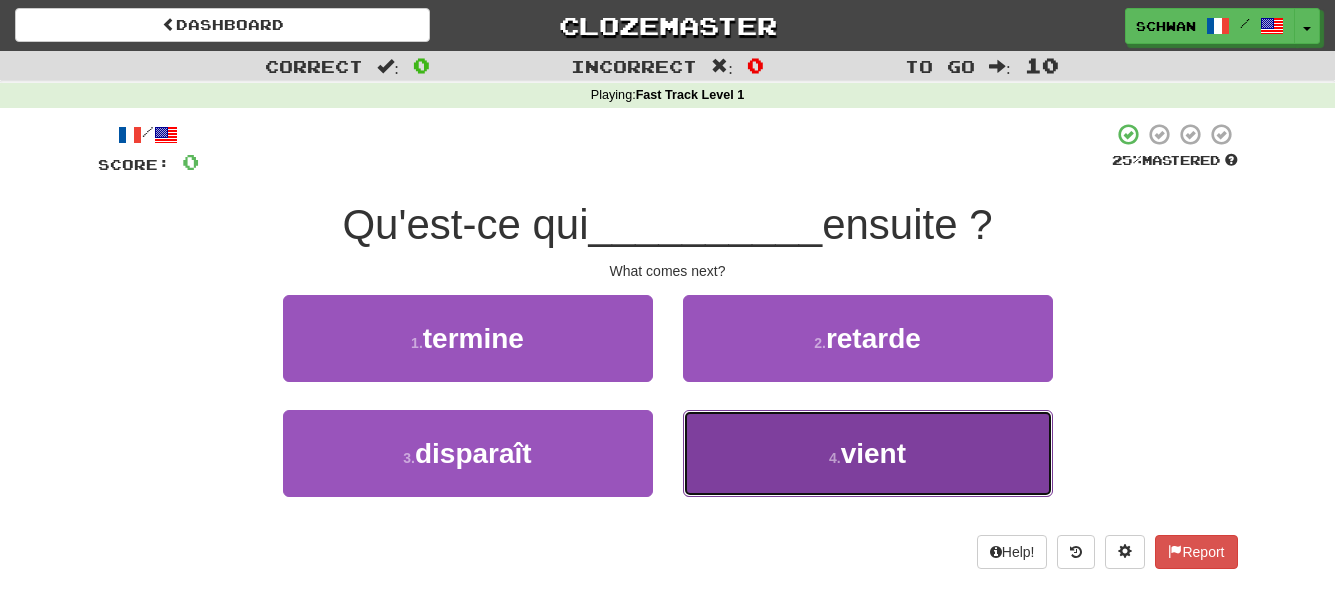 click on "4 .  vient" at bounding box center (868, 453) 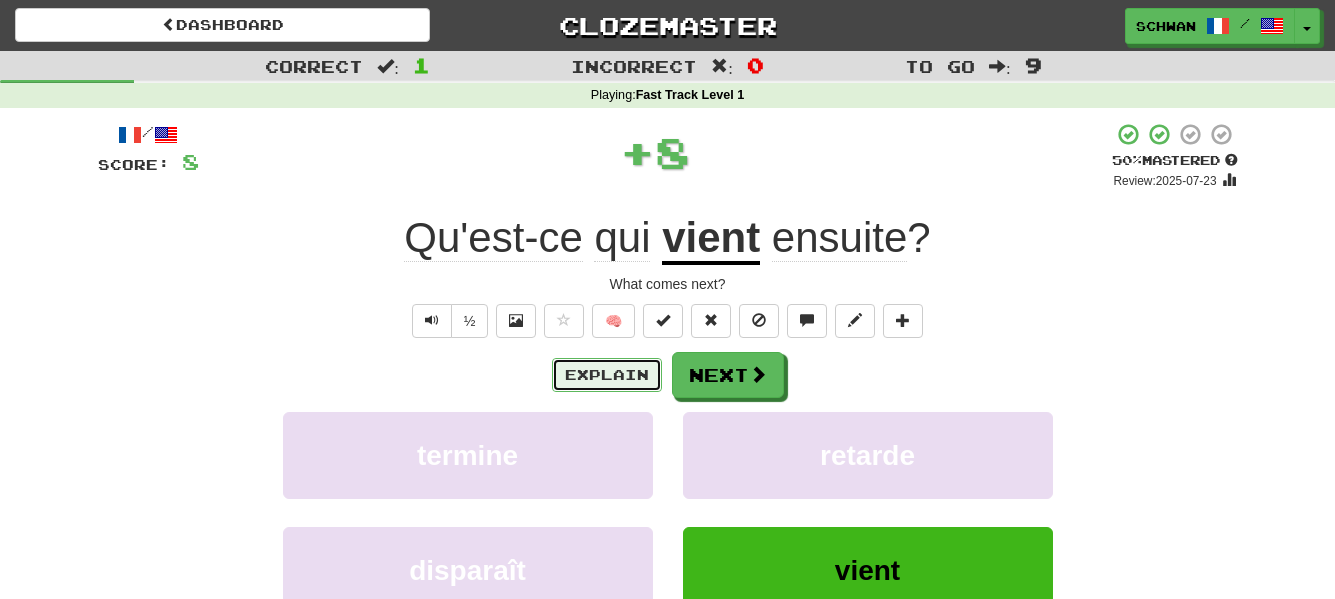 click on "Explain" at bounding box center [607, 375] 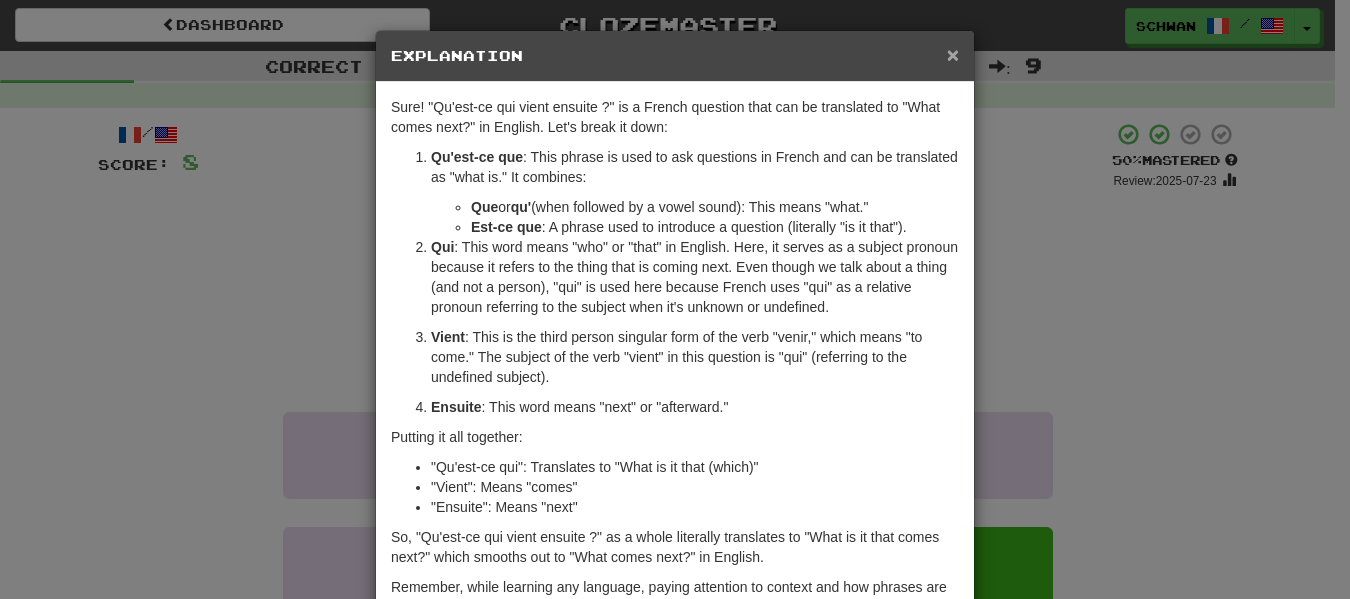 click on "×" at bounding box center [953, 54] 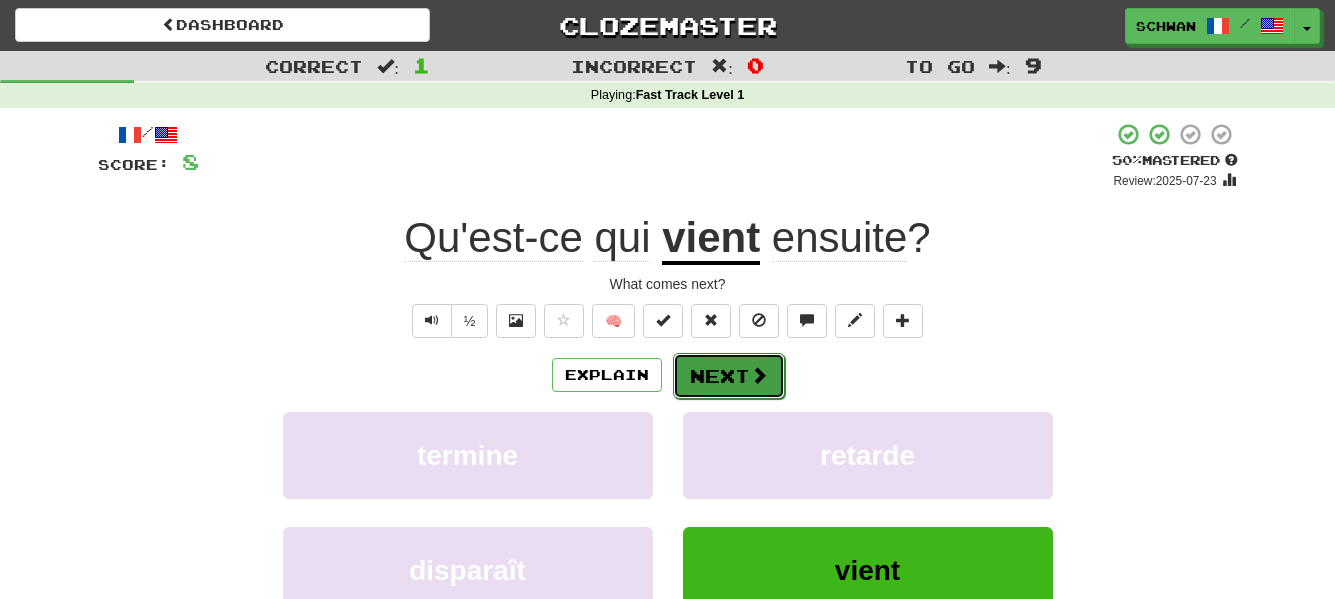 click at bounding box center (759, 375) 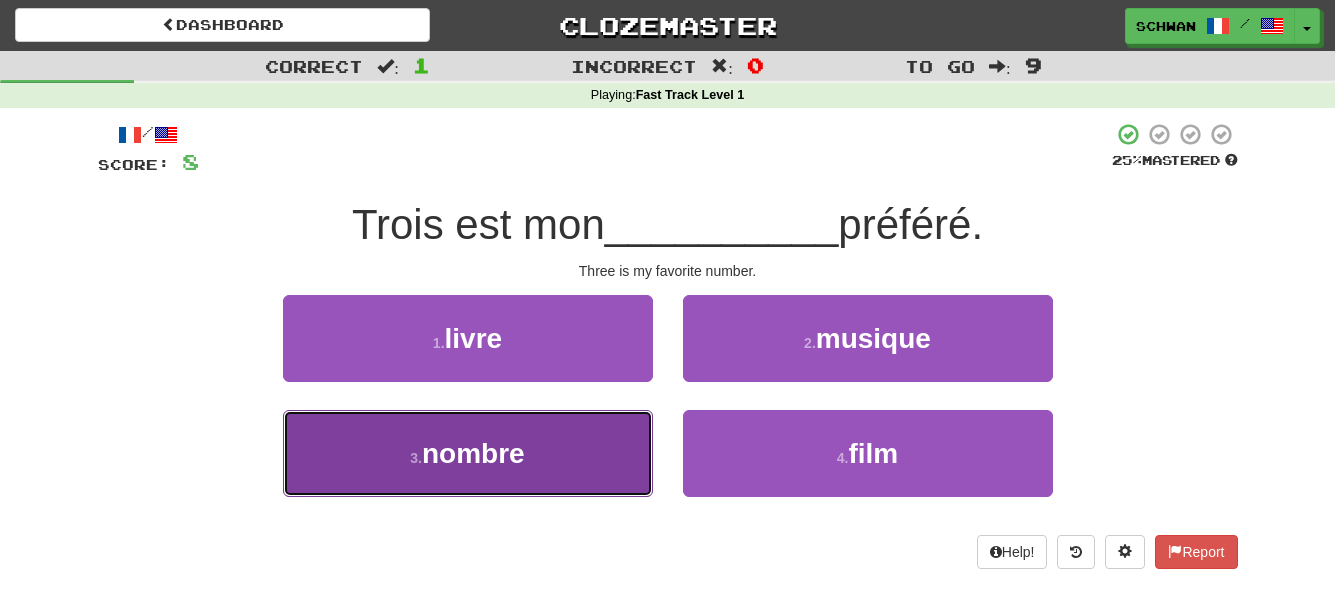 click on "3 .  nombre" at bounding box center [468, 453] 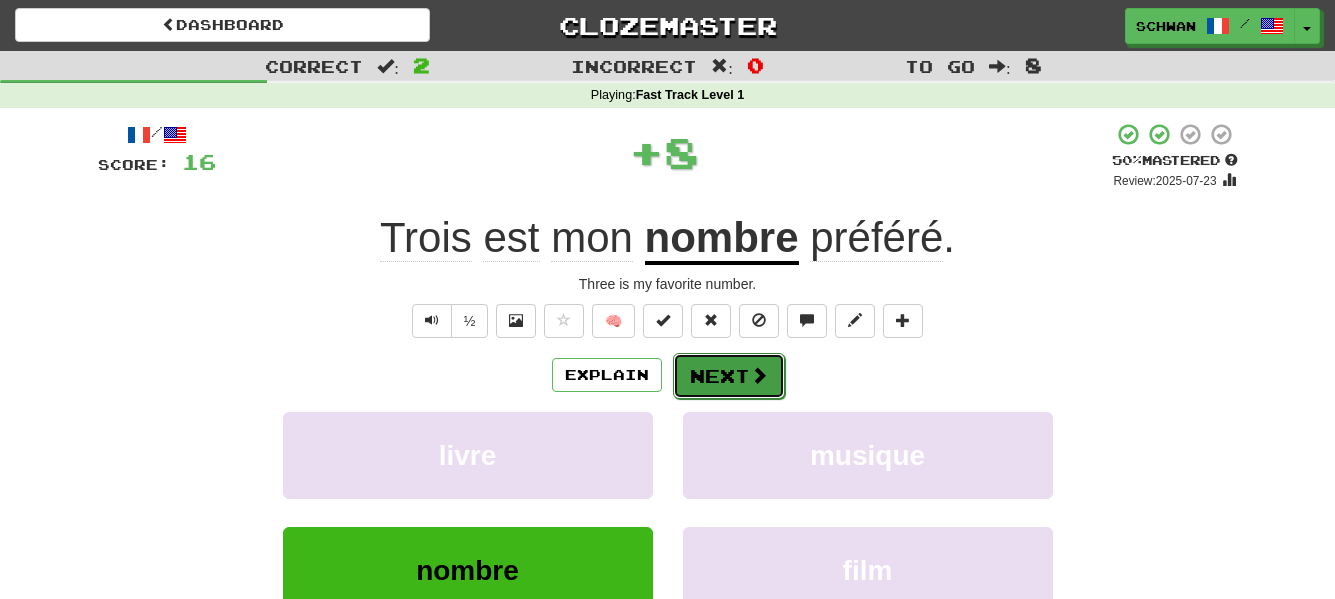 click on "Next" at bounding box center (729, 376) 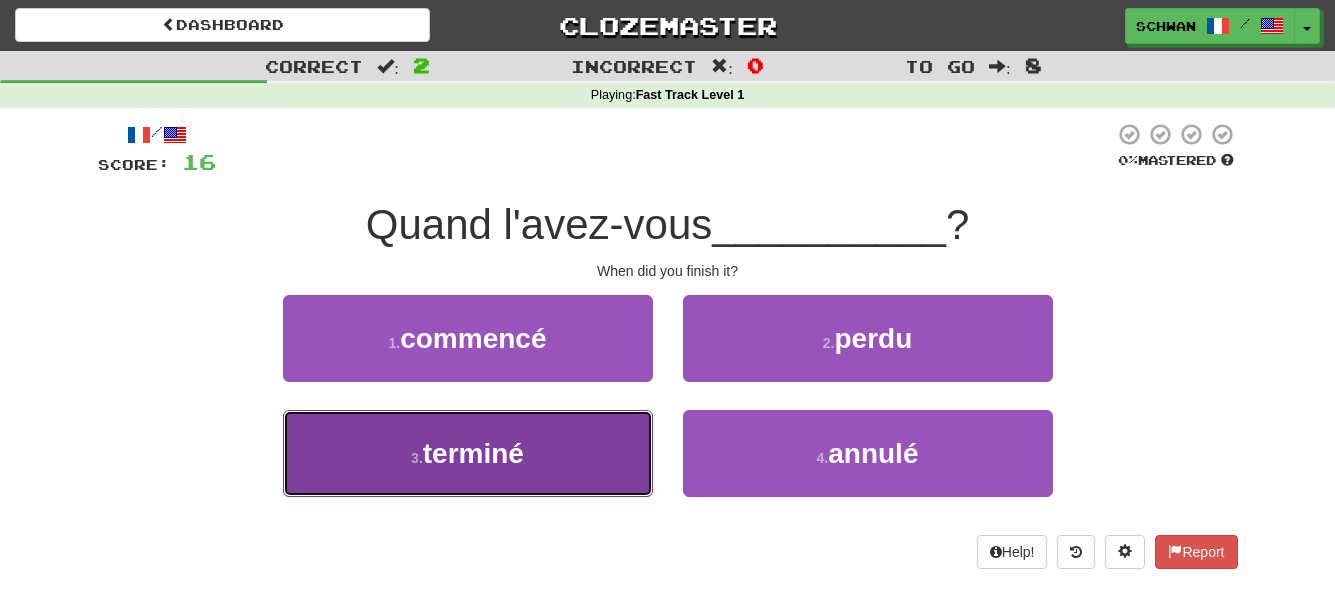 click on "3 .  terminé" at bounding box center (468, 453) 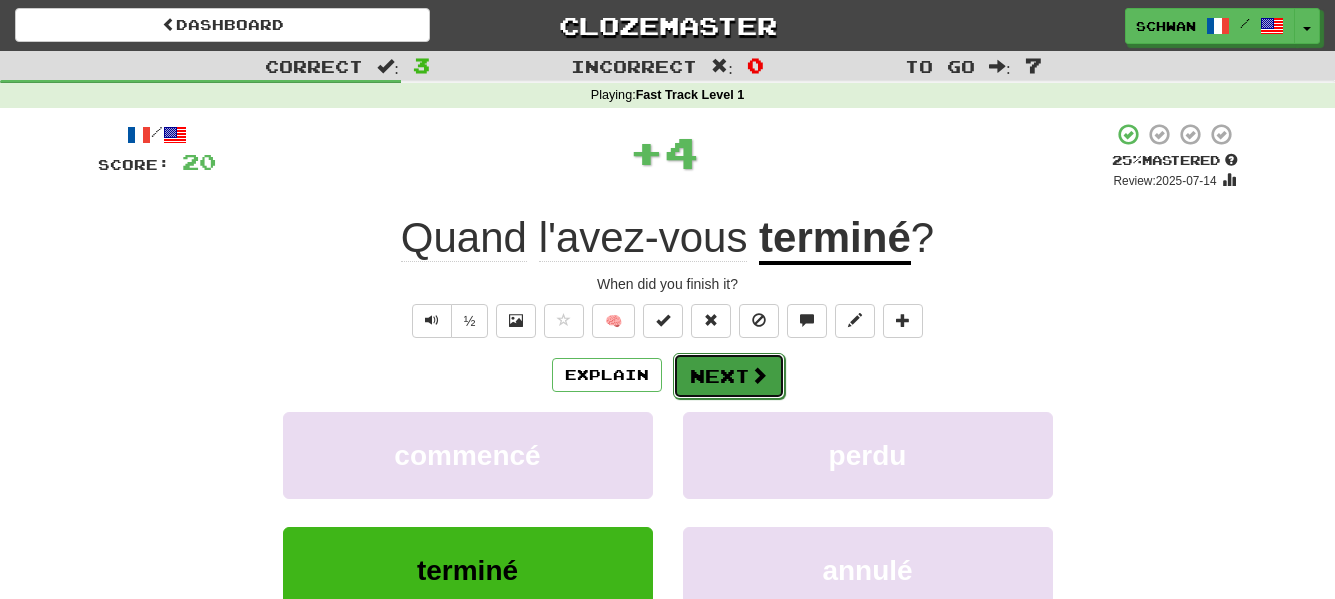click on "Next" at bounding box center (729, 376) 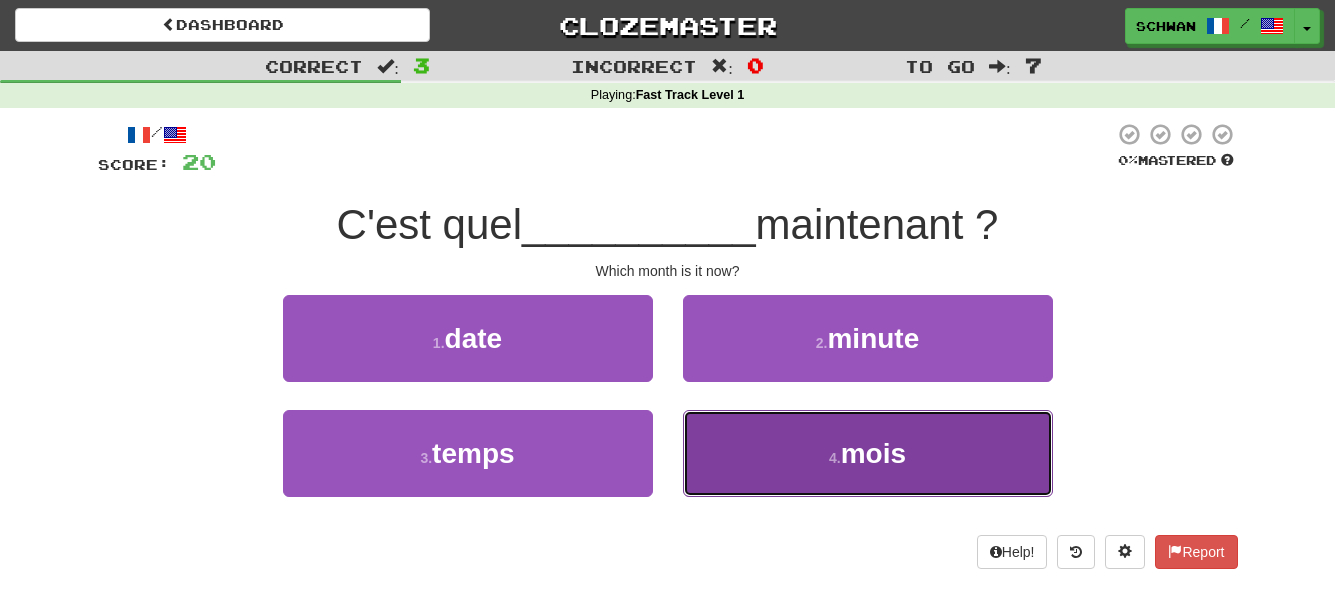 click on "4 .  mois" at bounding box center [868, 453] 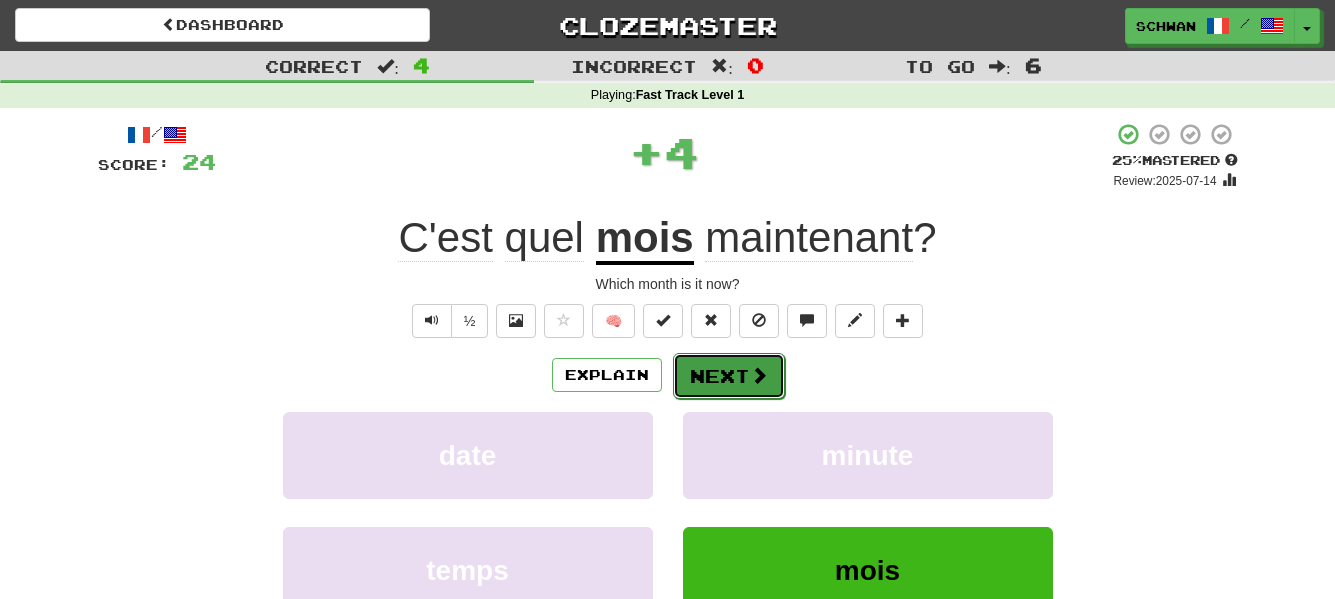 click on "Next" at bounding box center (729, 376) 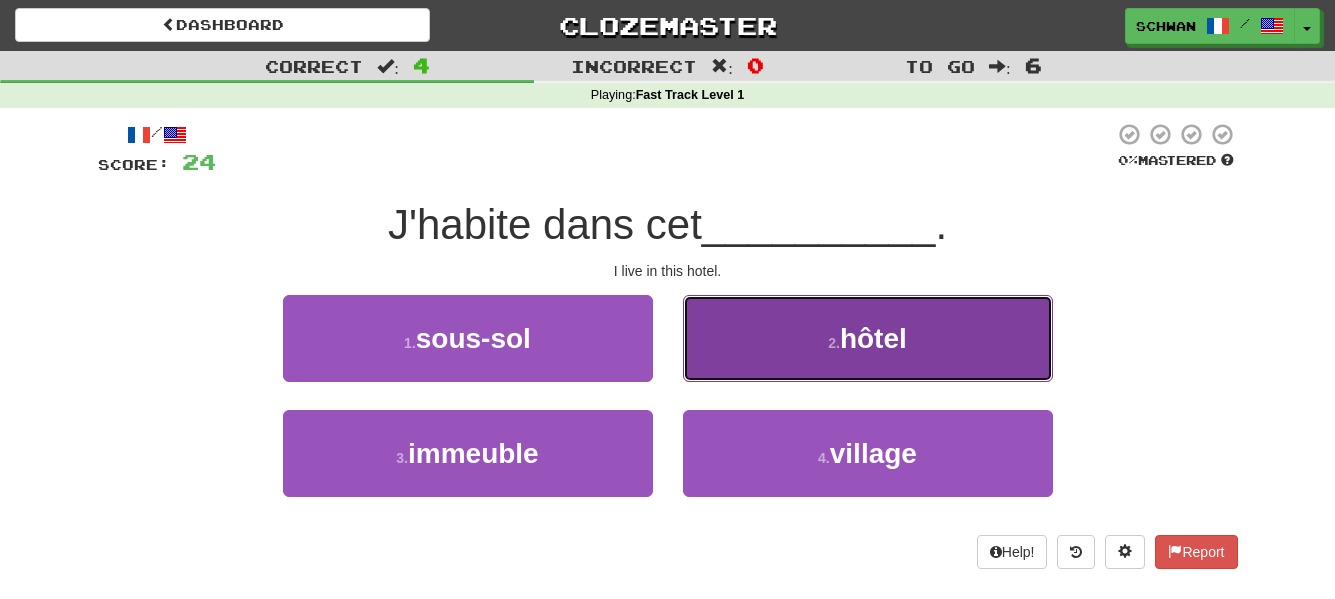 click on "2 .  hôtel" at bounding box center [868, 338] 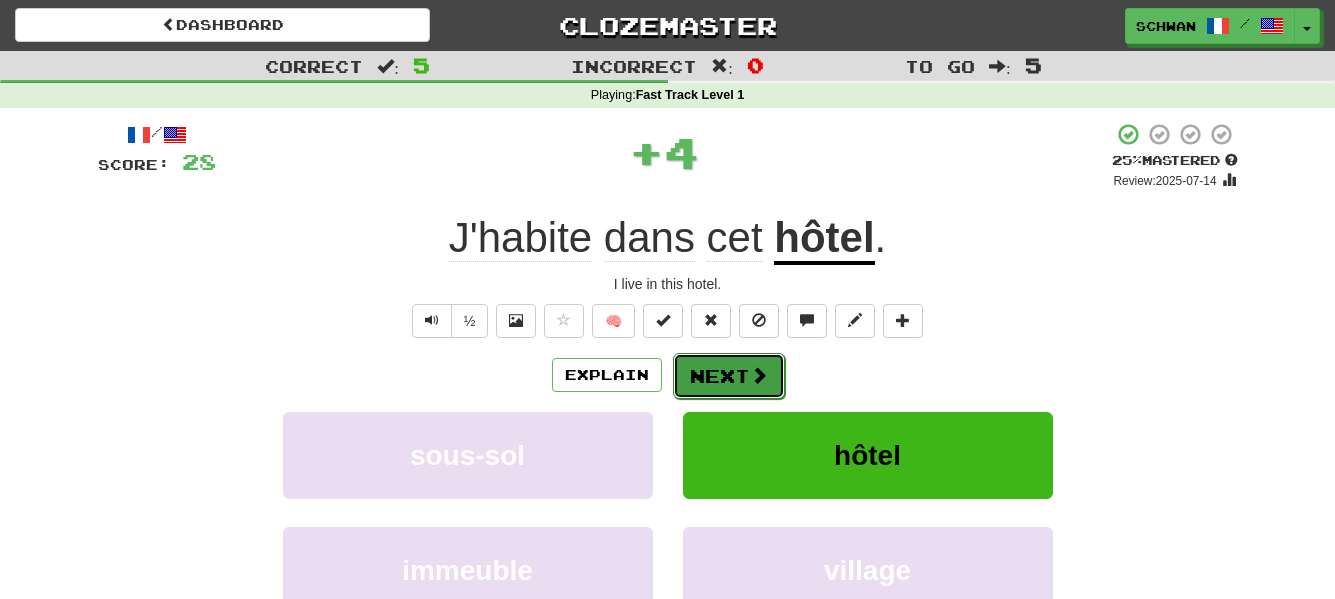 click on "Next" at bounding box center (729, 376) 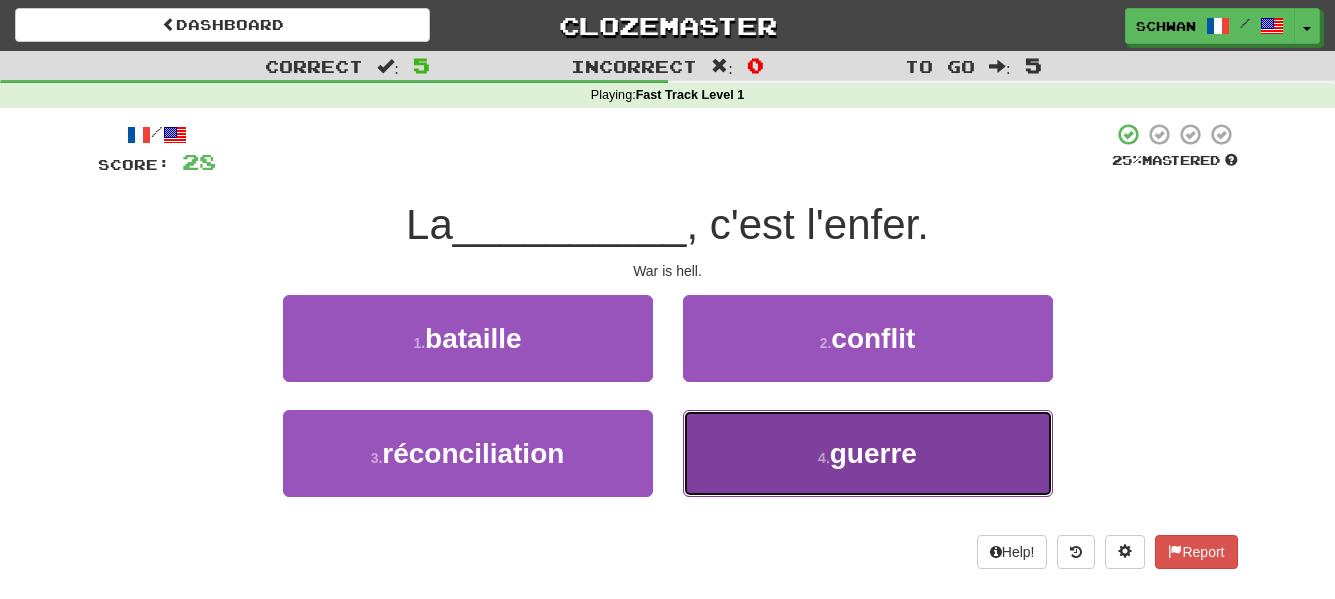 click on "4 .  guerre" at bounding box center [868, 453] 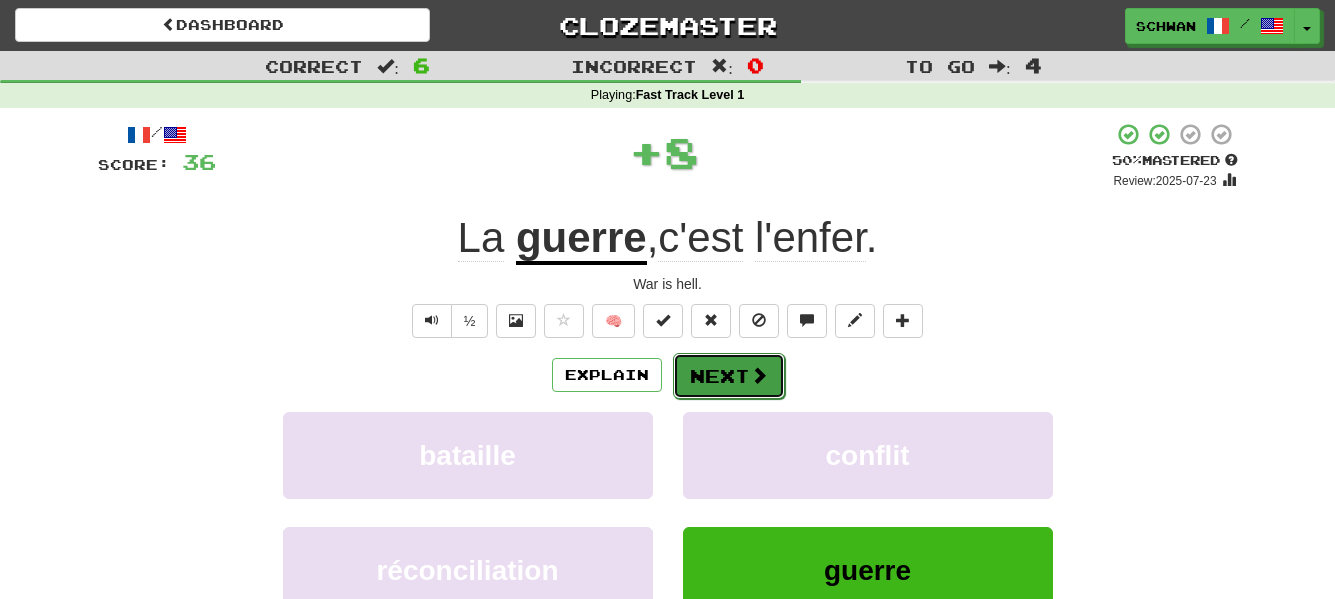 click on "Next" at bounding box center (729, 376) 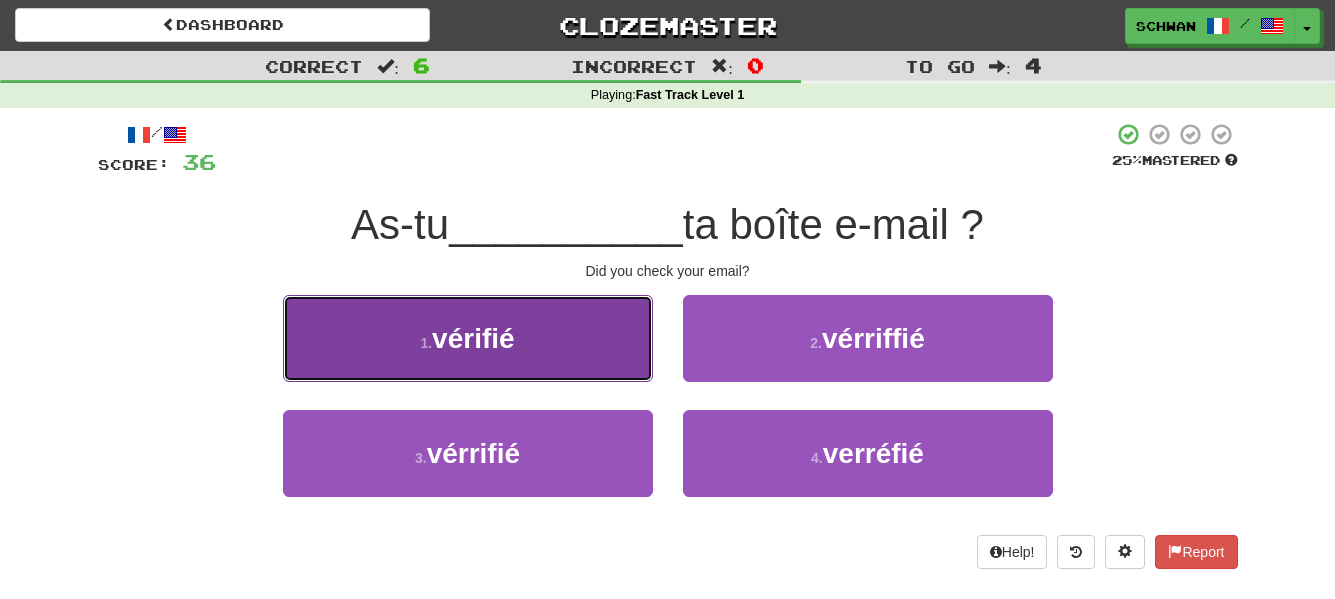 click on "1 ." at bounding box center (426, 343) 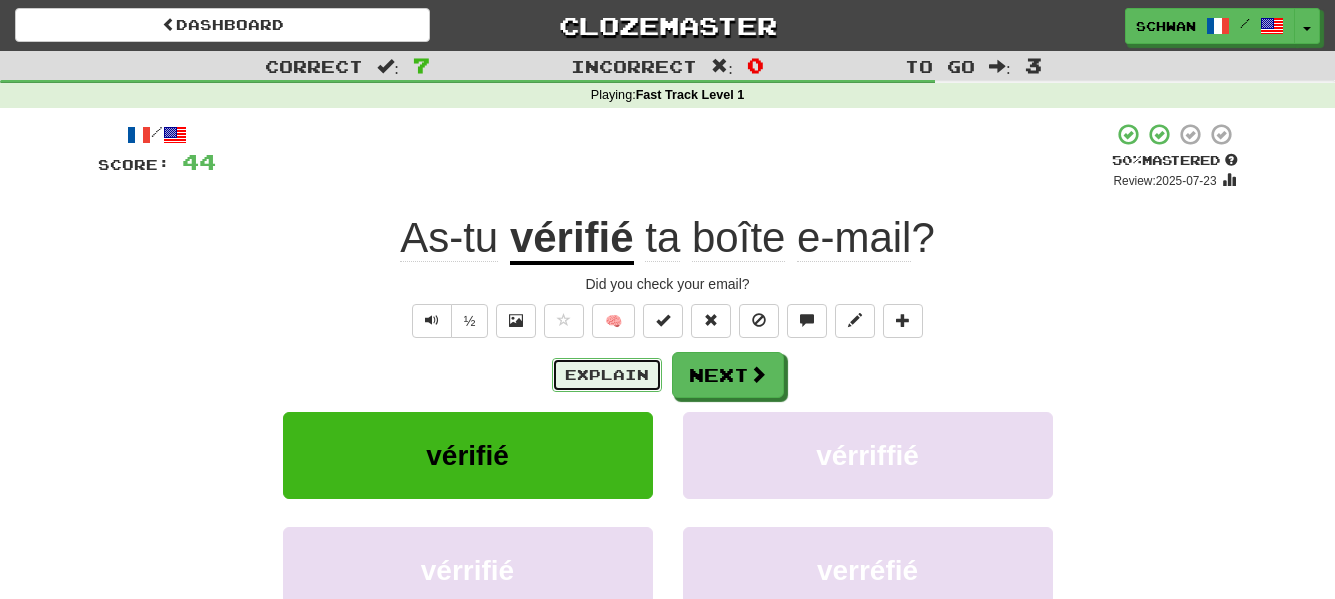 click on "Explain" at bounding box center (607, 375) 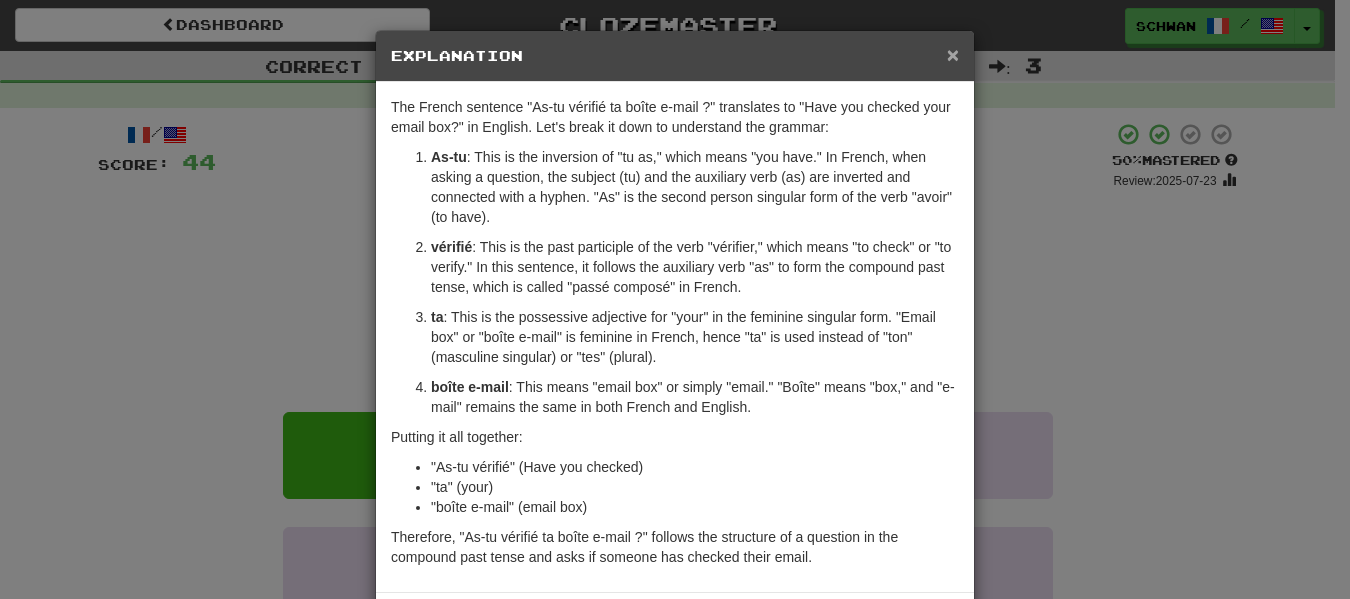 click on "×" at bounding box center (953, 54) 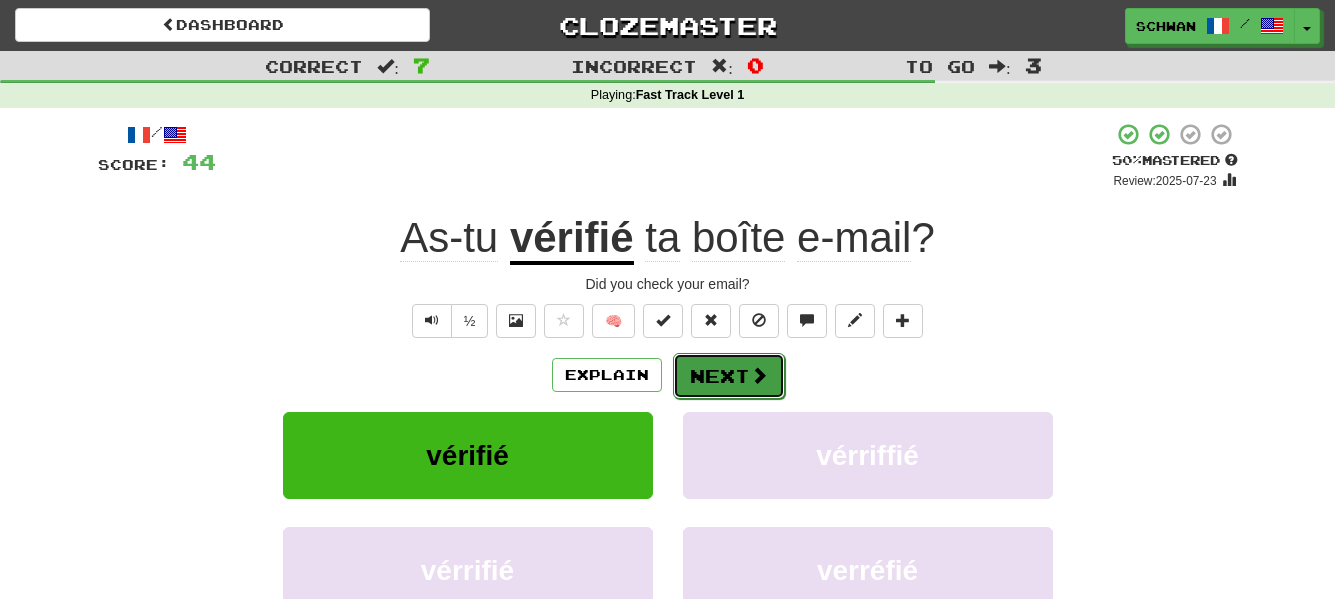 click on "Next" at bounding box center (729, 376) 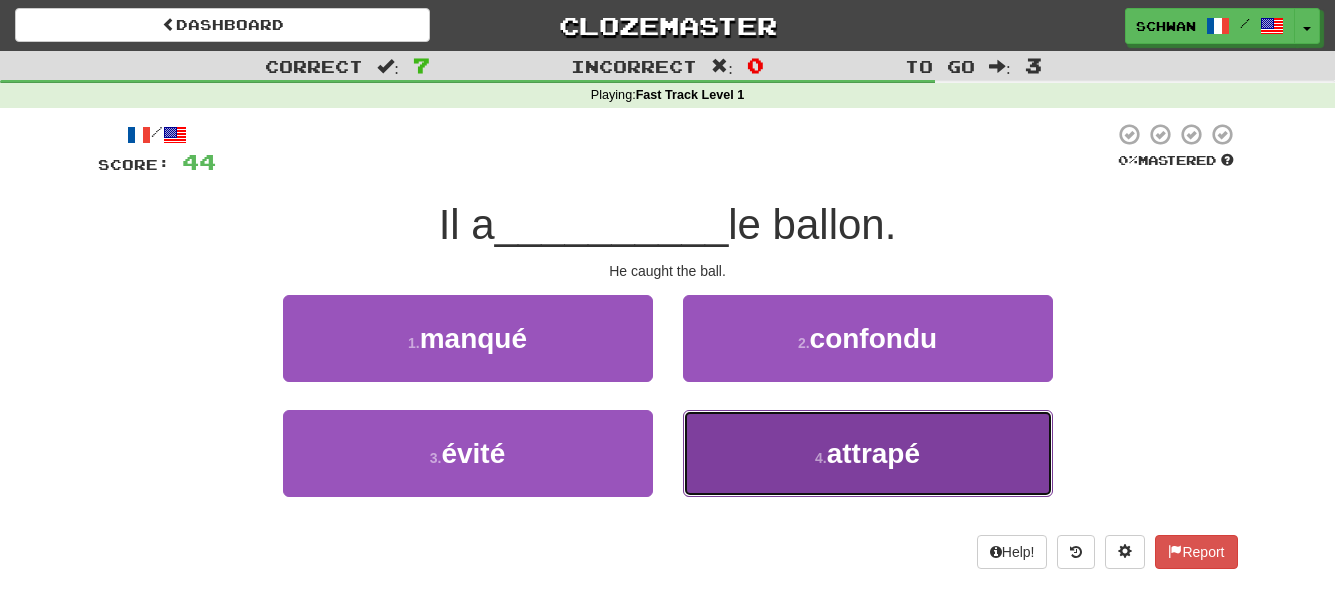click on "4 .  attrapé" at bounding box center (868, 453) 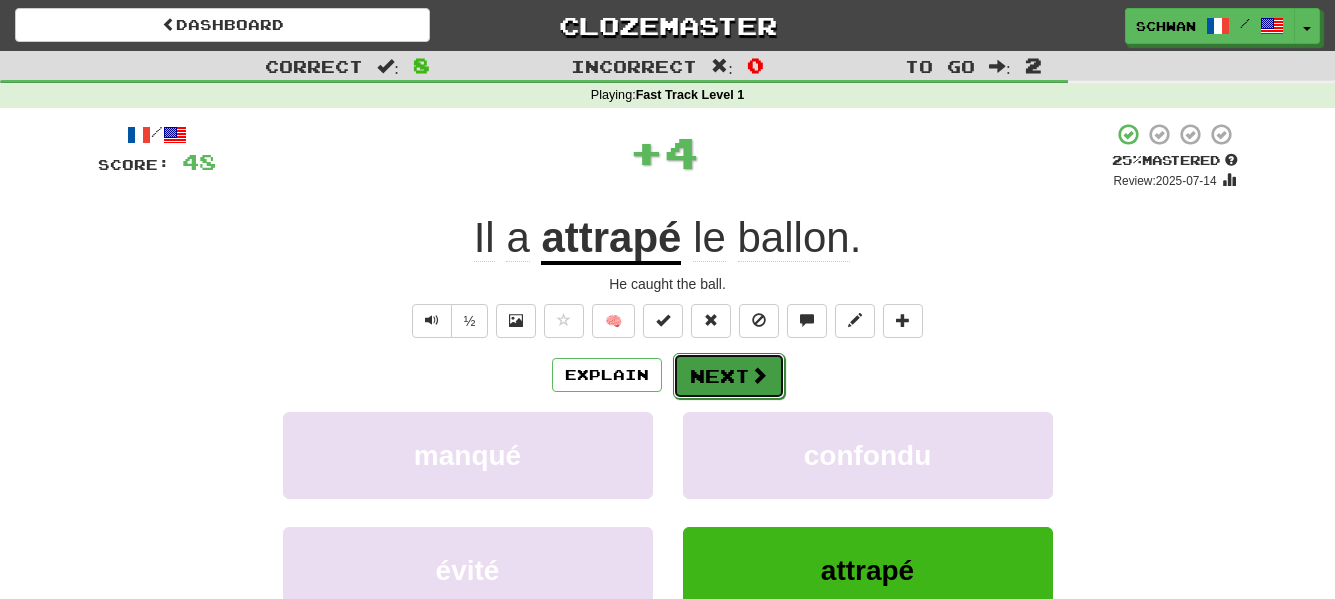 click on "Next" at bounding box center (729, 376) 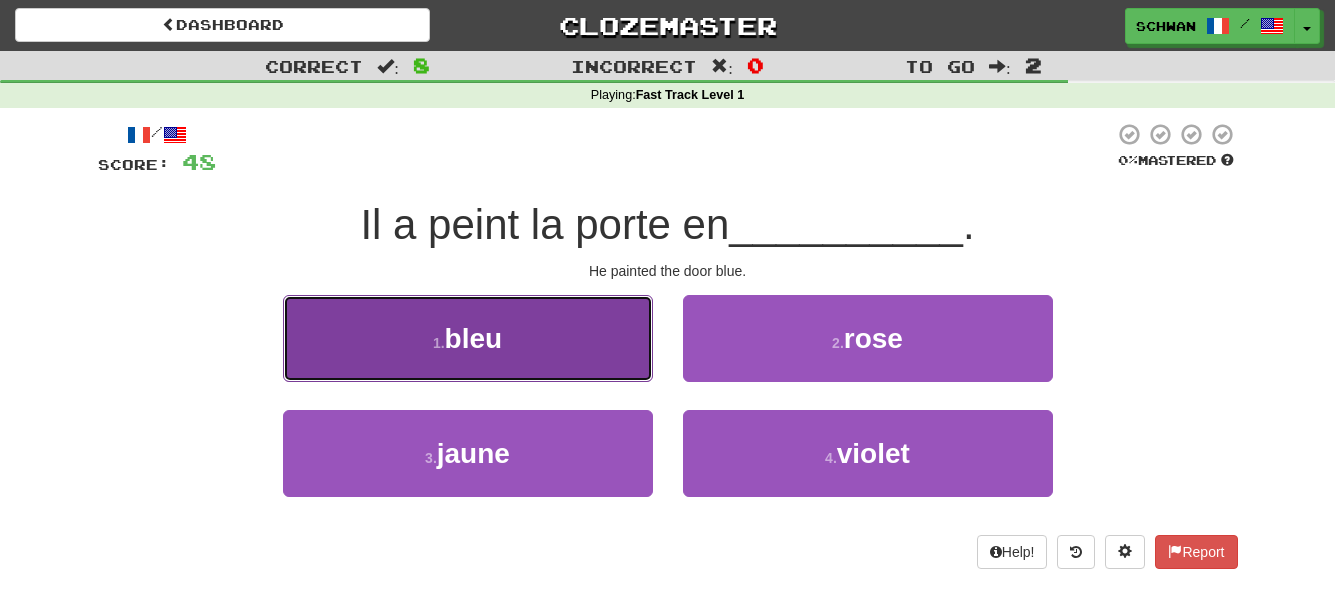 click on "1 .  bleu" at bounding box center [468, 338] 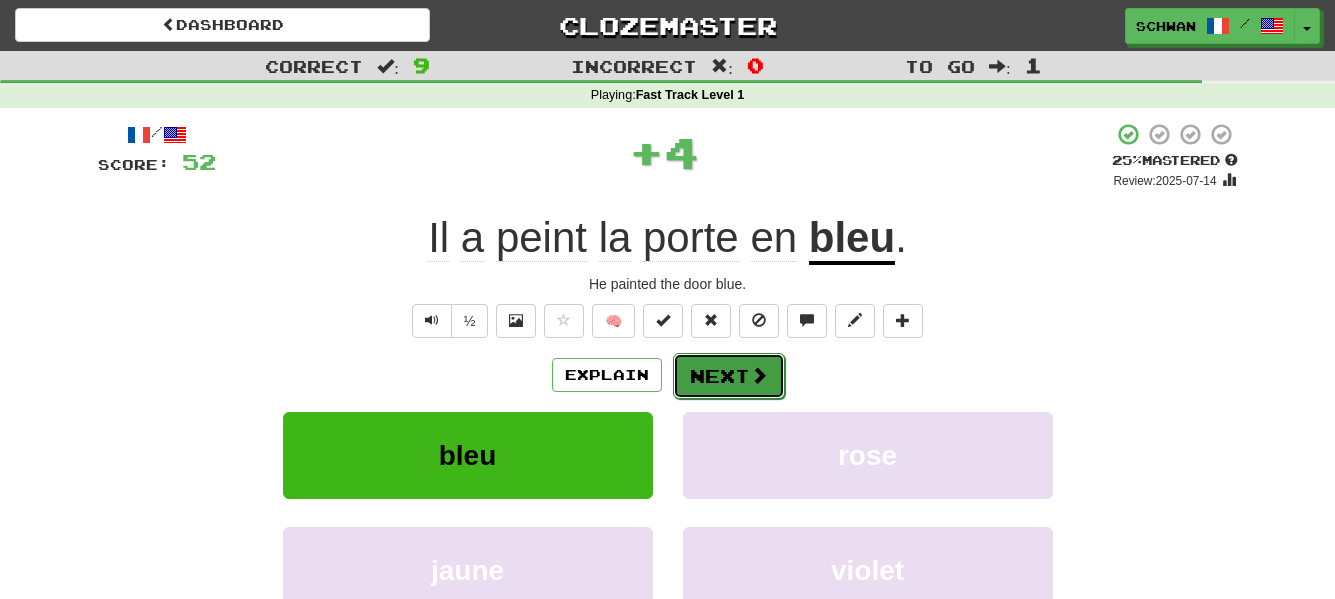 click on "Next" at bounding box center (729, 376) 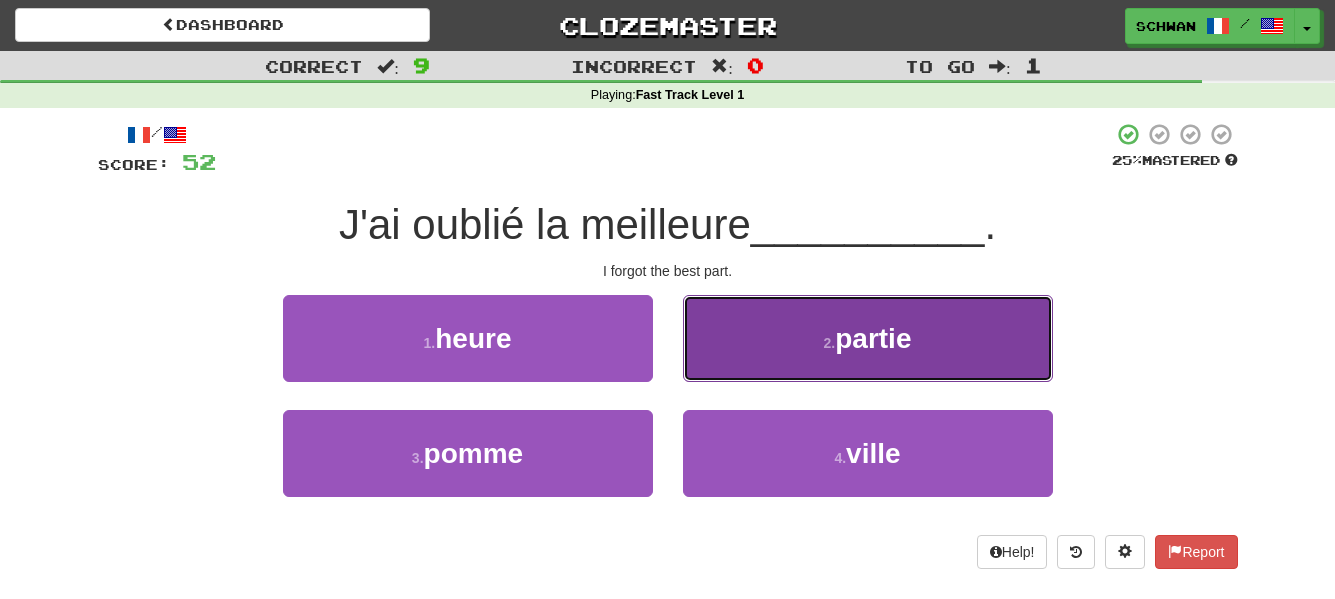 click on "2 .  partie" at bounding box center (868, 338) 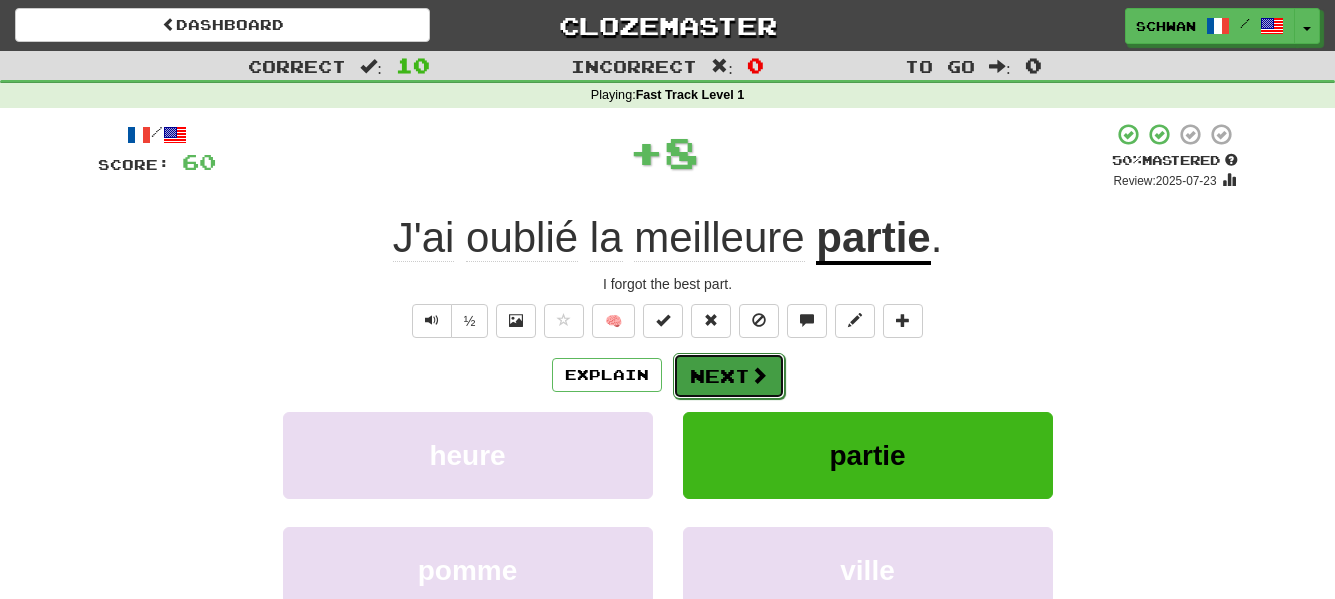 click on "Next" at bounding box center (729, 376) 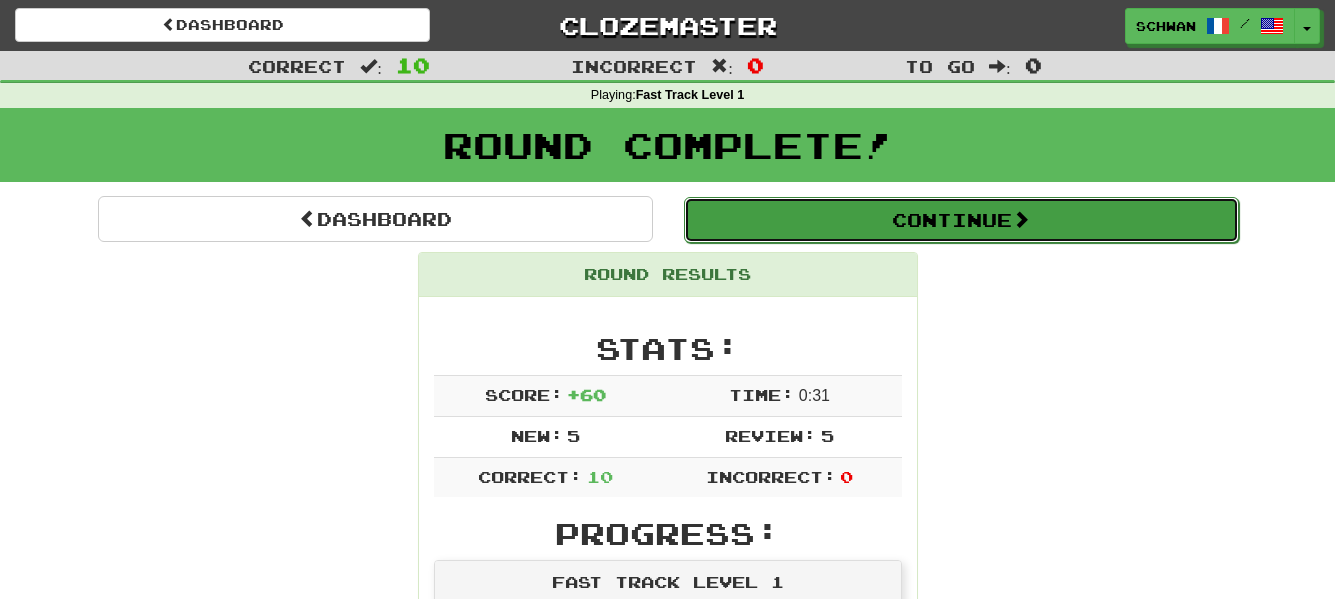 click on "Continue" at bounding box center [961, 220] 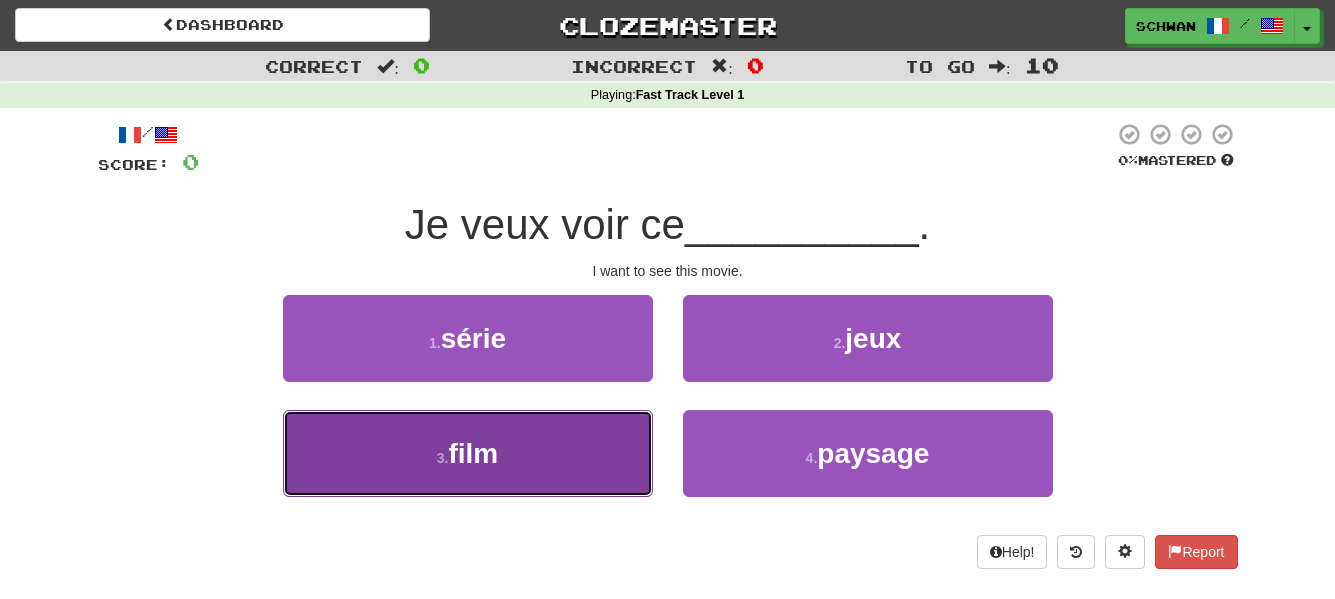 click on "3 .  film" at bounding box center [468, 453] 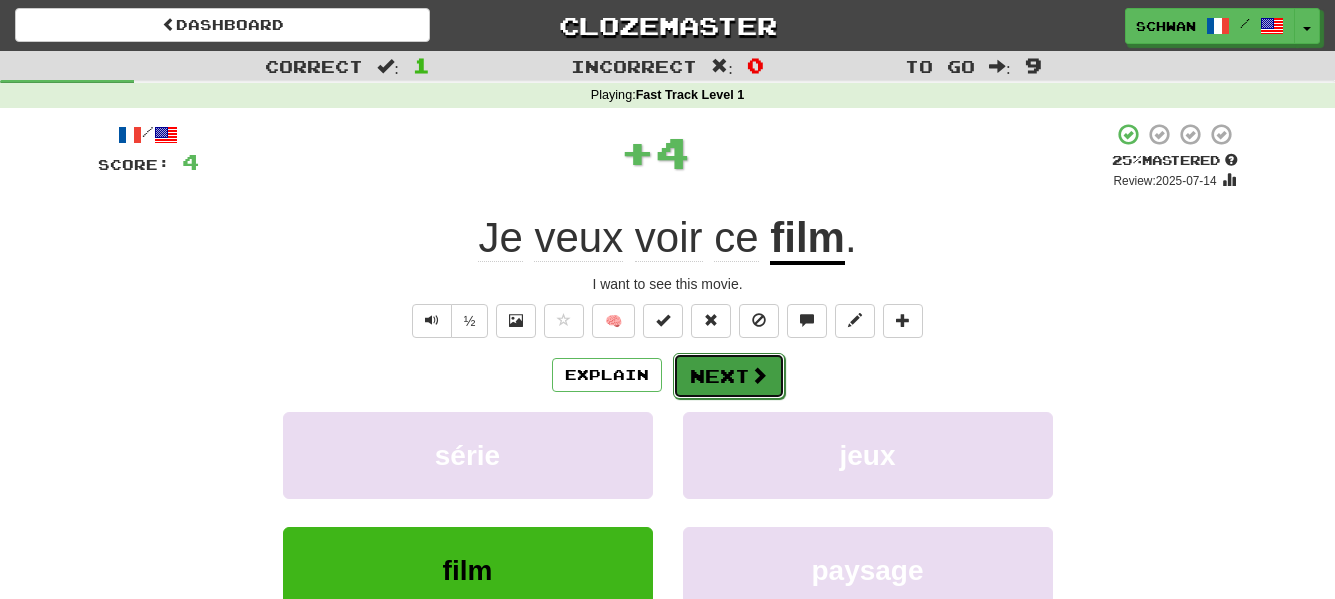 click on "Next" at bounding box center (729, 376) 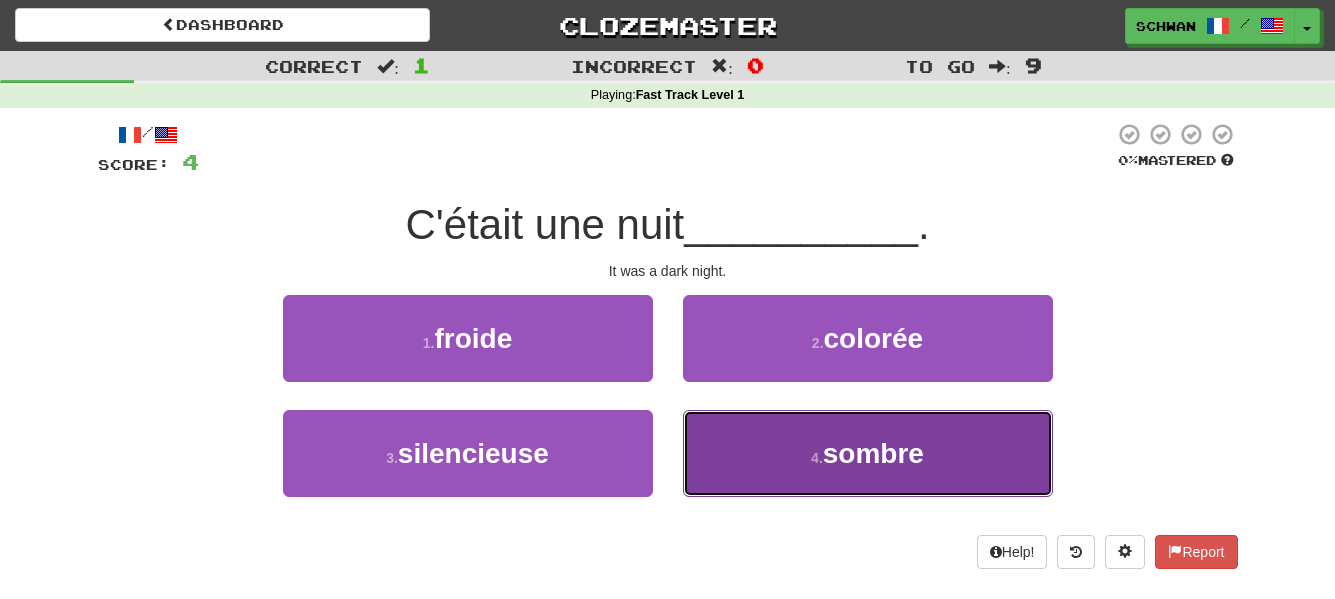 click on "4 .  sombre" at bounding box center [868, 453] 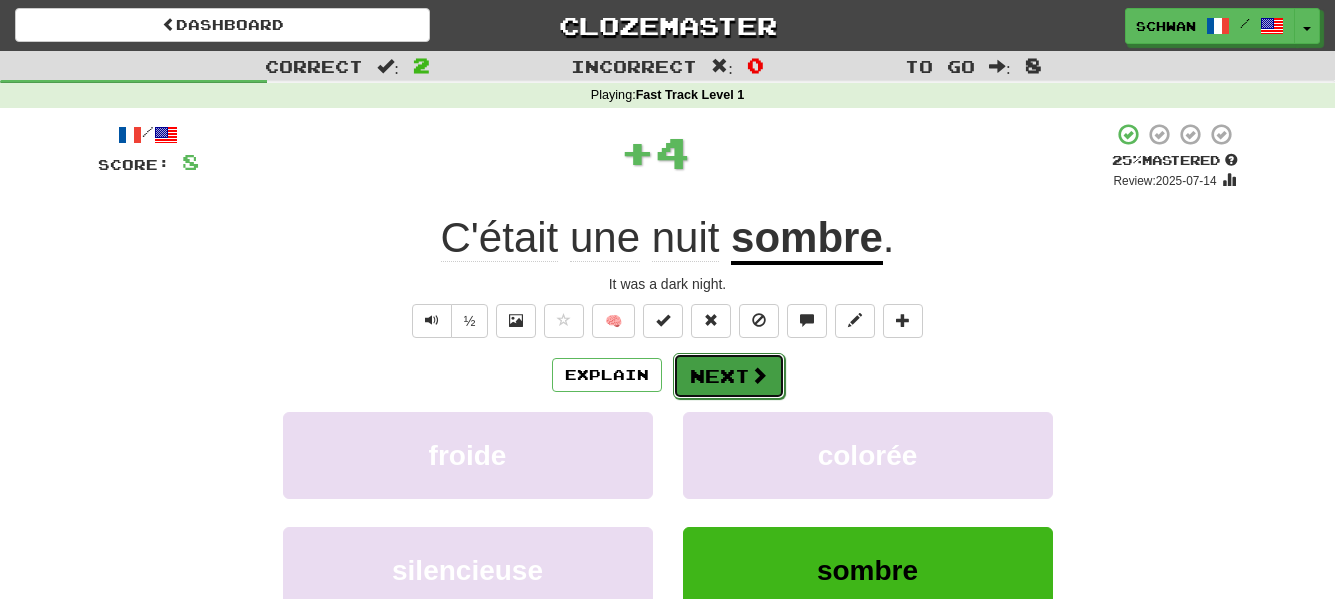 click on "Next" at bounding box center [729, 376] 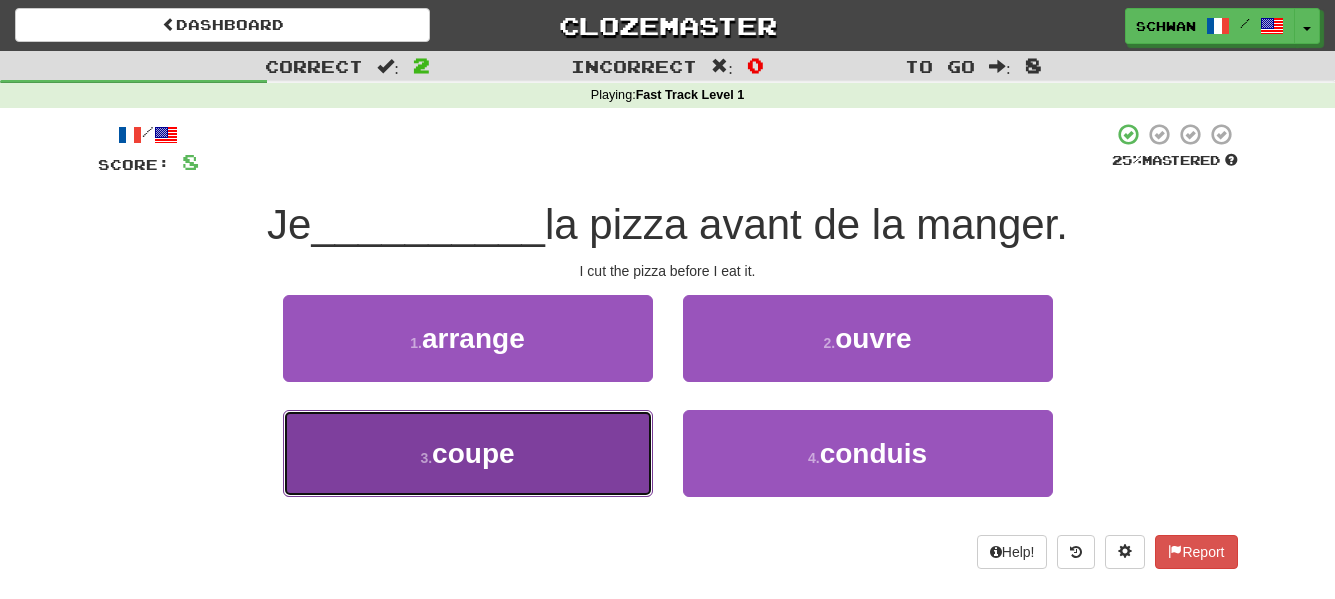 click on "3 .  coupe" at bounding box center [468, 453] 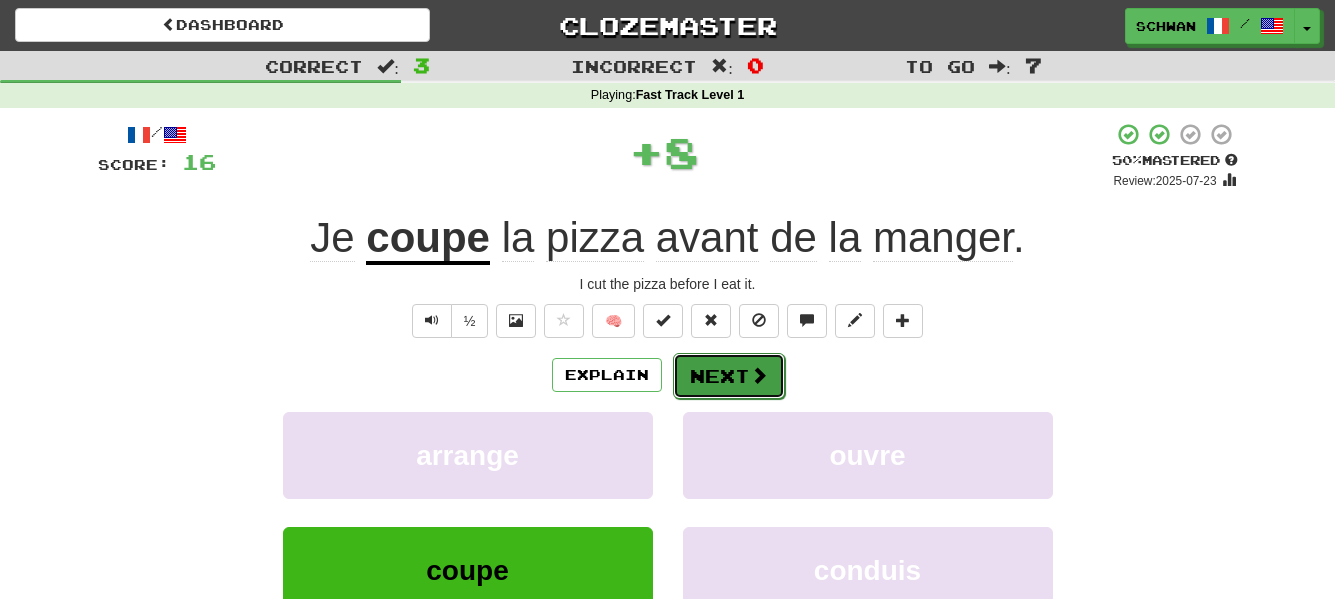 click on "Next" at bounding box center [729, 376] 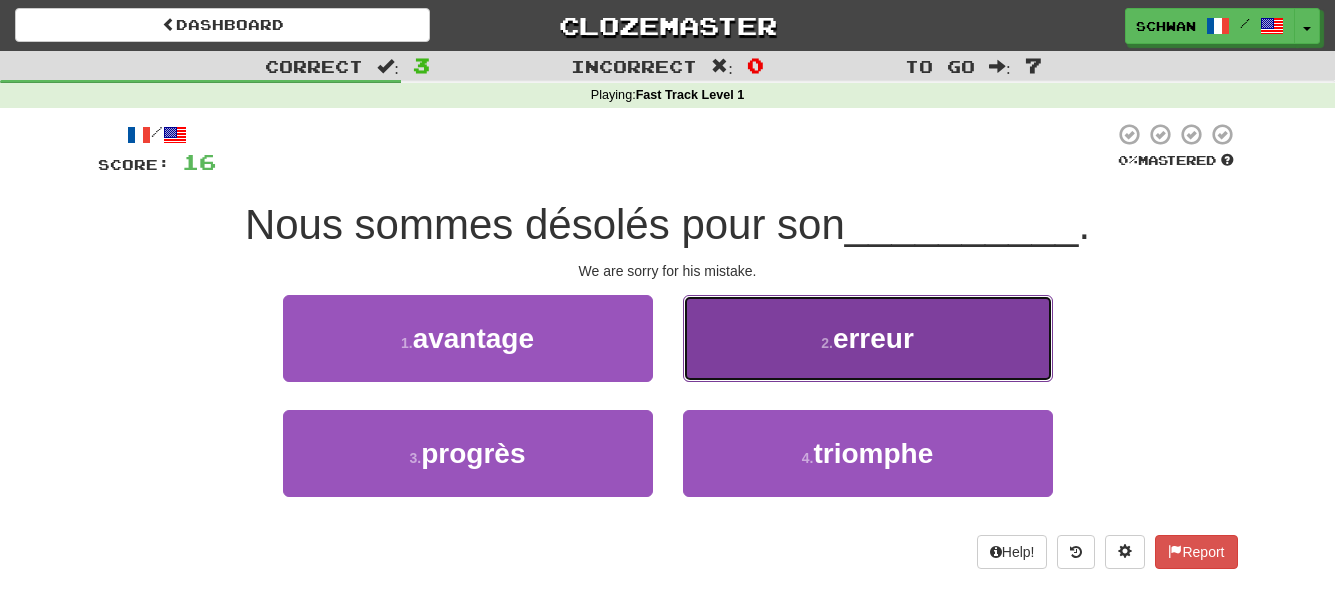 click on "2 .  erreur" at bounding box center (868, 338) 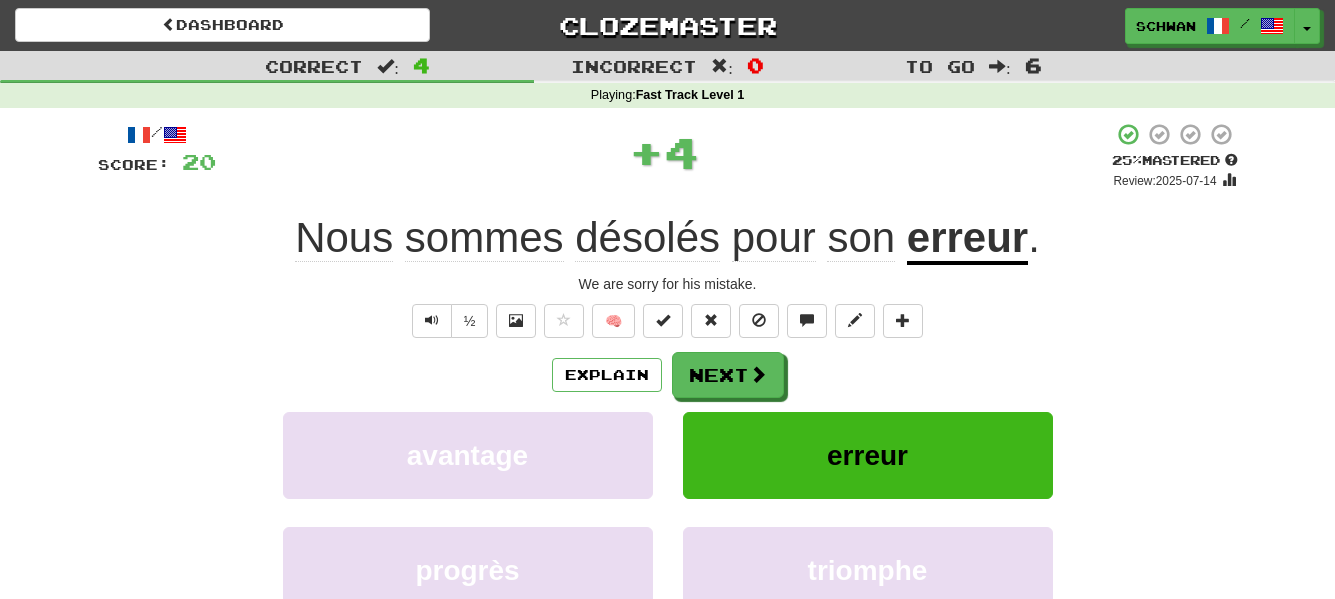 click on "/  Score:   20 + 4 25 %  Mastered Review:  2025-07-14 Nous   sommes   désolés   pour   son   erreur . We are sorry for his mistake. ½ 🧠 Explain Next avantage erreur progrès triomphe Learn more: avantage erreur progrès triomphe  Help!  Report" at bounding box center [668, 419] 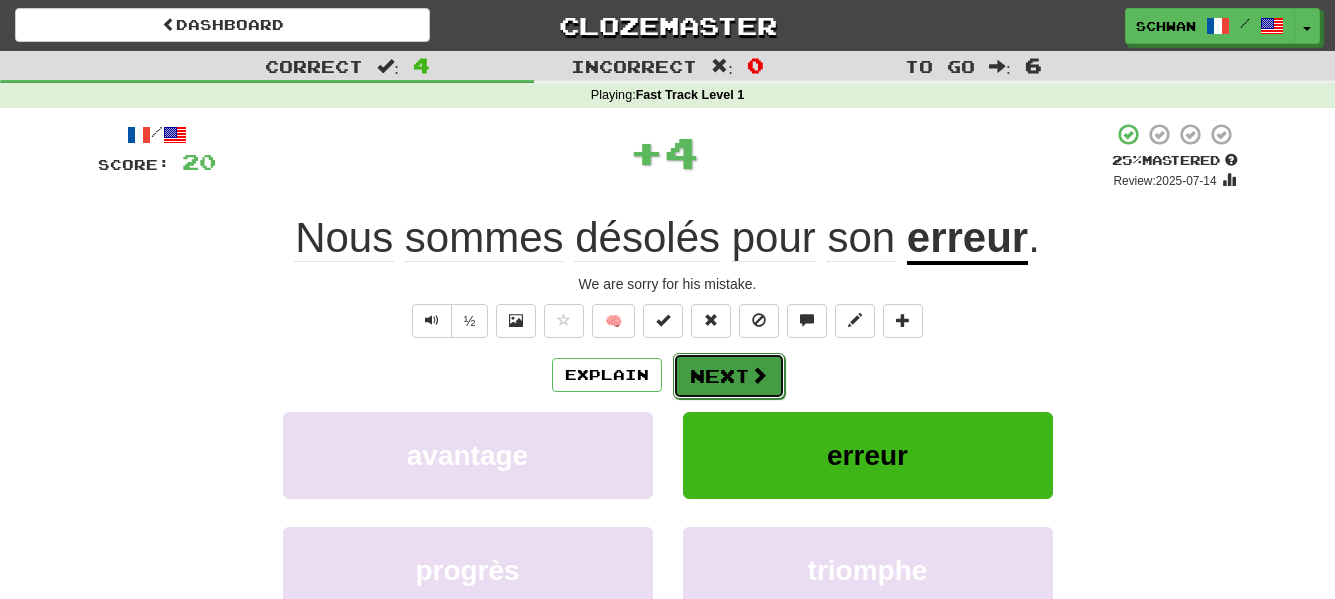 click on "Next" at bounding box center (729, 376) 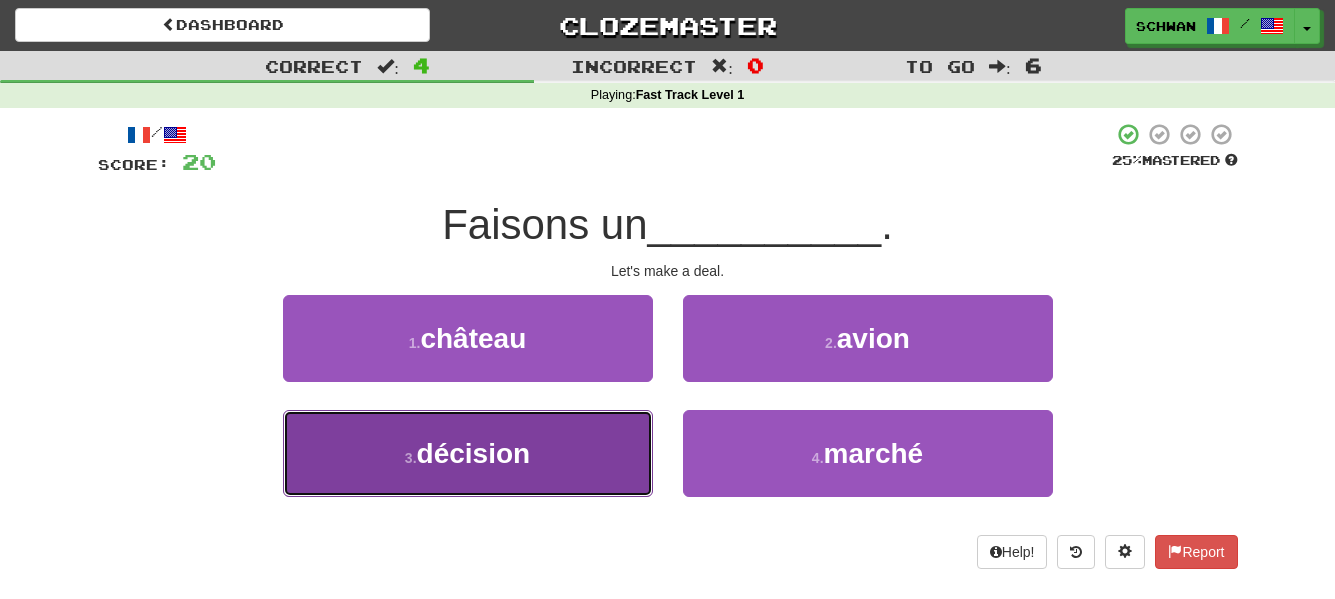click on "3 .  décision" at bounding box center [468, 453] 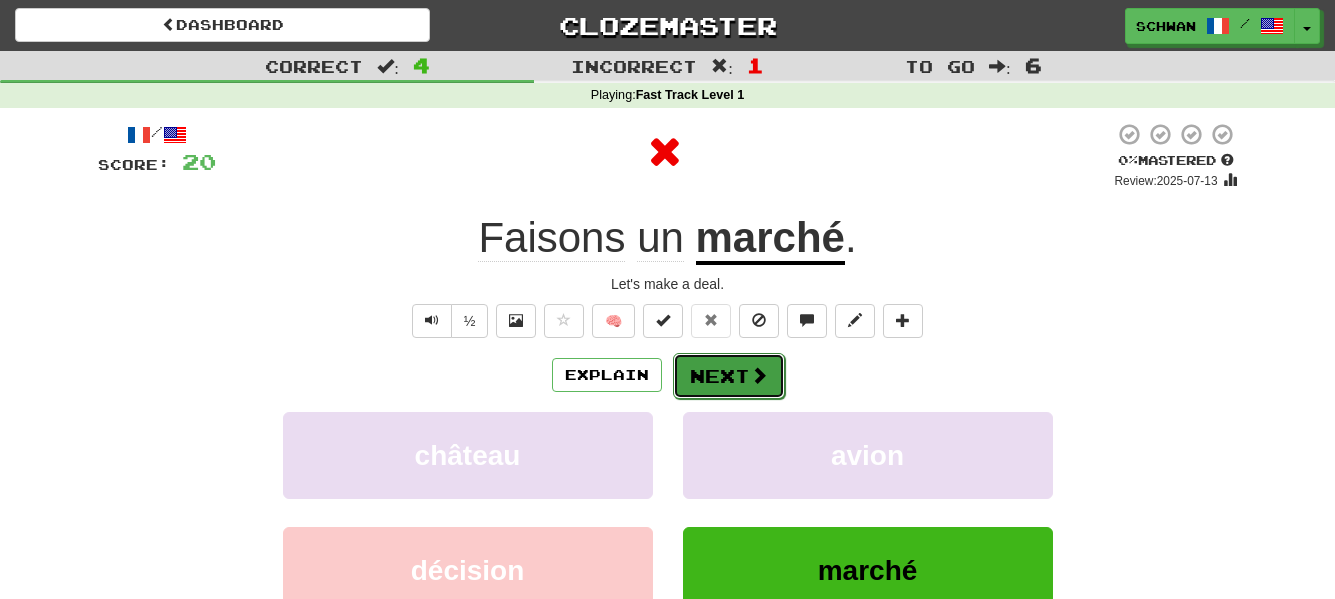click at bounding box center [759, 375] 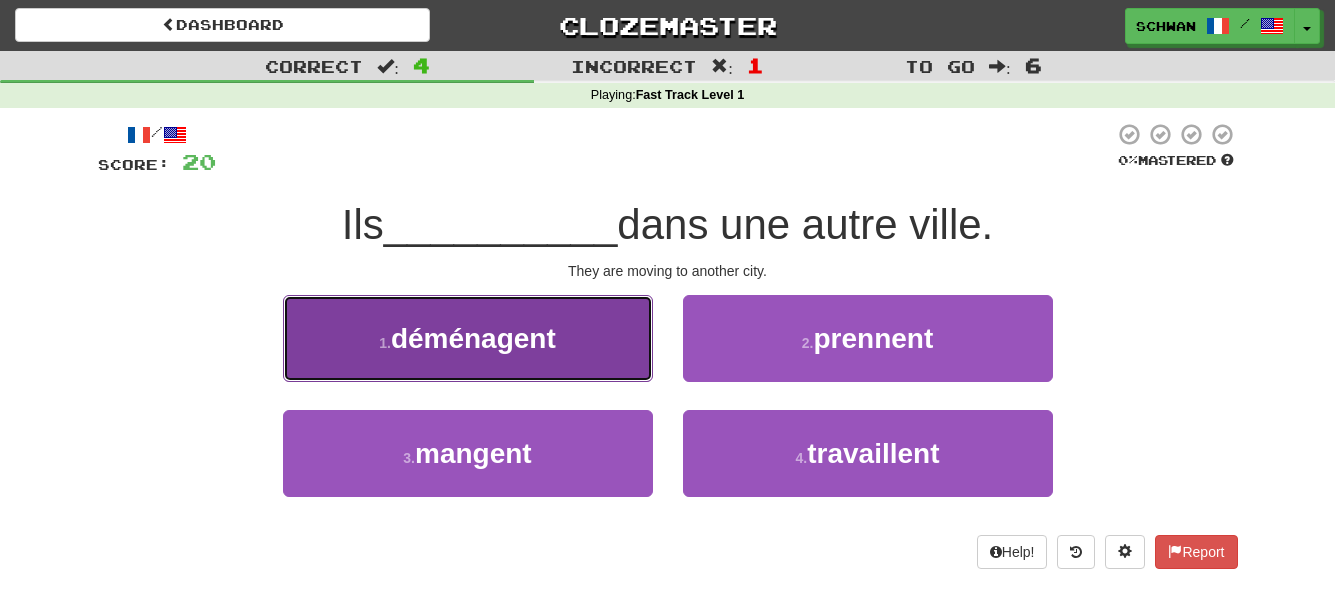 click on "déménagent" at bounding box center (473, 338) 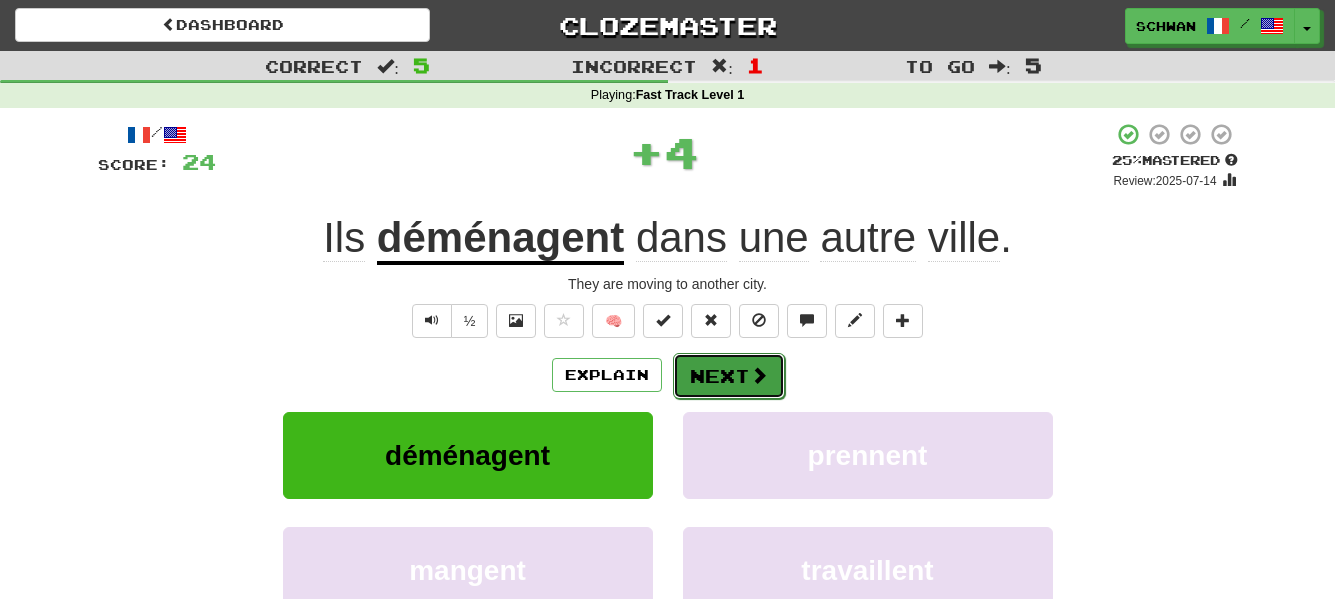 click on "Next" at bounding box center (729, 376) 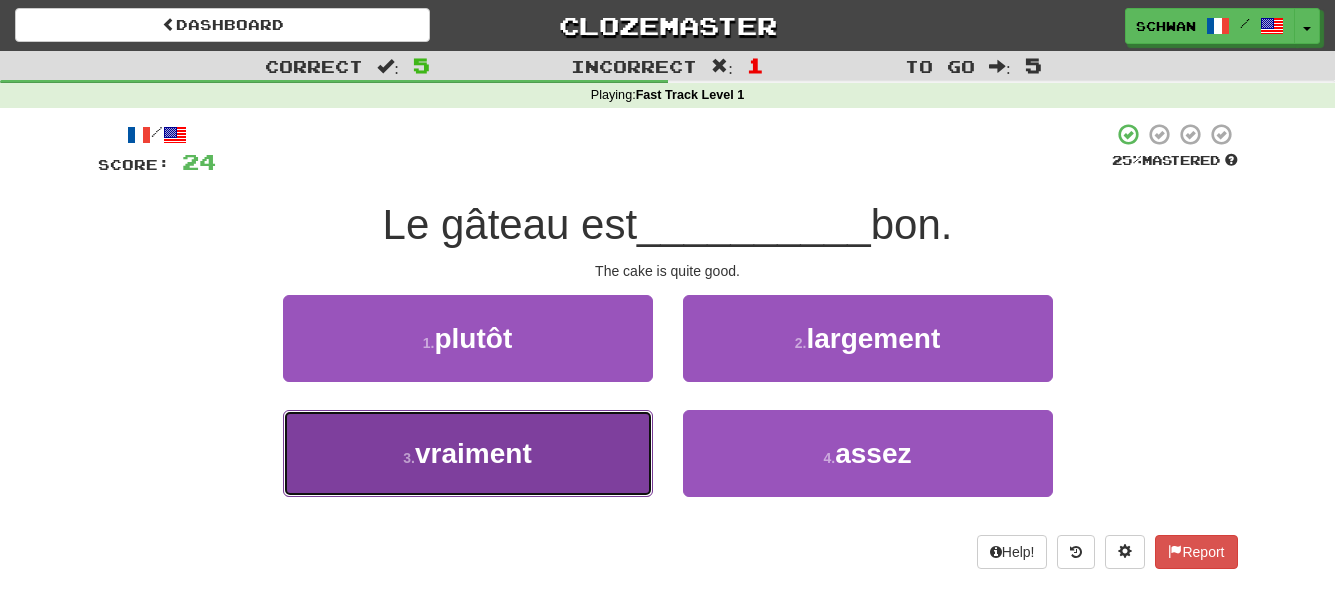 click on "3 .  vraiment" at bounding box center [468, 453] 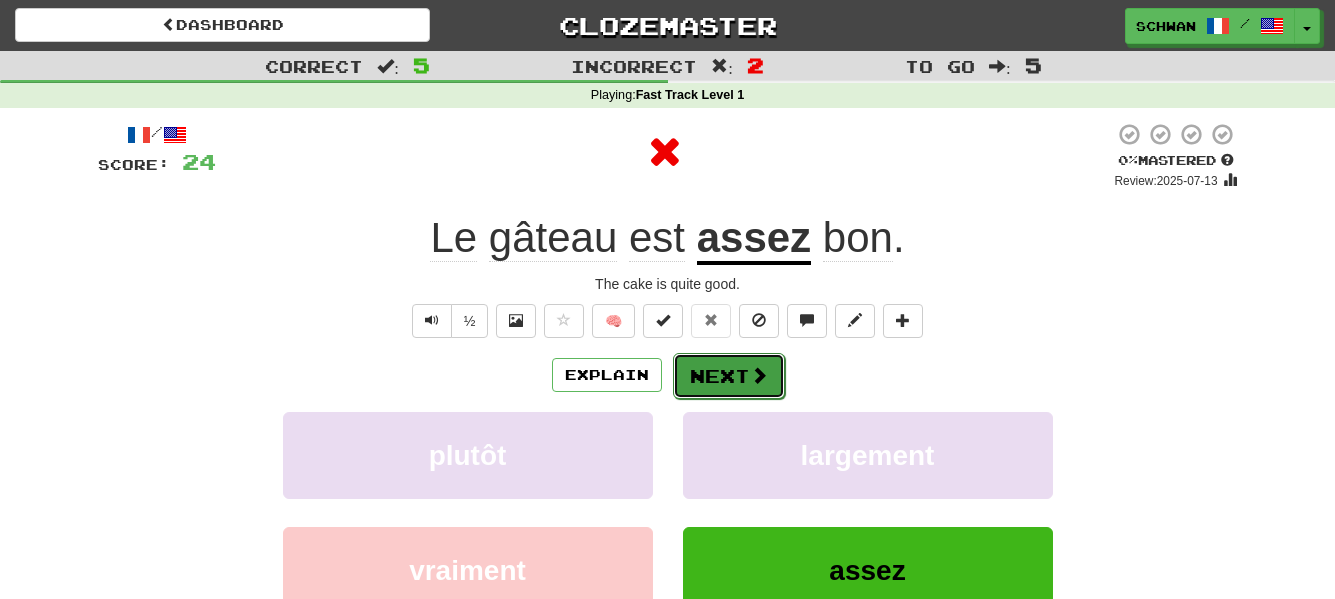 click on "Next" at bounding box center (729, 376) 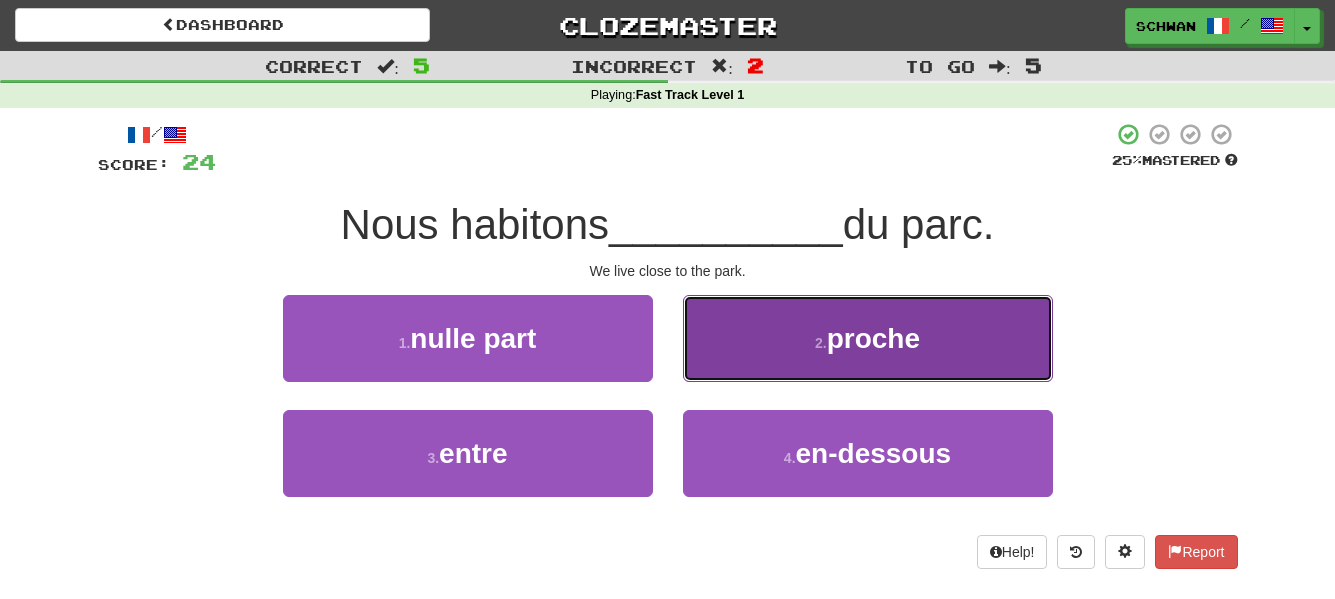 click on "2 .  proche" at bounding box center (868, 338) 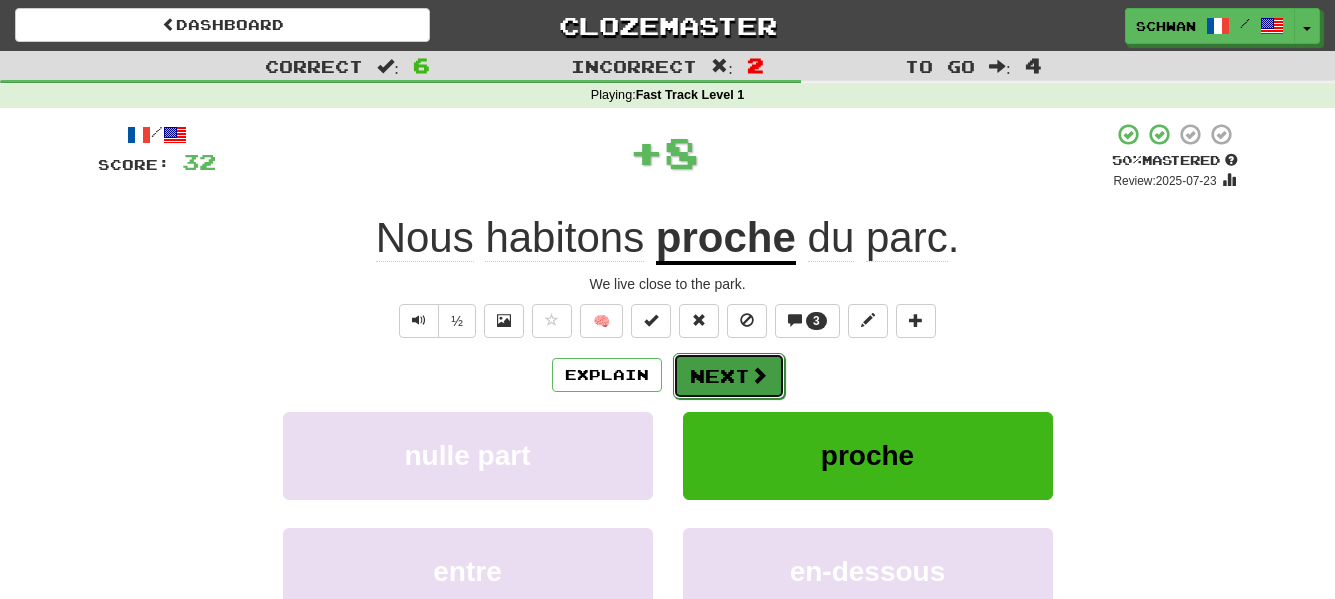 click at bounding box center [759, 375] 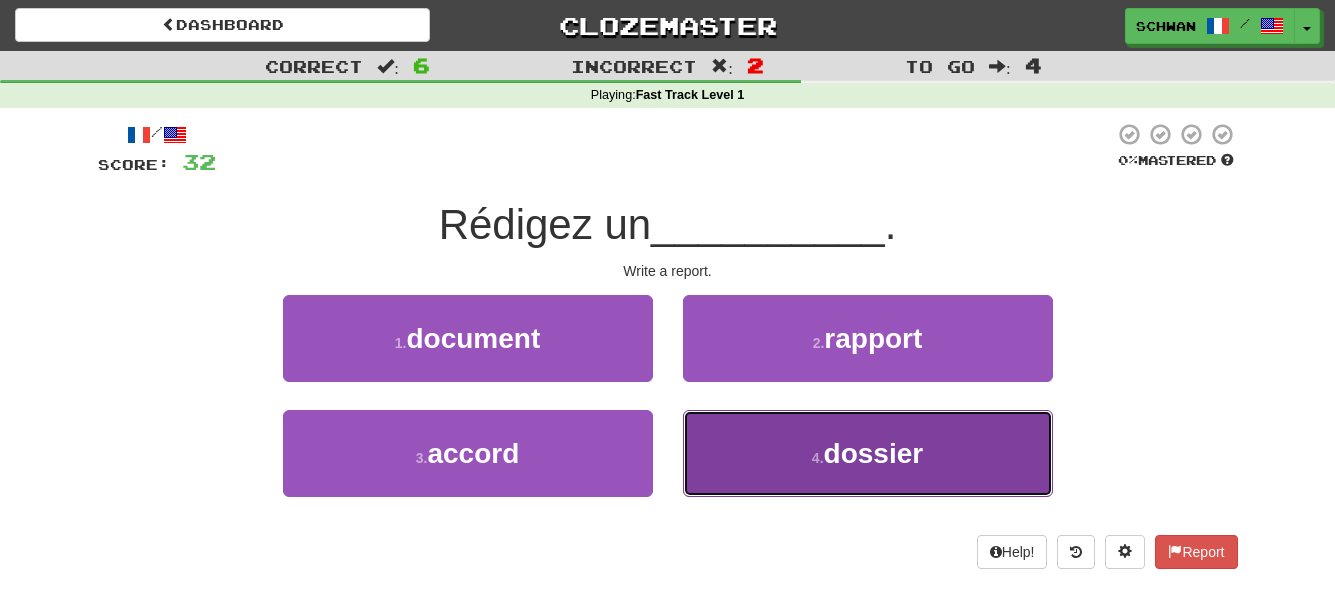 click on "dossier" at bounding box center [874, 453] 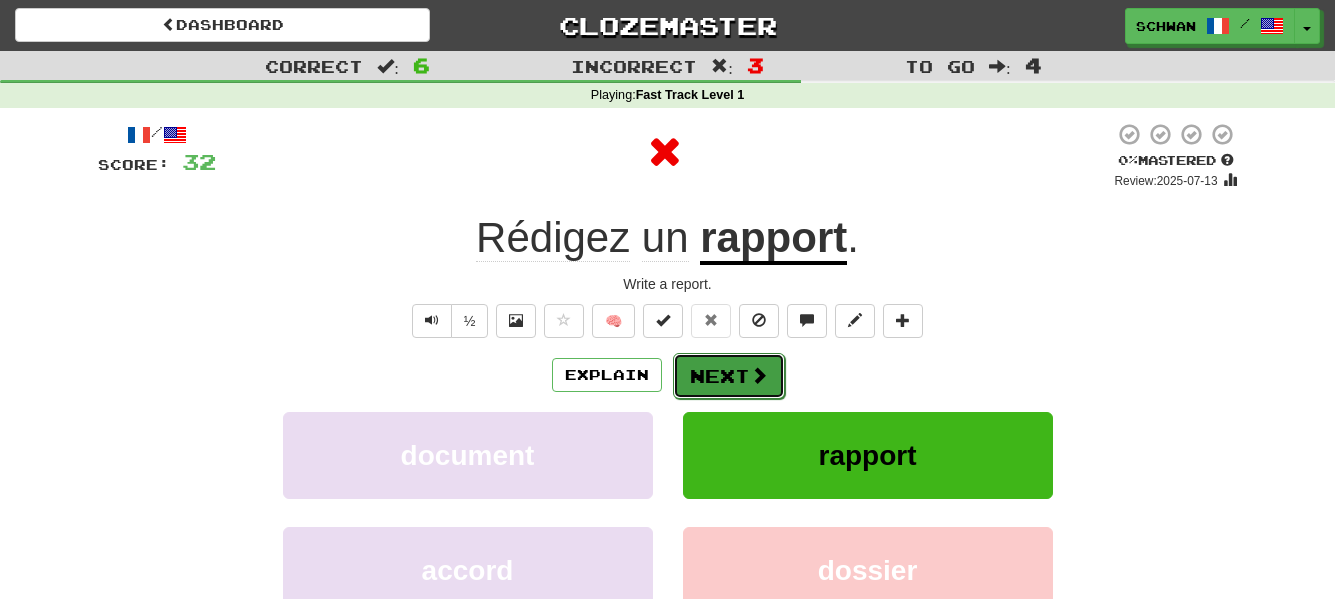 click on "Next" at bounding box center [729, 376] 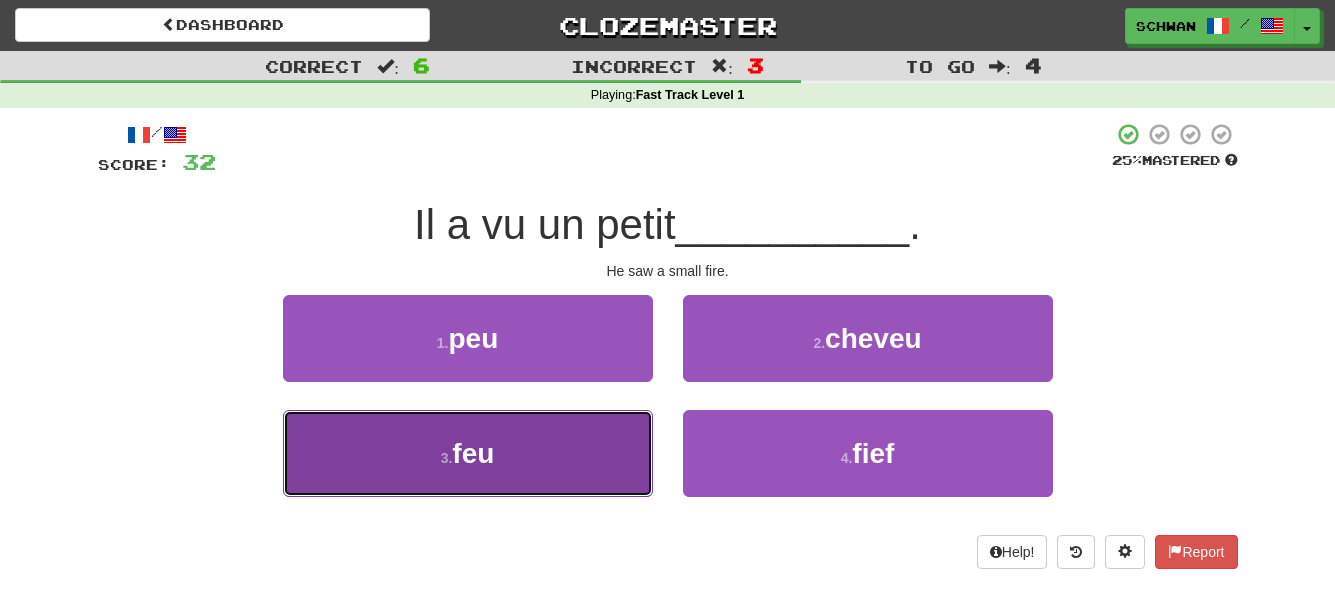 click on "3 .  feu" at bounding box center (468, 453) 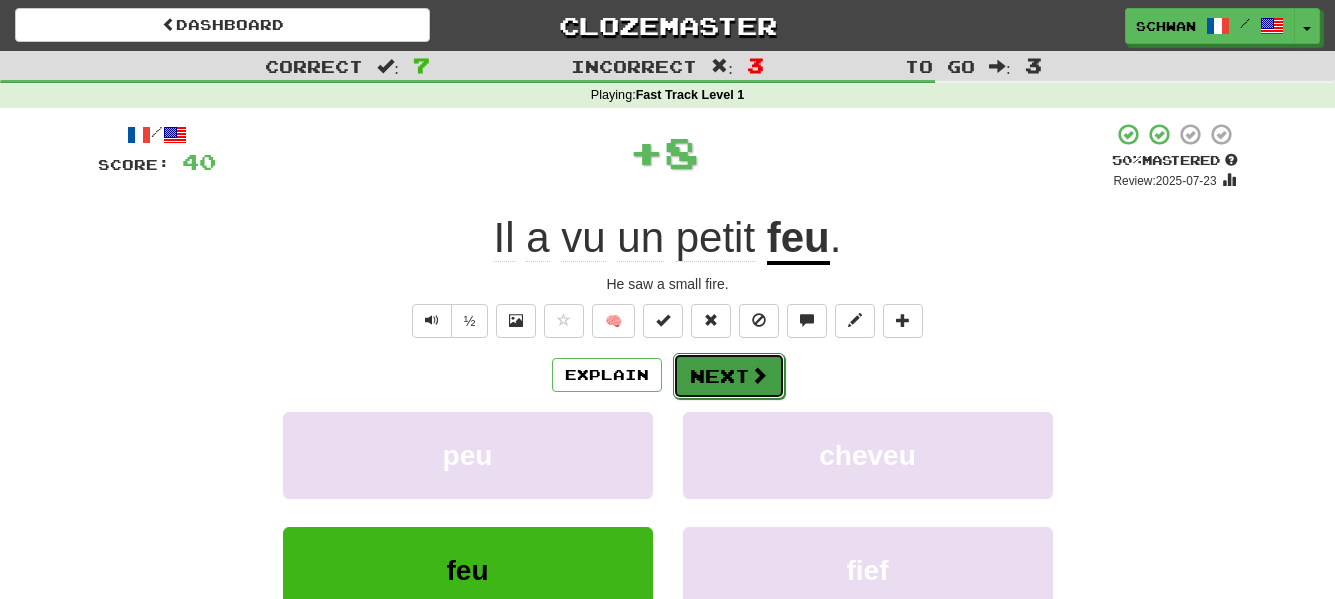 click on "Next" at bounding box center (729, 376) 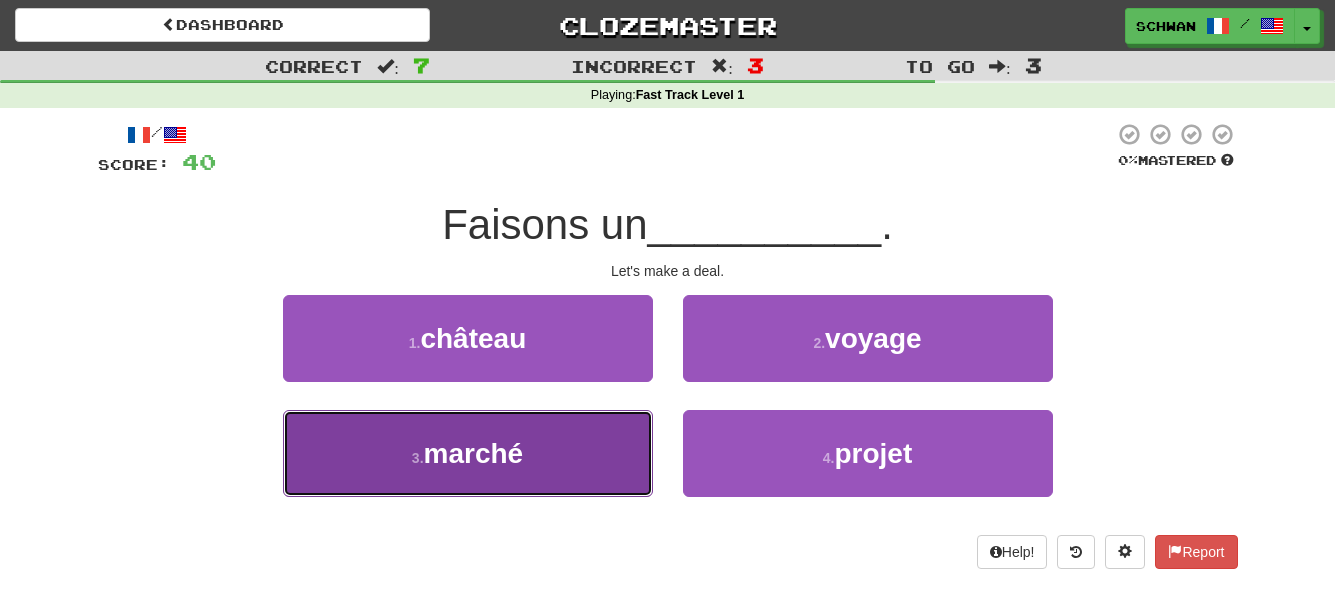 click on "marché" at bounding box center (474, 453) 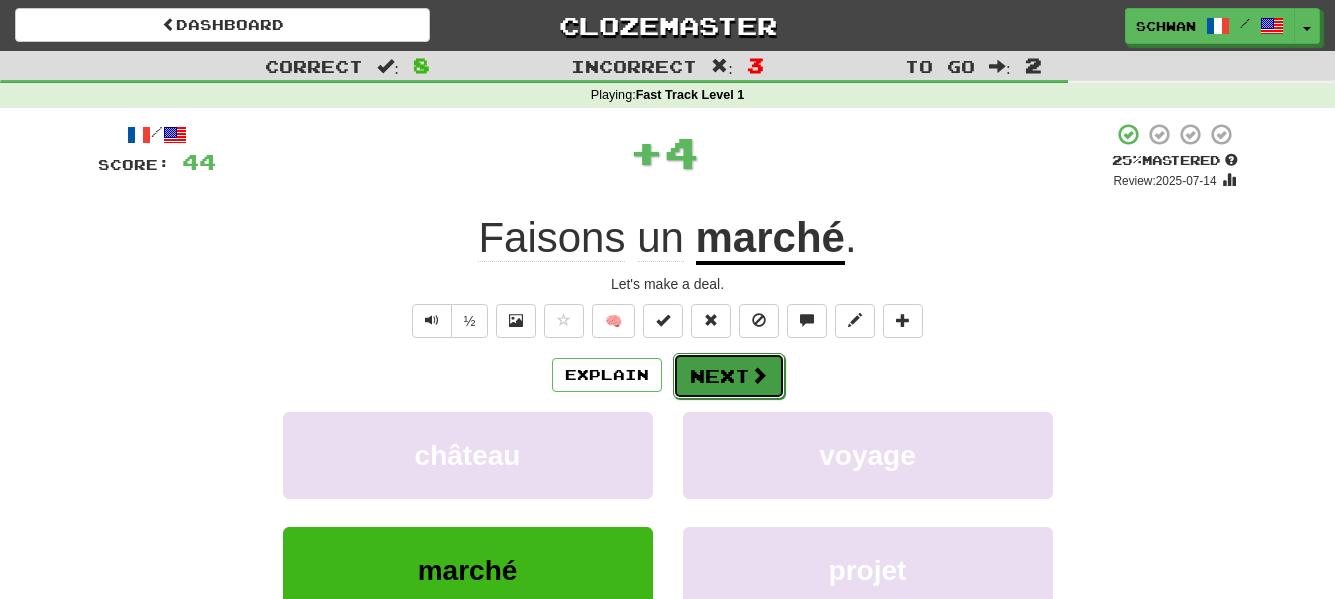 click on "Next" at bounding box center [729, 376] 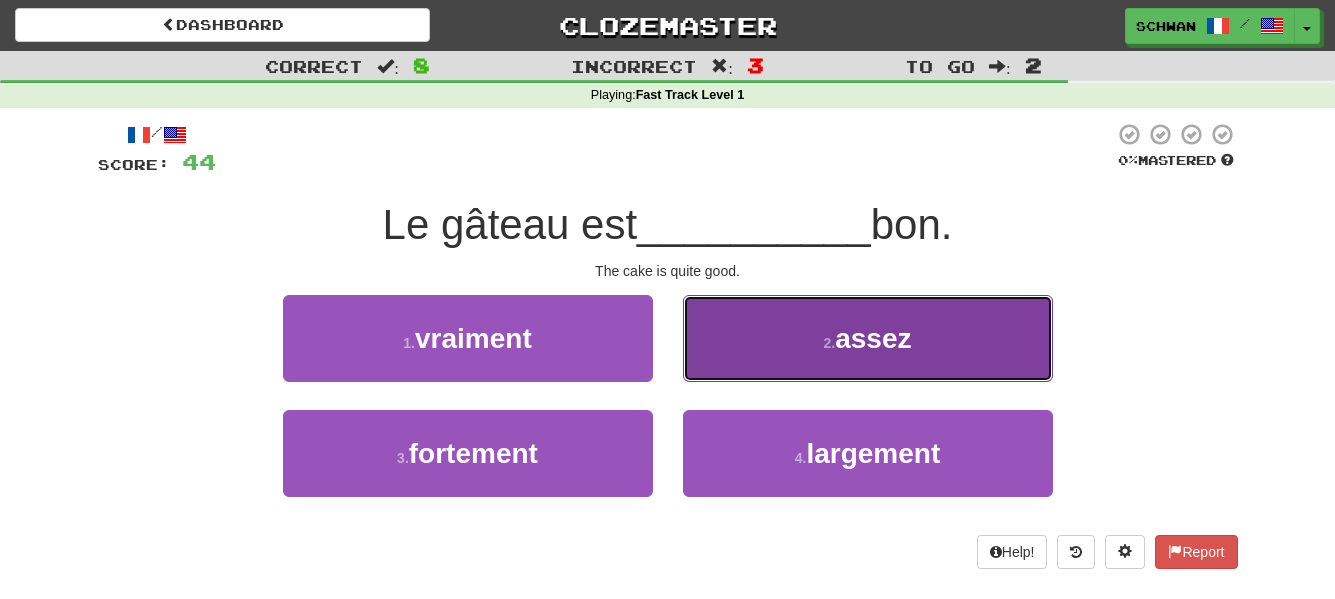 click on "2 .  assez" at bounding box center (868, 338) 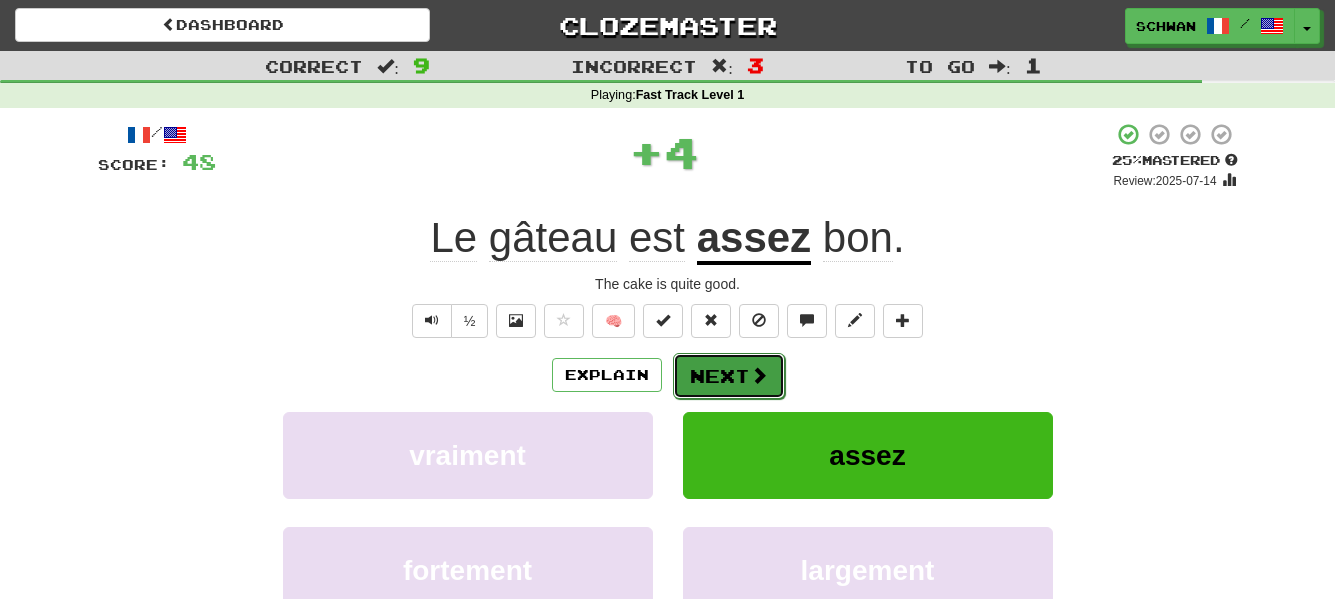 click on "Next" at bounding box center (729, 376) 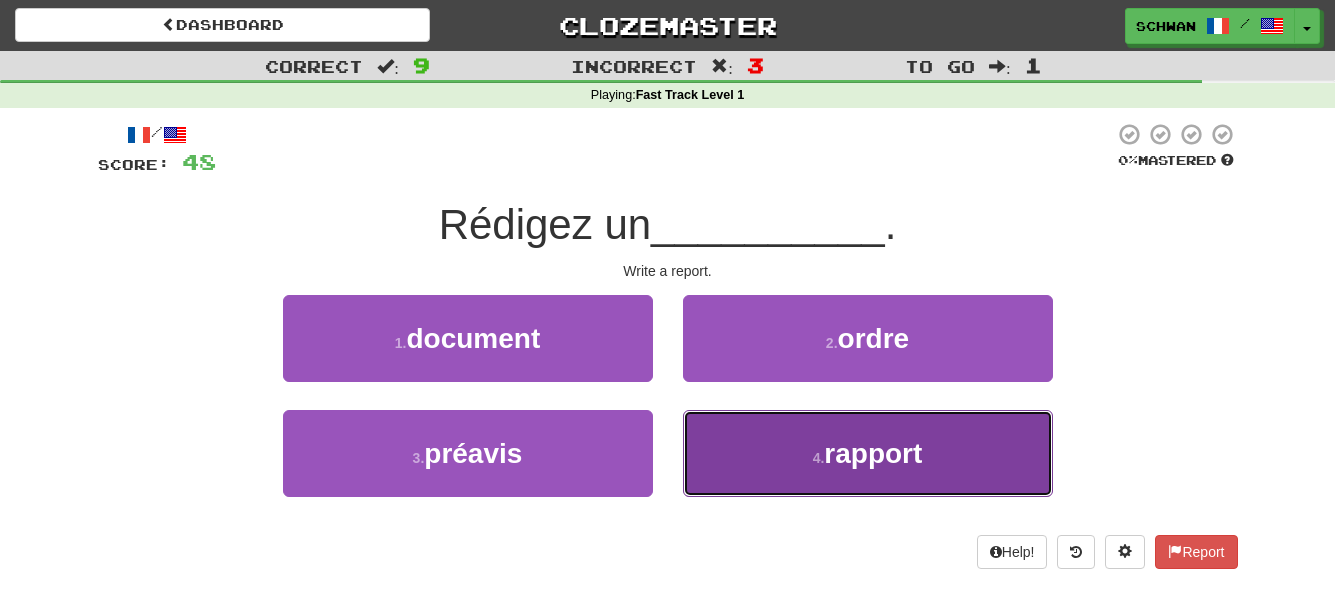 click on "4 .  rapport" at bounding box center (868, 453) 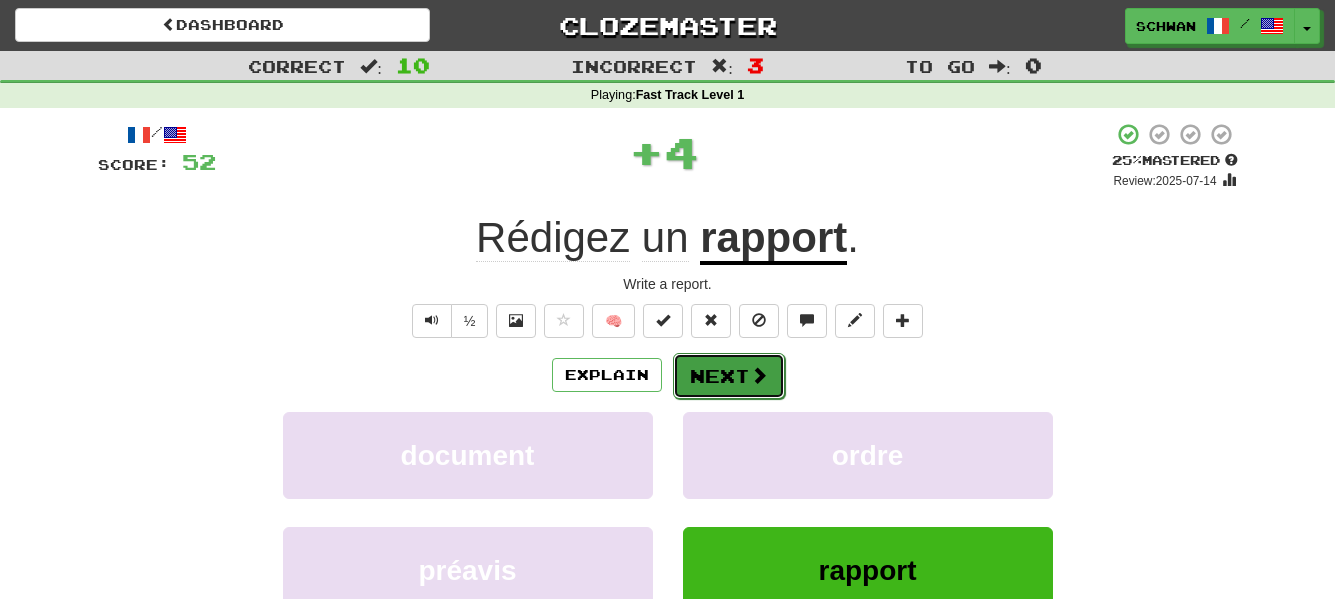 click on "Next" at bounding box center (729, 376) 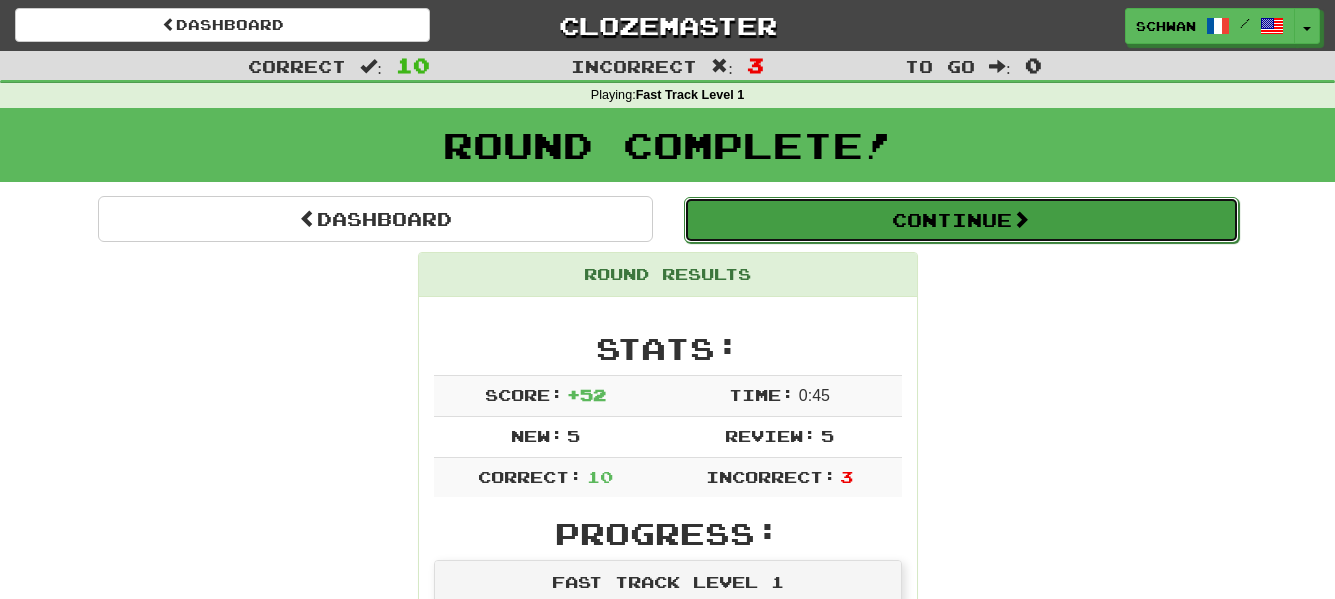 click on "Continue" at bounding box center (961, 220) 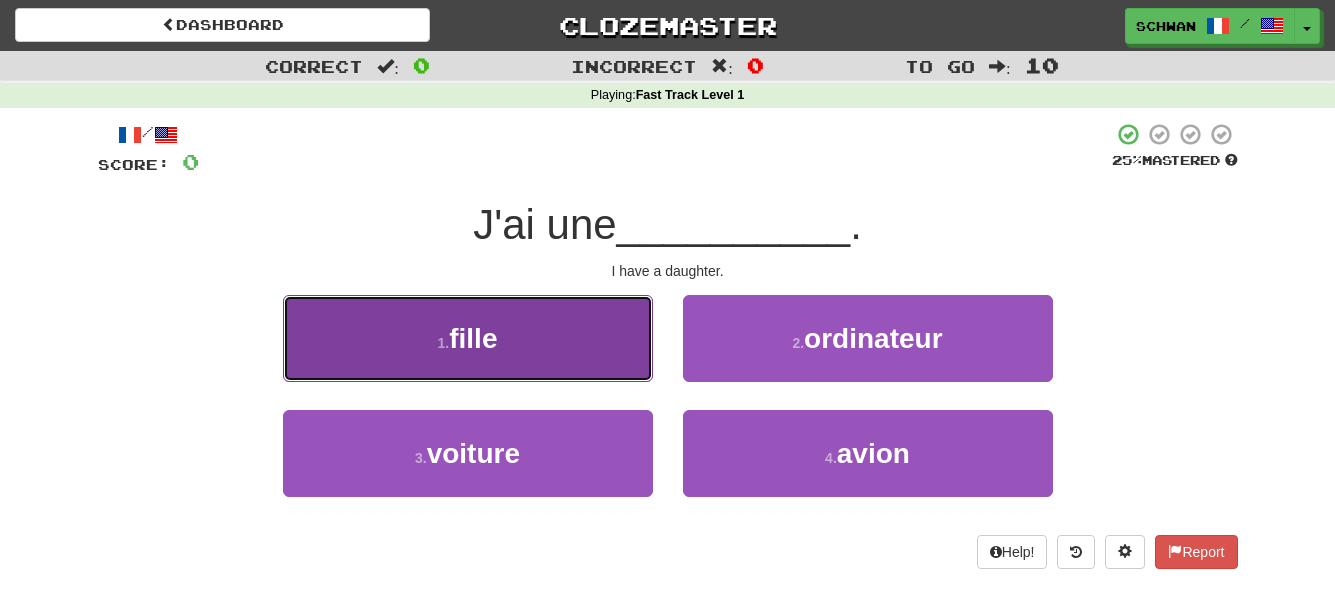 click on "1 .  fille" at bounding box center [468, 338] 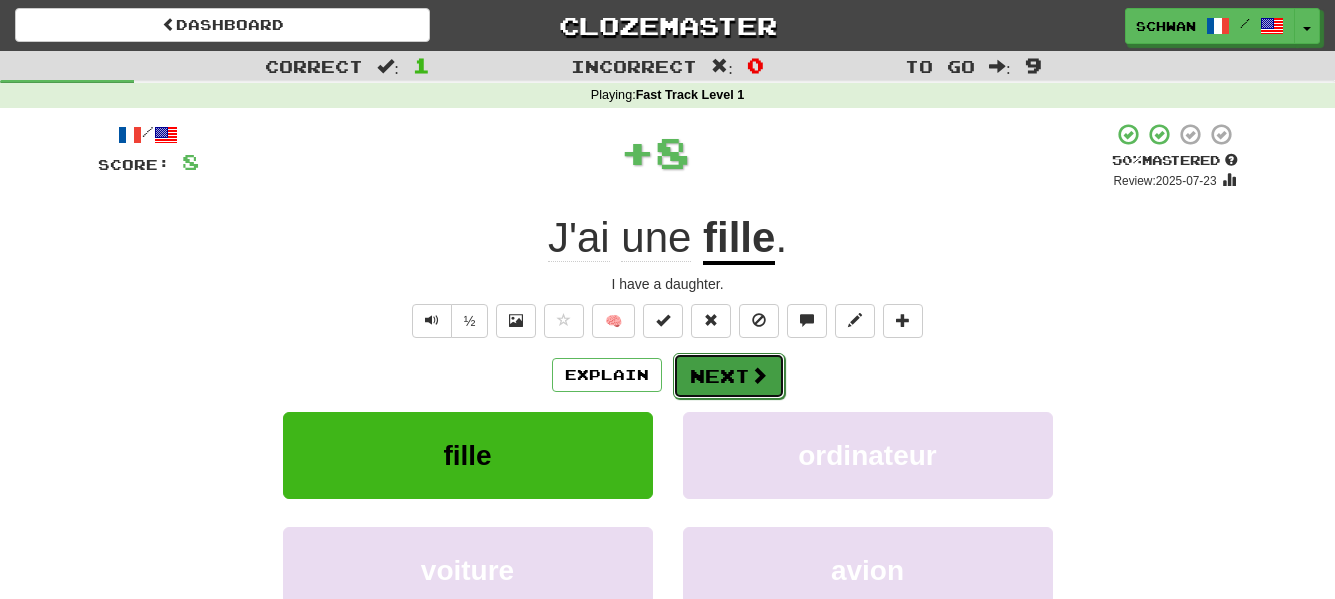 click on "Next" at bounding box center [729, 376] 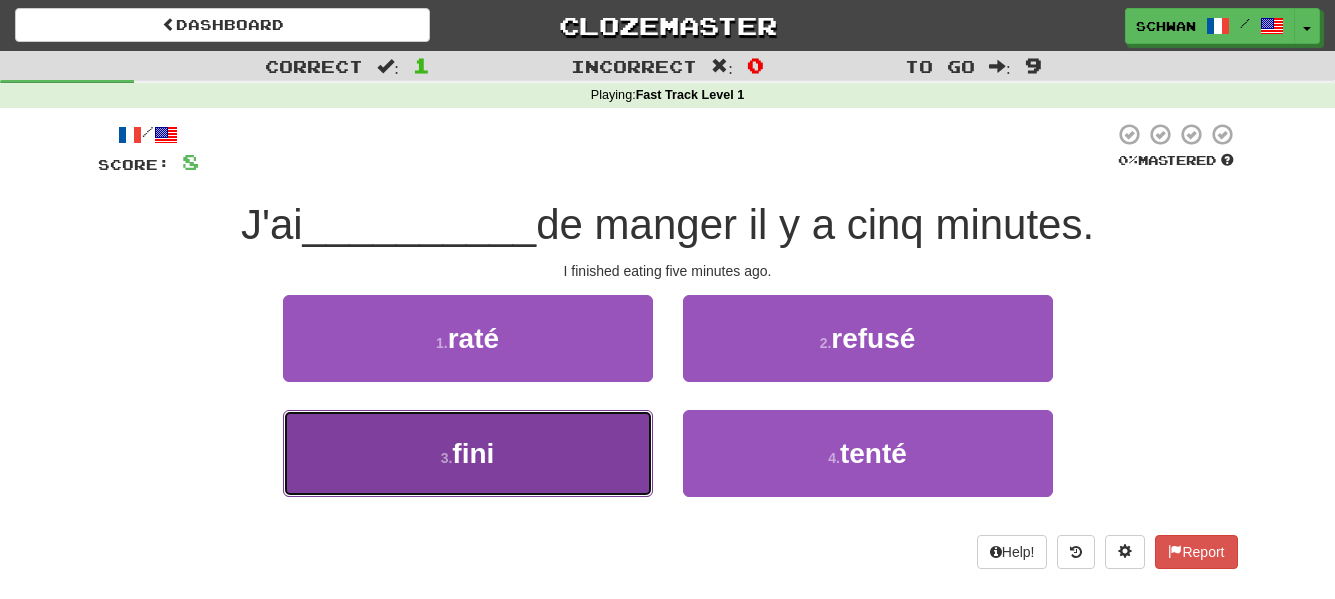 click on "3 ." at bounding box center [447, 458] 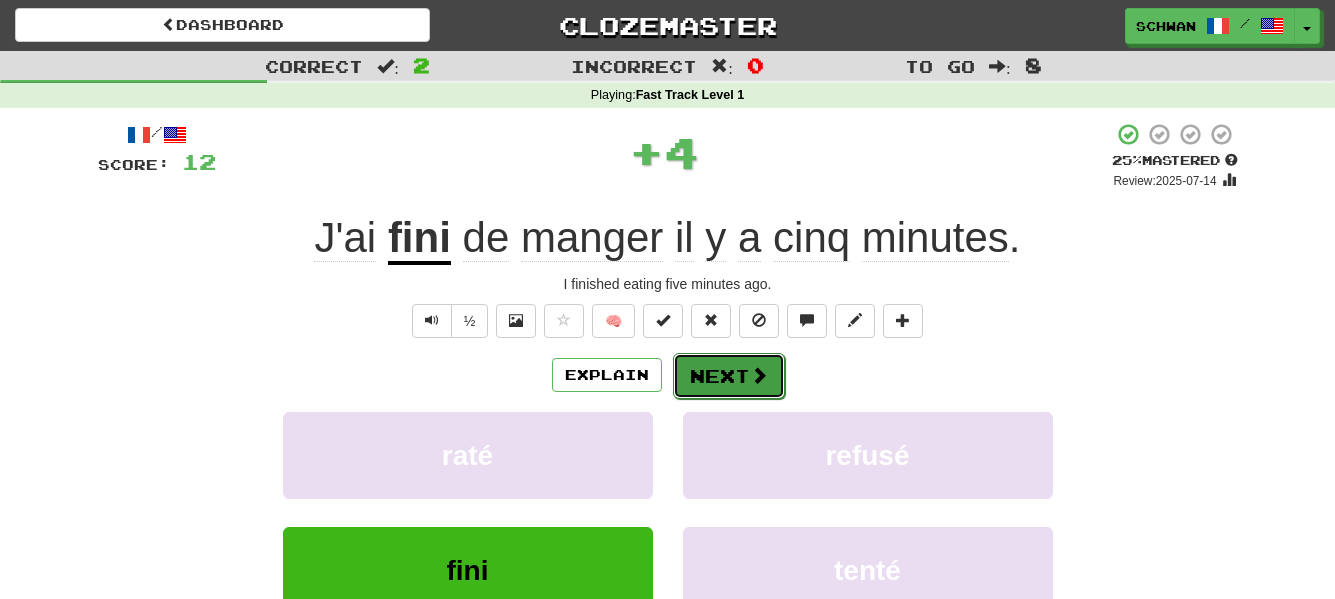 click on "Next" at bounding box center [729, 376] 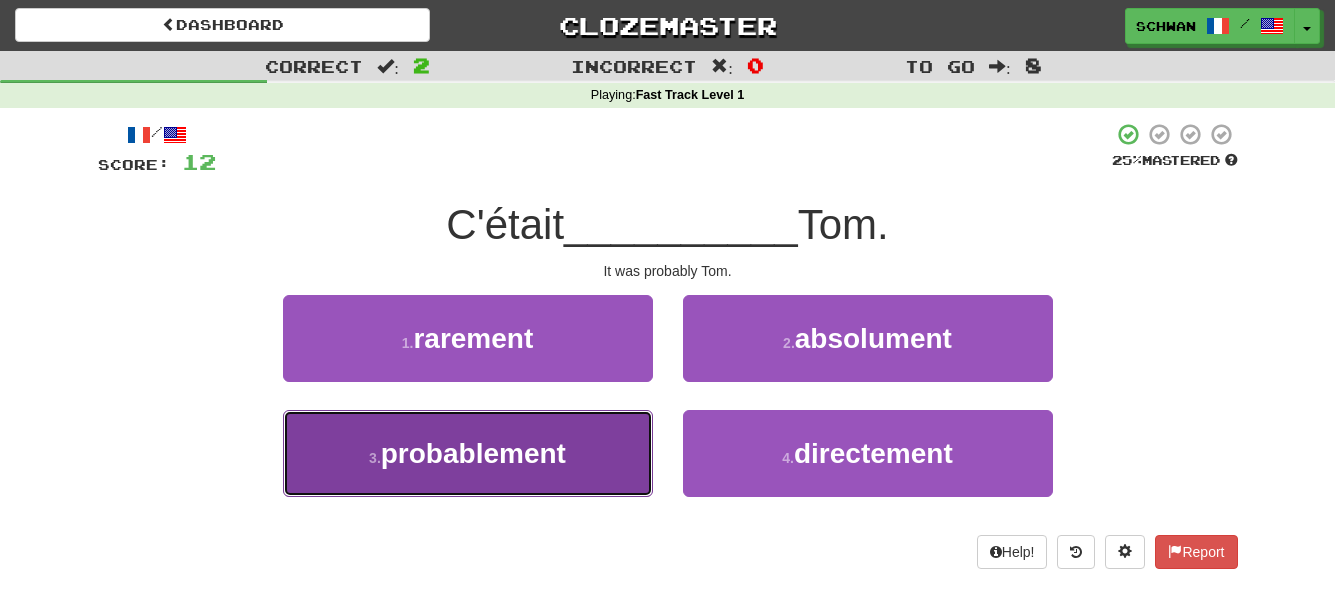 click on "3 .  probablement" at bounding box center [468, 453] 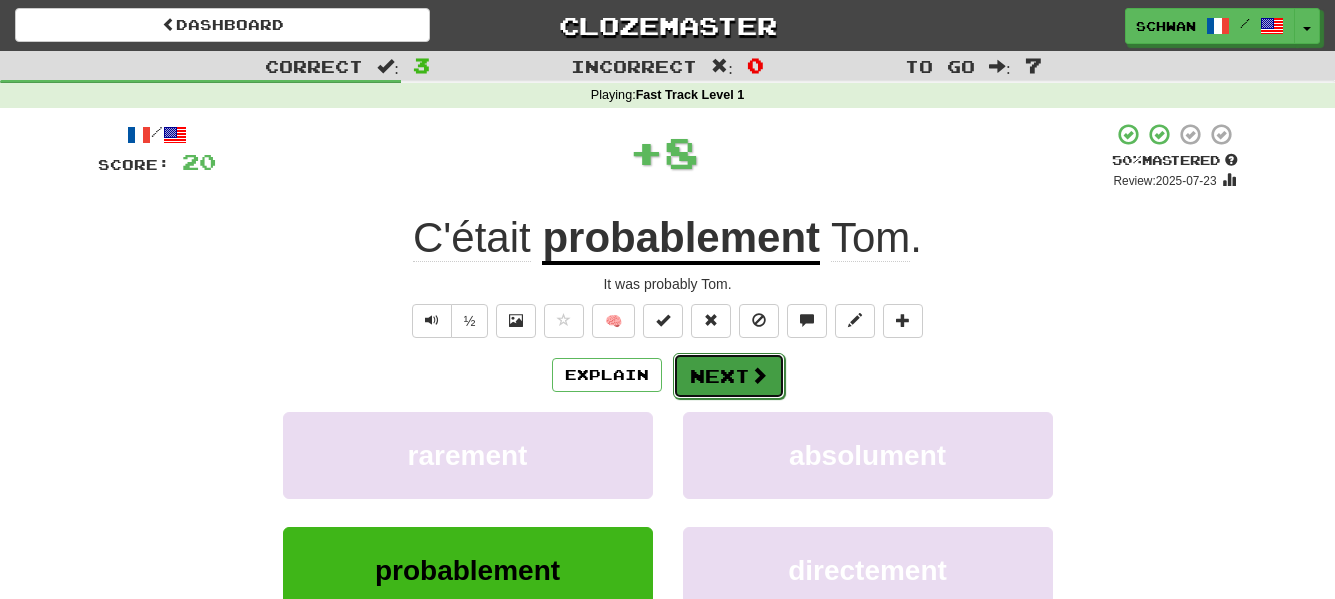 click on "Next" at bounding box center (729, 376) 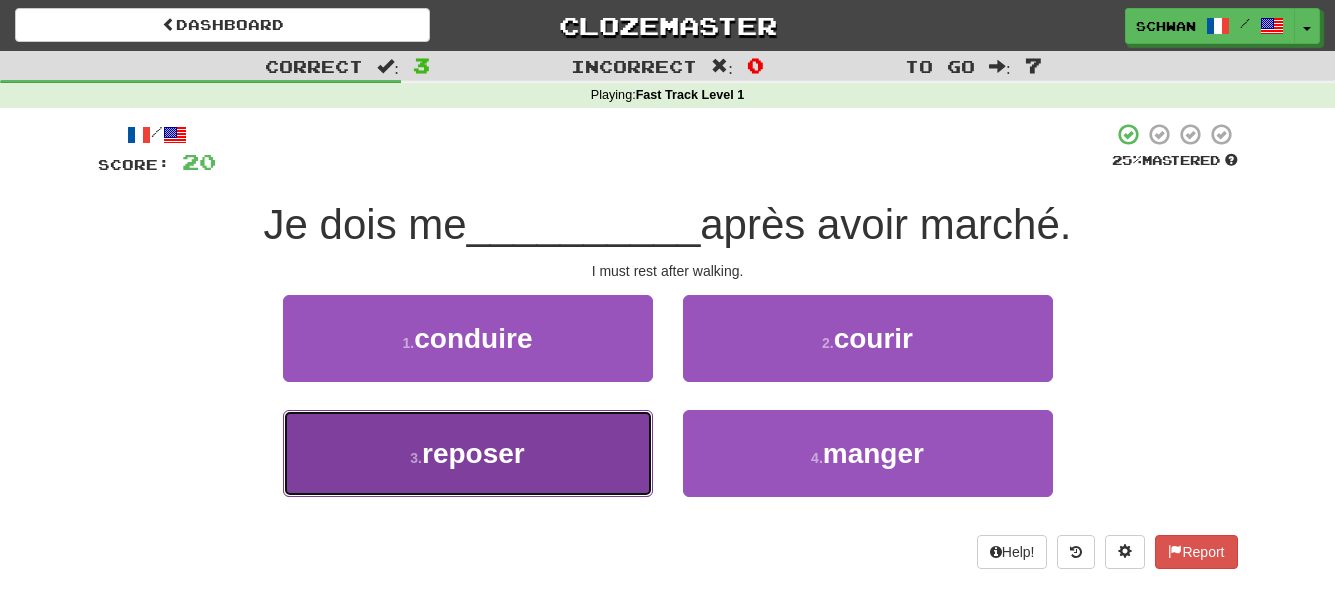 click on "reposer" at bounding box center [473, 453] 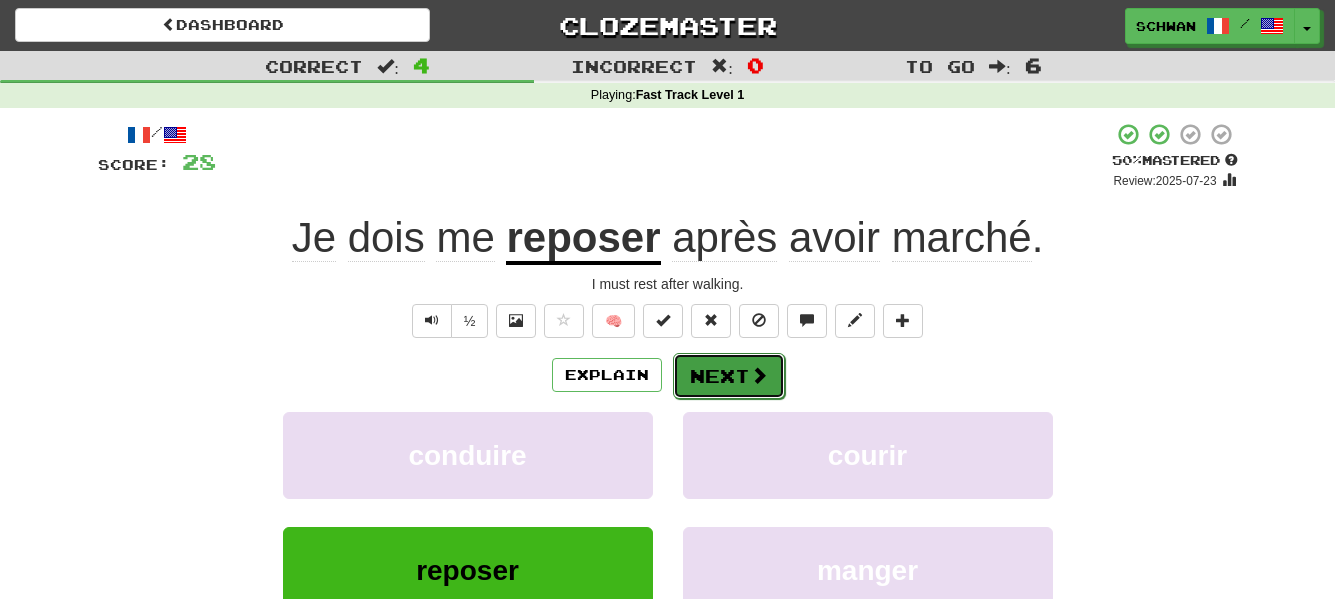 click on "Next" at bounding box center [729, 376] 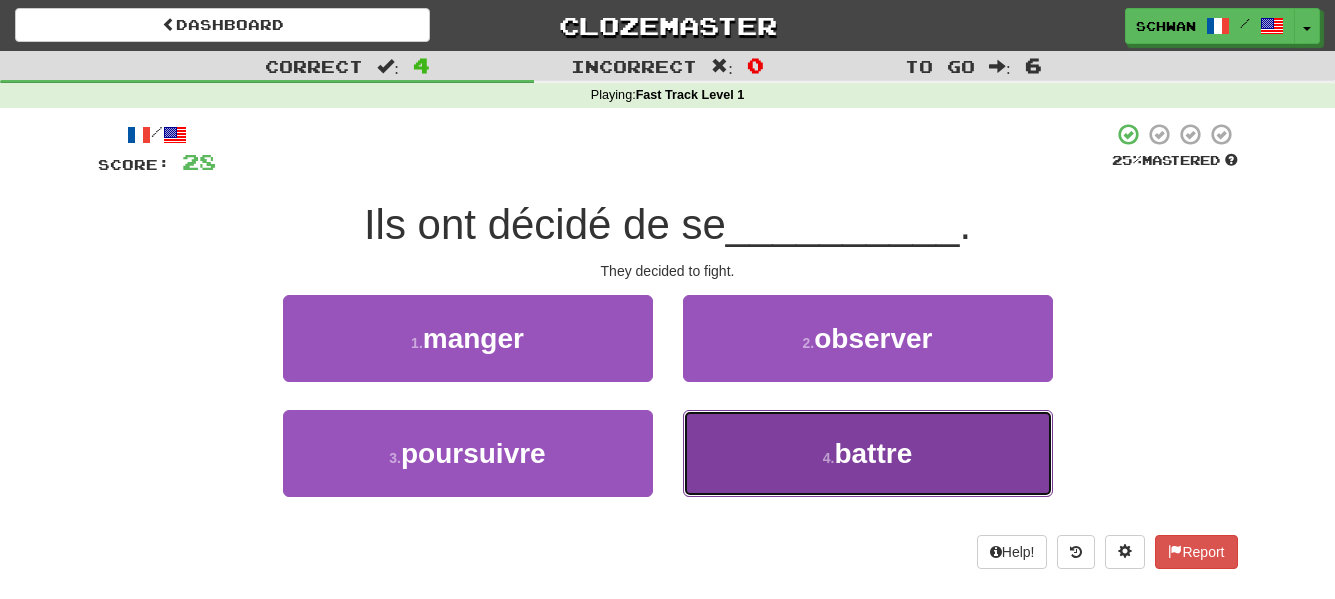 click on "4 .  battre" at bounding box center [868, 453] 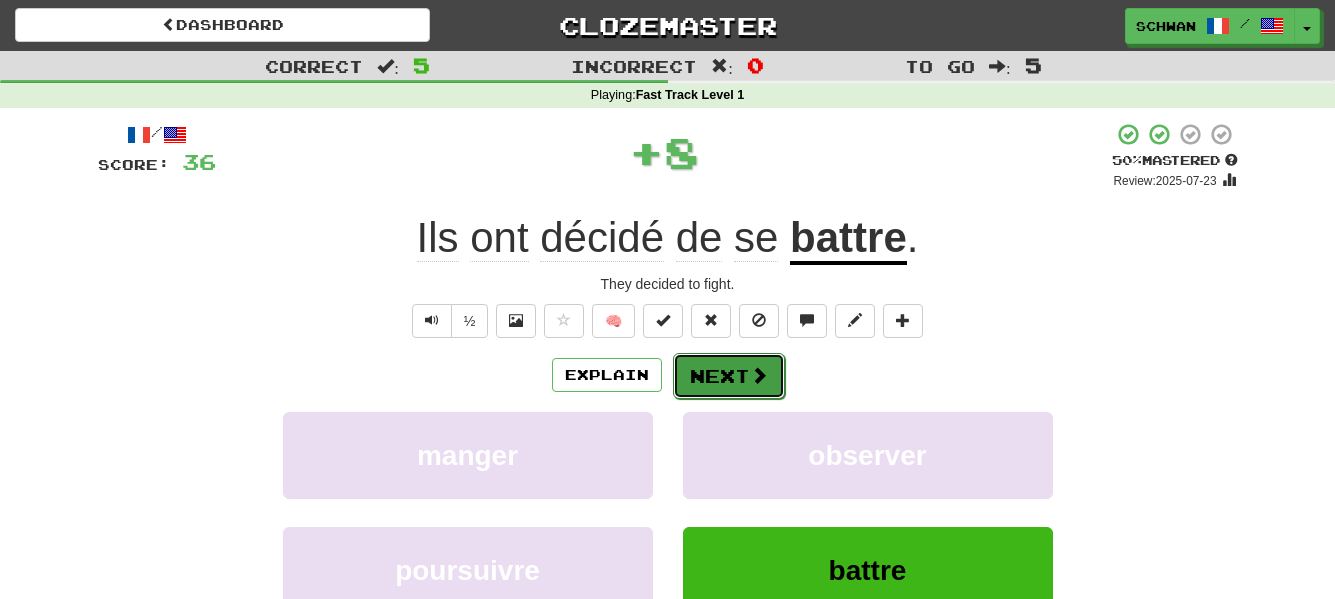 click on "Next" at bounding box center [729, 376] 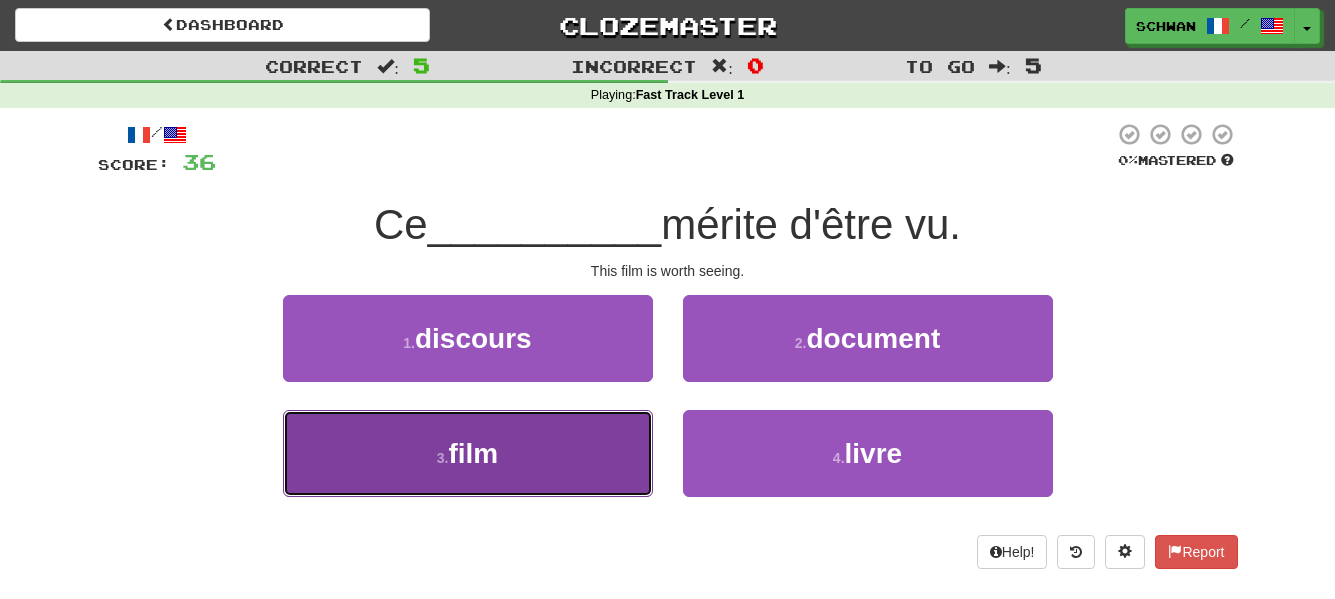 click on "3 .  film" at bounding box center [468, 453] 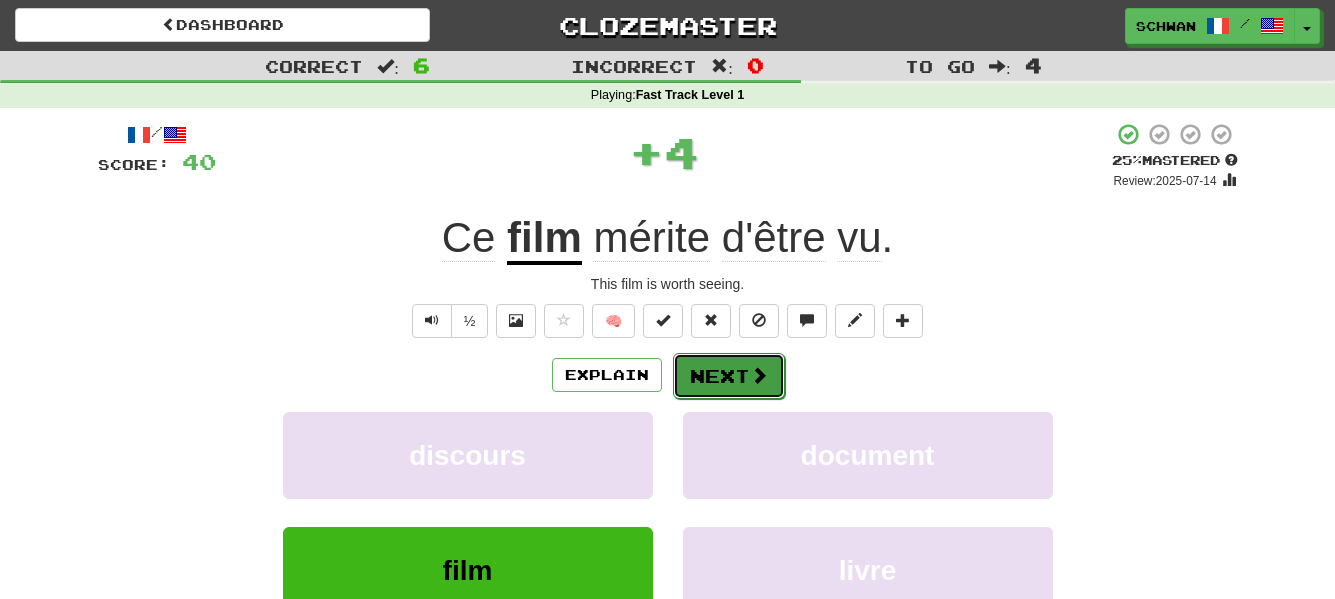 click on "Next" at bounding box center (729, 376) 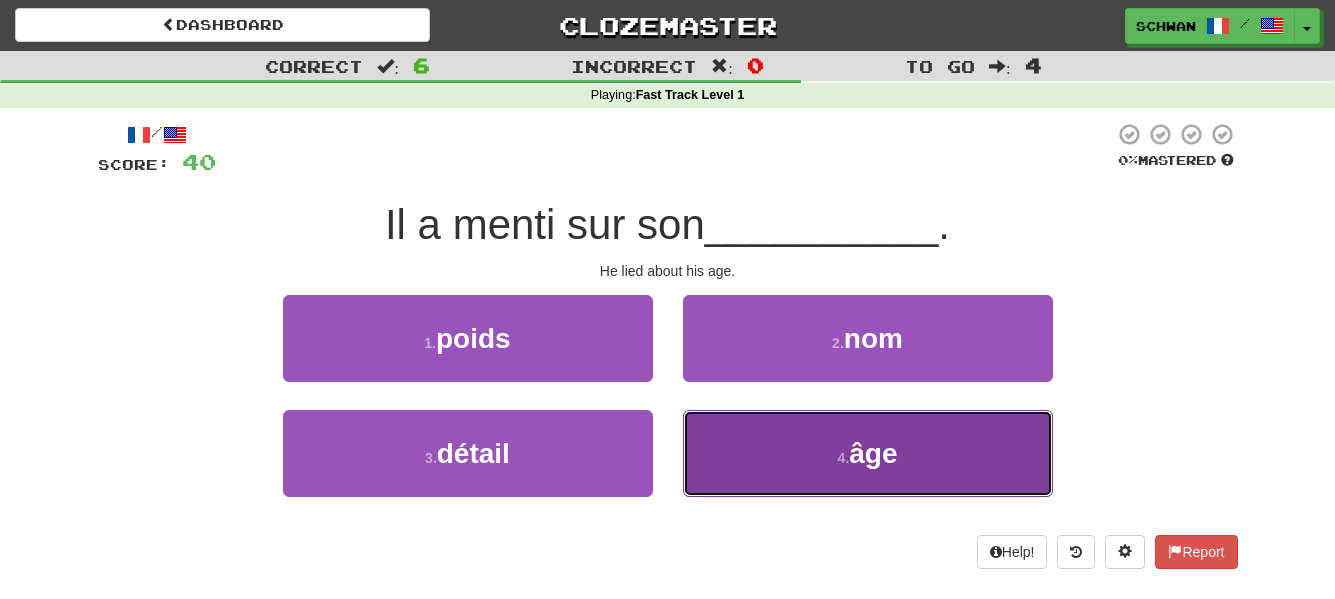 click on "4 .  âge" at bounding box center [868, 453] 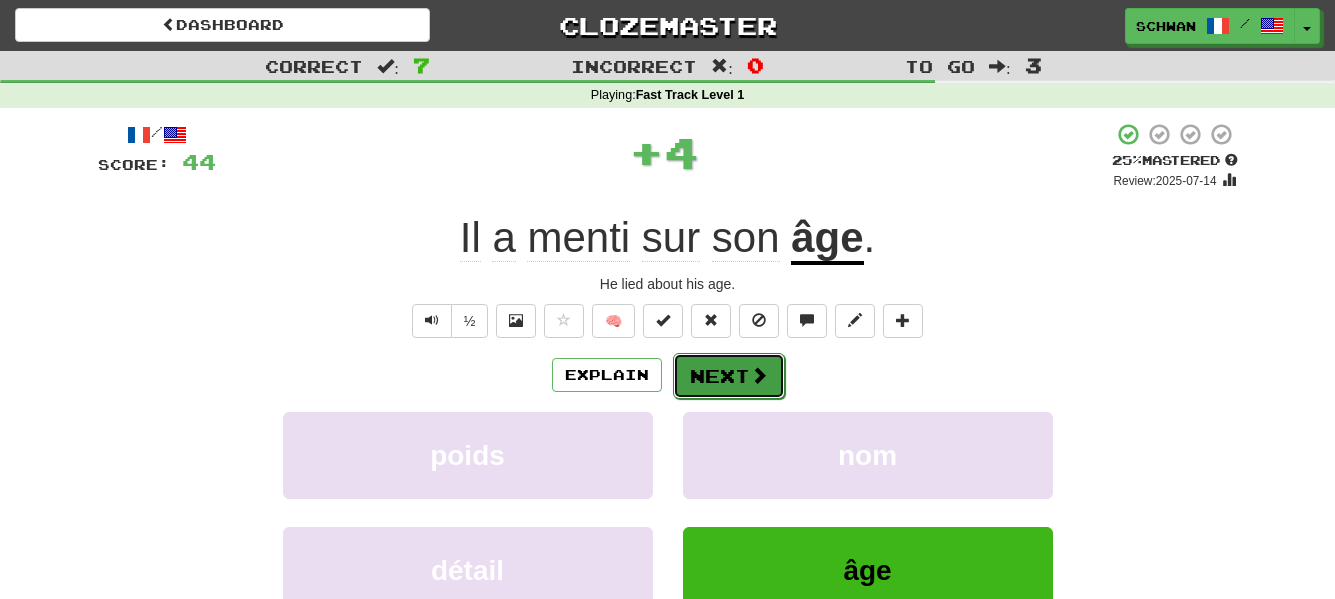 click on "Next" at bounding box center [729, 376] 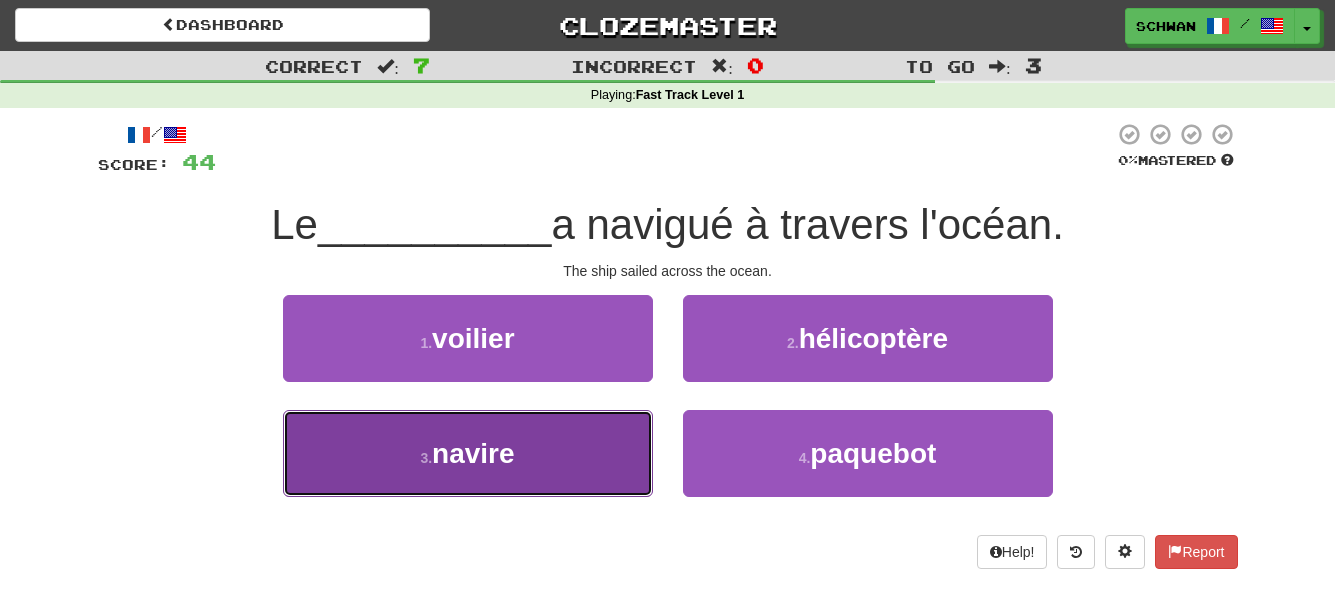 click on "3 .  navire" at bounding box center [468, 453] 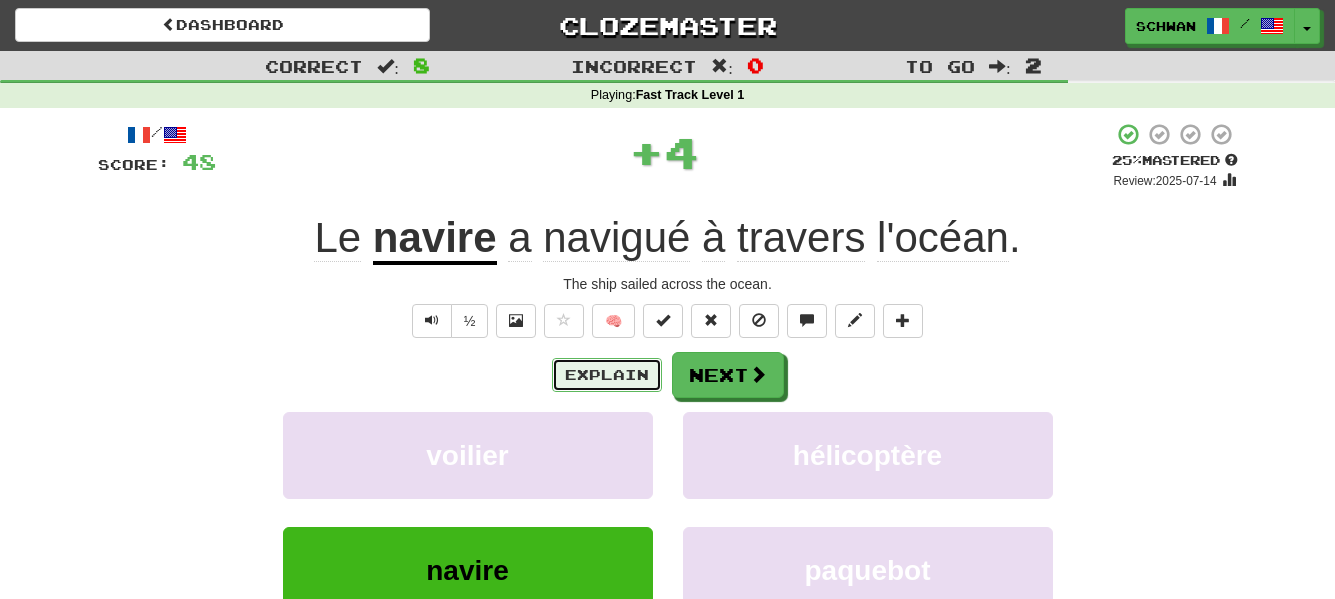 click on "Explain" at bounding box center (607, 375) 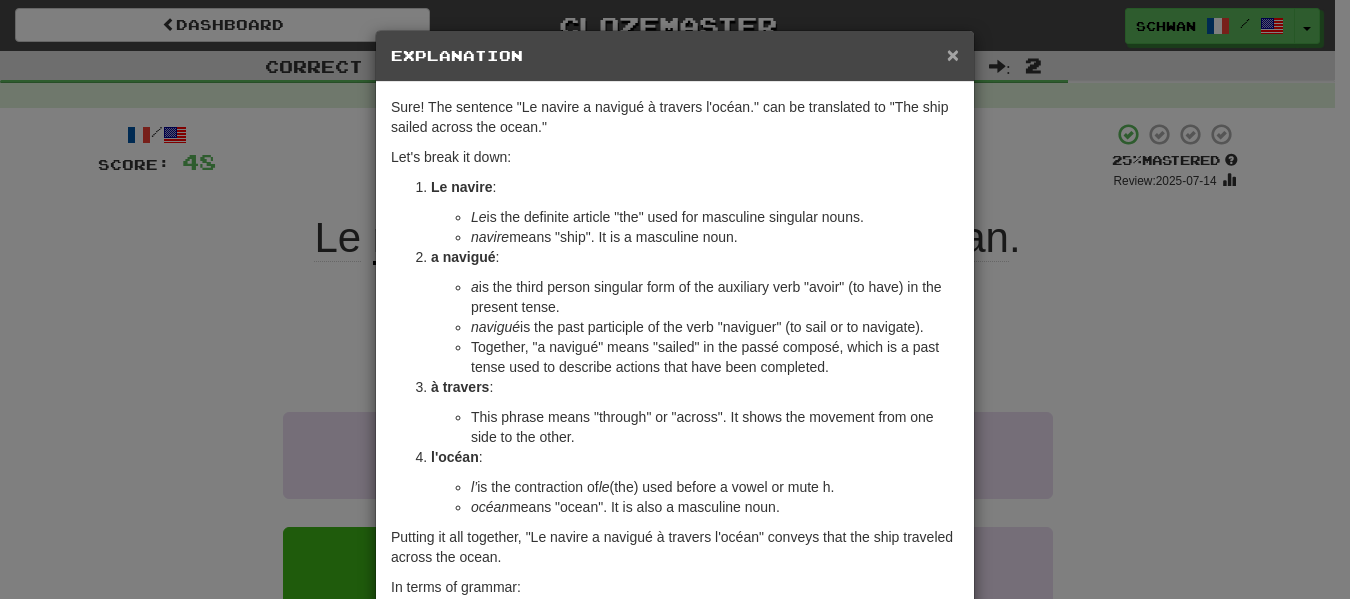 click on "×" at bounding box center (953, 54) 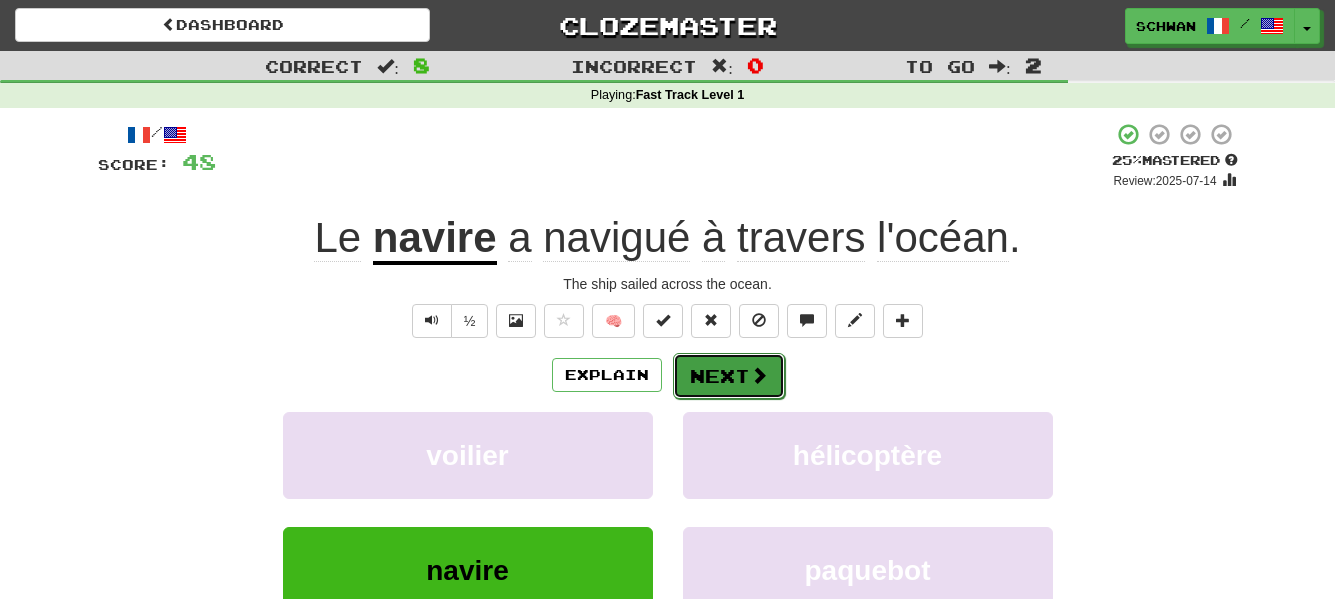 click on "Next" at bounding box center [729, 376] 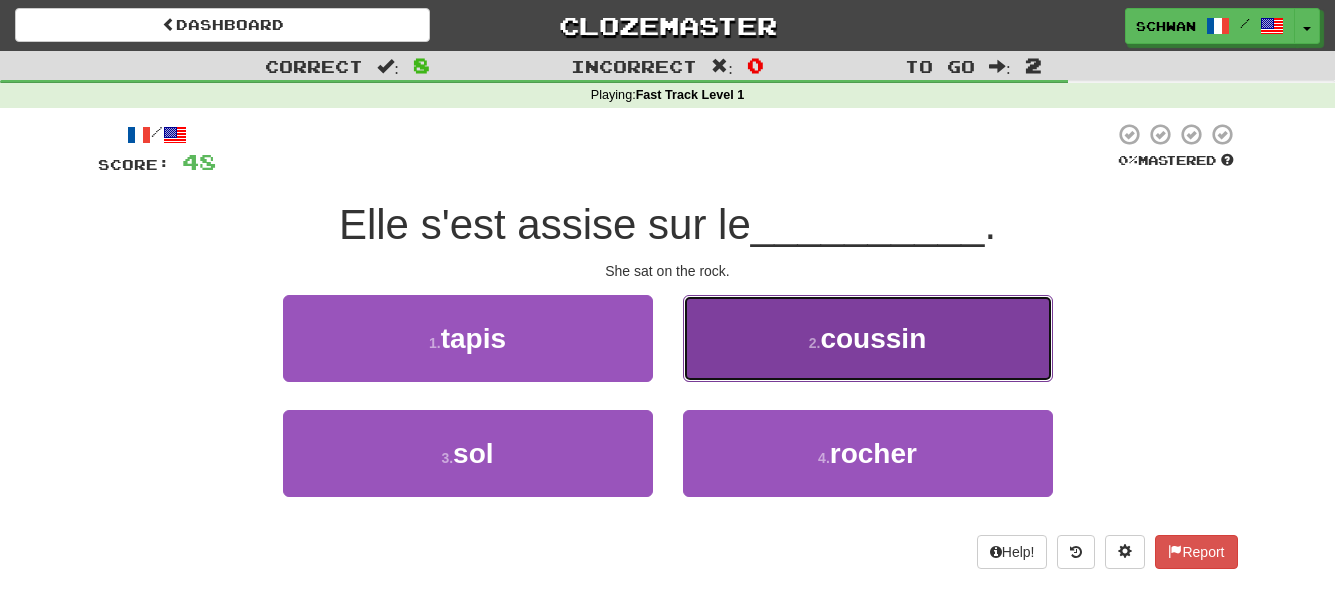 click on "2 .  coussin" at bounding box center (868, 338) 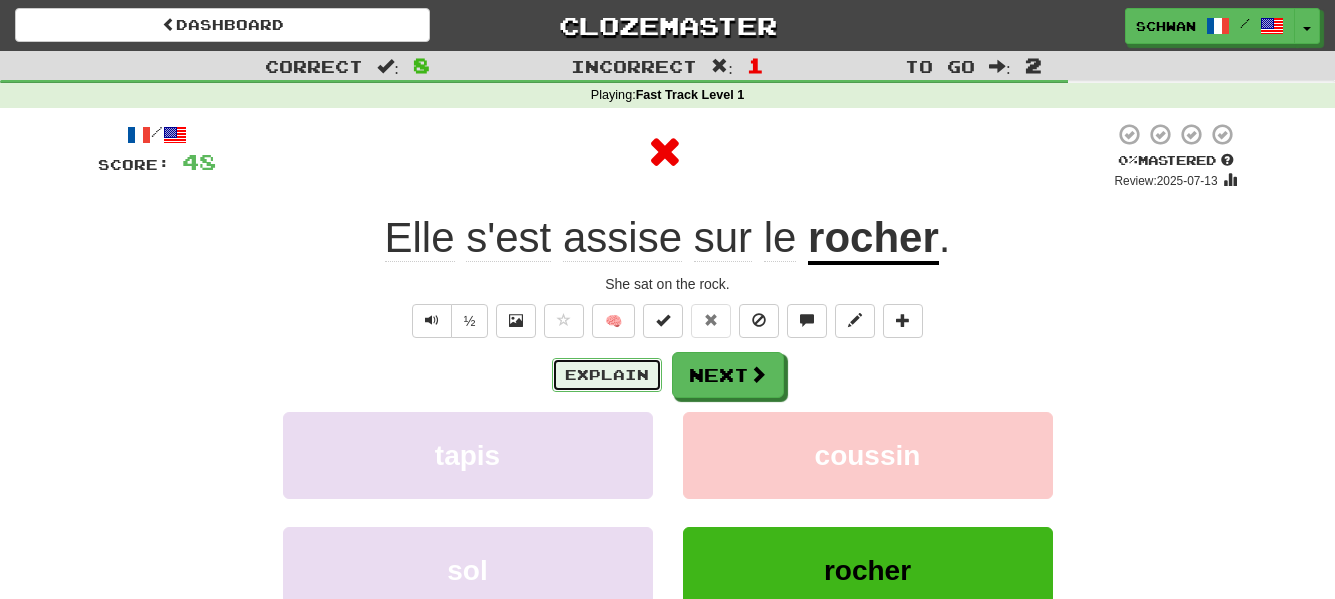 click on "Explain" at bounding box center [607, 375] 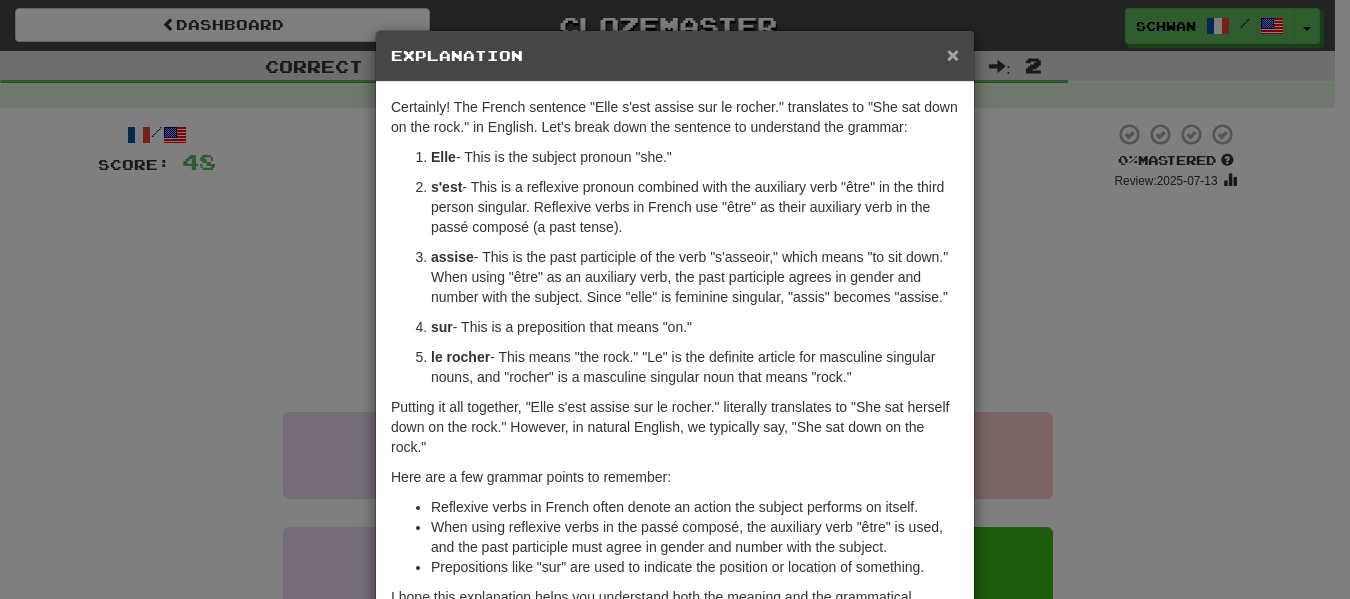 click on "×" at bounding box center (953, 54) 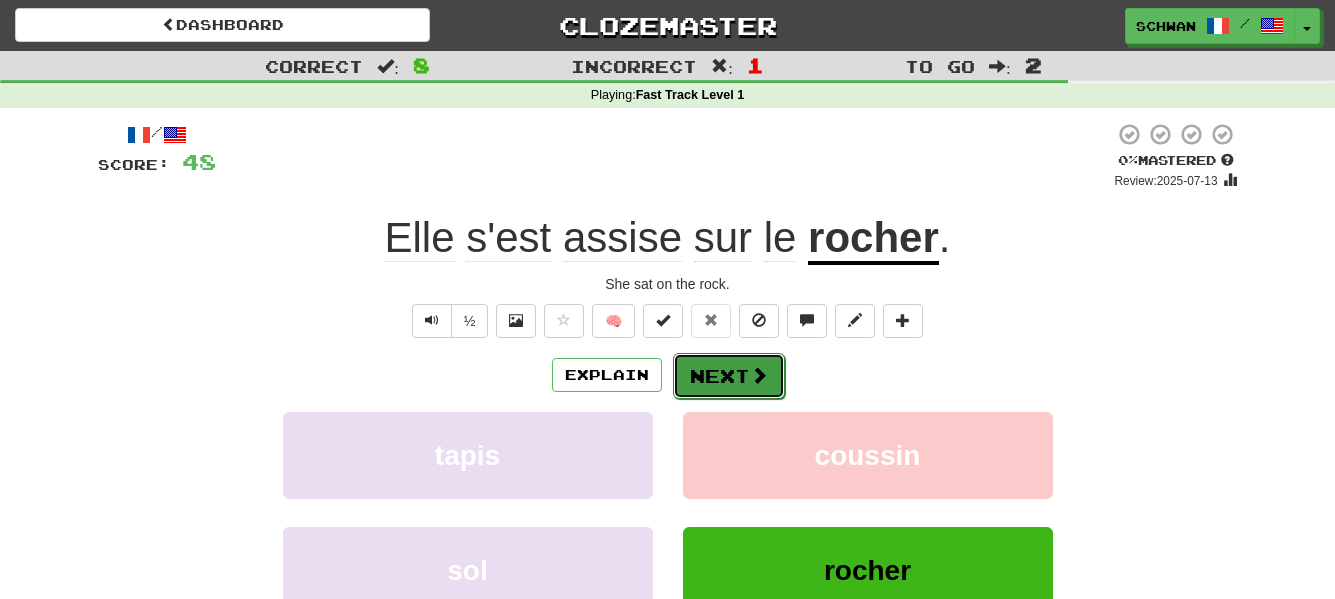 click on "Next" at bounding box center (729, 376) 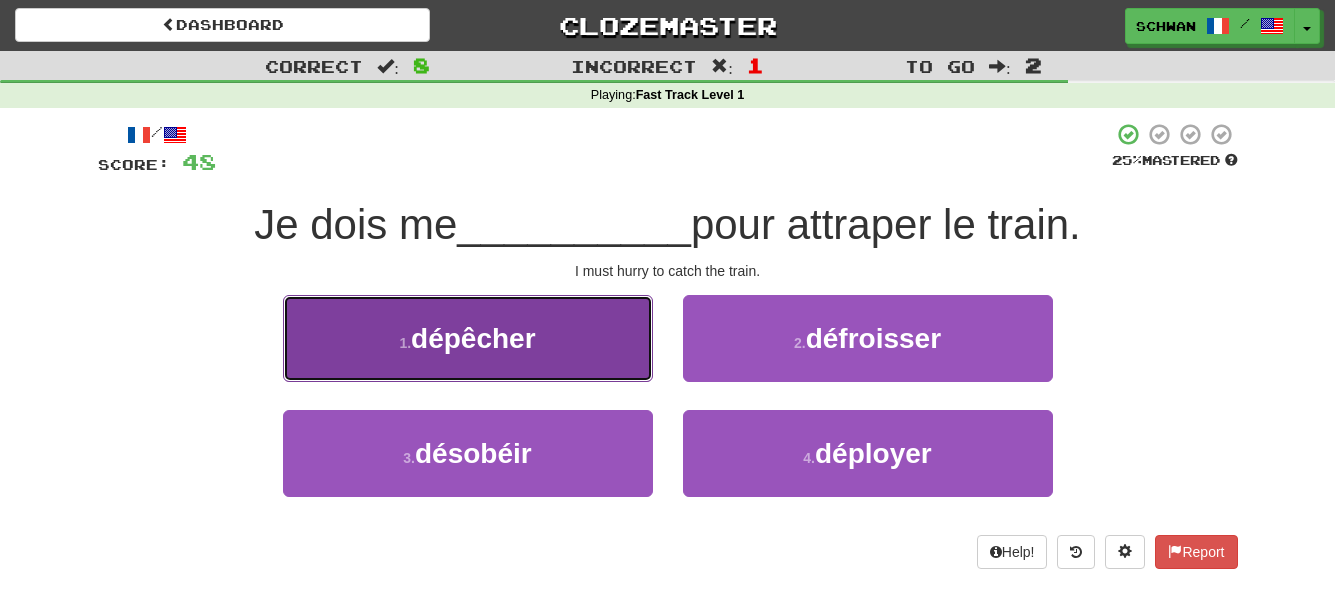 click on "1 ." at bounding box center [405, 343] 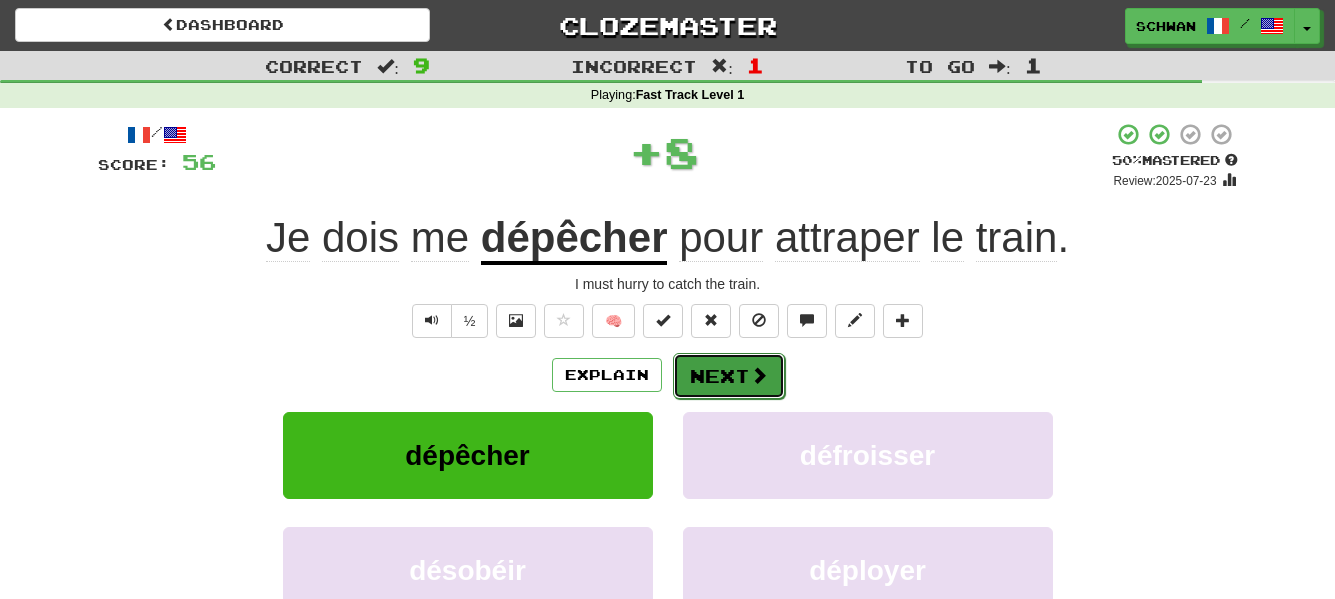 click on "Next" at bounding box center (729, 376) 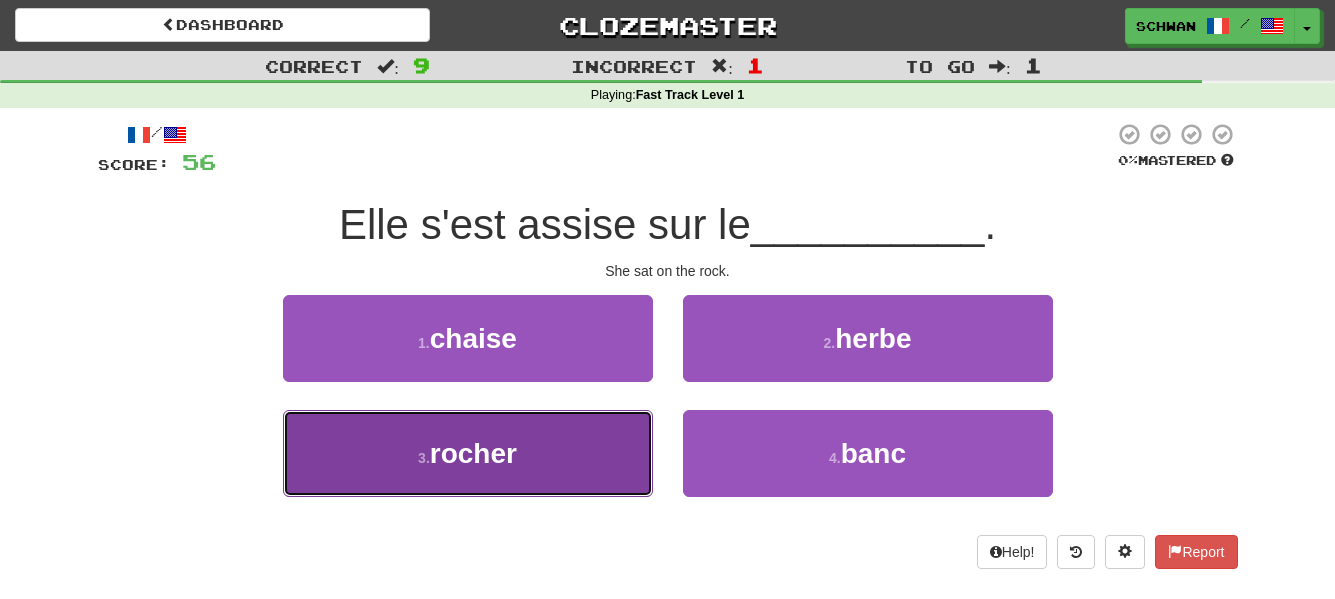 click on "3 .  rocher" at bounding box center [468, 453] 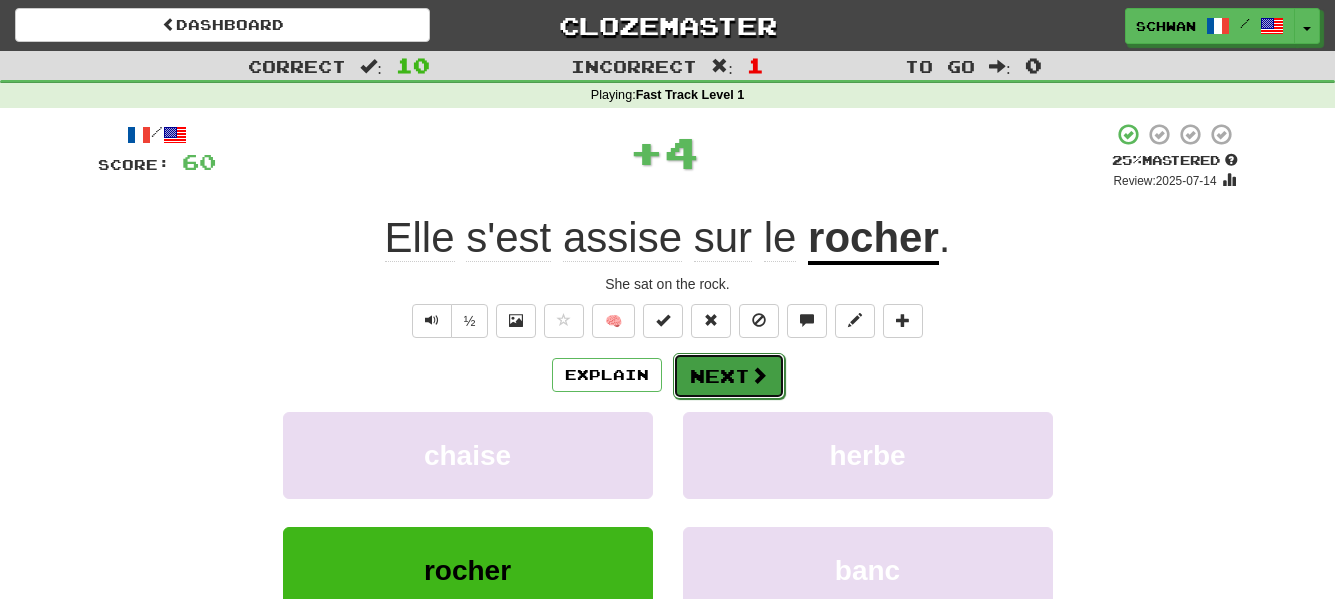 click at bounding box center (759, 375) 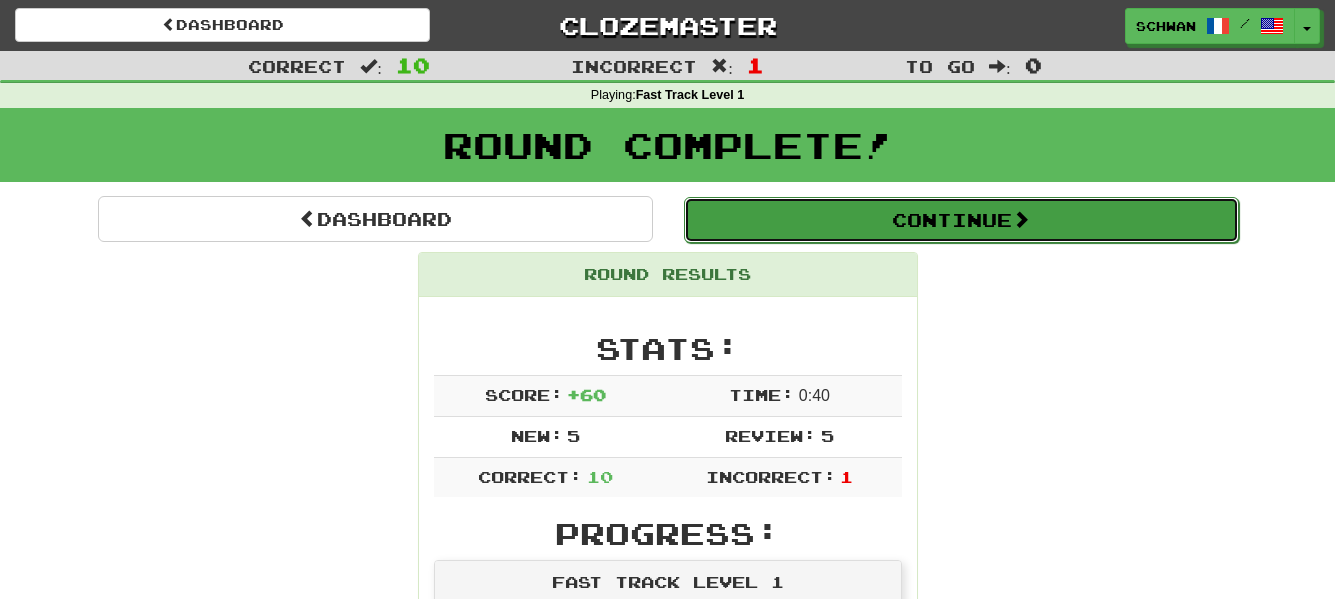 click on "Continue" at bounding box center (961, 220) 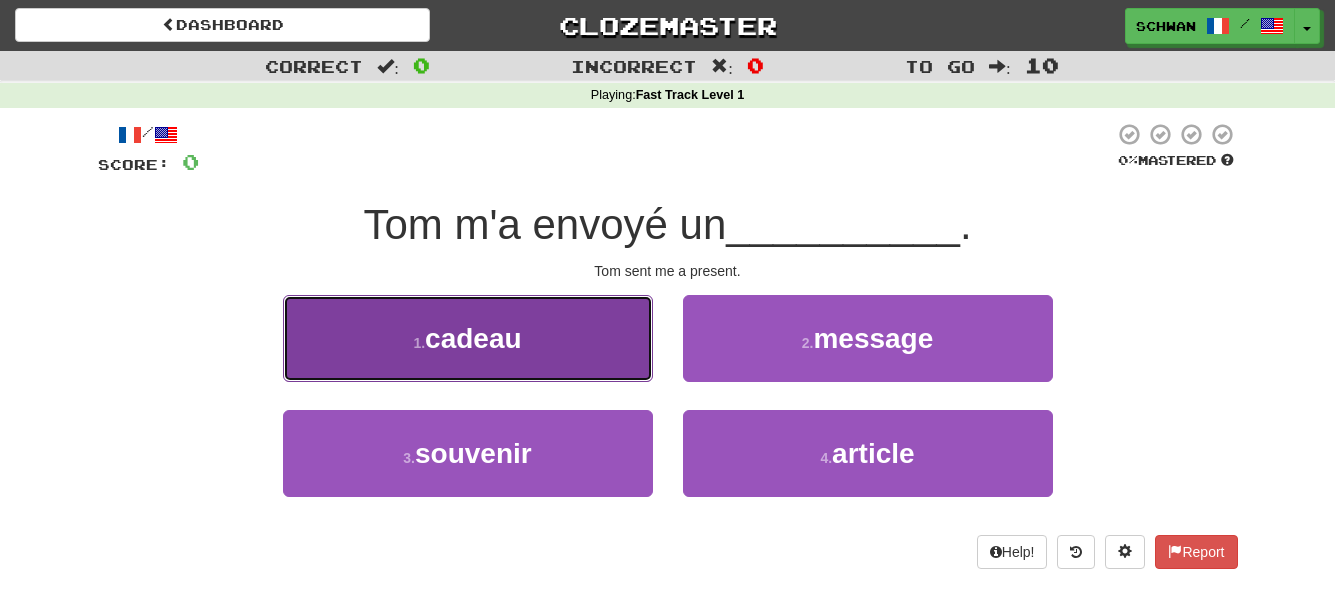 click on "1 .  cadeau" at bounding box center [468, 338] 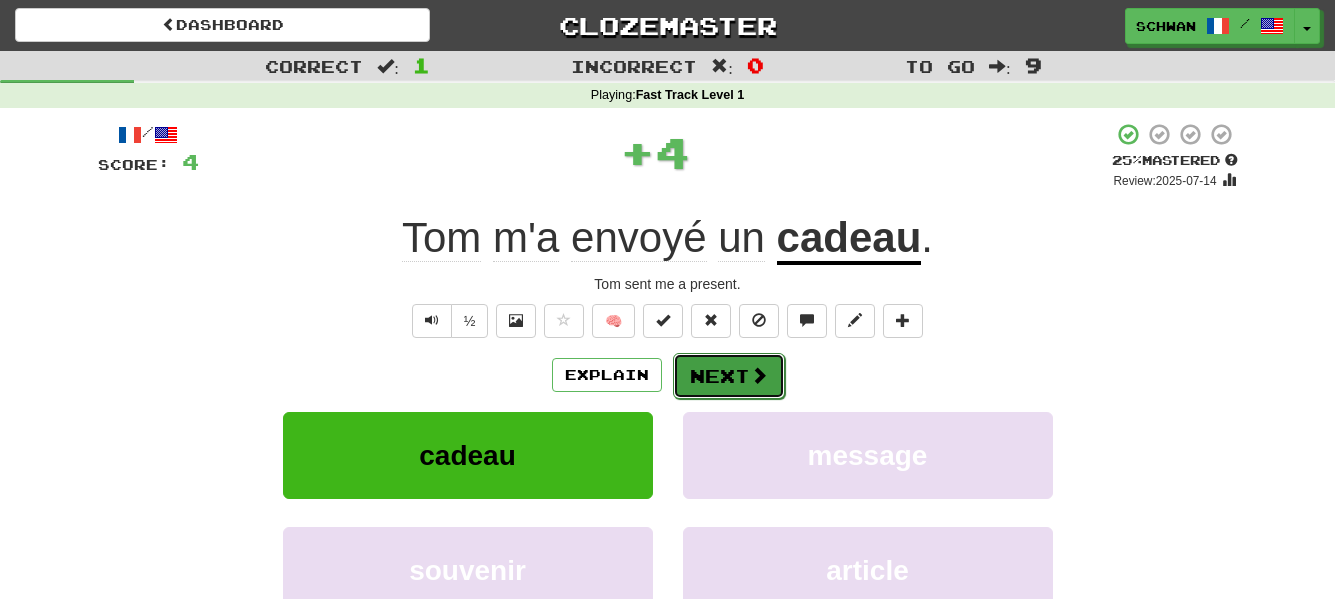 click on "Next" at bounding box center (729, 376) 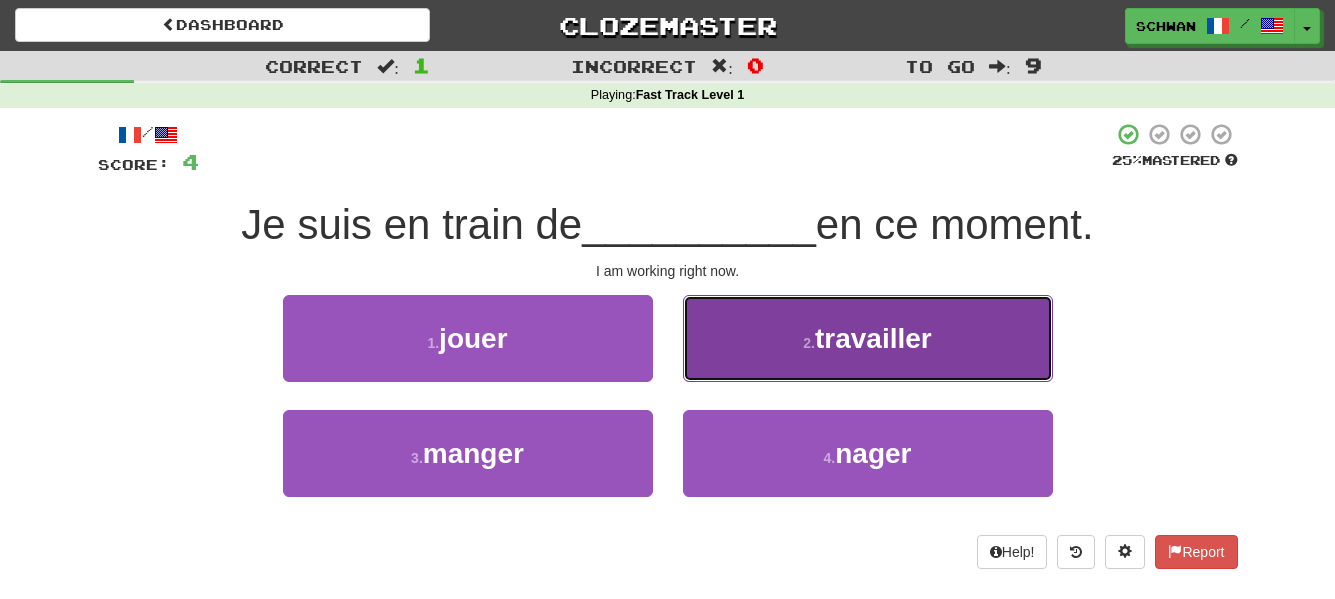 click on "travailler" at bounding box center [873, 338] 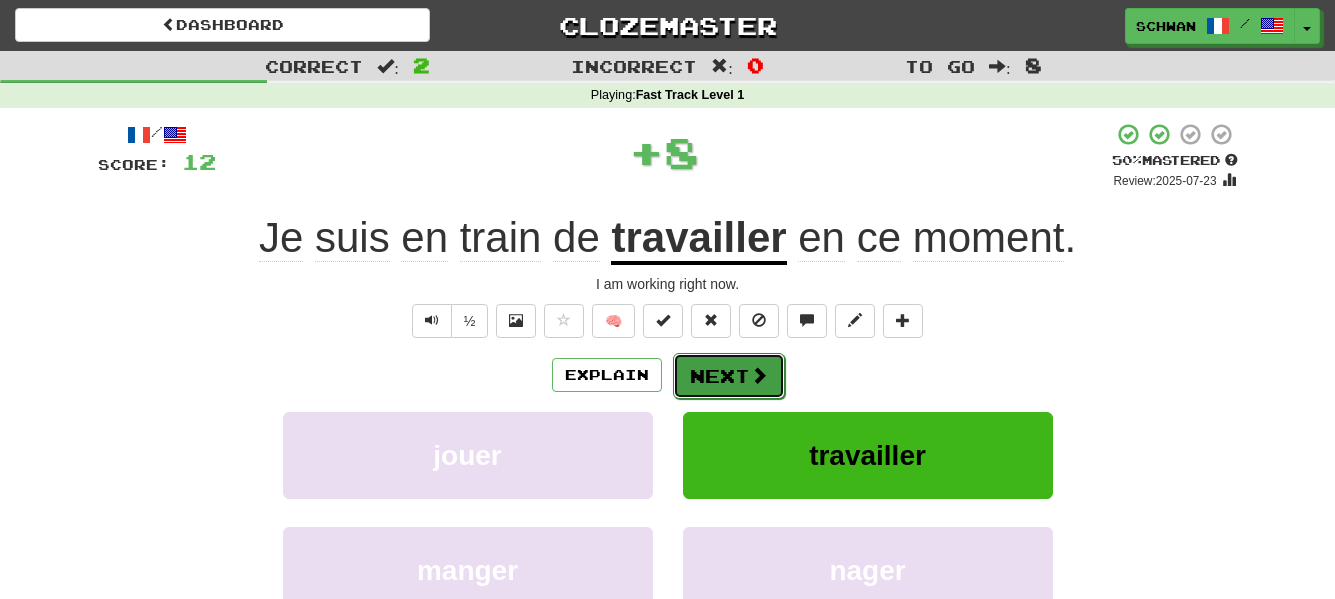 click on "Next" at bounding box center [729, 376] 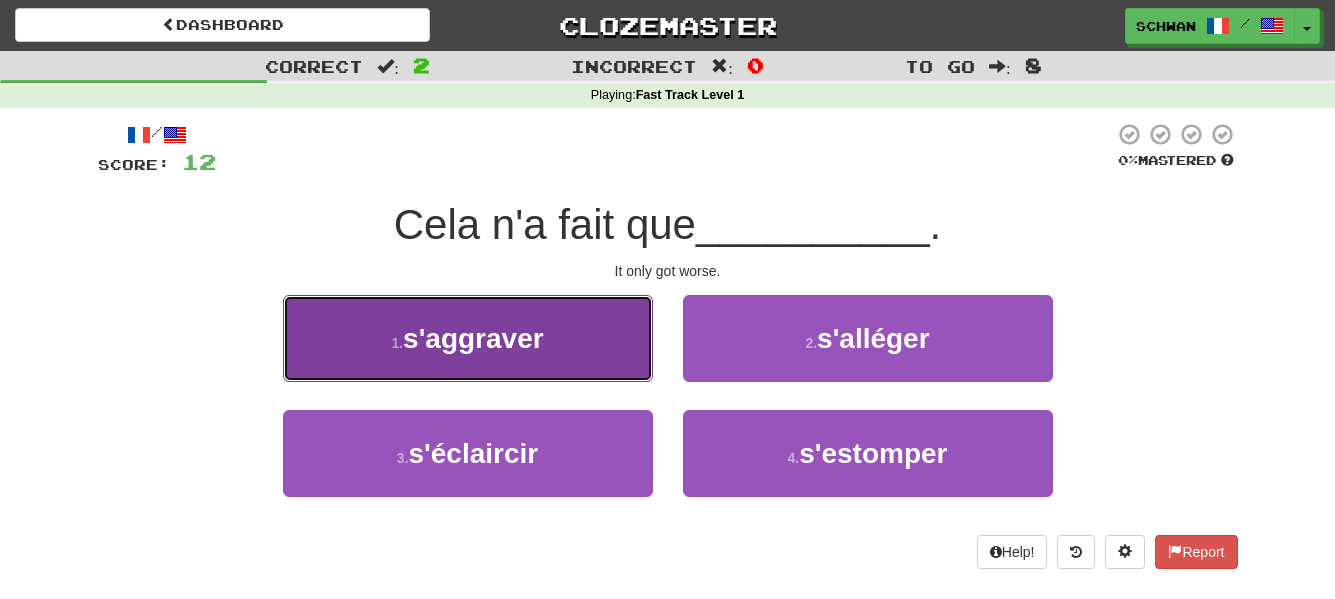 click on "s'aggraver" at bounding box center [473, 338] 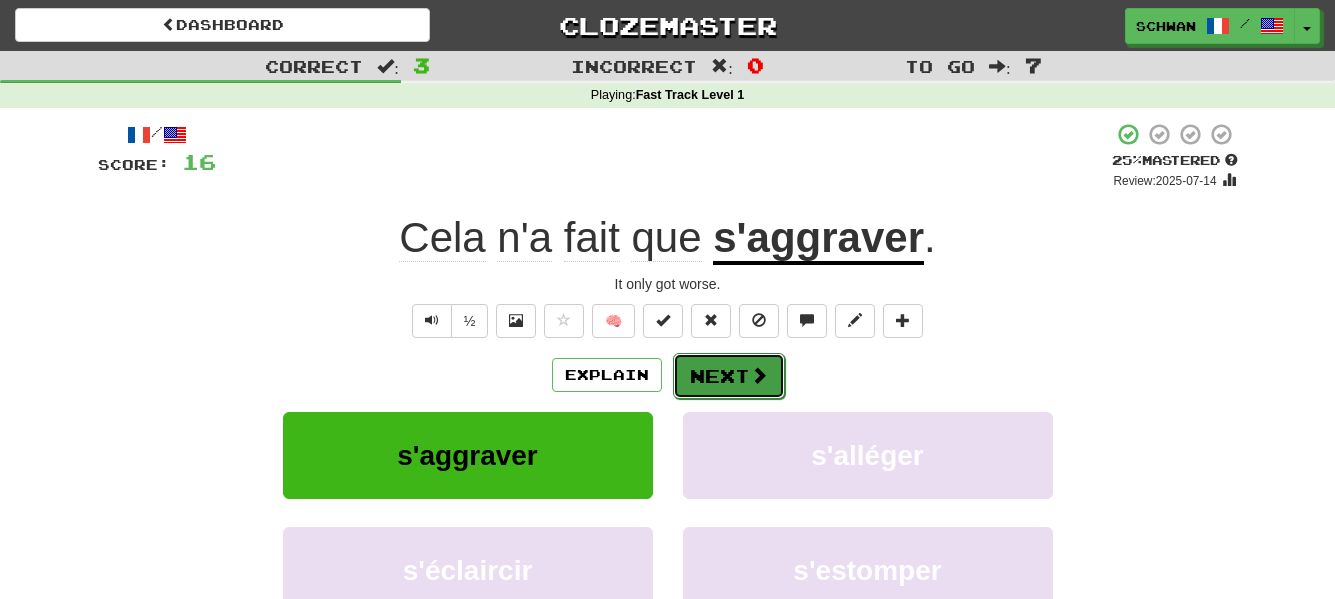 click at bounding box center [759, 375] 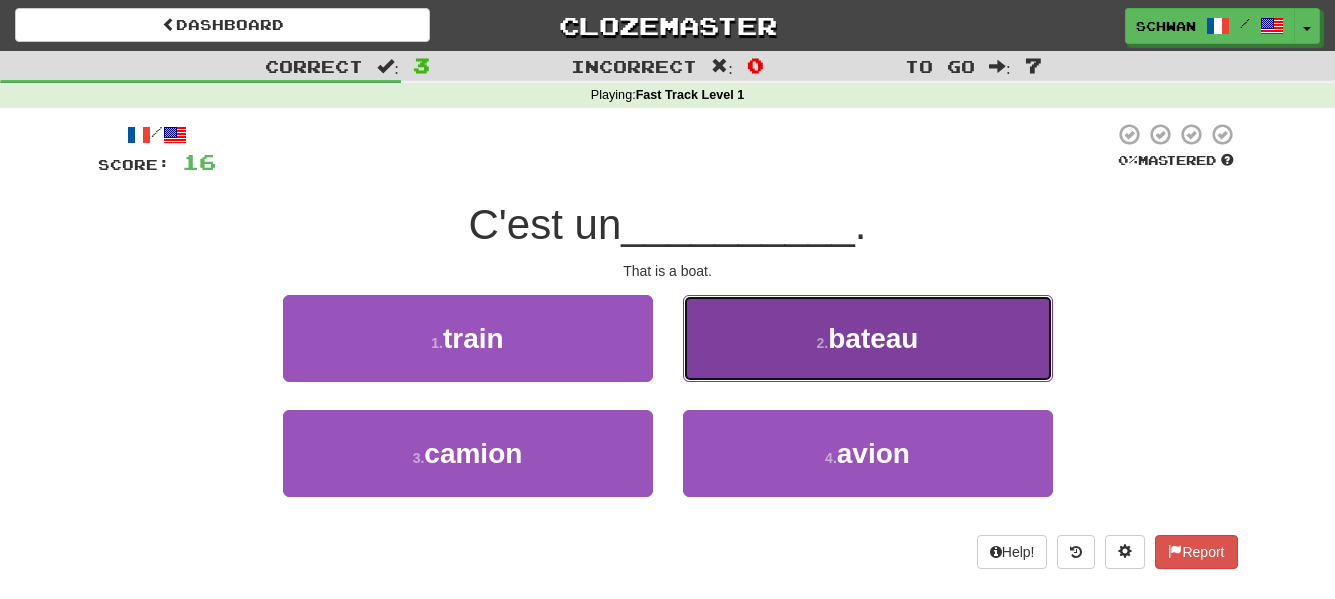click on "2 .  bateau" at bounding box center (868, 338) 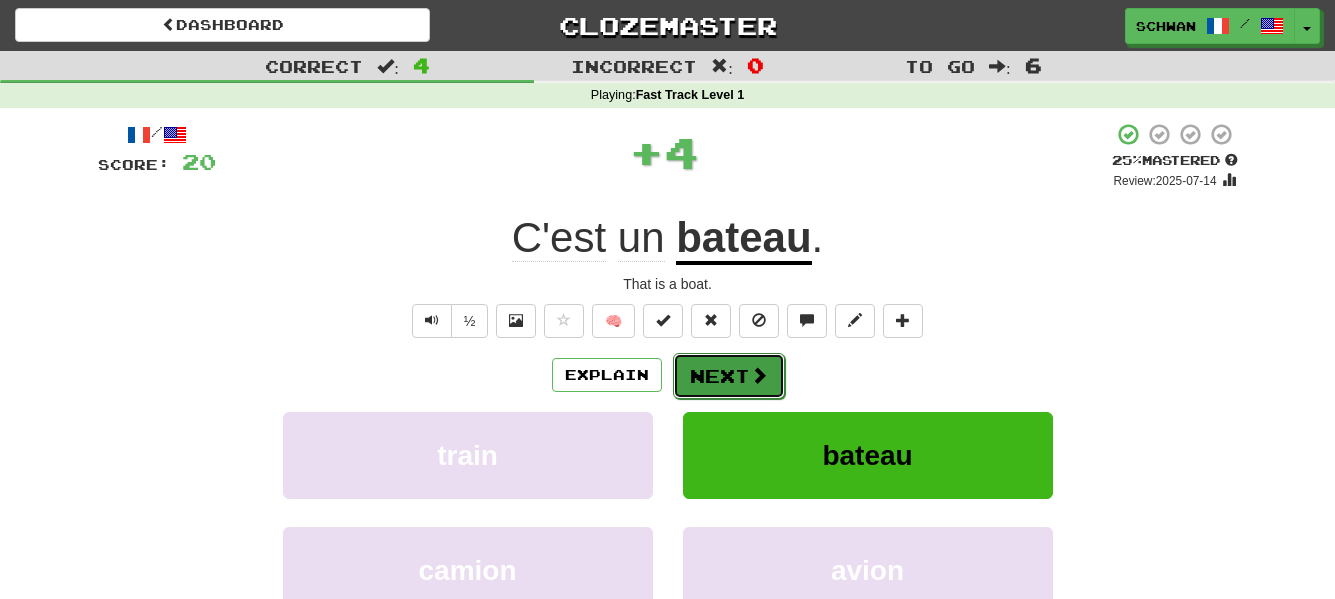 click on "Next" at bounding box center [729, 376] 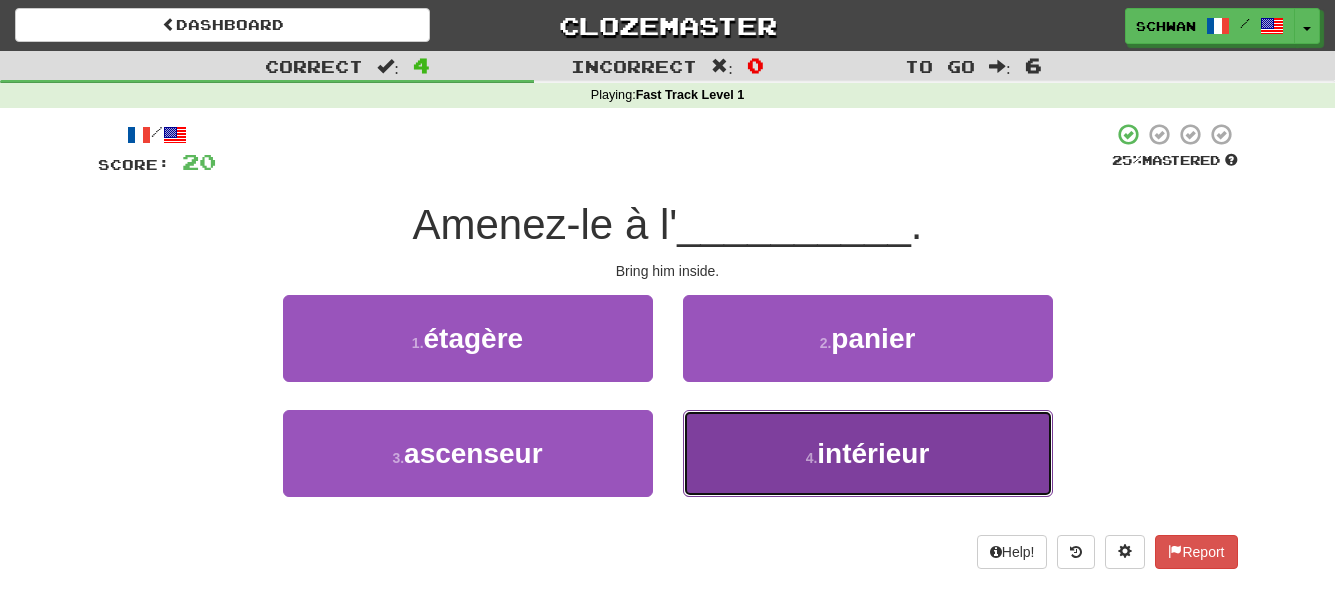 click on "4 .  intérieur" at bounding box center [868, 453] 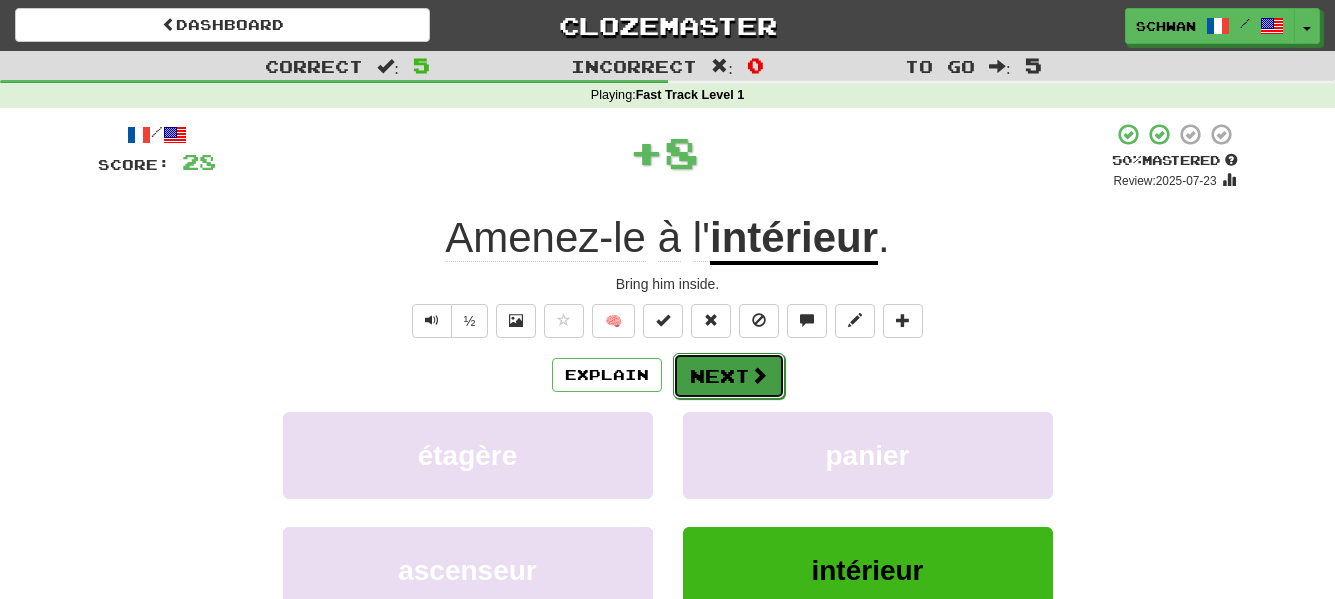 click at bounding box center (759, 375) 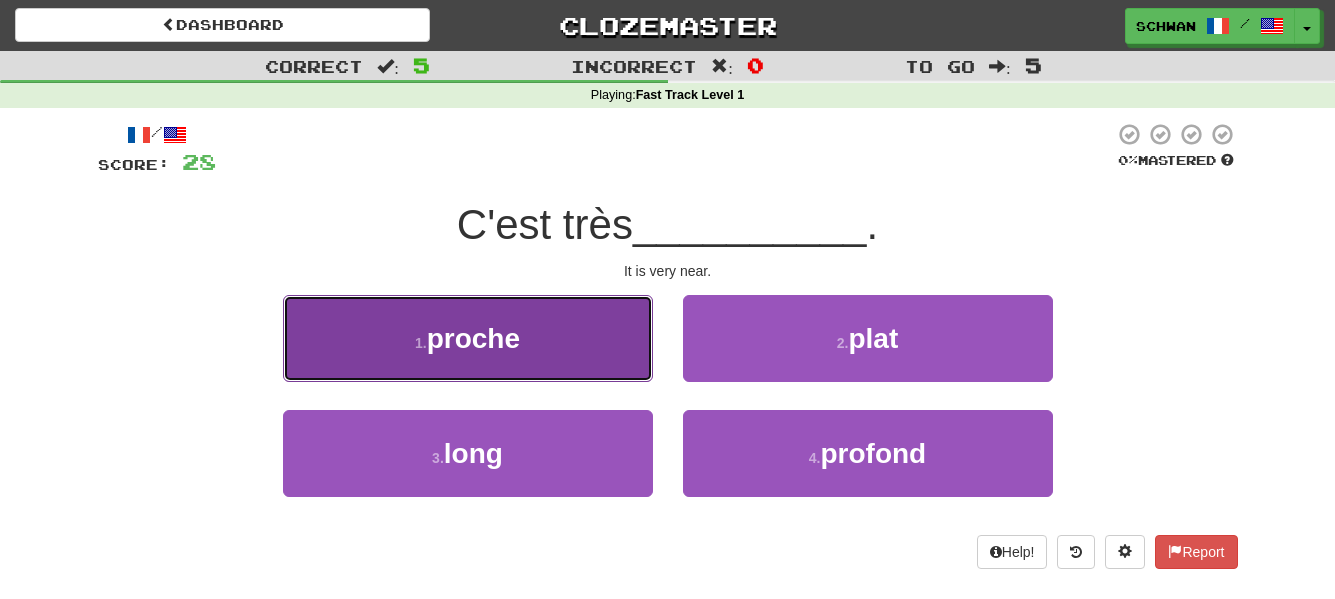 click on "1 .  proche" at bounding box center [468, 338] 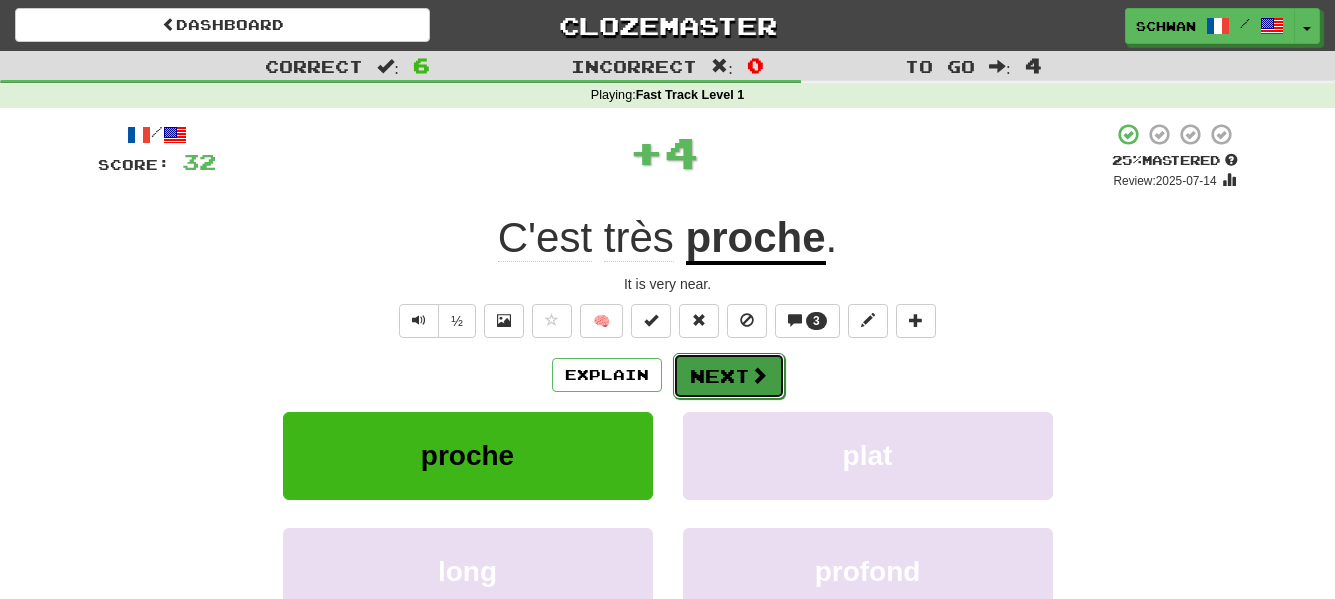 click on "Next" at bounding box center [729, 376] 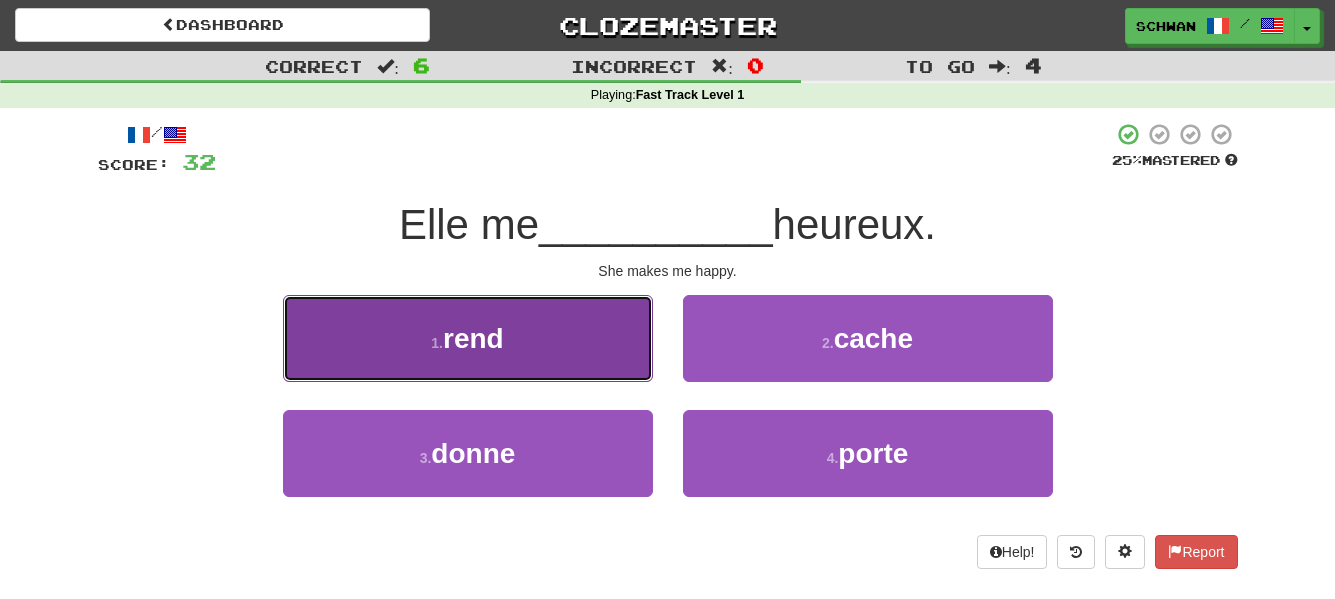click on "1 .  rend" at bounding box center [468, 338] 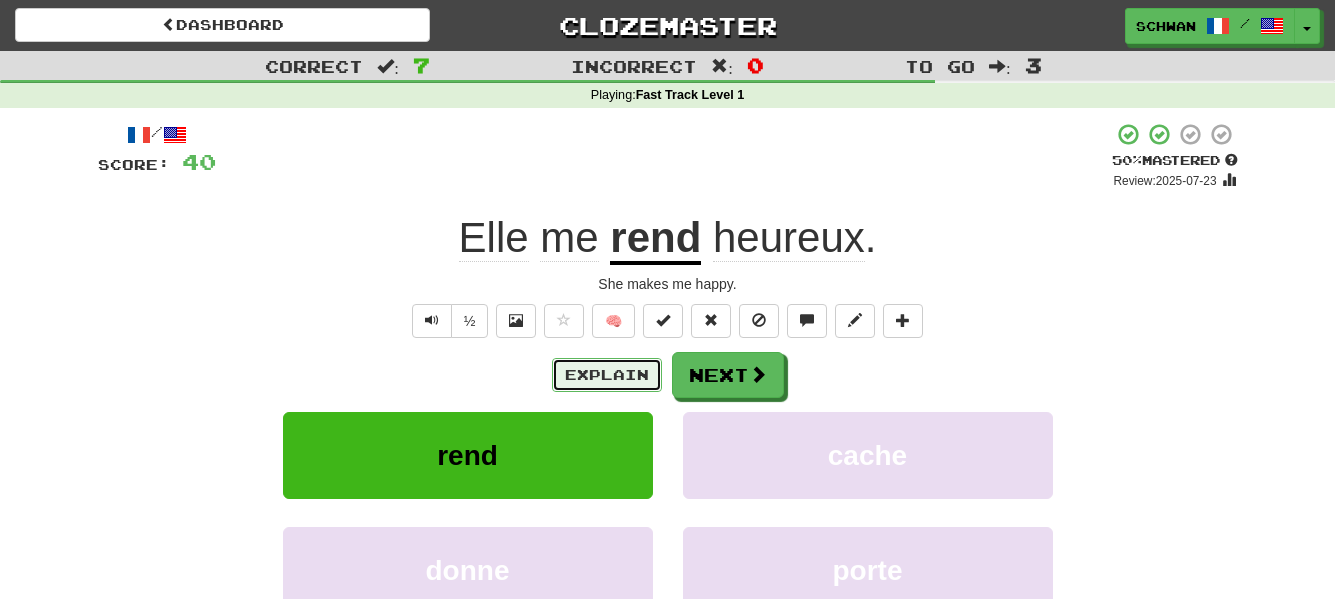 click on "Explain" at bounding box center (607, 375) 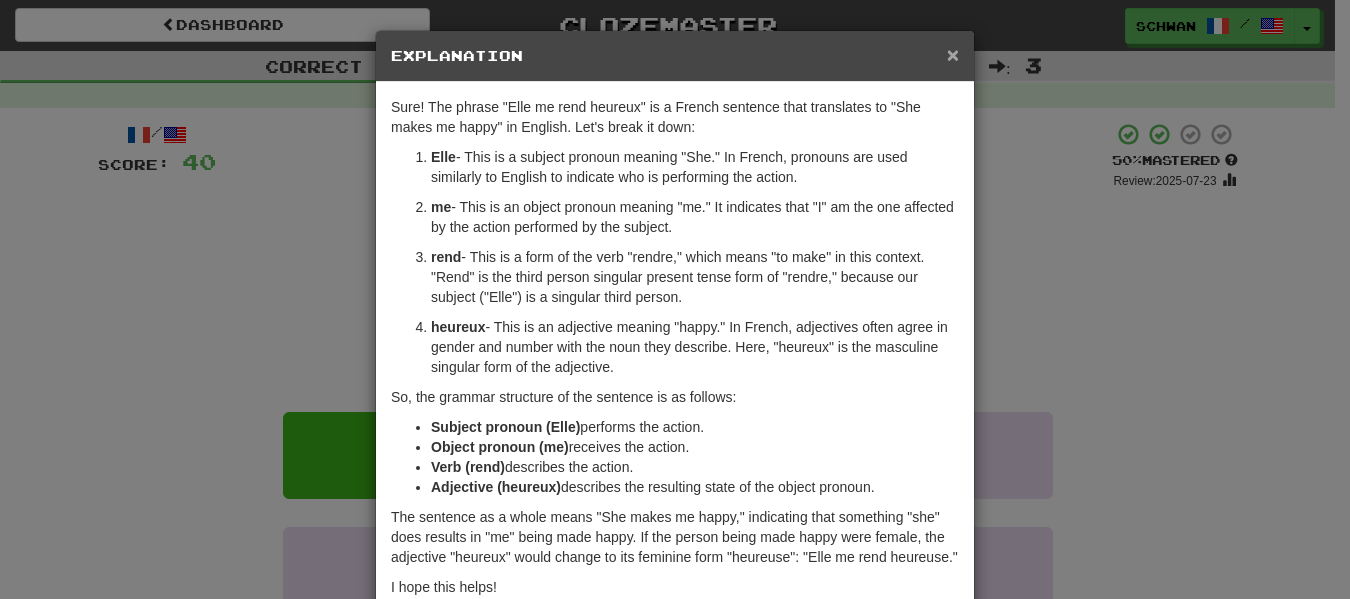 click on "×" at bounding box center (953, 54) 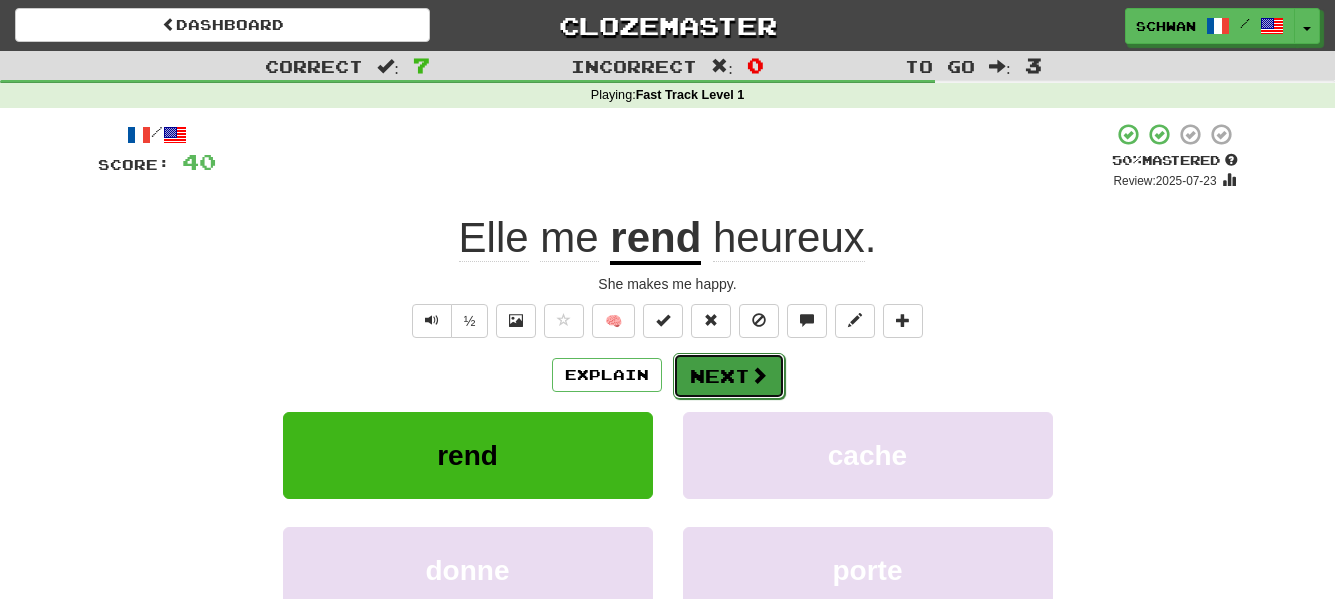 click on "Next" at bounding box center [729, 376] 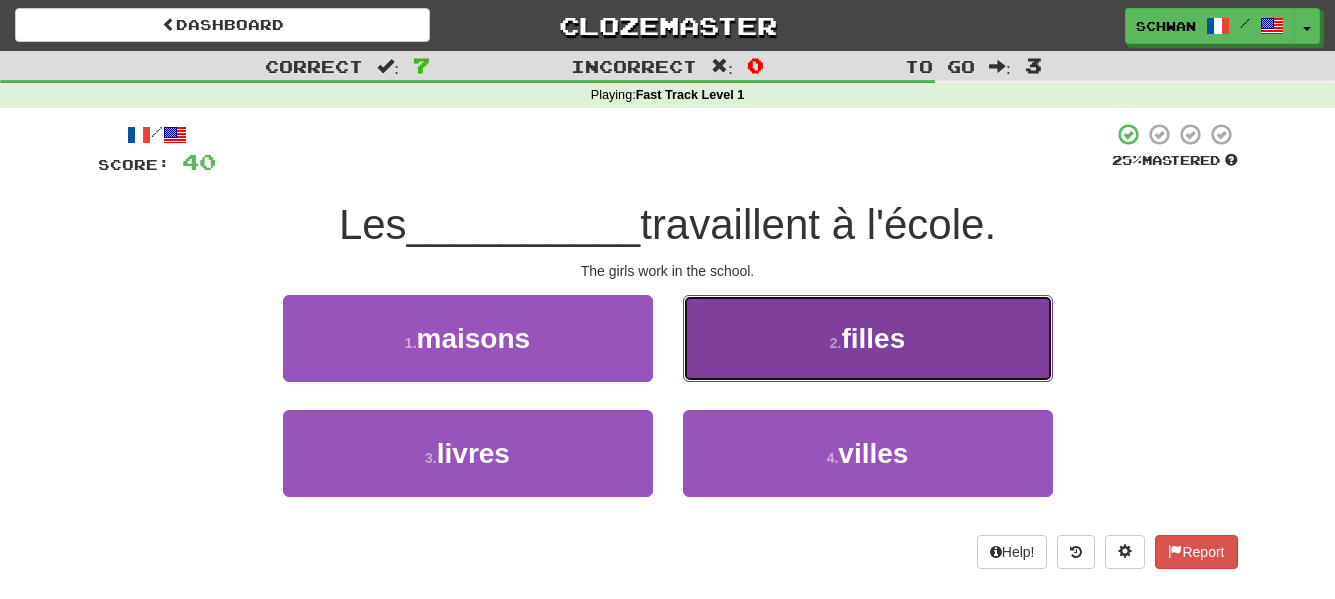 click on "filles" at bounding box center [873, 338] 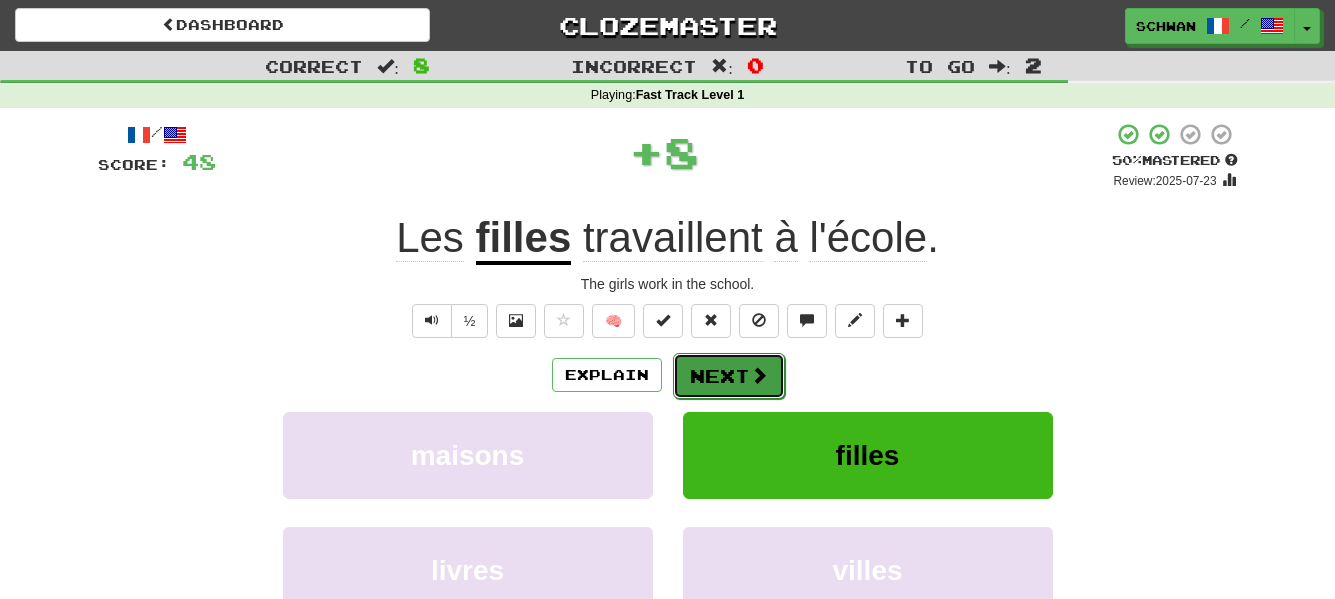 click at bounding box center [759, 375] 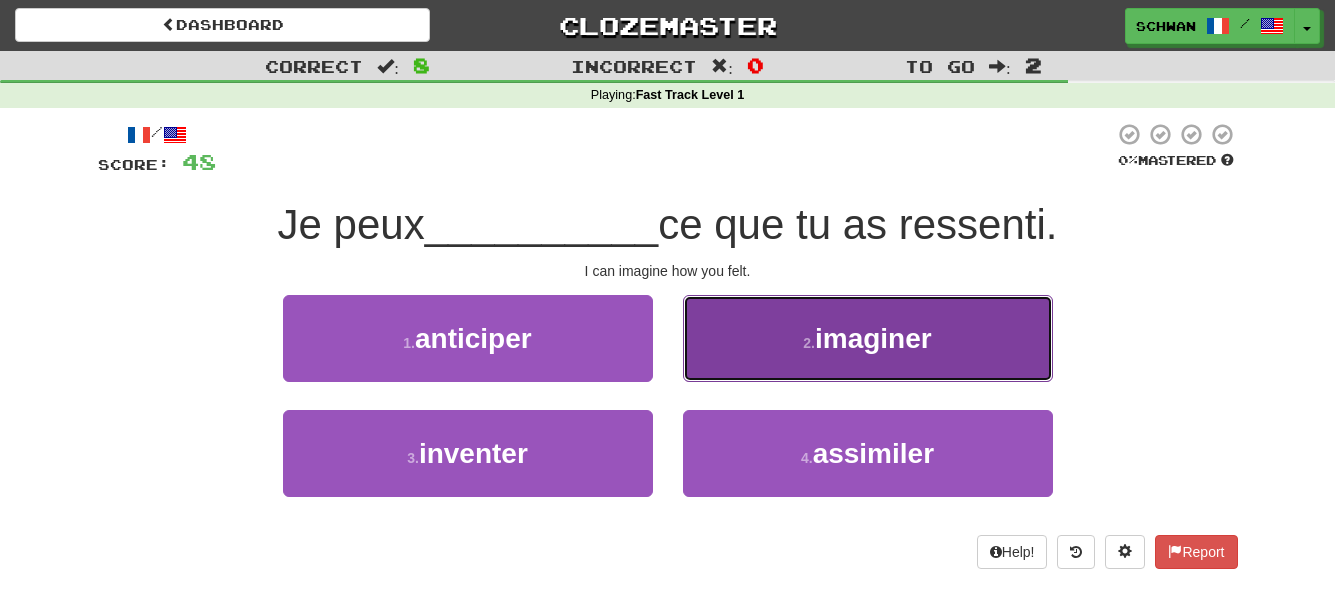 click on "imaginer" at bounding box center (873, 338) 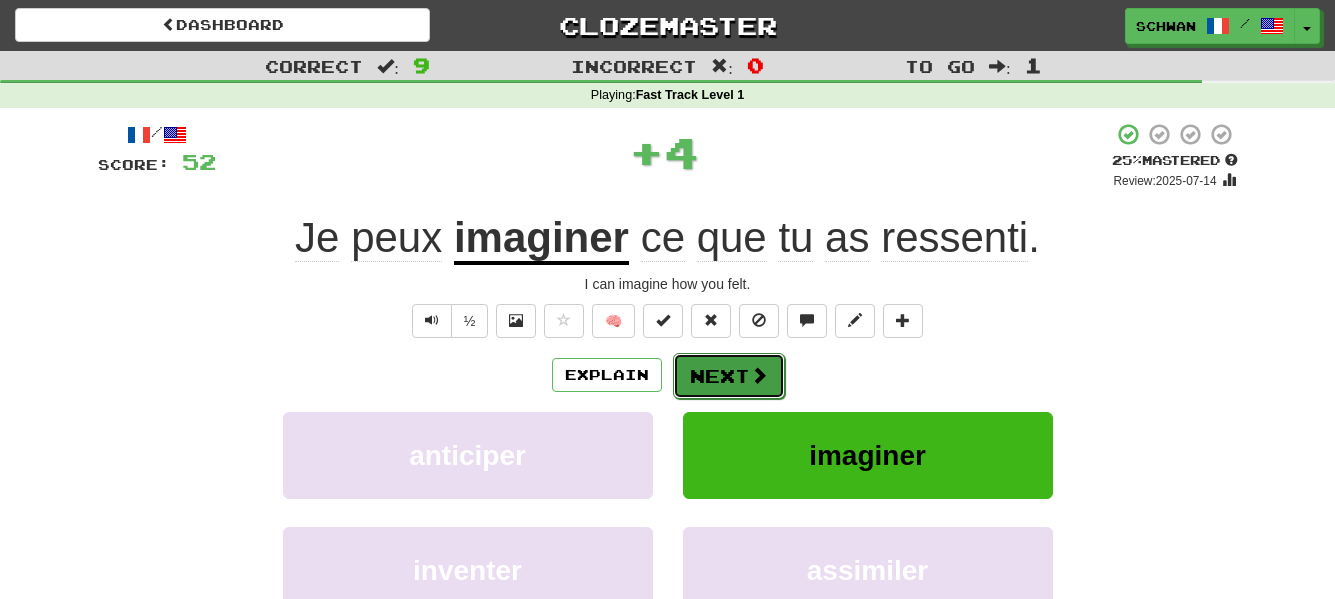 click on "Next" at bounding box center (729, 376) 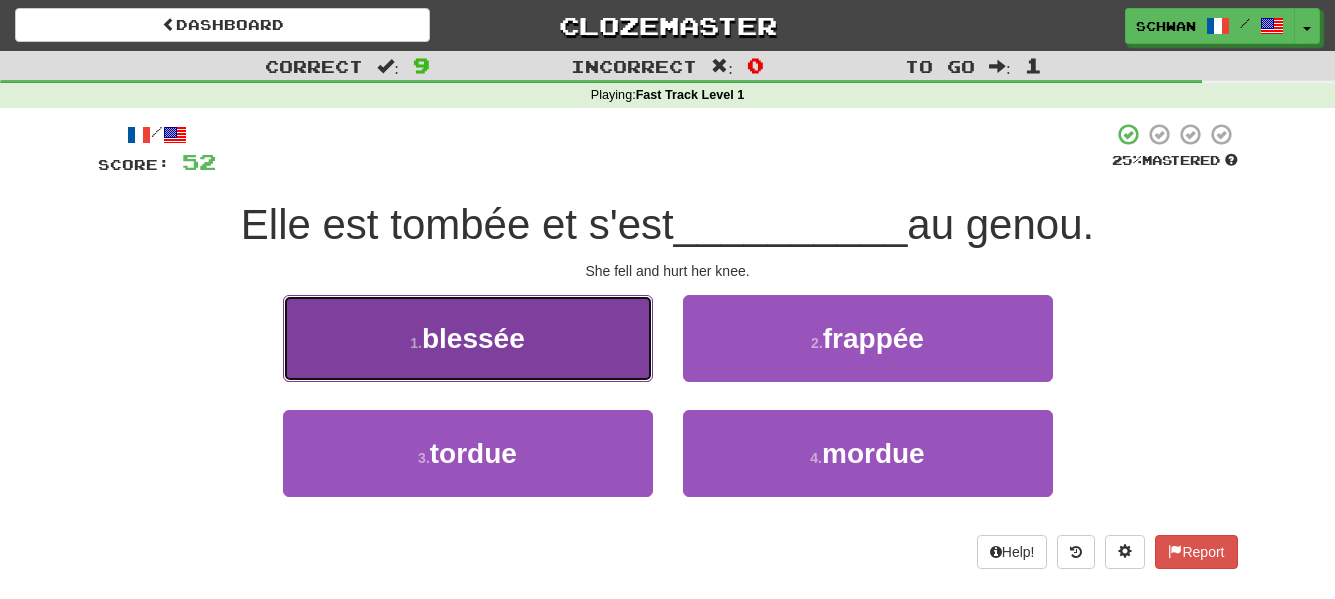 click on "1 .  blessée" at bounding box center (468, 338) 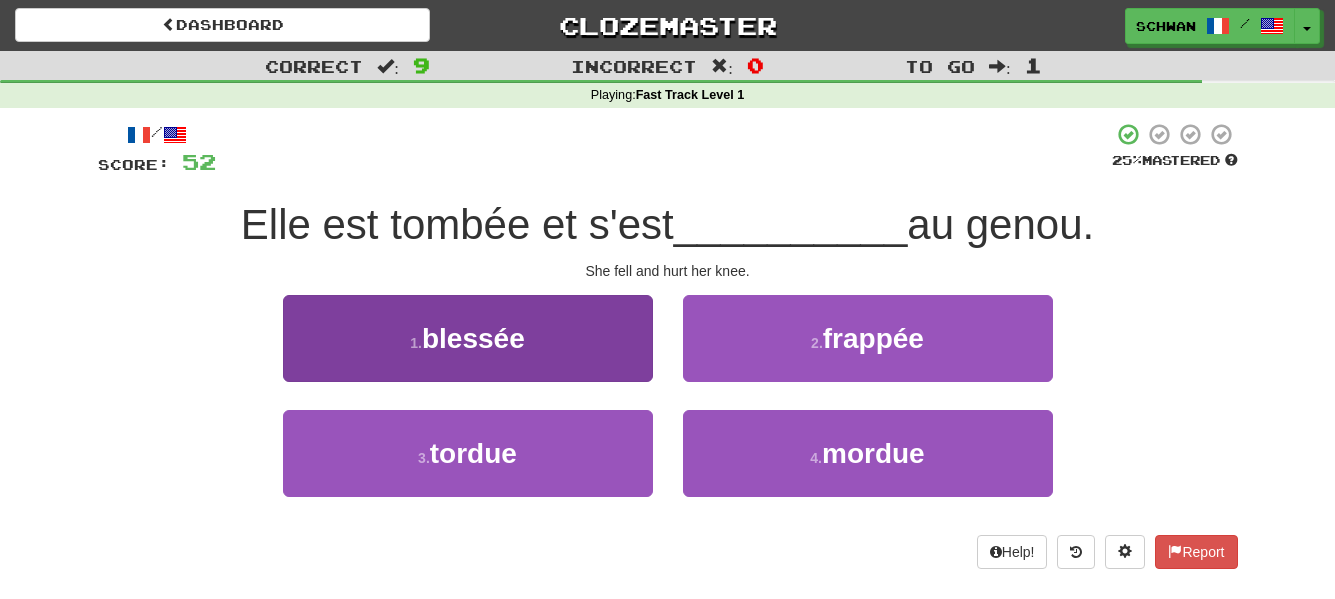 click on "/  Score:   52 25 %  Mastered Elle est tombée et s'est  __________  au genou. She fell and hurt her knee. 1 .  blessée 2 .  frappée 3 .  tordue 4 .  mordue  Help!  Report" at bounding box center [668, 345] 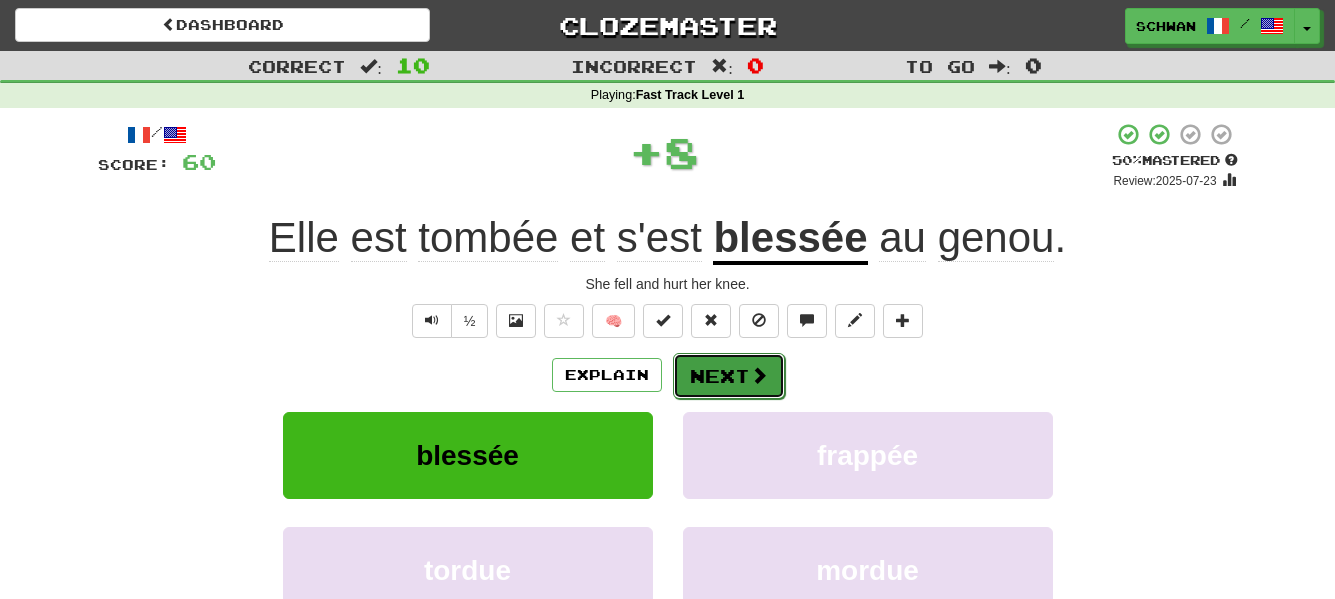 click on "Next" at bounding box center [729, 376] 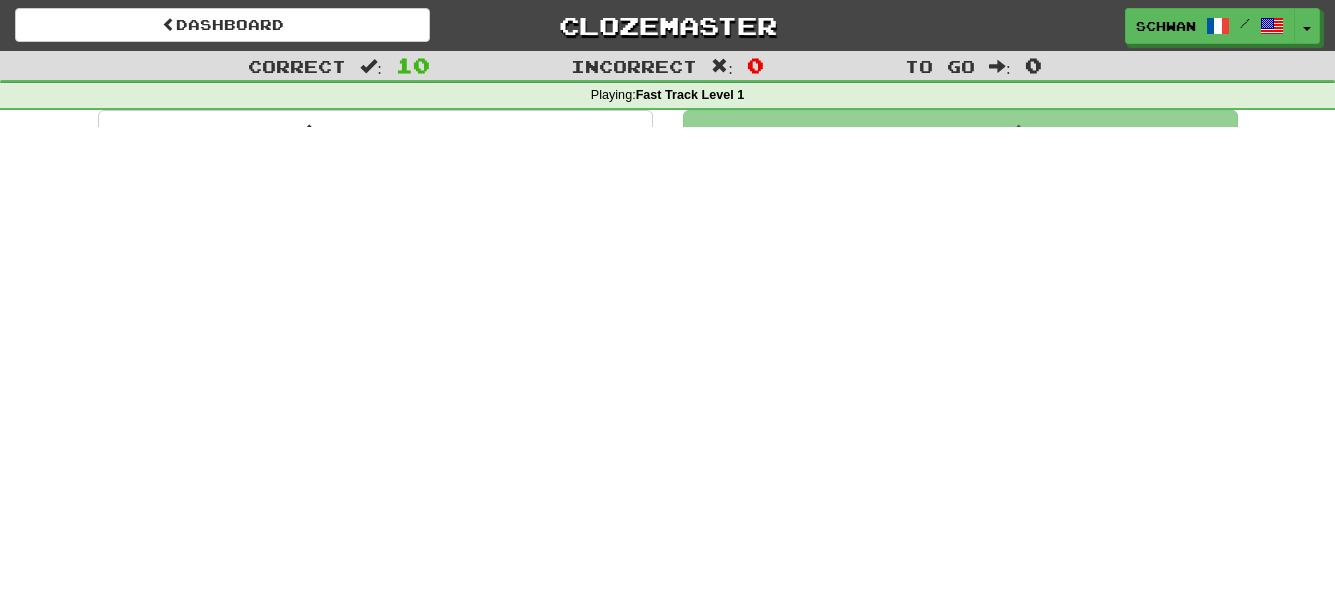 click on "Dashboard
Clozemaster
schwan
/
Toggle Dropdown
Dashboard
Leaderboard
Activity Feed
Notifications
Profile
Discussions
Français
/
English
Streak:
3
Review:
187
Points Today: 704
Български
/
English
Streak:
0
Review:
0
Points Today: 0
Русский
/
English
Streak:
0
Review:
22
Points Today: 0
中文
/
English
Streak:
8
Review:
367
Points Today: 1020
廣東話
/
English
Streak:
0
Review:
20
Points Today: 0
Languages
Account
Logout
schwan
/
Toggle Dropdown
Dashboard
Leaderboard
Activity Feed
Notifications
Profile" at bounding box center (667, 299) 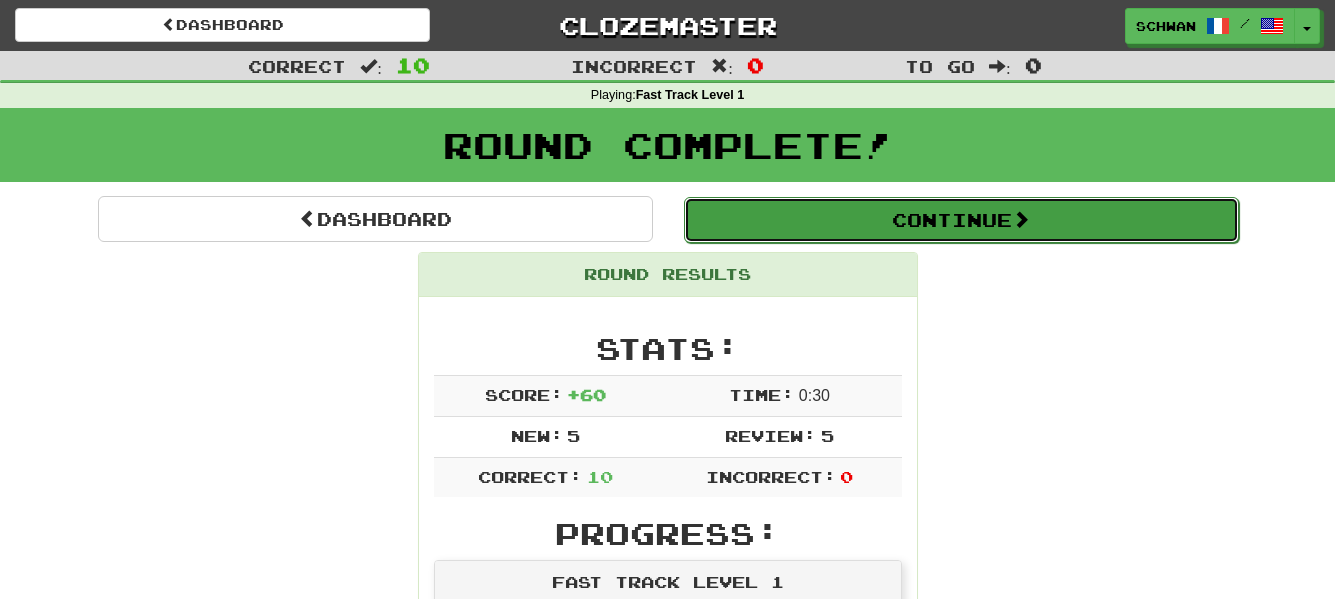 click on "Continue" at bounding box center [961, 220] 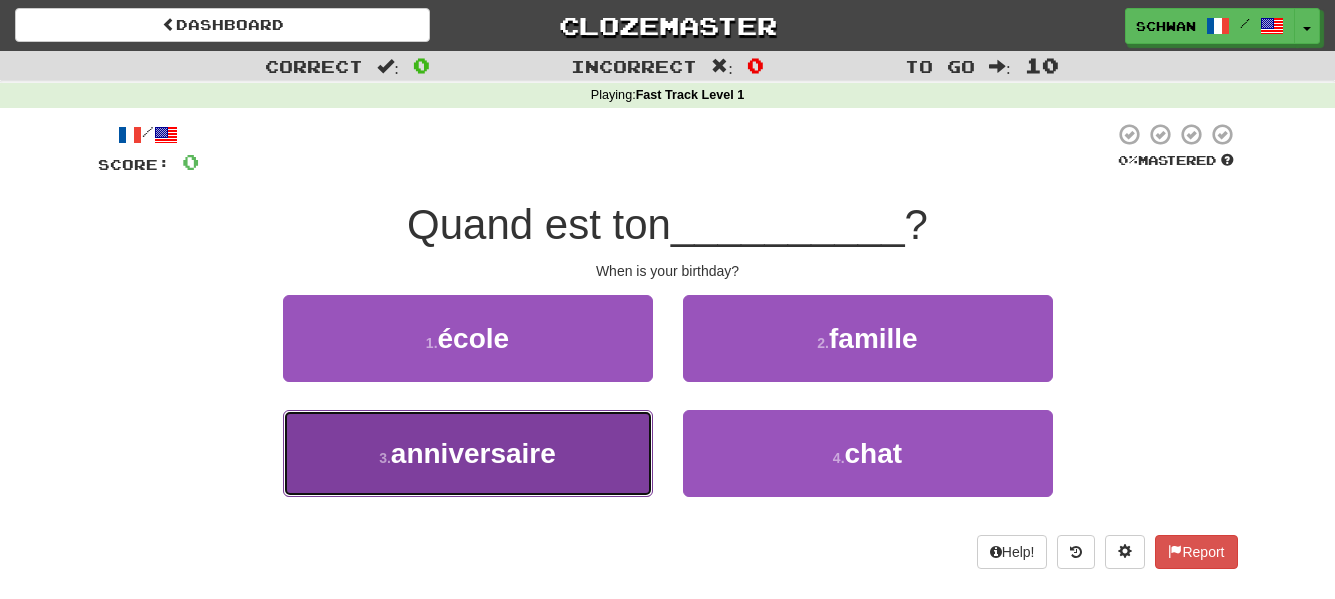 click on "3 .  anniversaire" at bounding box center (468, 453) 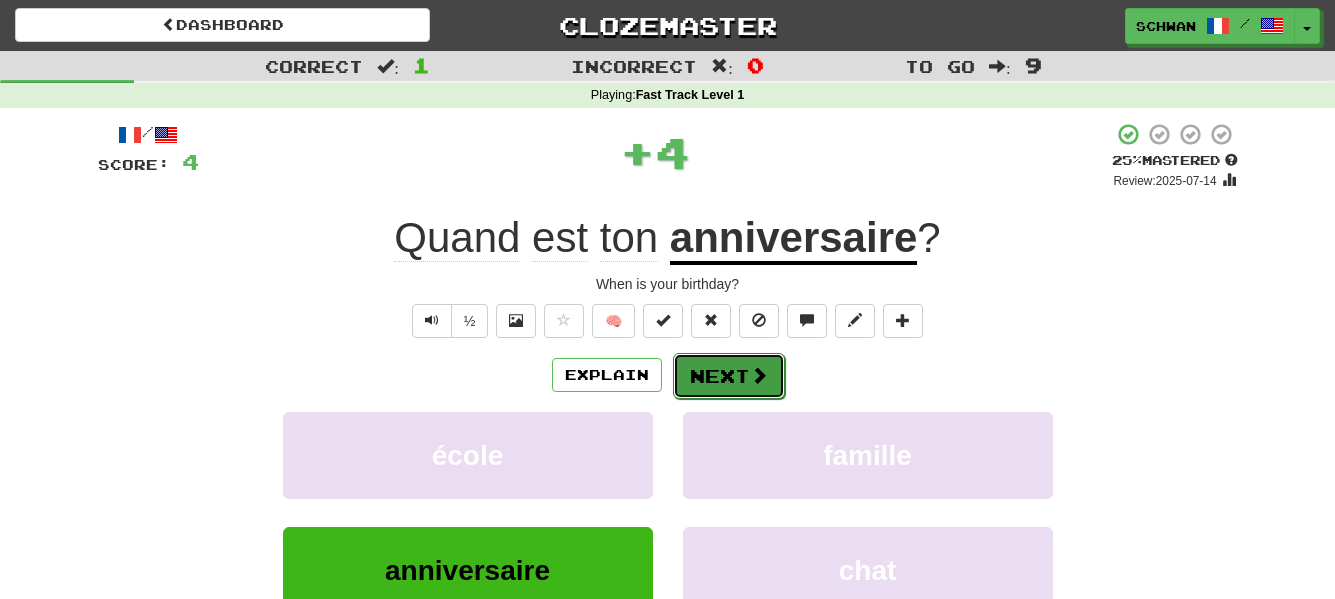 click at bounding box center [759, 375] 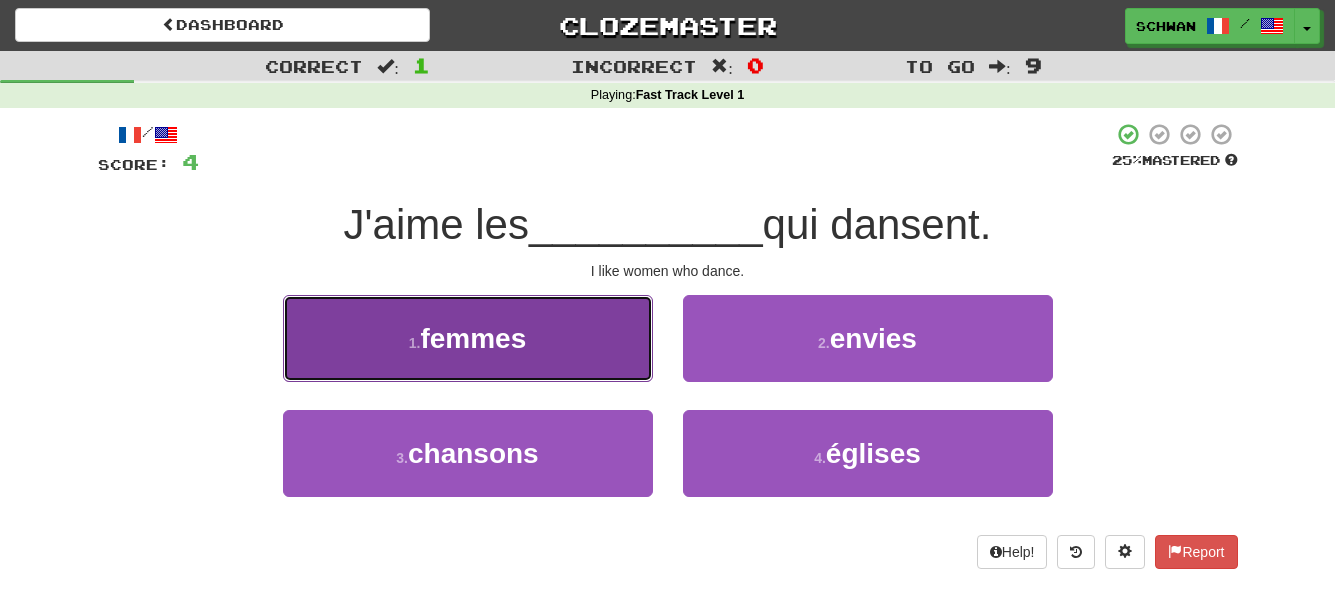 click on "femmes" at bounding box center (473, 338) 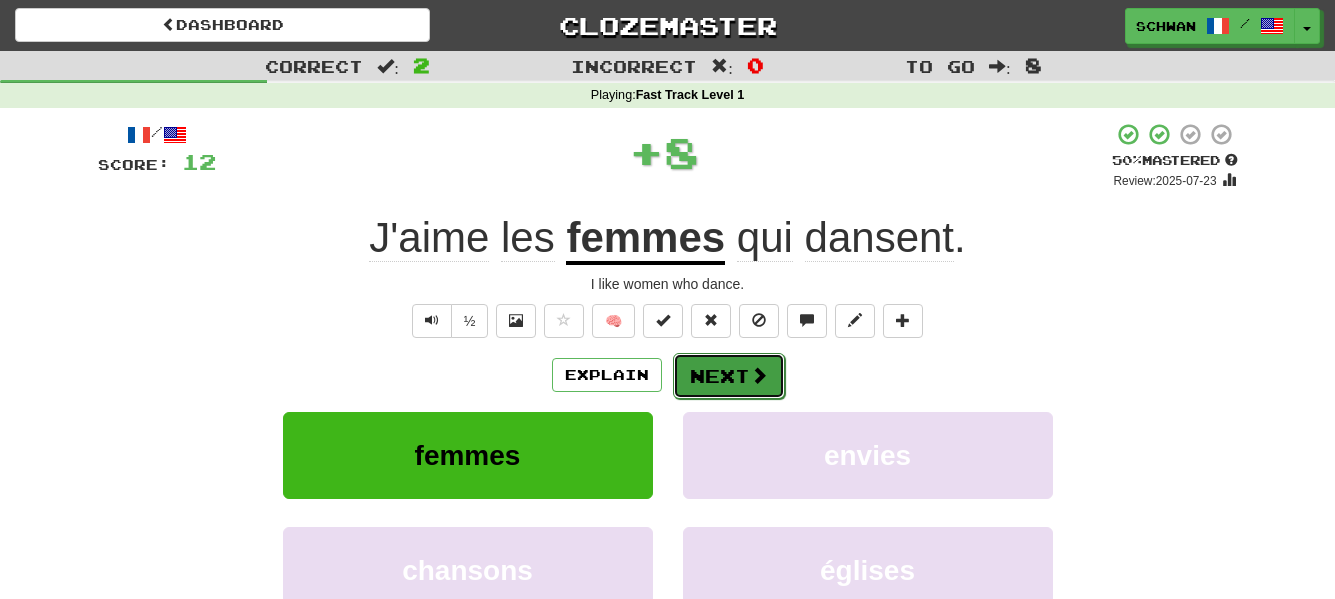 click on "Next" at bounding box center (729, 376) 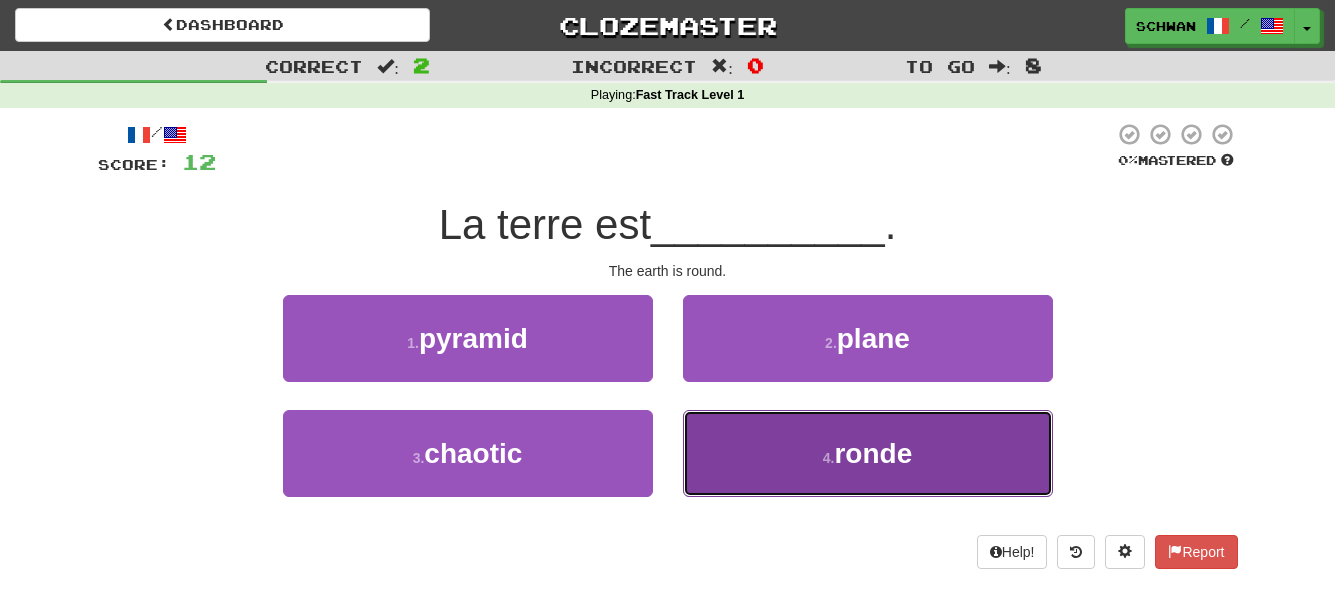 click on "4 .  ronde" at bounding box center [868, 453] 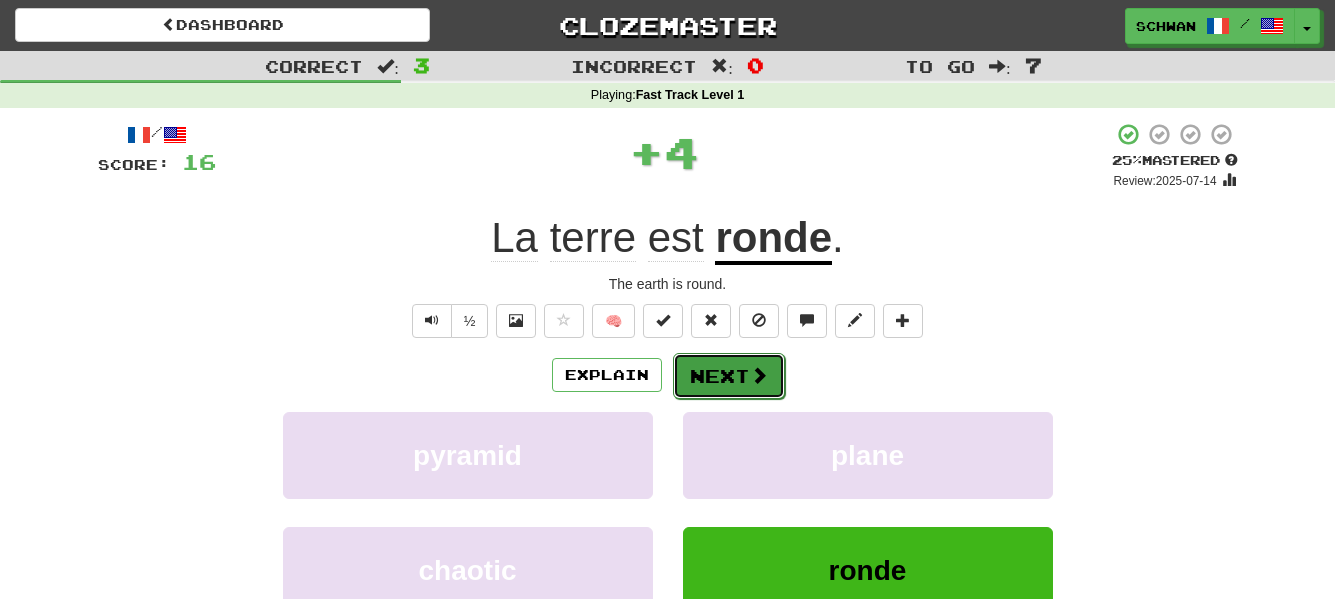 click on "Next" at bounding box center (729, 376) 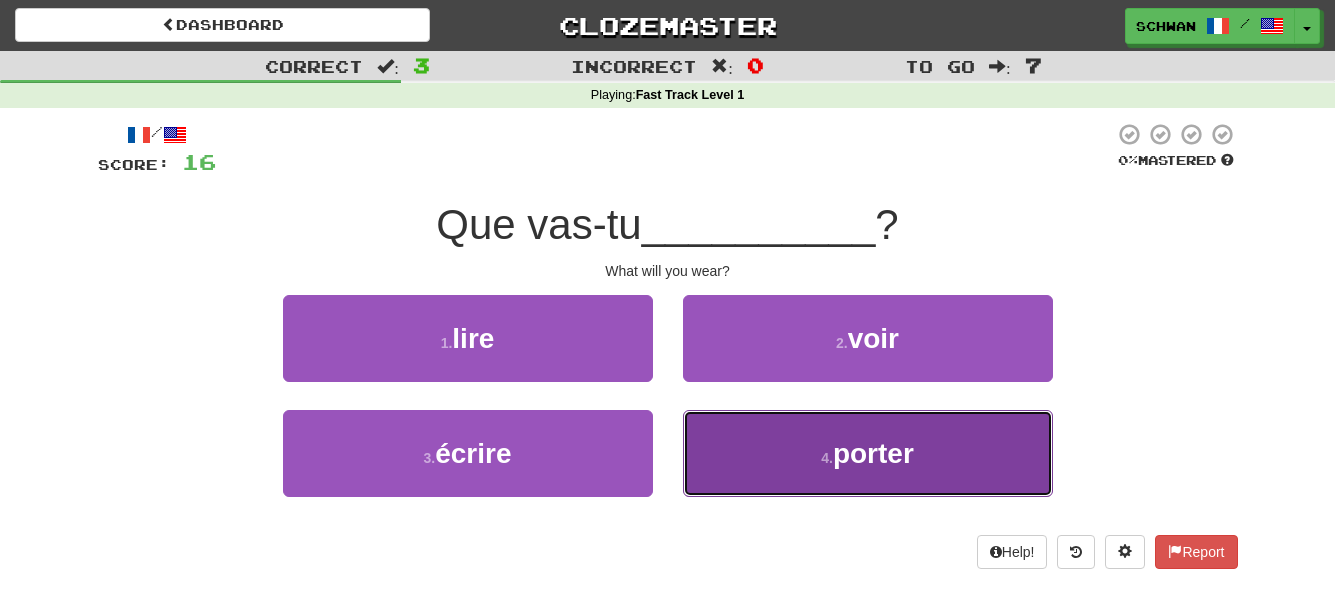 click on "4 .  porter" at bounding box center [868, 453] 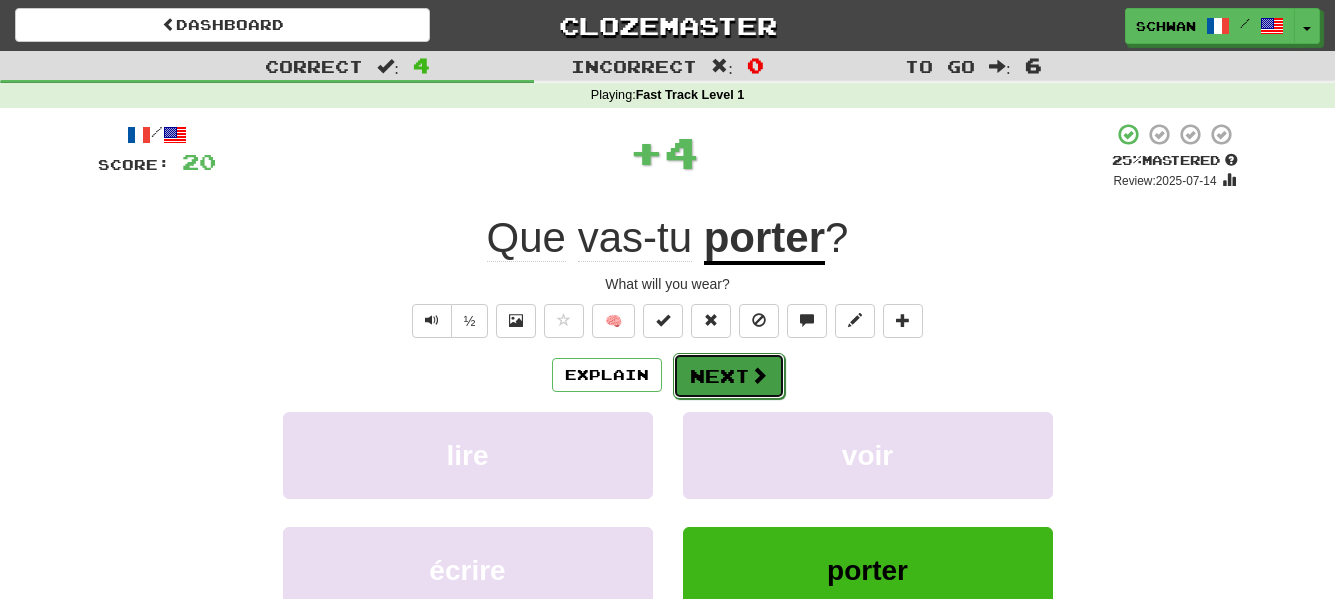 click at bounding box center (759, 375) 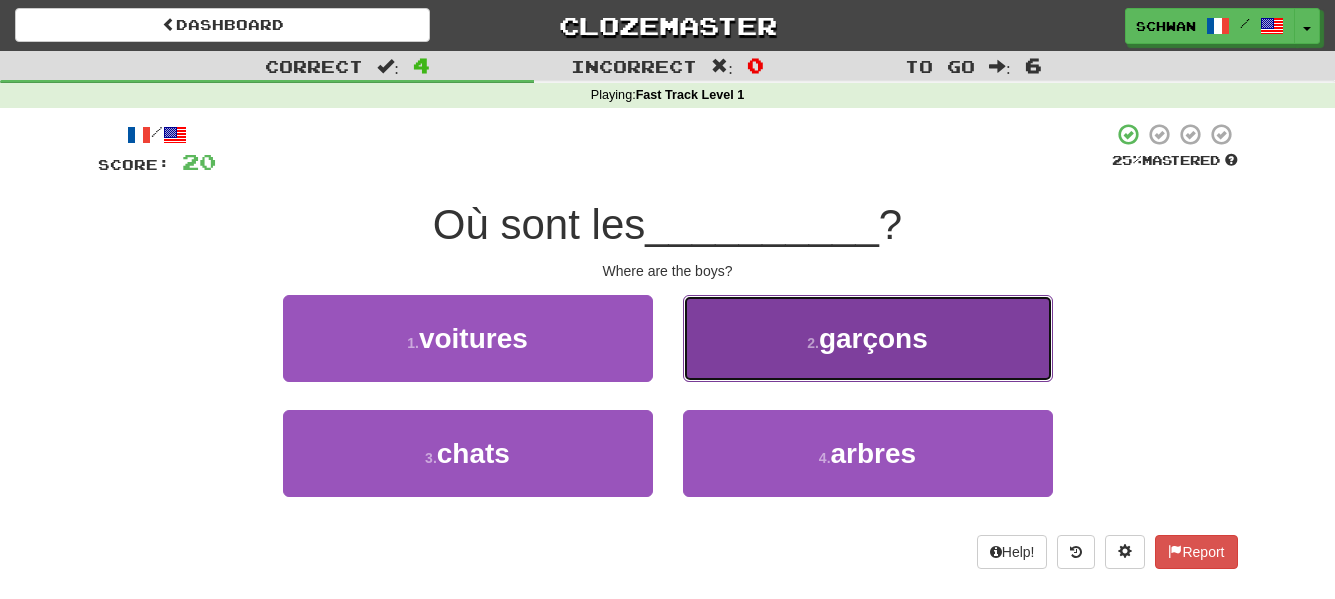 click on "2 .  garçons" at bounding box center (868, 338) 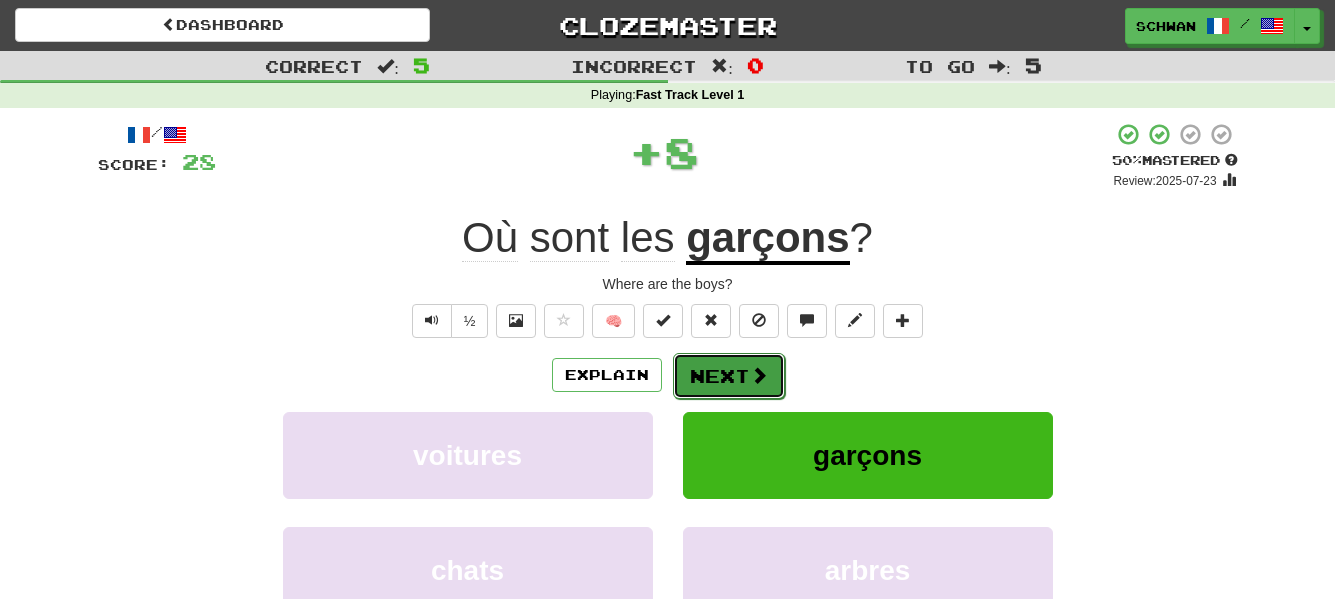 click at bounding box center (759, 375) 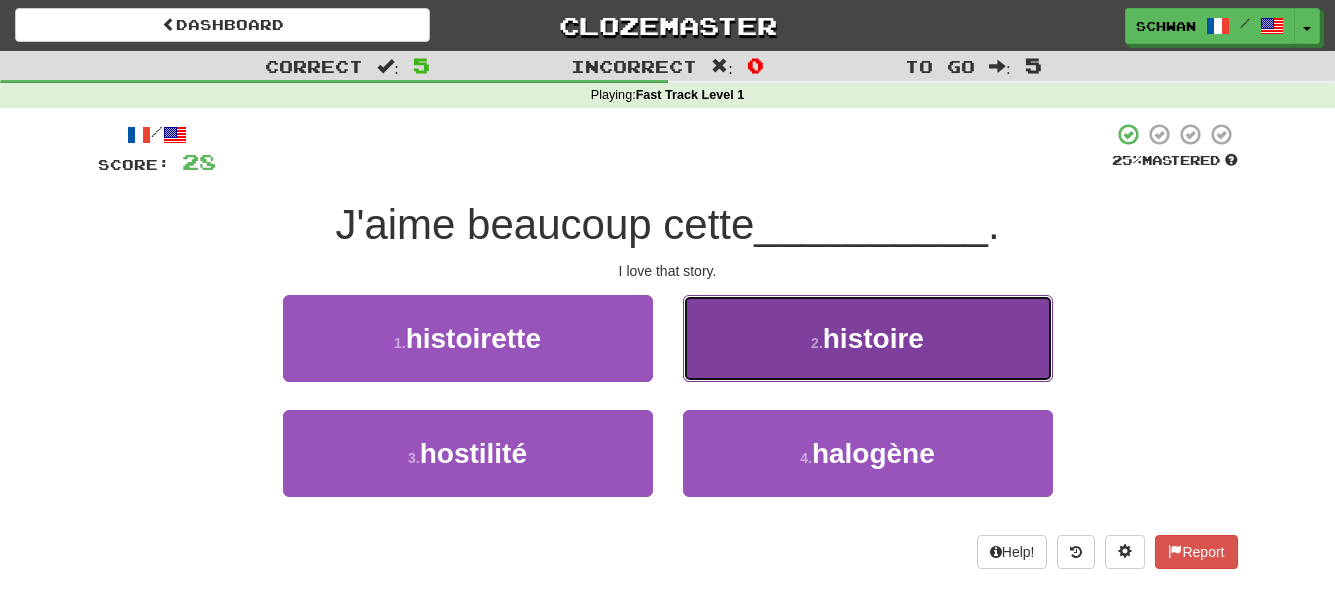 click on "histoire" at bounding box center [873, 338] 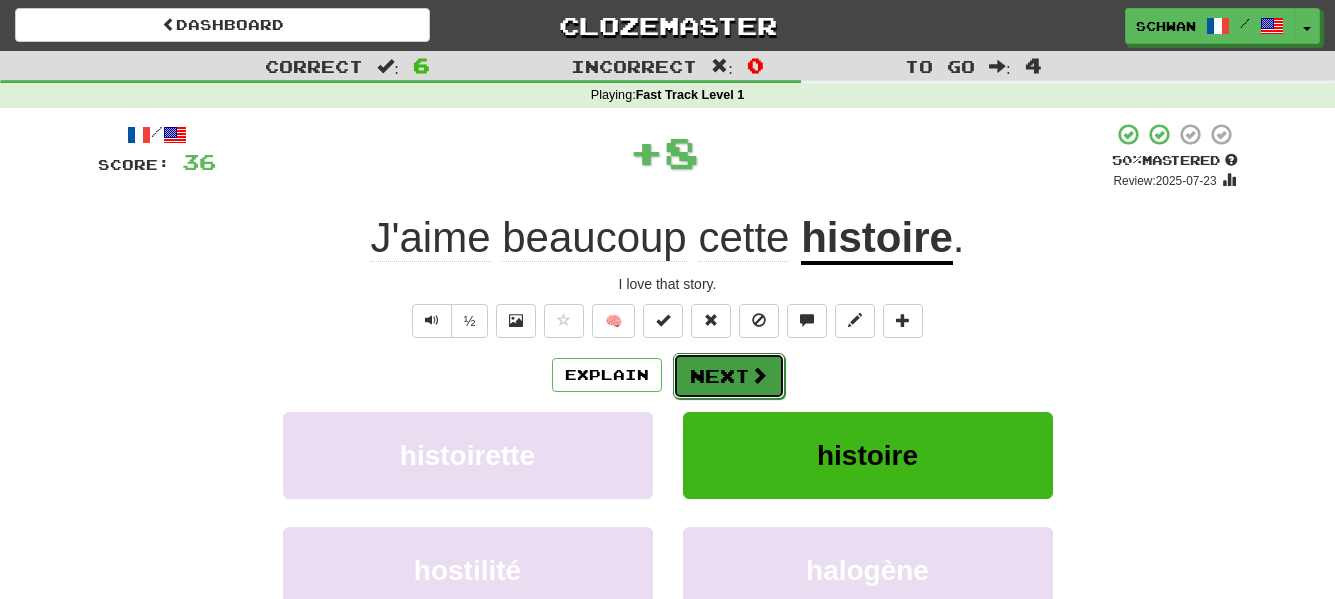 click on "Next" at bounding box center (729, 376) 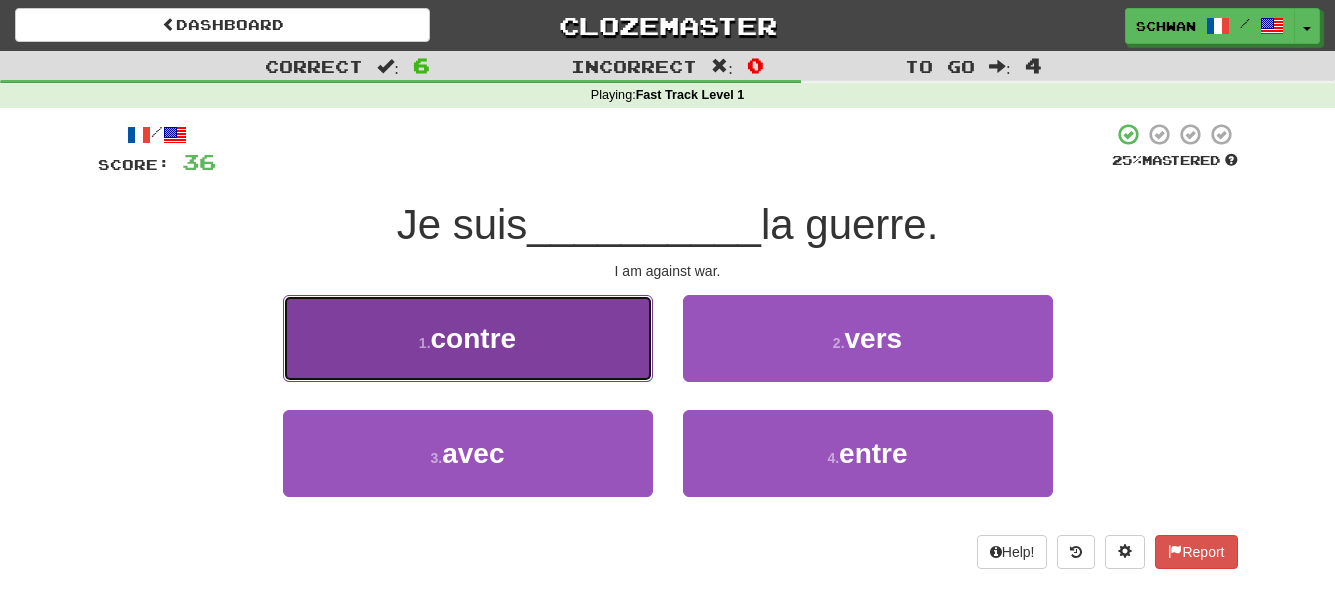 click on "contre" at bounding box center [474, 338] 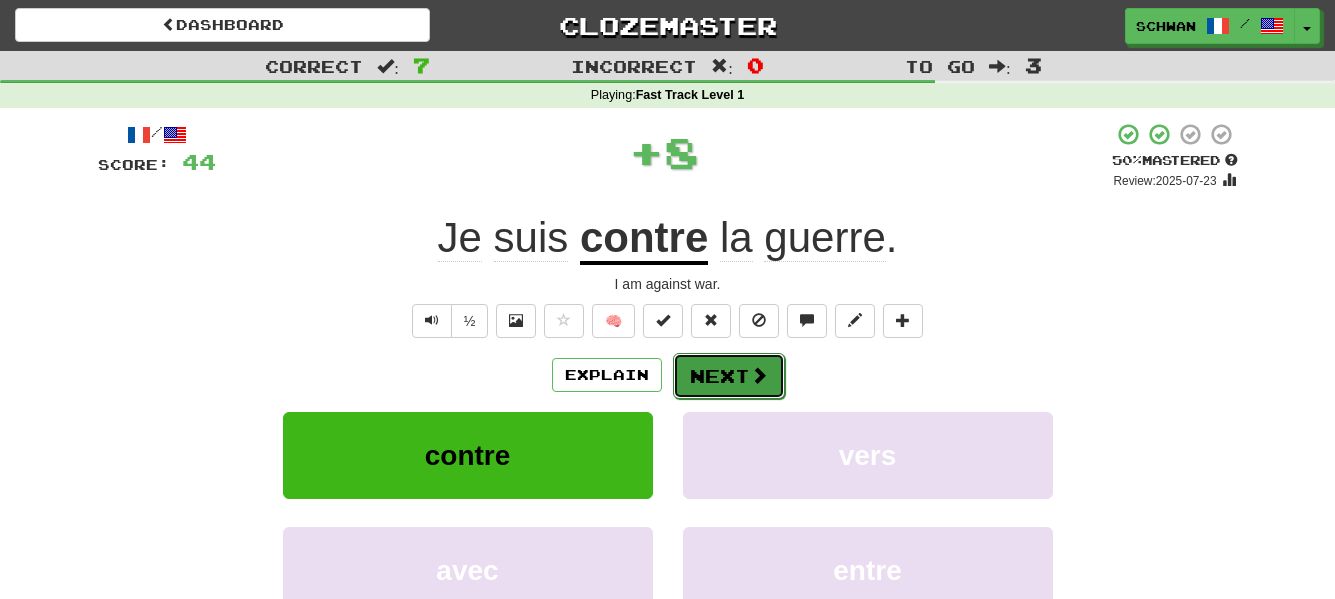 click on "Next" at bounding box center (729, 376) 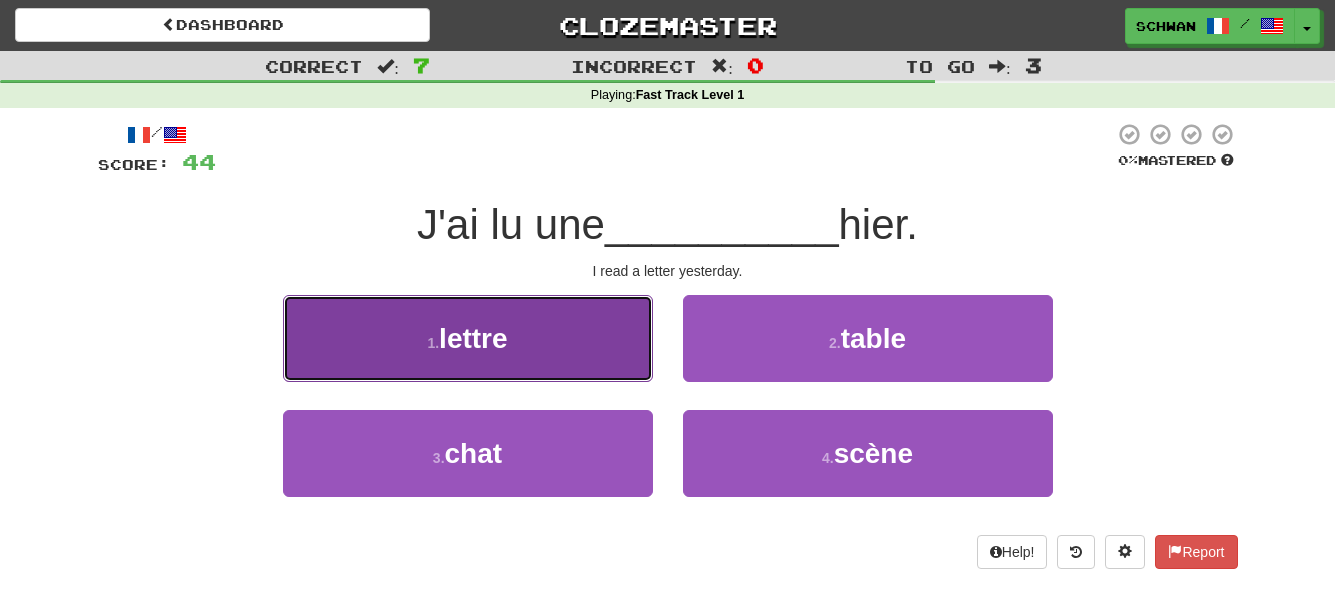 click on "1 .  lettre" at bounding box center [468, 338] 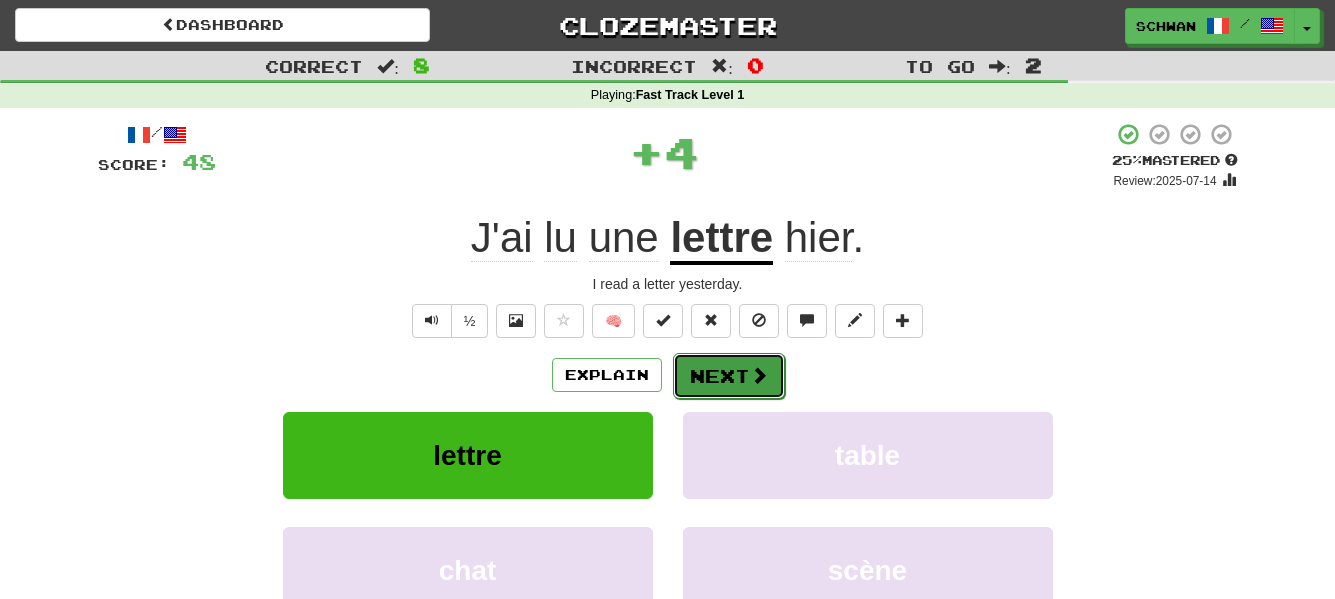 click on "Next" at bounding box center (729, 376) 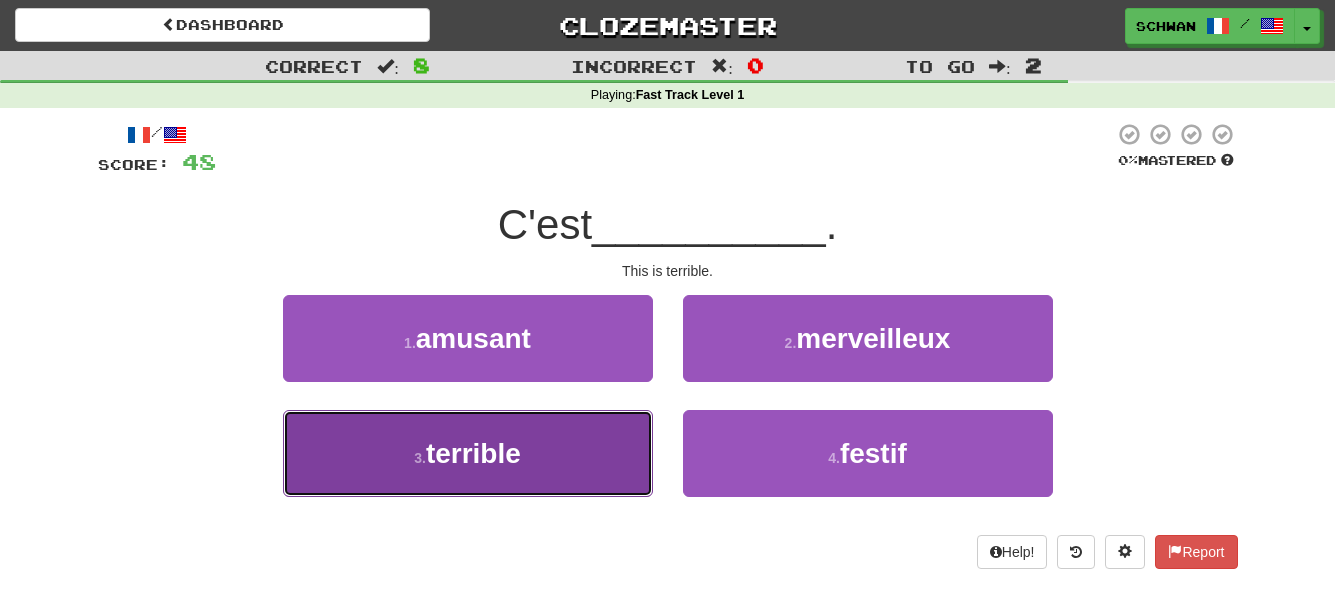 click on "terrible" at bounding box center [473, 453] 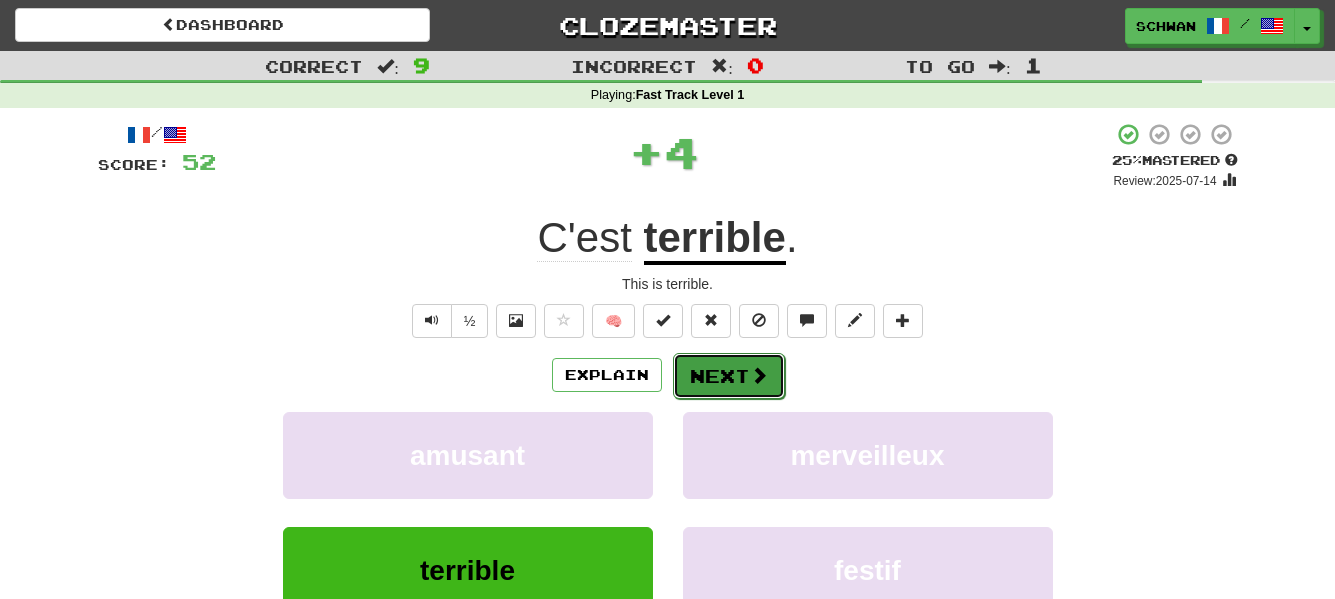 click on "Next" at bounding box center (729, 376) 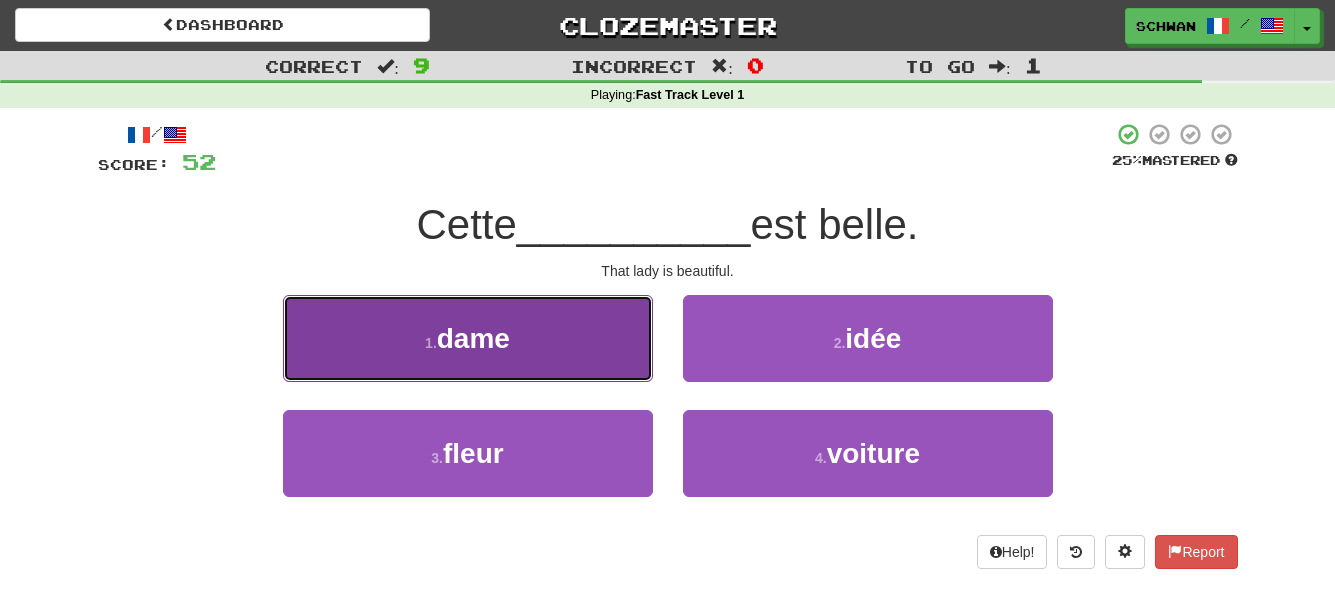click on "1 .  dame" at bounding box center [468, 338] 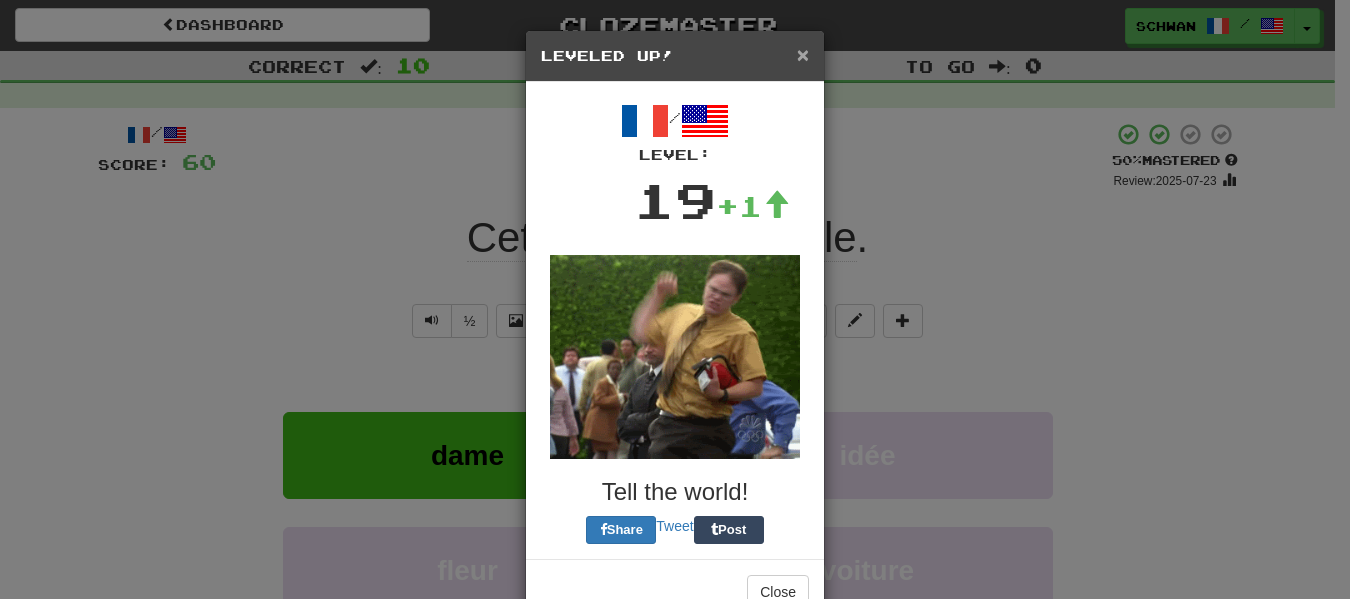 click on "×" at bounding box center [803, 54] 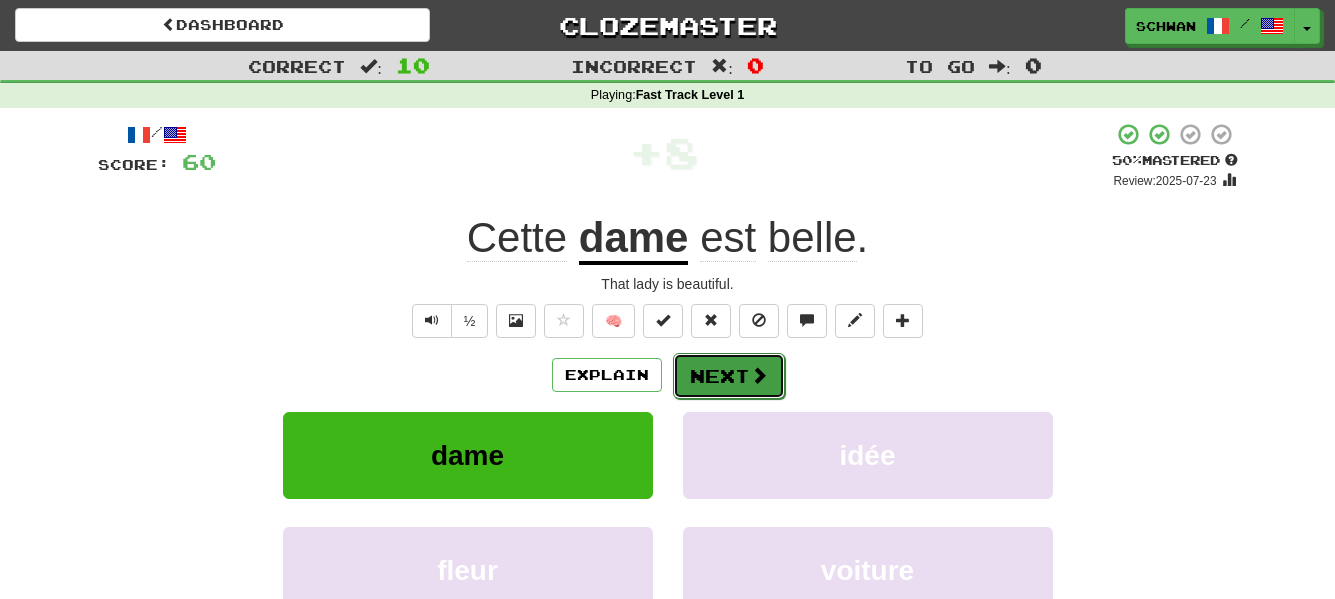 click on "Next" at bounding box center (729, 376) 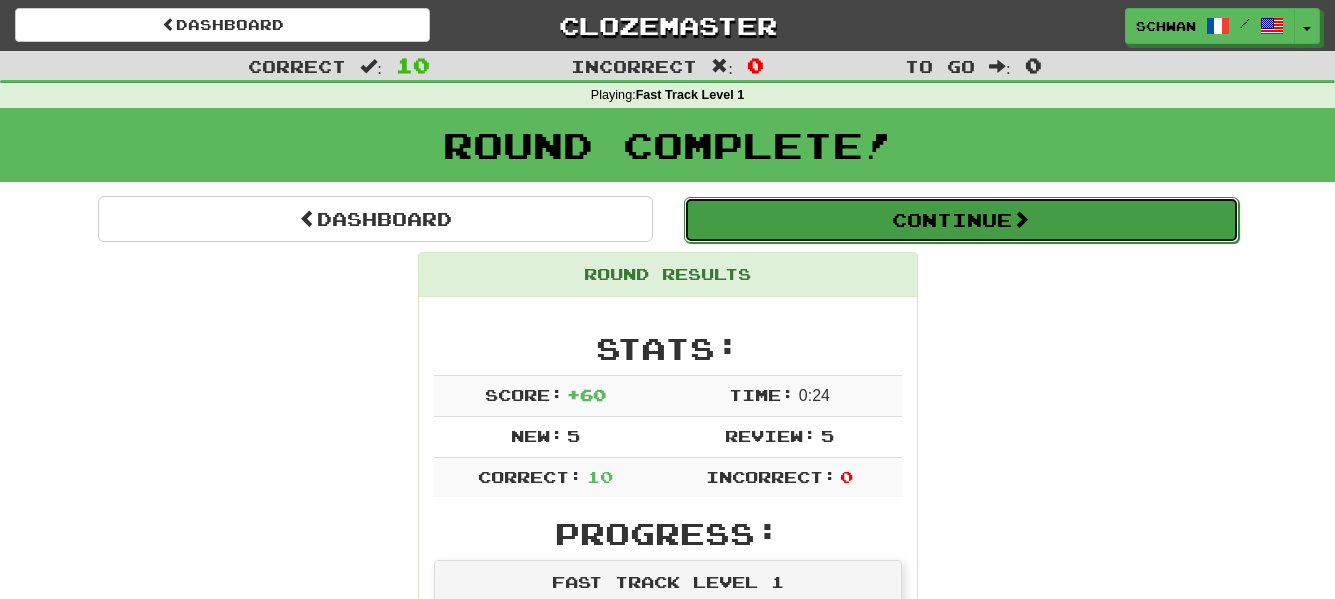 click on "Continue" at bounding box center (961, 220) 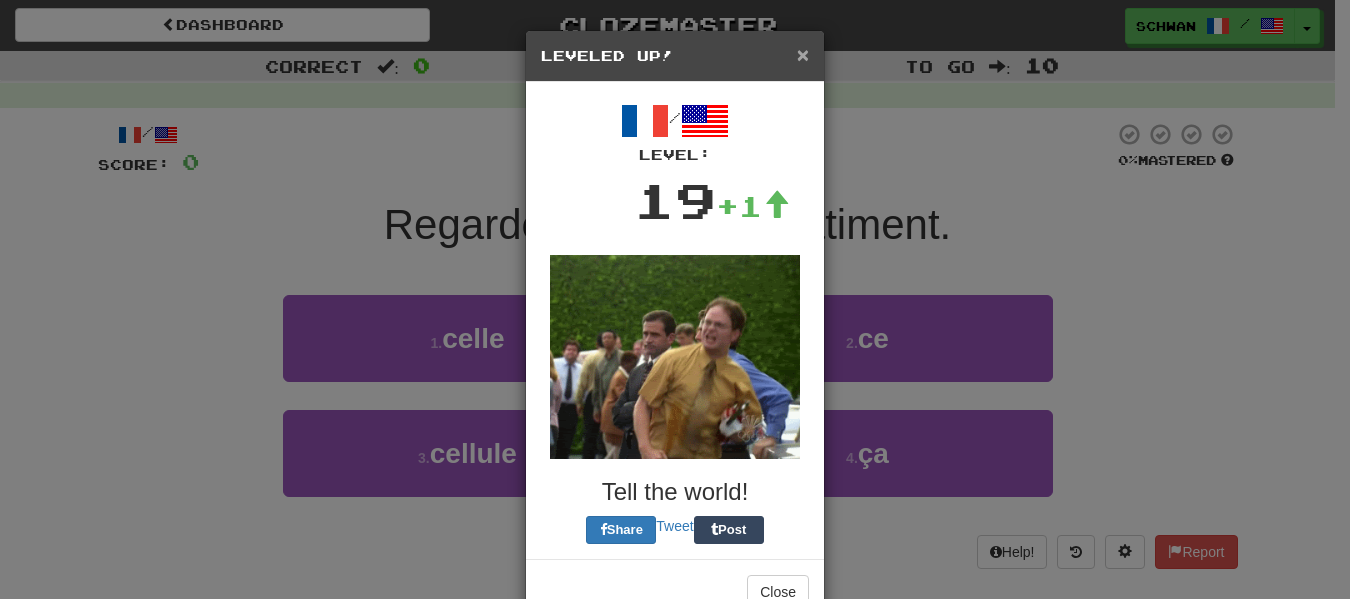 click on "×" at bounding box center [803, 54] 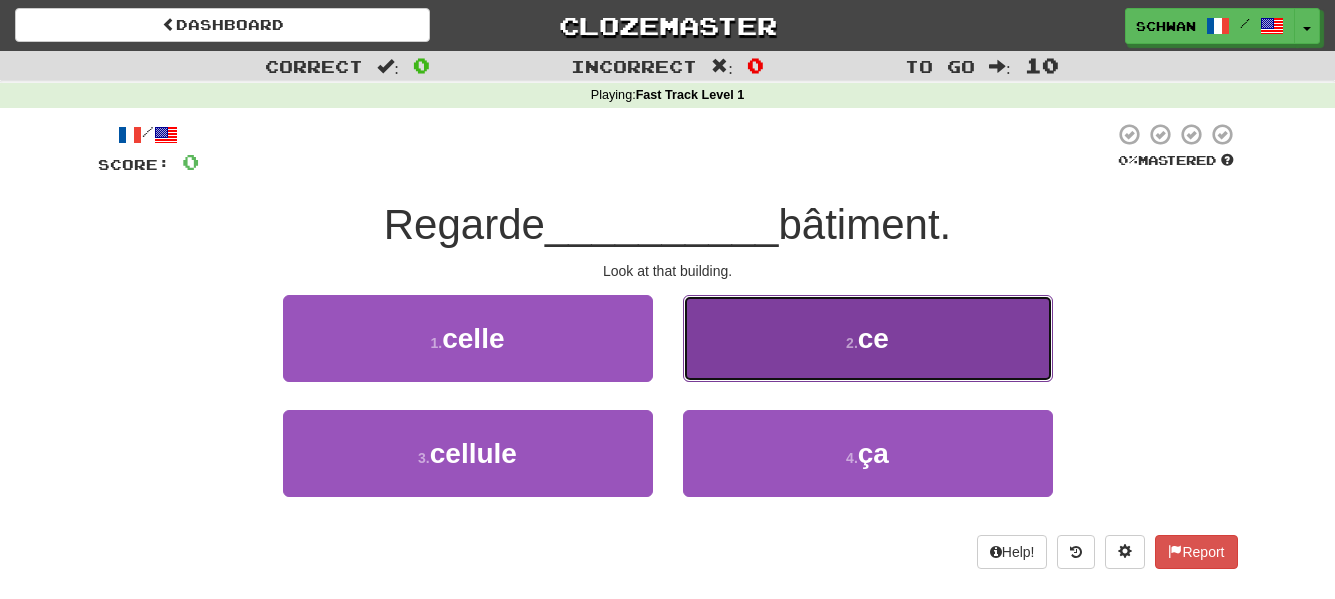 click on "2 .  ce" at bounding box center (868, 338) 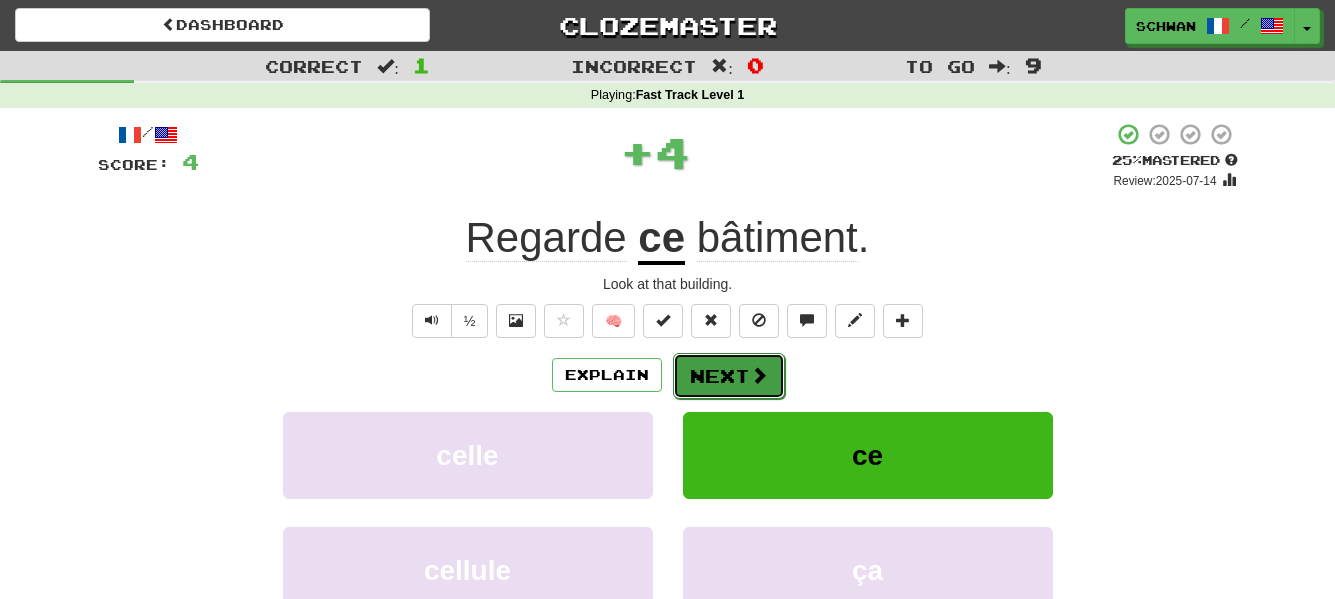 click on "Next" at bounding box center (729, 376) 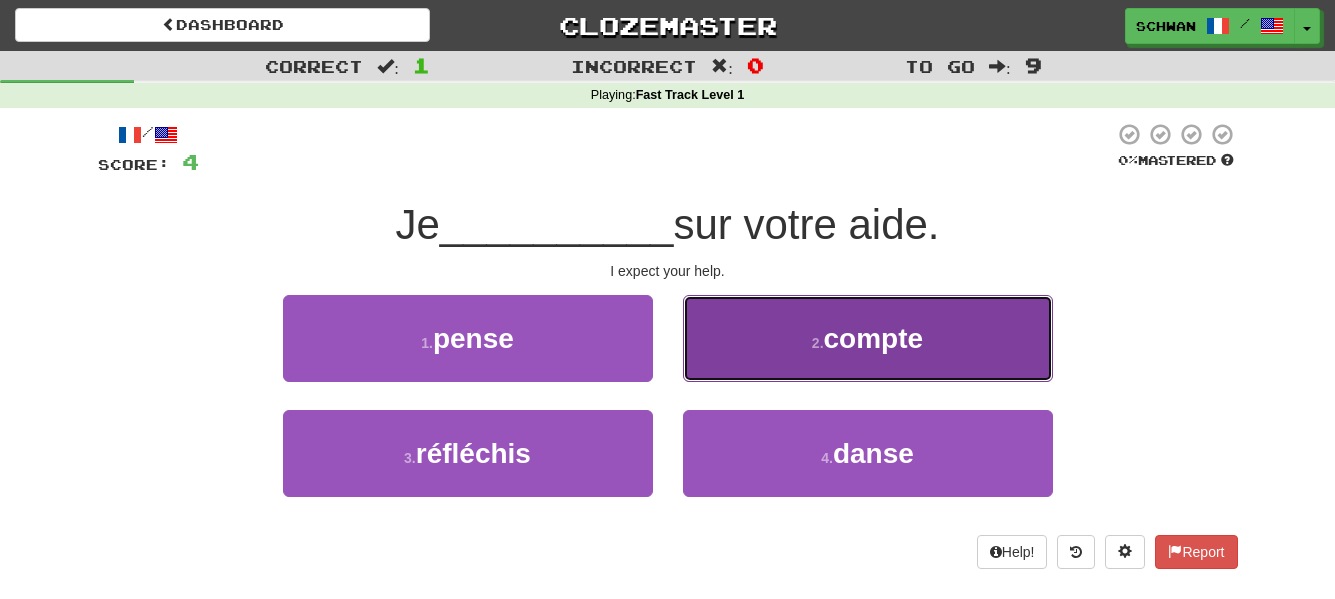 click on "2 .  compte" at bounding box center (868, 338) 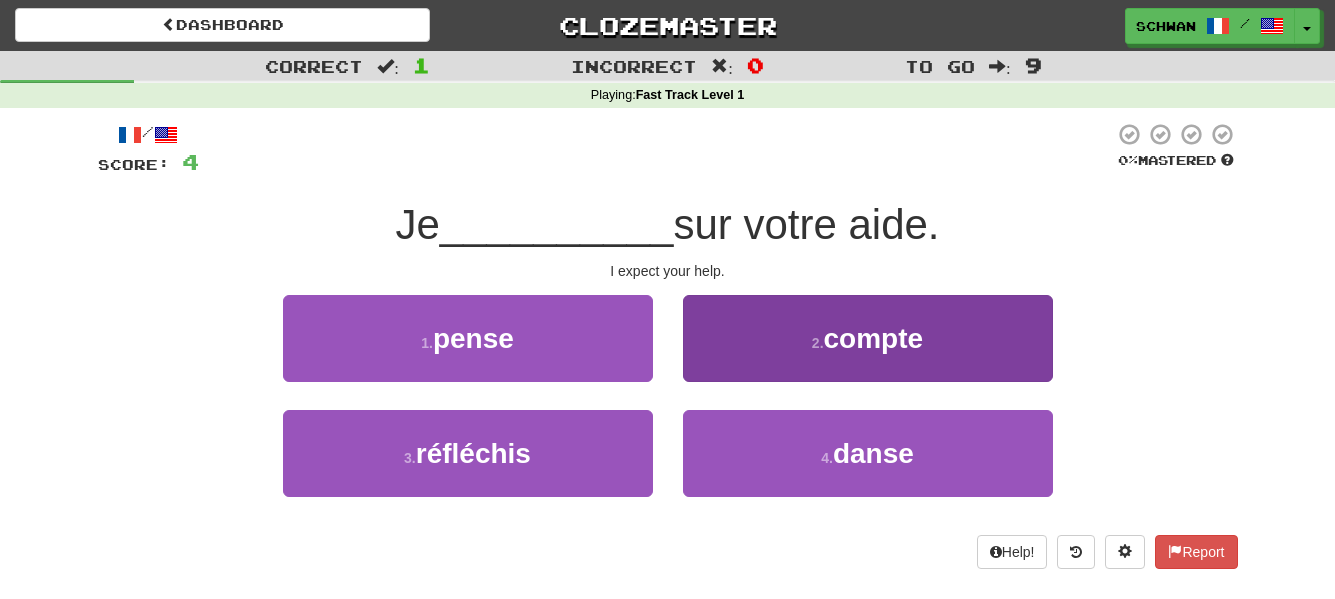 click on "/  Score:   4 0 %  Mastered Je  __________  sur votre aide. I expect your help. 1 .  pense 2 .  compte 3 .  réfléchis 4 .  danse  Help!  Report" at bounding box center (668, 345) 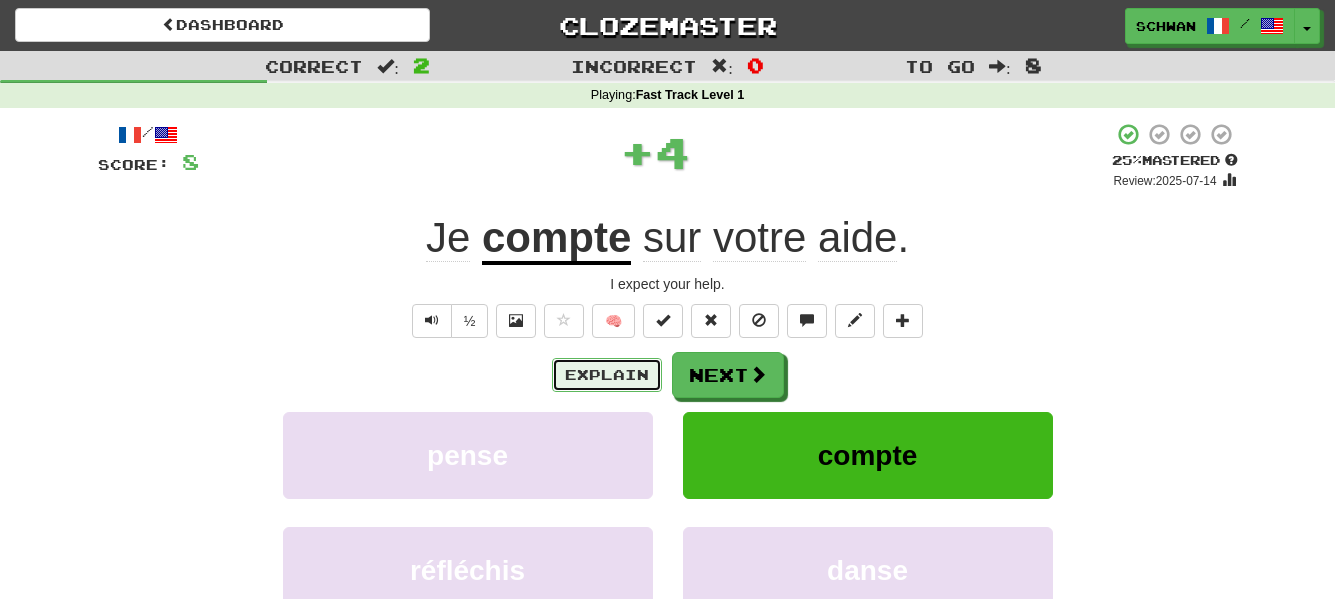 click on "Explain" at bounding box center [607, 375] 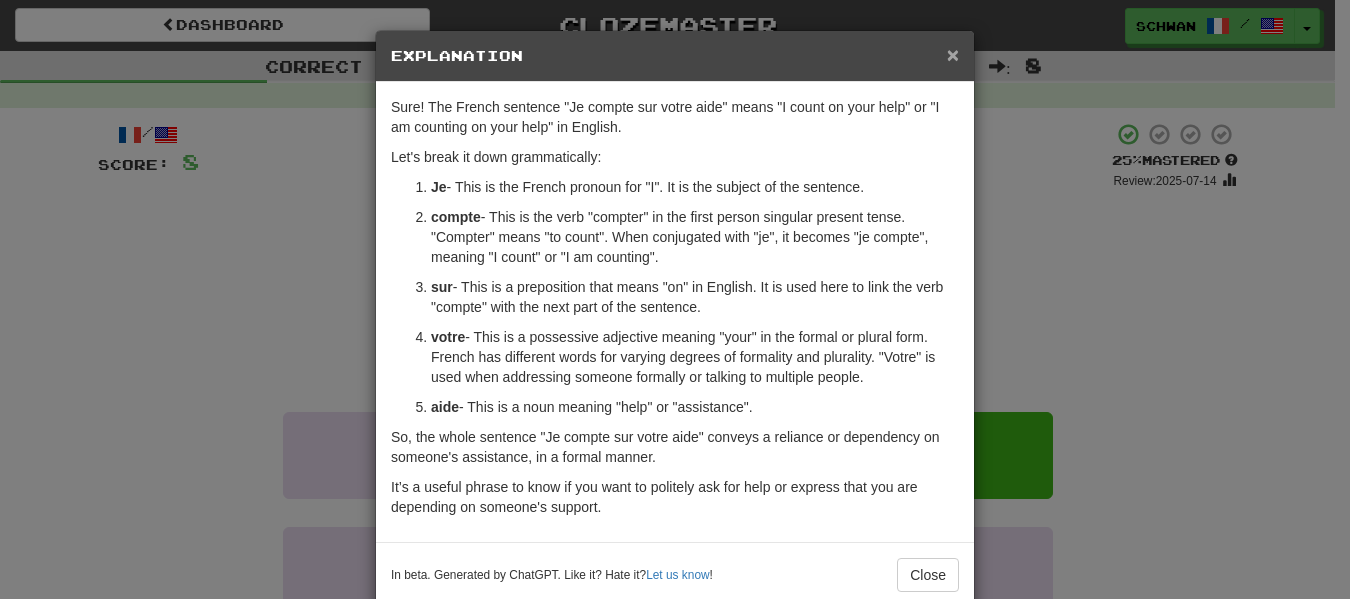 click on "×" at bounding box center (953, 54) 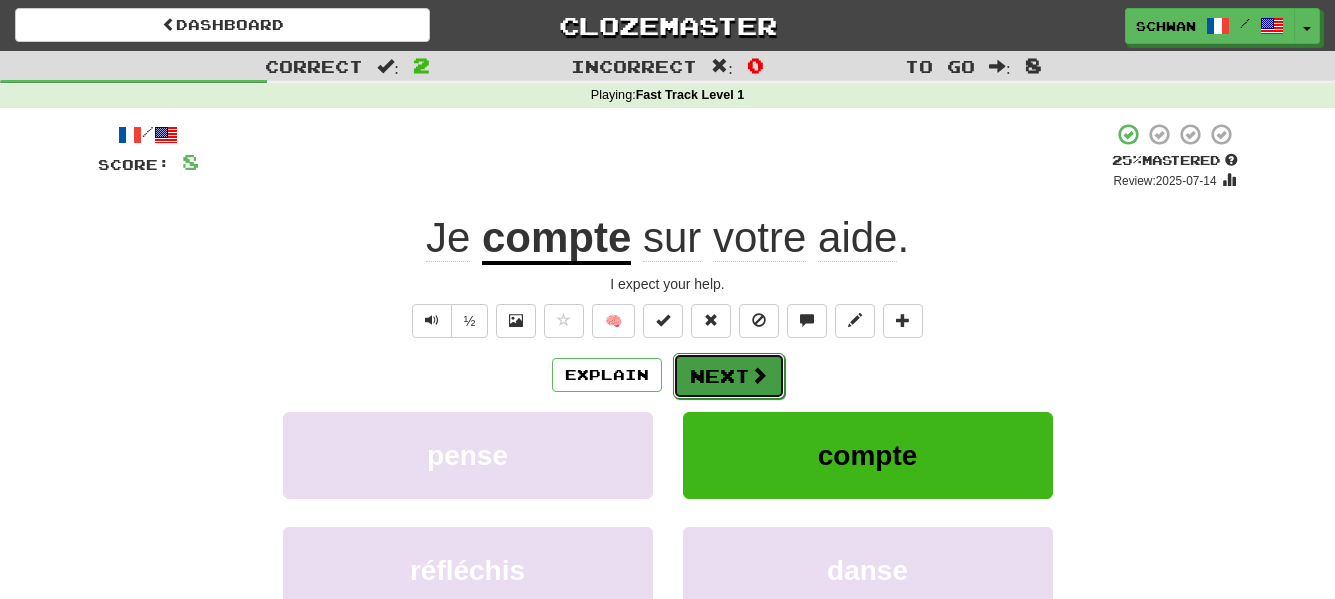 click at bounding box center (759, 375) 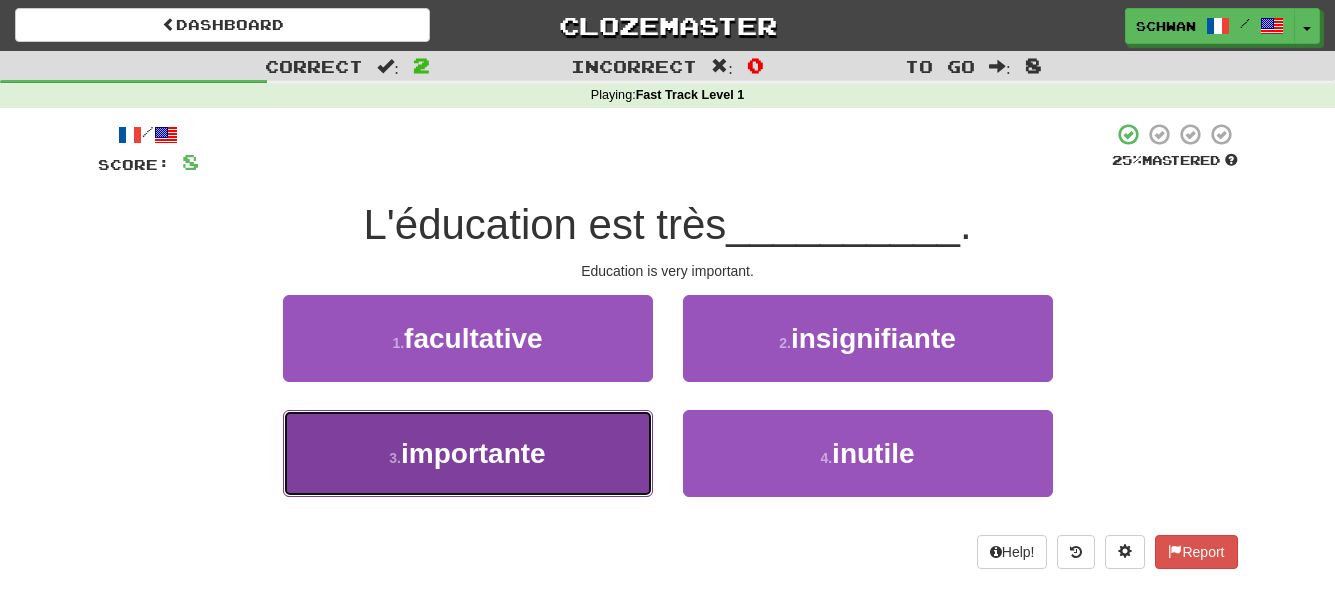 click on "importante" at bounding box center (473, 453) 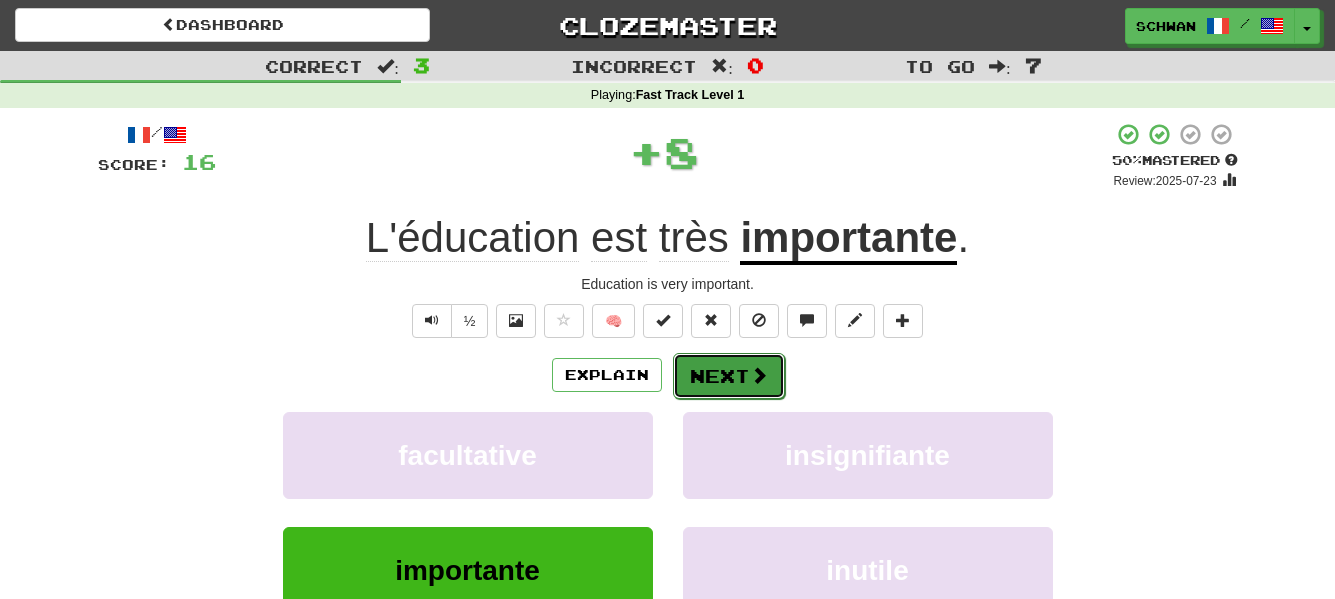 click on "Next" at bounding box center [729, 376] 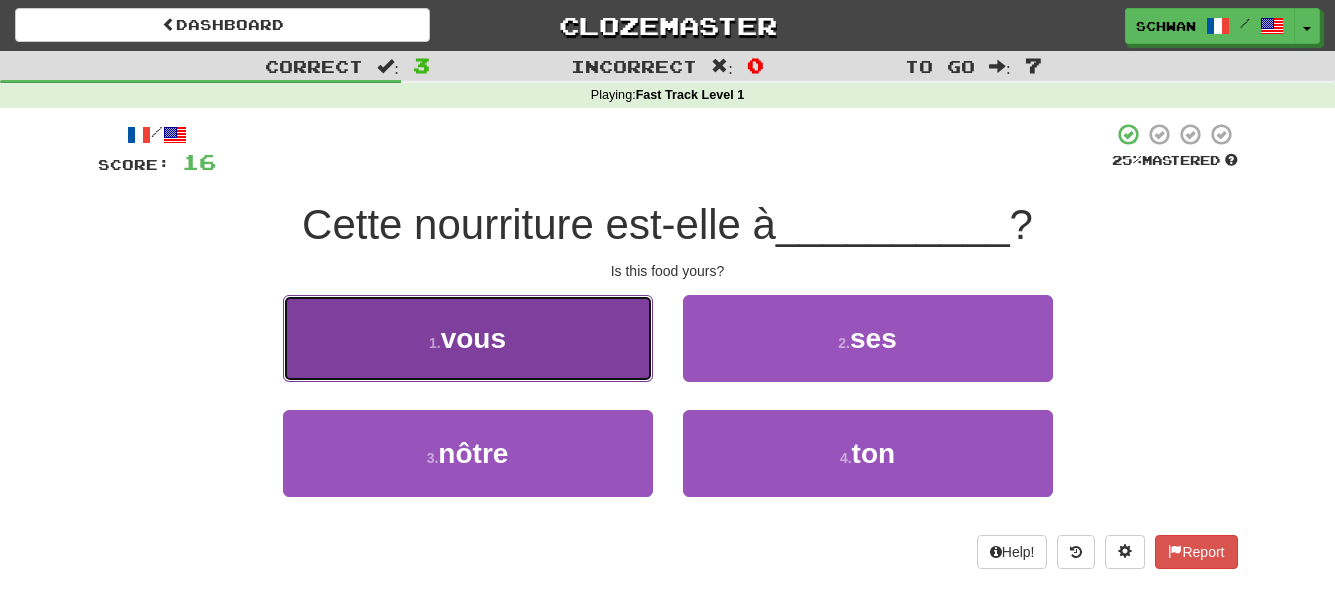 click on "1 .  vous" at bounding box center [468, 338] 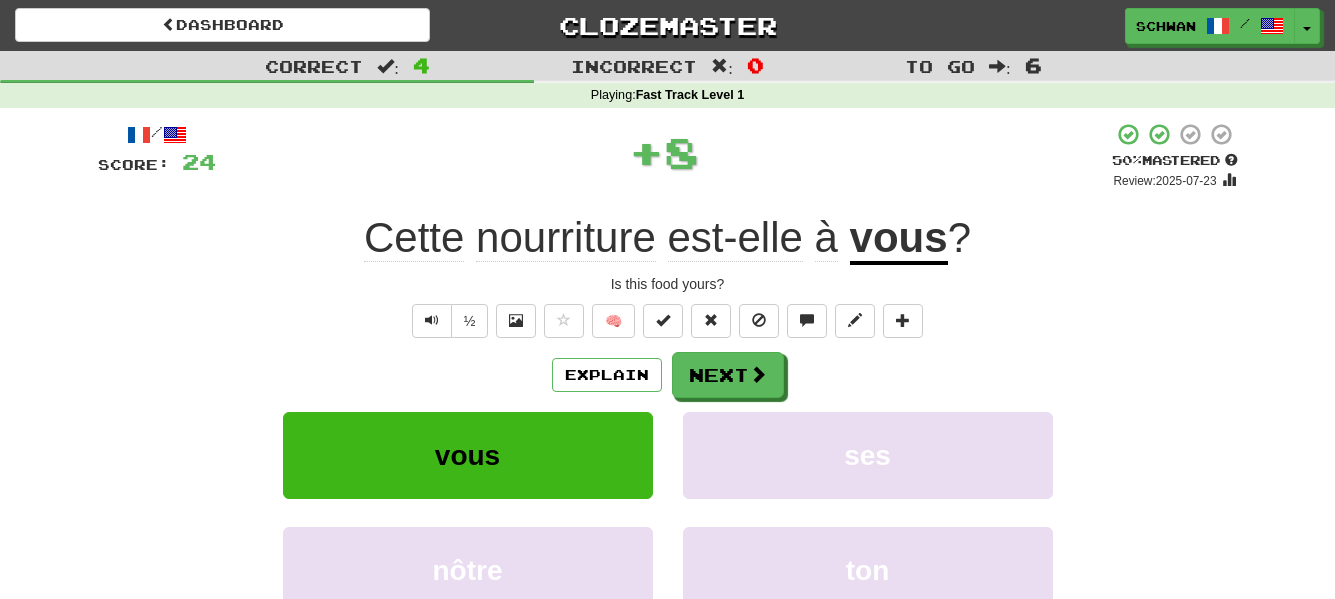click on "Explain Next" at bounding box center (668, 375) 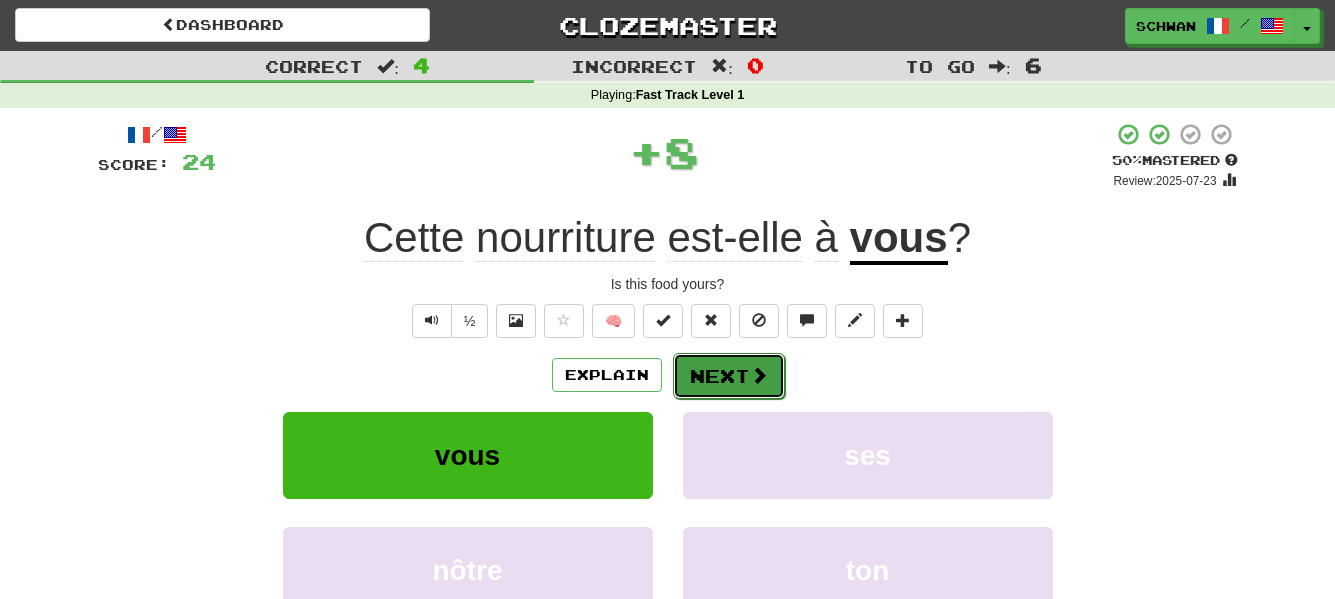 click on "Next" at bounding box center [729, 376] 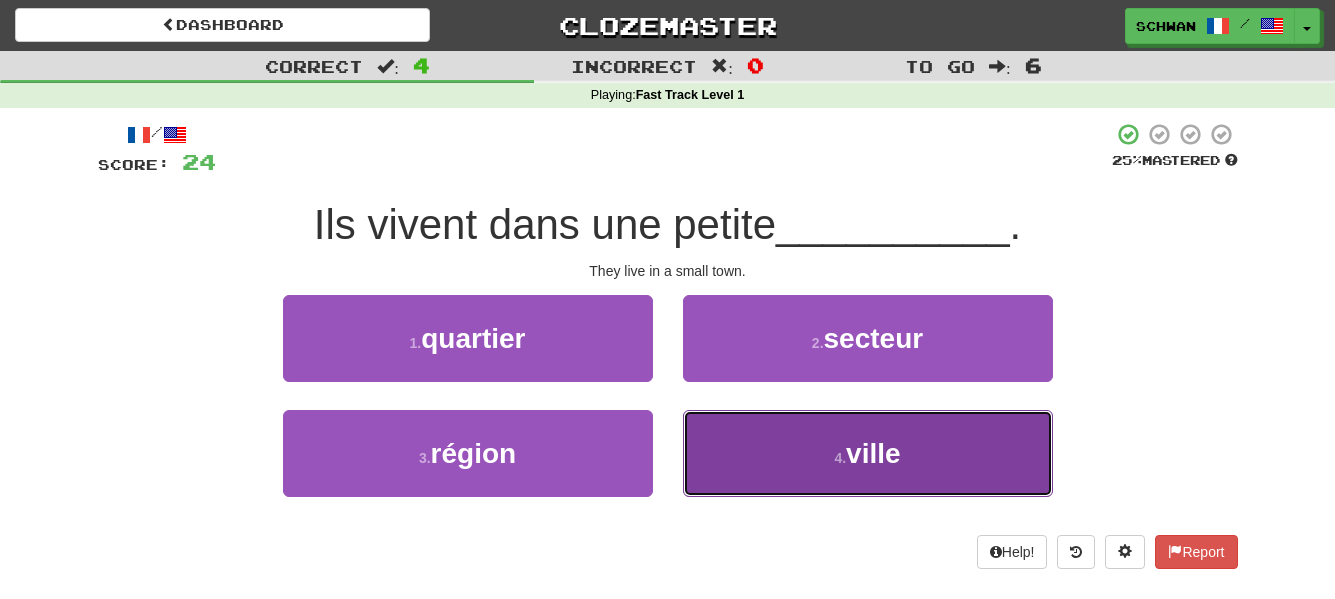 click on "4 .  ville" at bounding box center [868, 453] 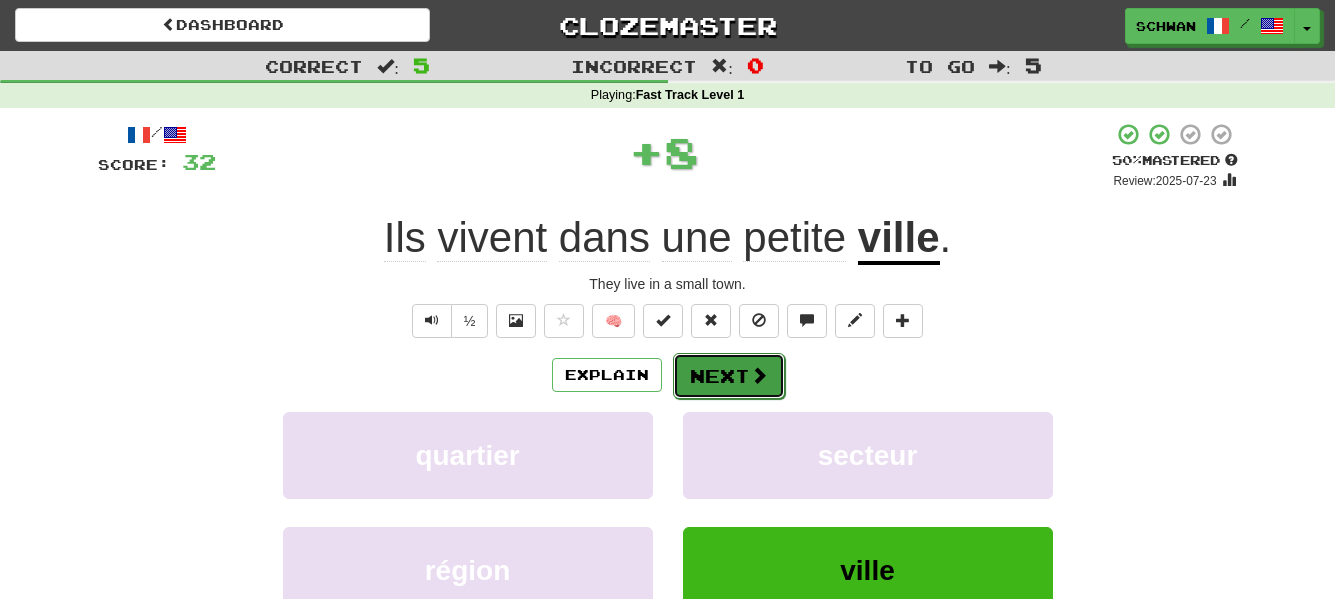 click on "Next" at bounding box center [729, 376] 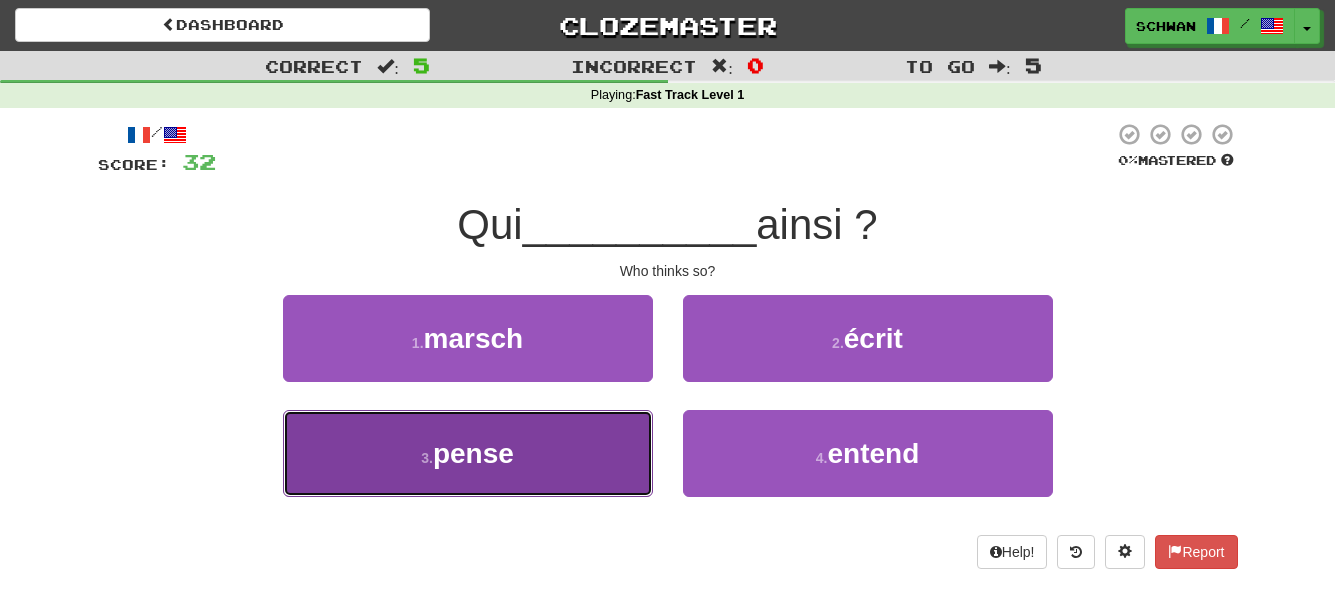click on "pense" at bounding box center [473, 453] 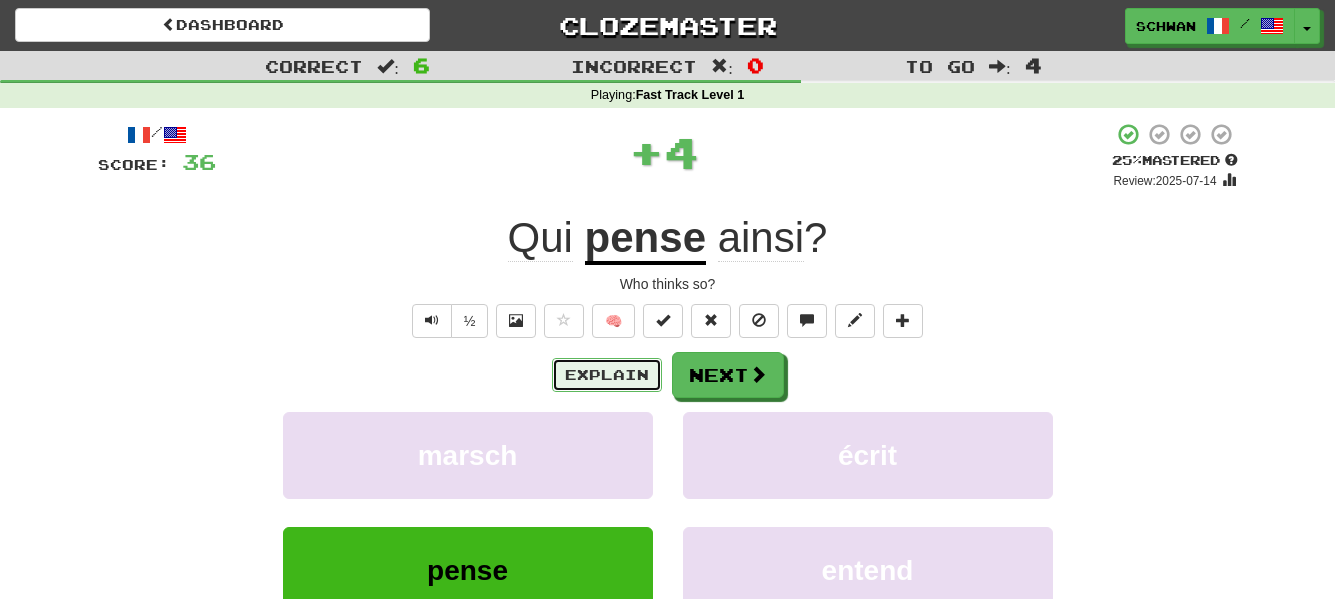 click on "Explain" at bounding box center [607, 375] 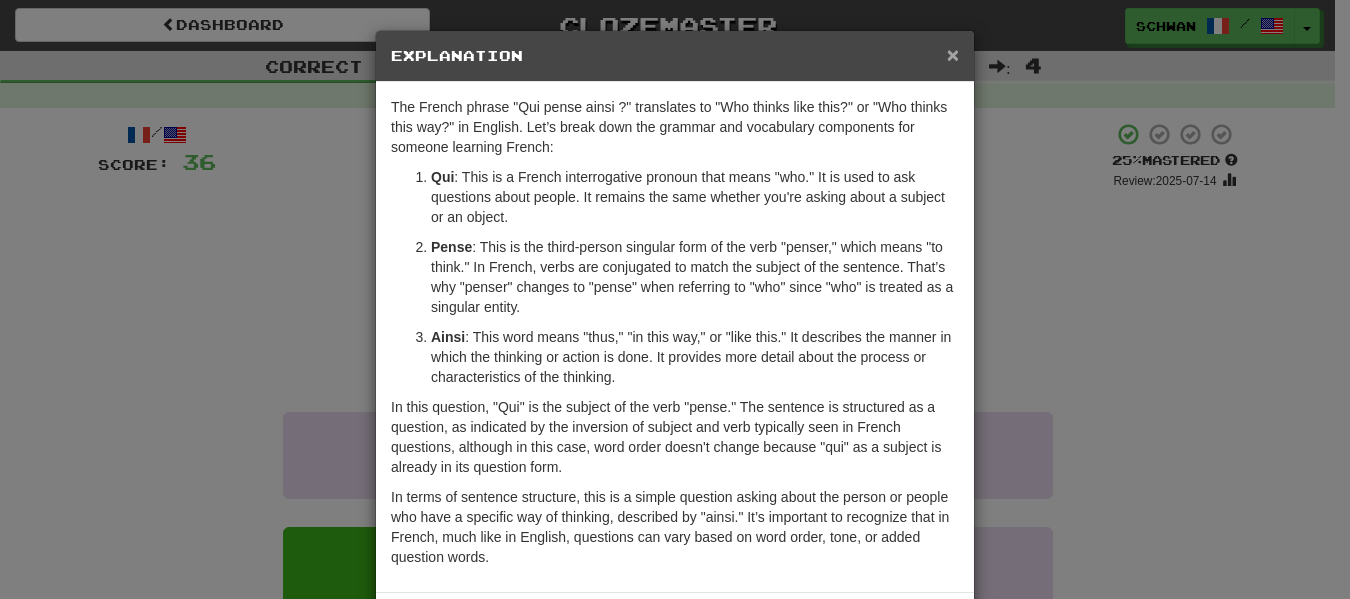 click on "×" at bounding box center [953, 54] 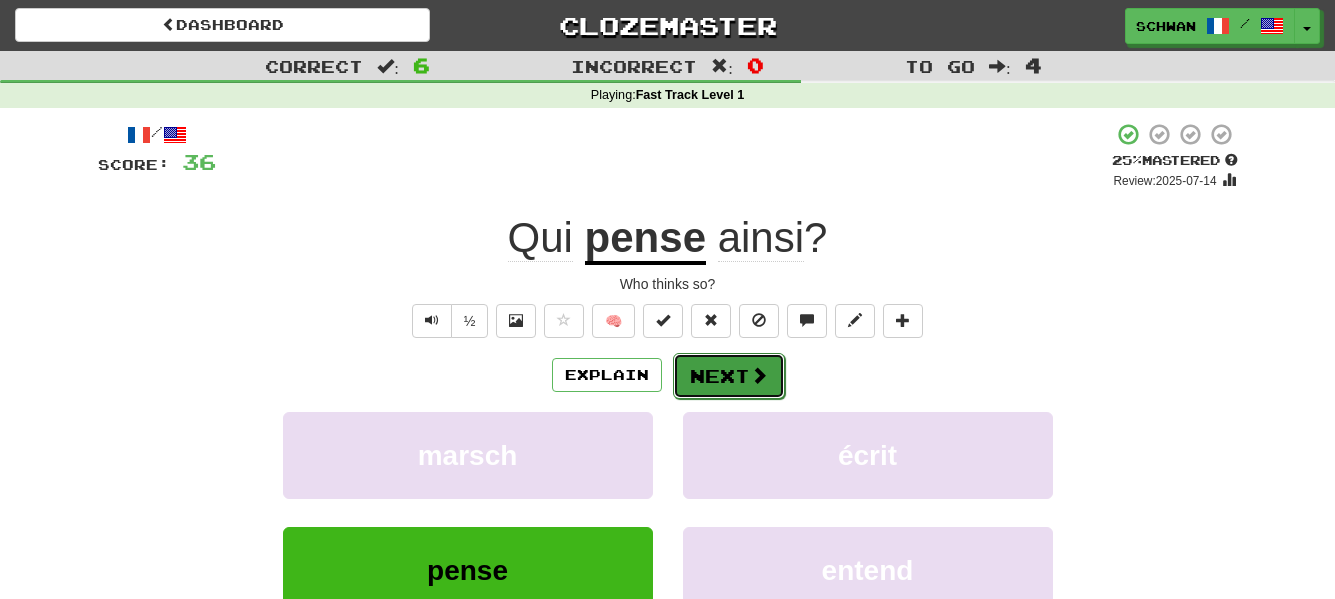 click on "Next" at bounding box center (729, 376) 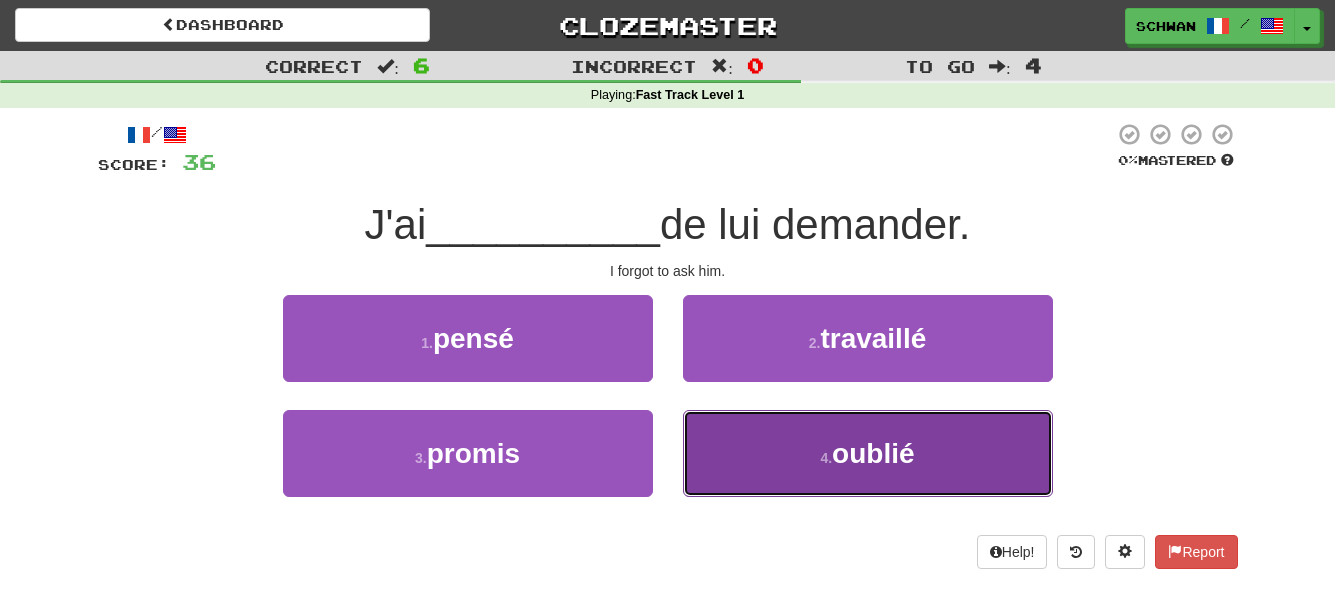 click on "4 .  oublié" at bounding box center (868, 453) 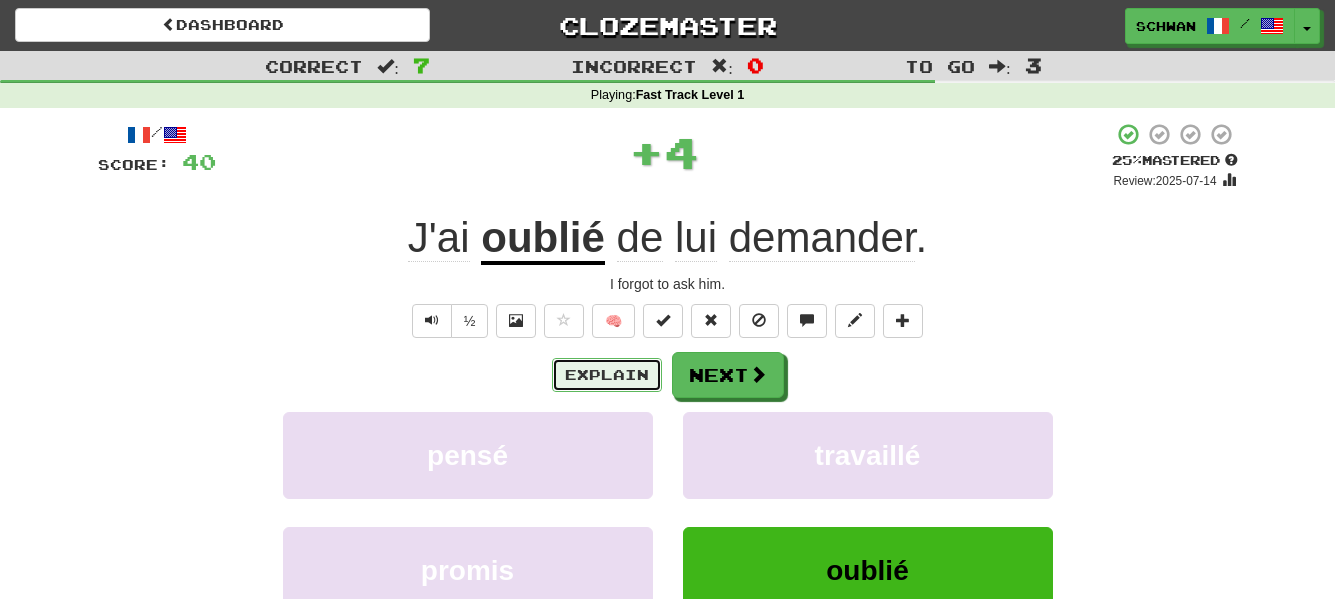 click on "Explain" at bounding box center (607, 375) 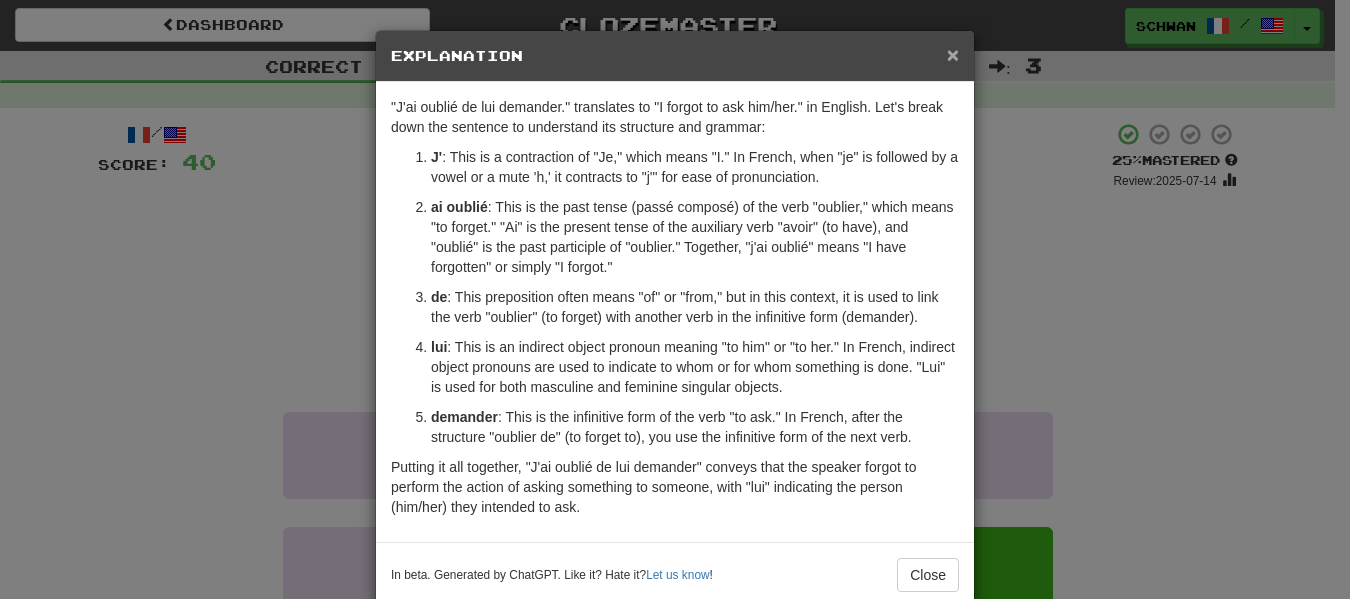 click on "×" at bounding box center (953, 54) 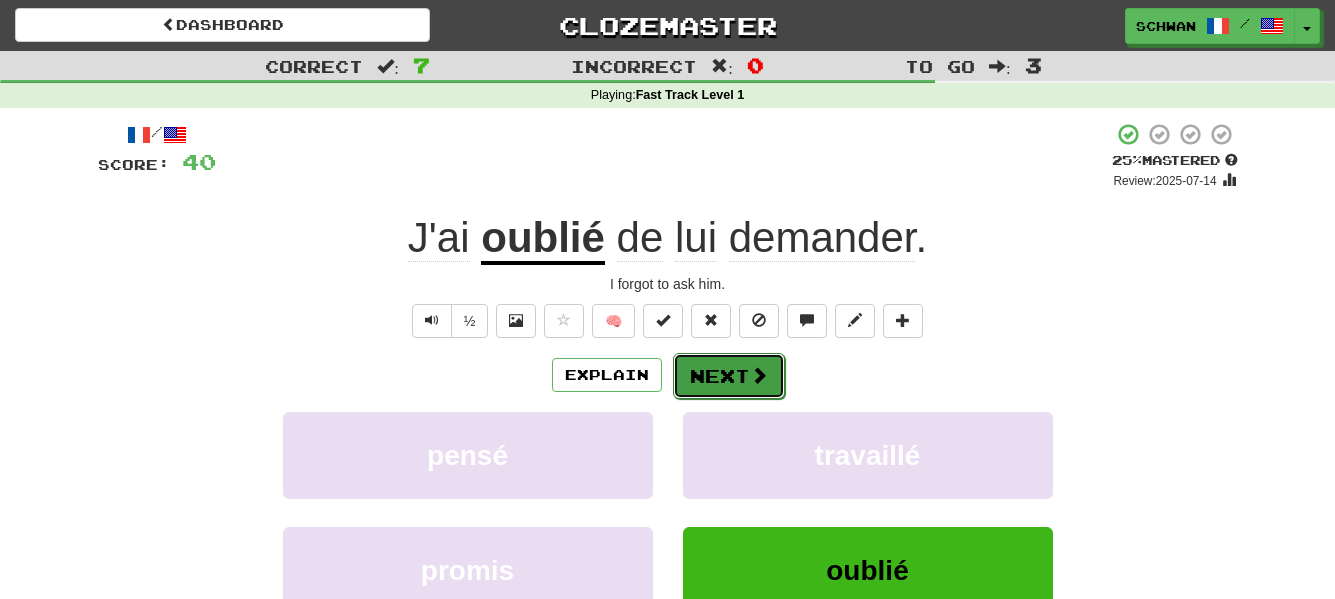 click on "Next" at bounding box center [729, 376] 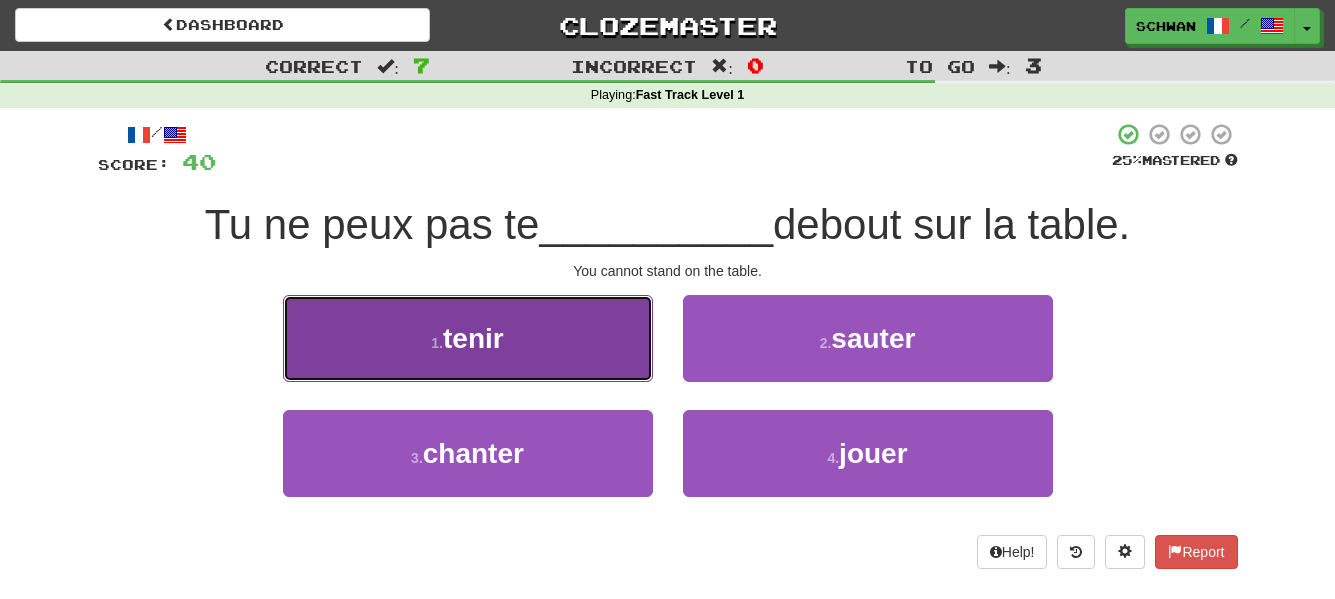 click on "1 .  tenir" at bounding box center (468, 338) 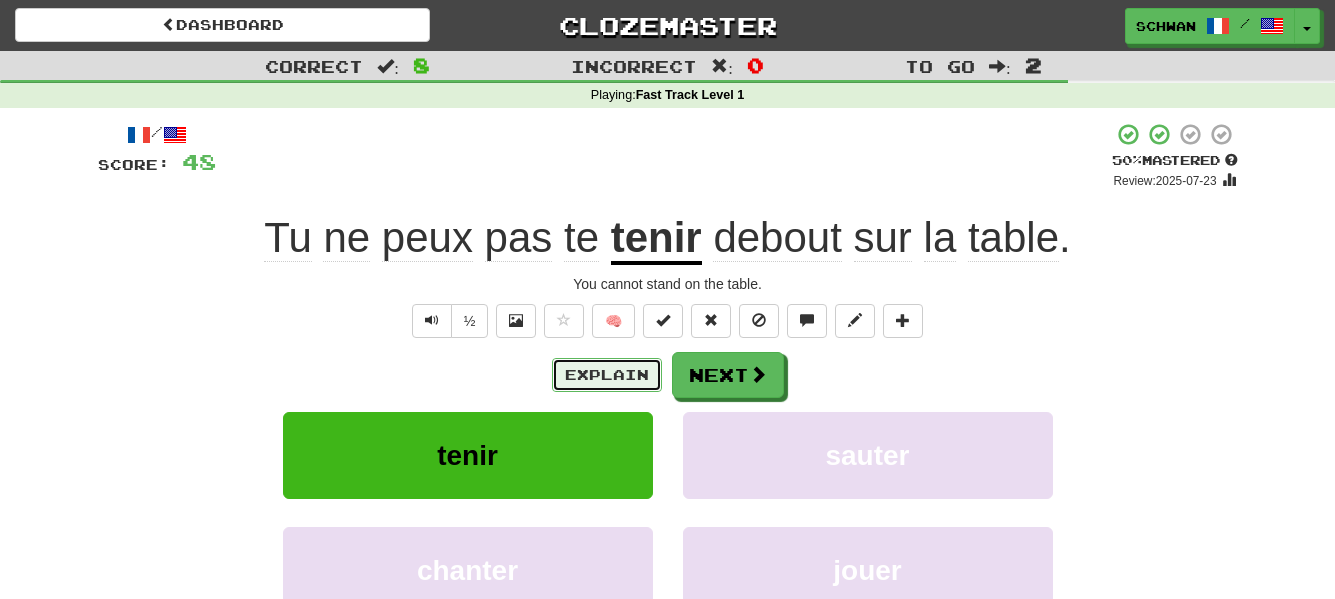 click on "Explain" at bounding box center [607, 375] 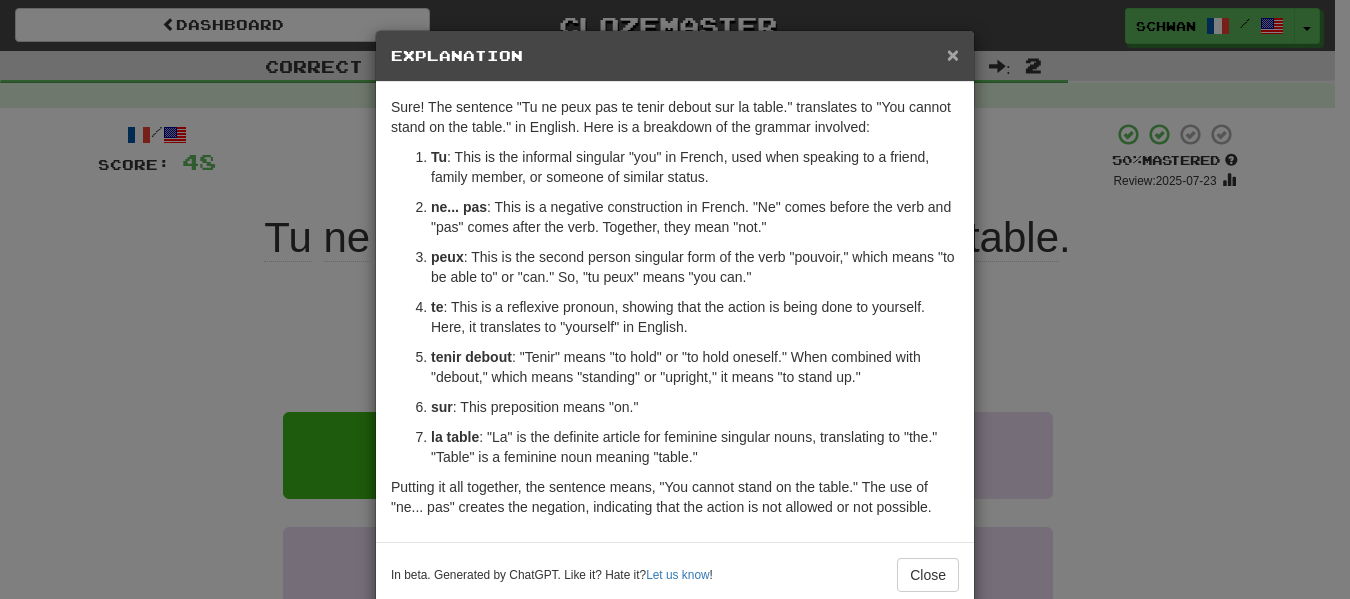 click on "×" at bounding box center (953, 54) 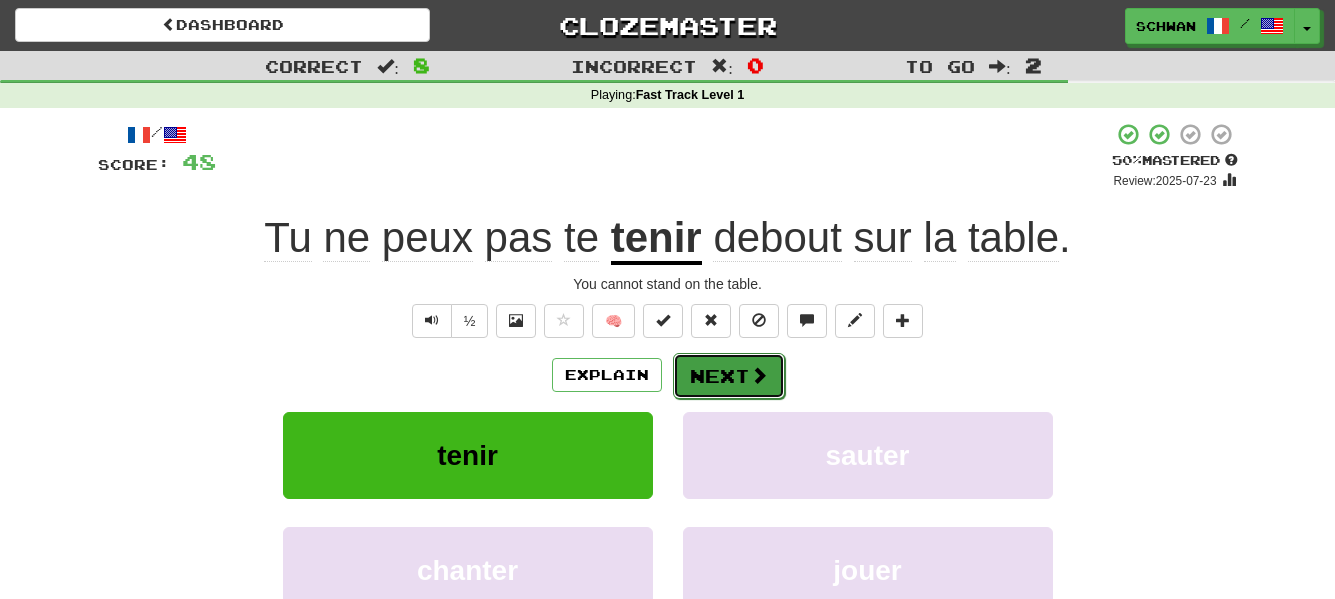 click on "Next" at bounding box center (729, 376) 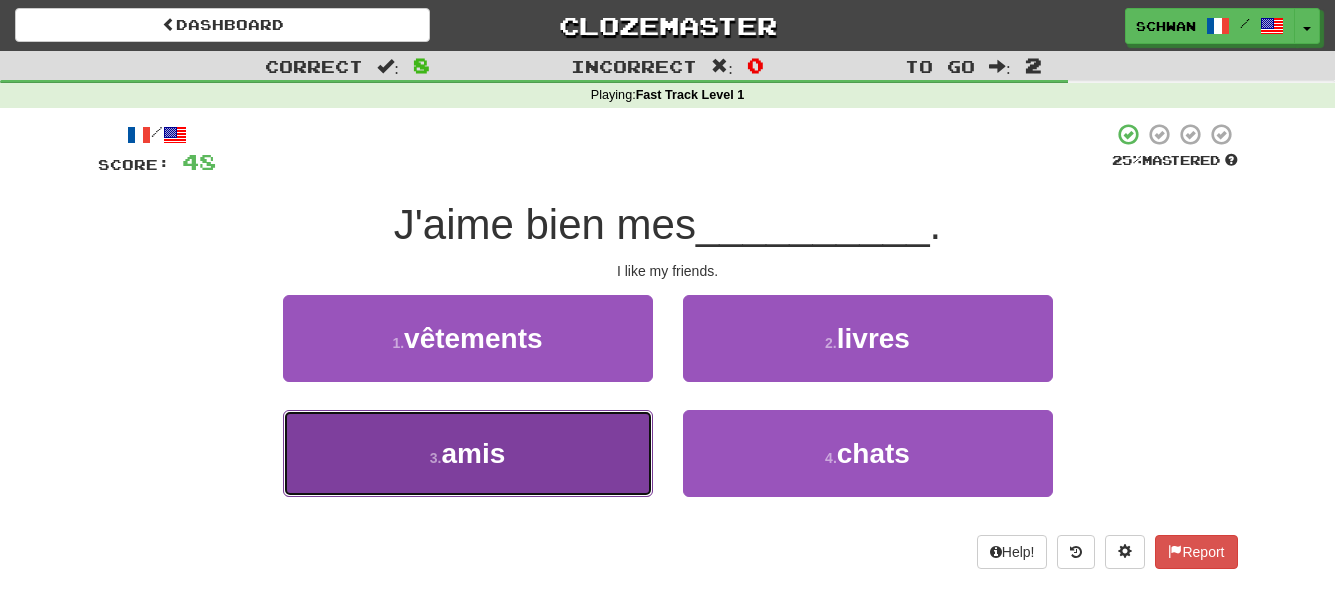 click on "3 .  amis" at bounding box center (468, 453) 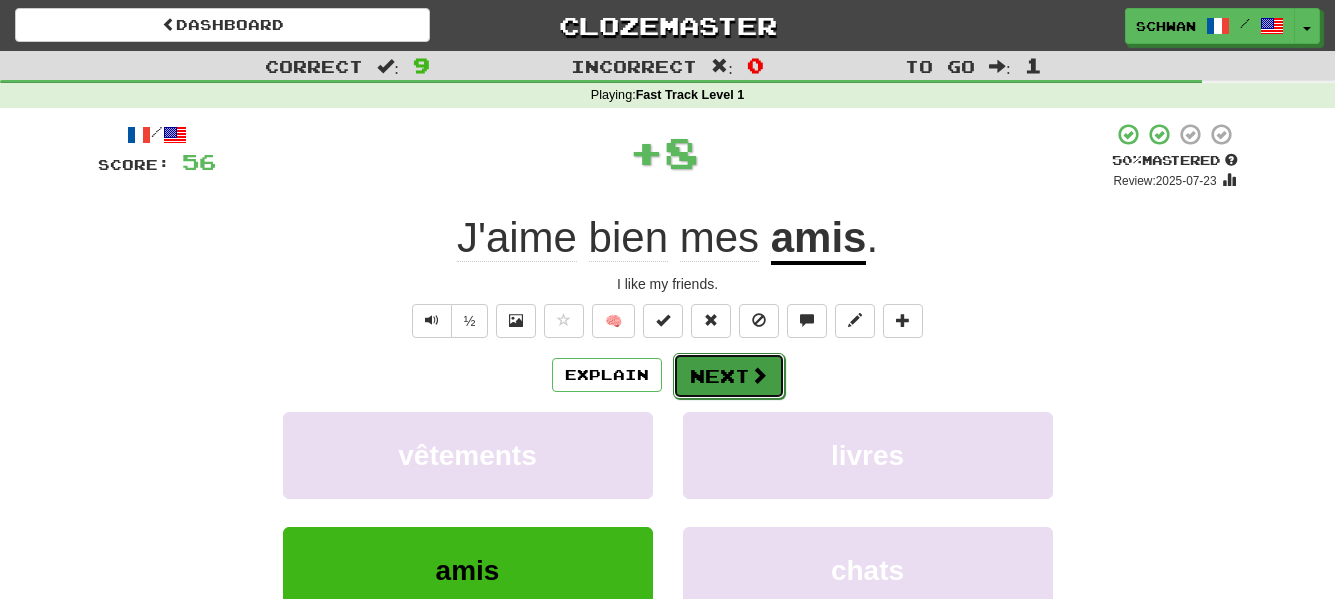 click on "Next" at bounding box center [729, 376] 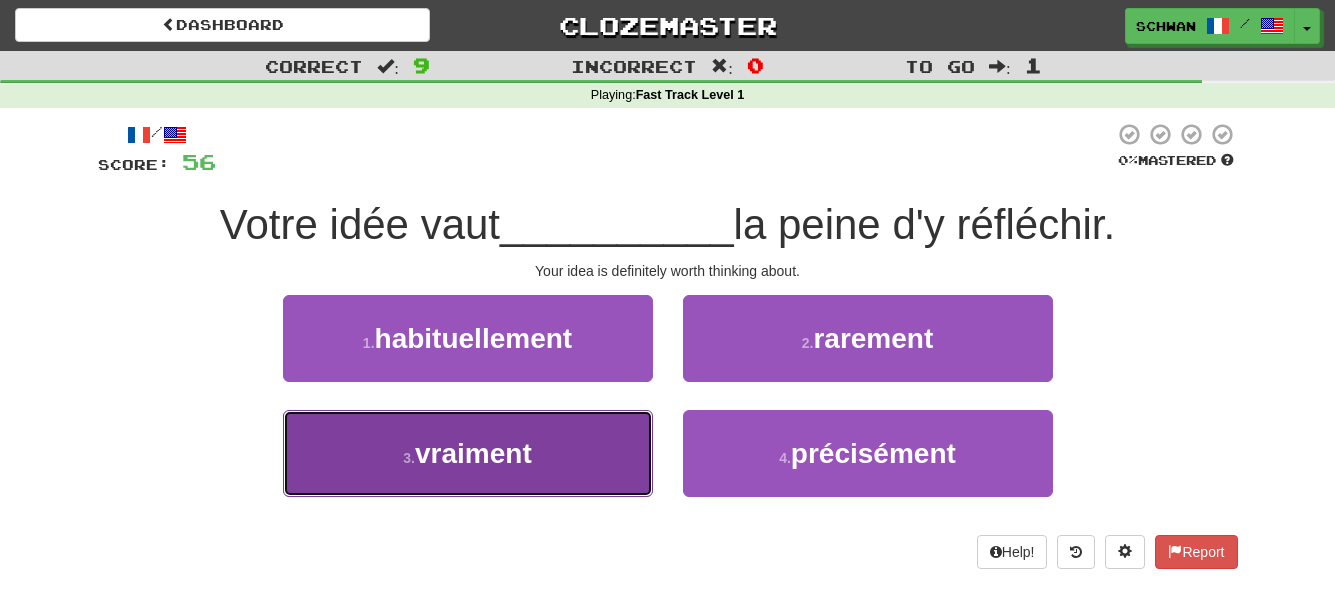 click on "3 .  vraiment" at bounding box center (468, 453) 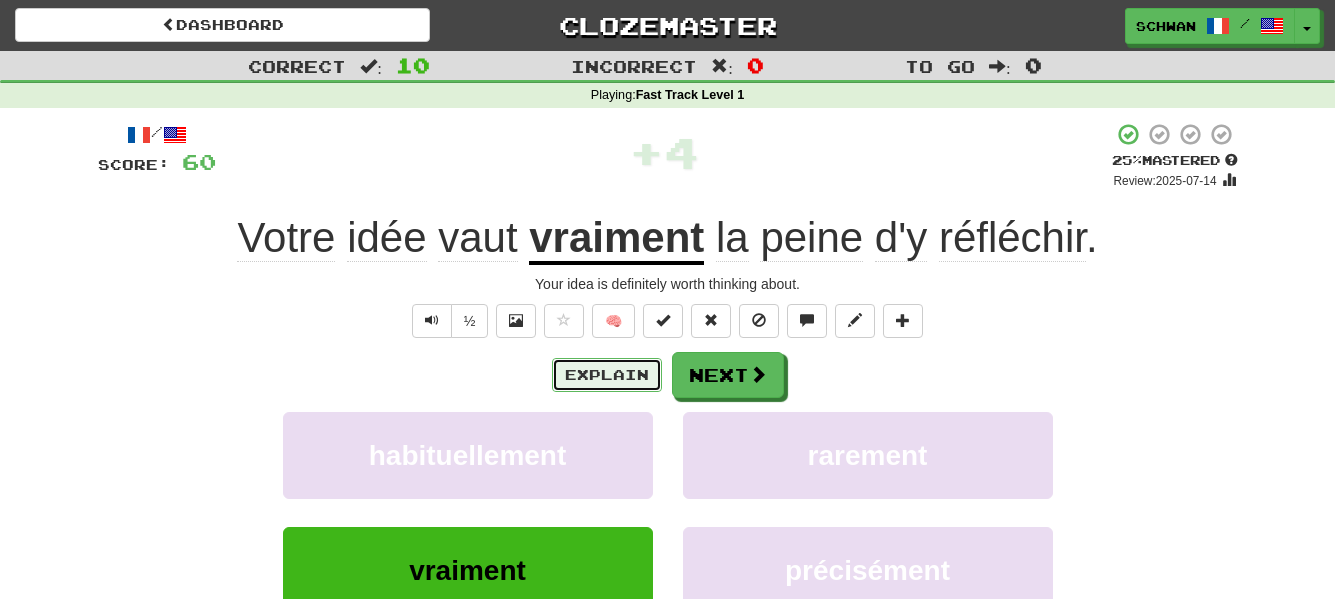 click on "Explain" at bounding box center [607, 375] 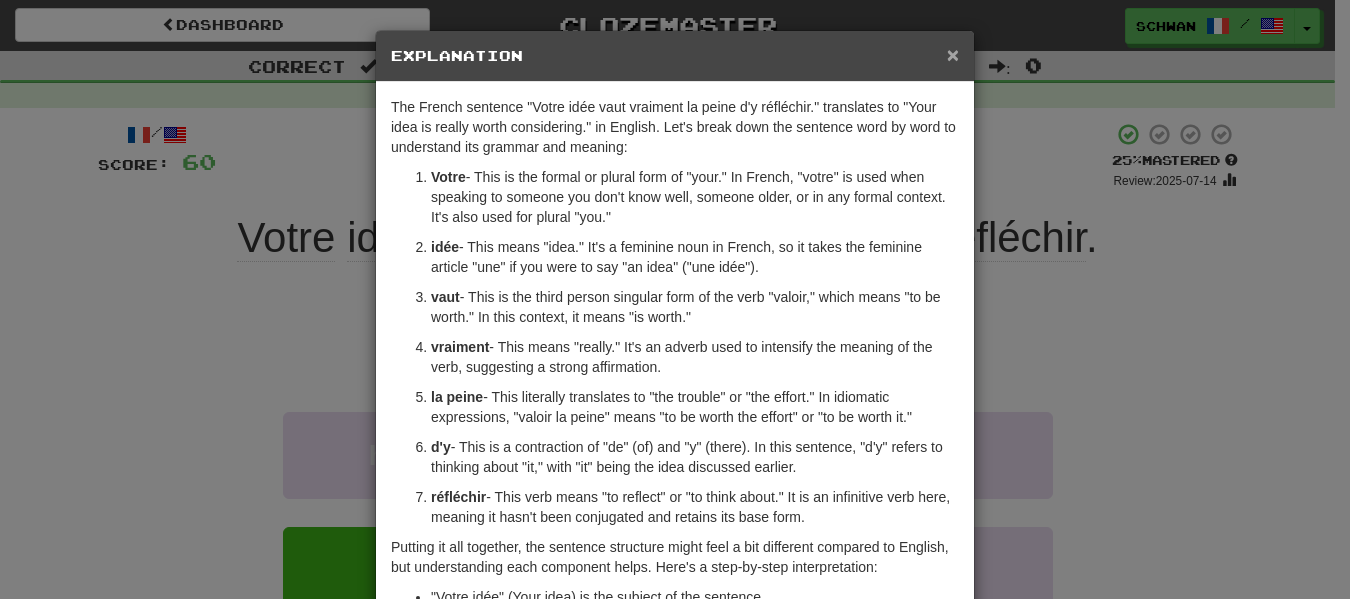 click on "×" at bounding box center [953, 54] 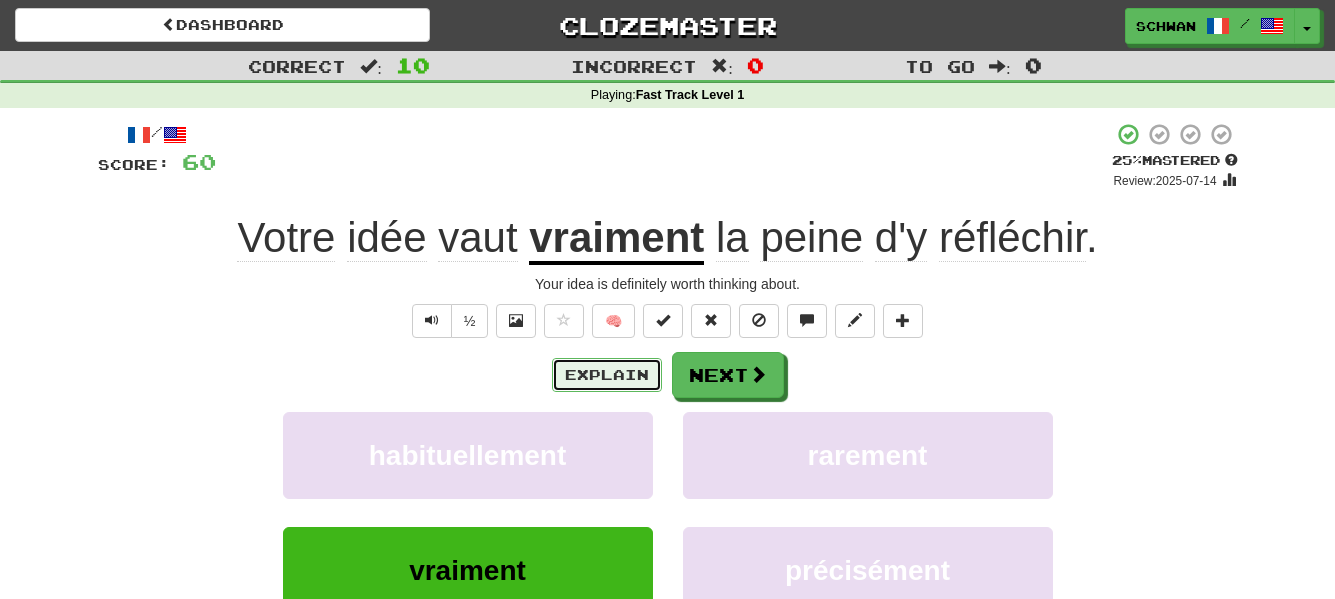 click on "Explain" at bounding box center (607, 375) 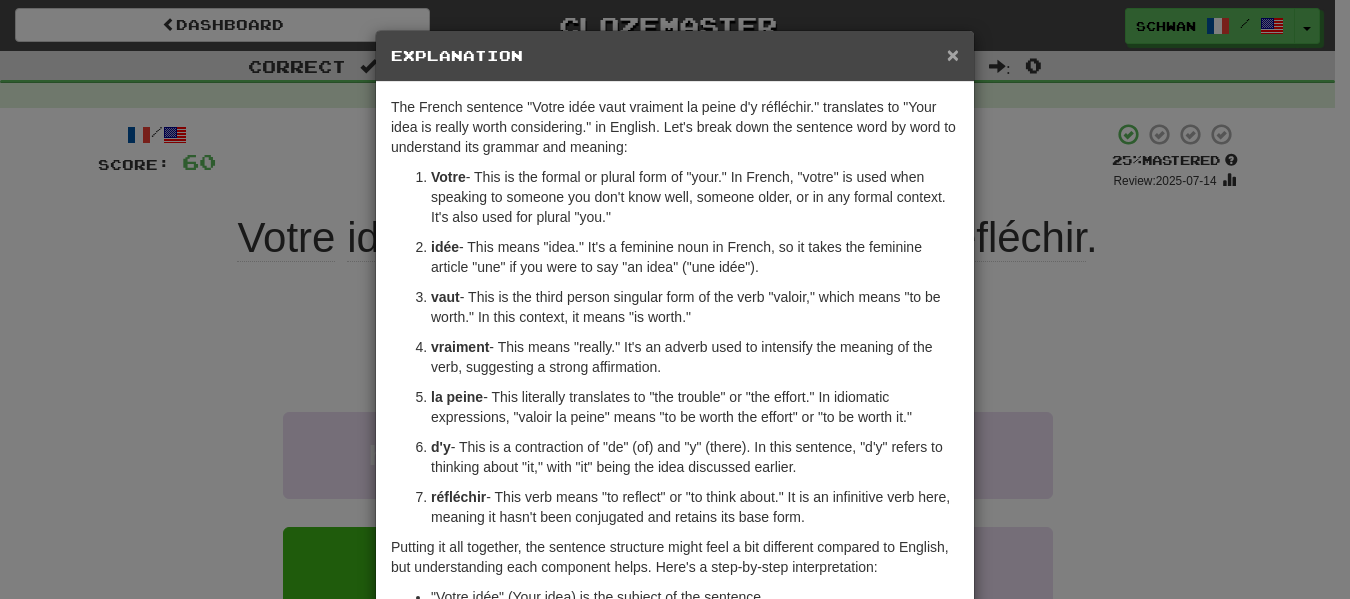 click on "×" at bounding box center [953, 54] 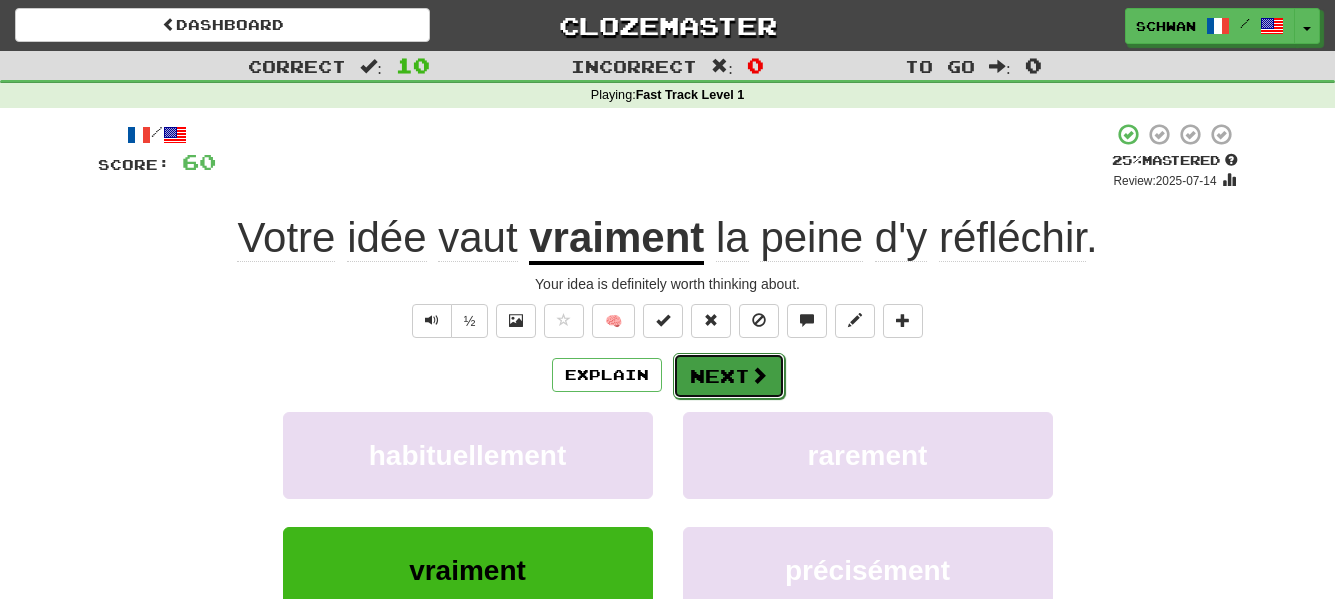 click on "Next" at bounding box center (729, 376) 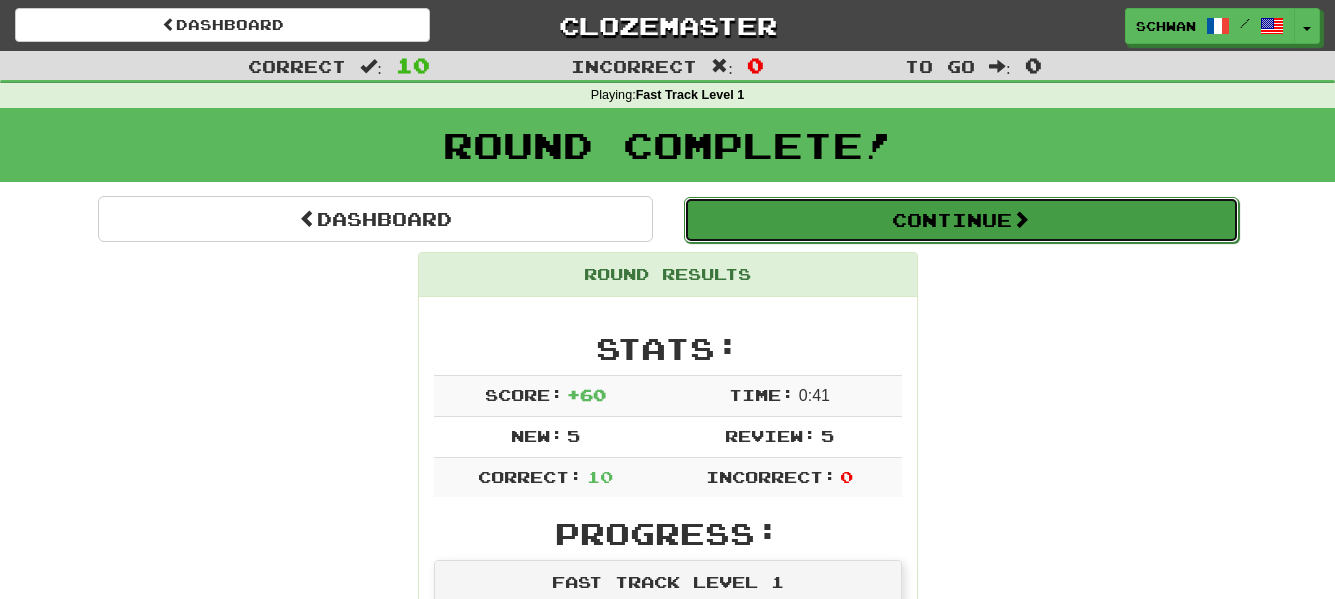 click on "Continue" at bounding box center (961, 220) 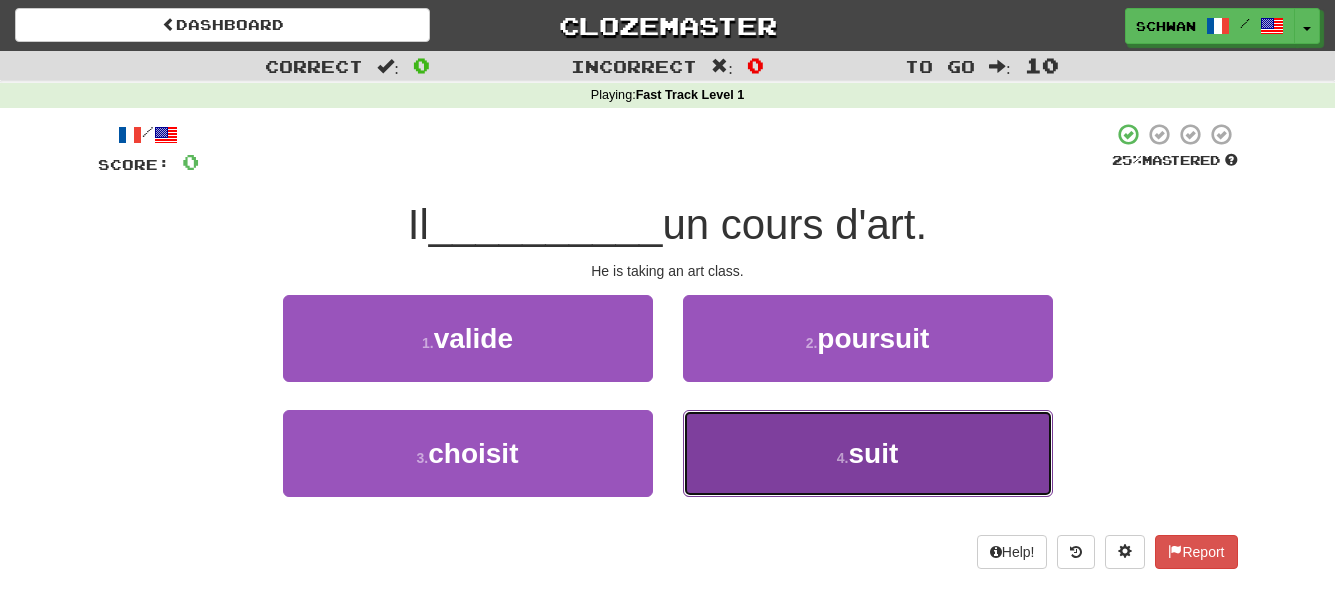 click on "4 .  suit" at bounding box center [868, 453] 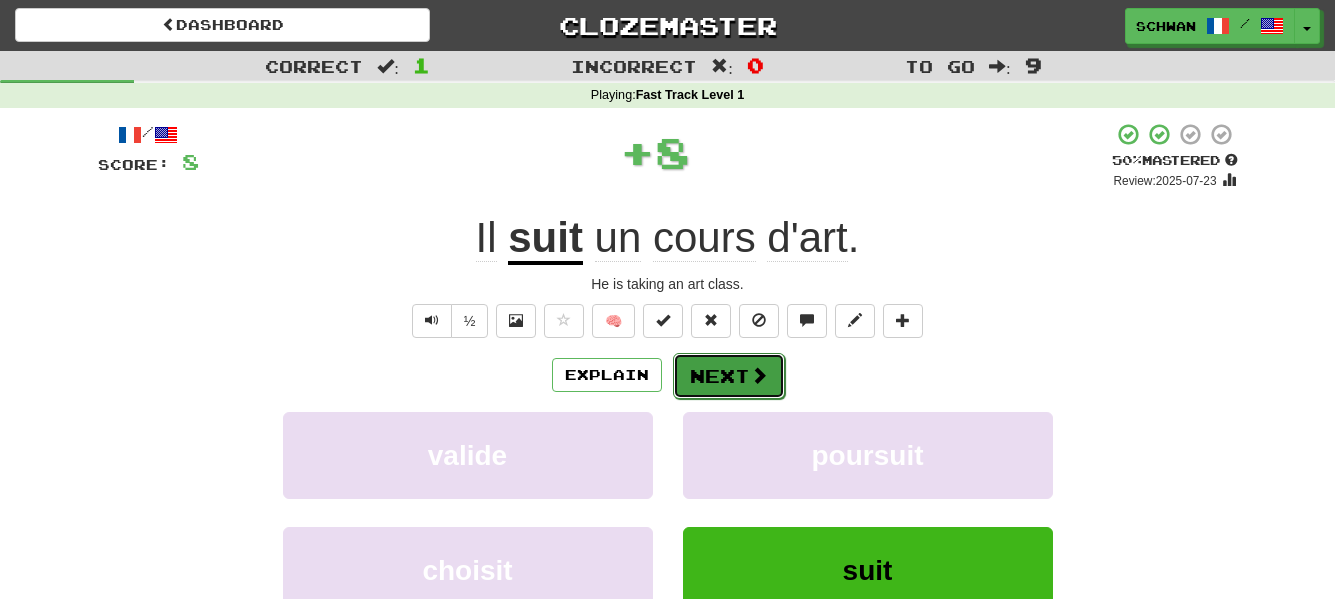 click on "Next" at bounding box center (729, 376) 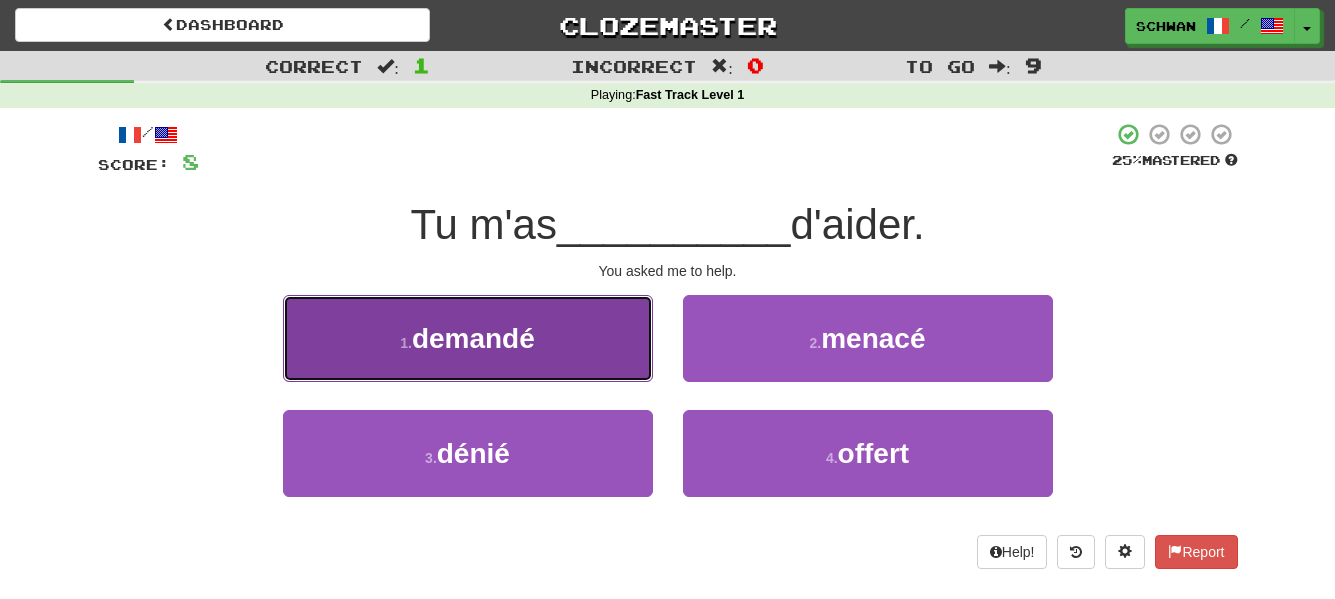 click on "1 .  demandé" at bounding box center (468, 338) 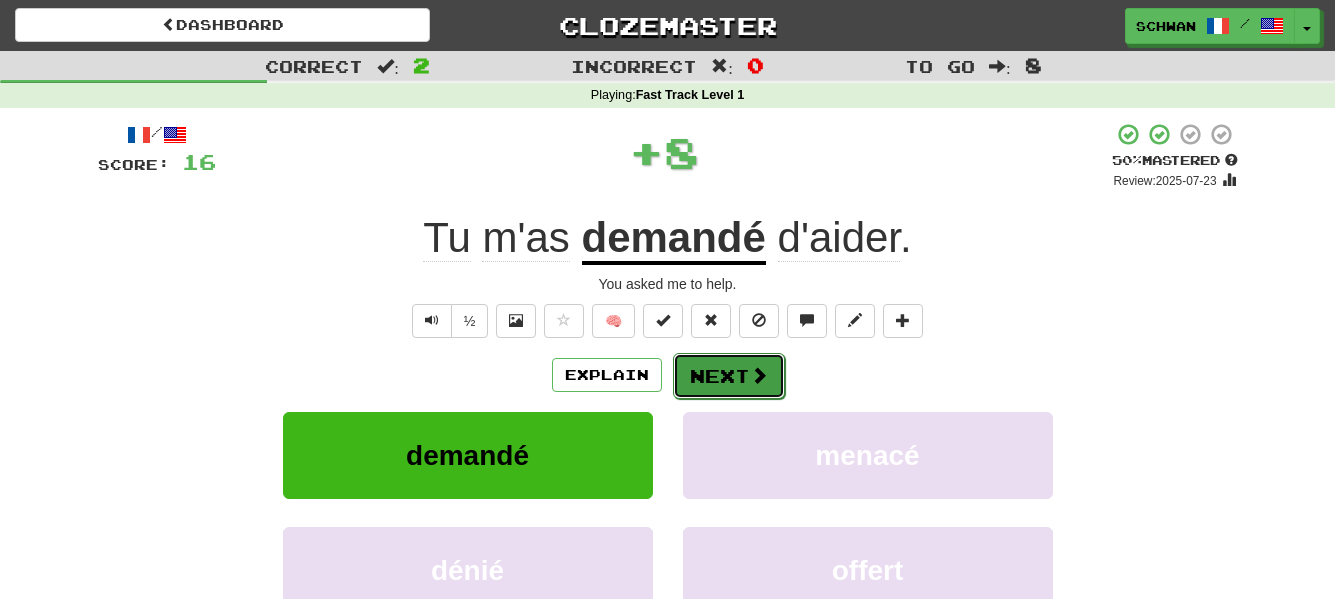 click on "Next" at bounding box center [729, 376] 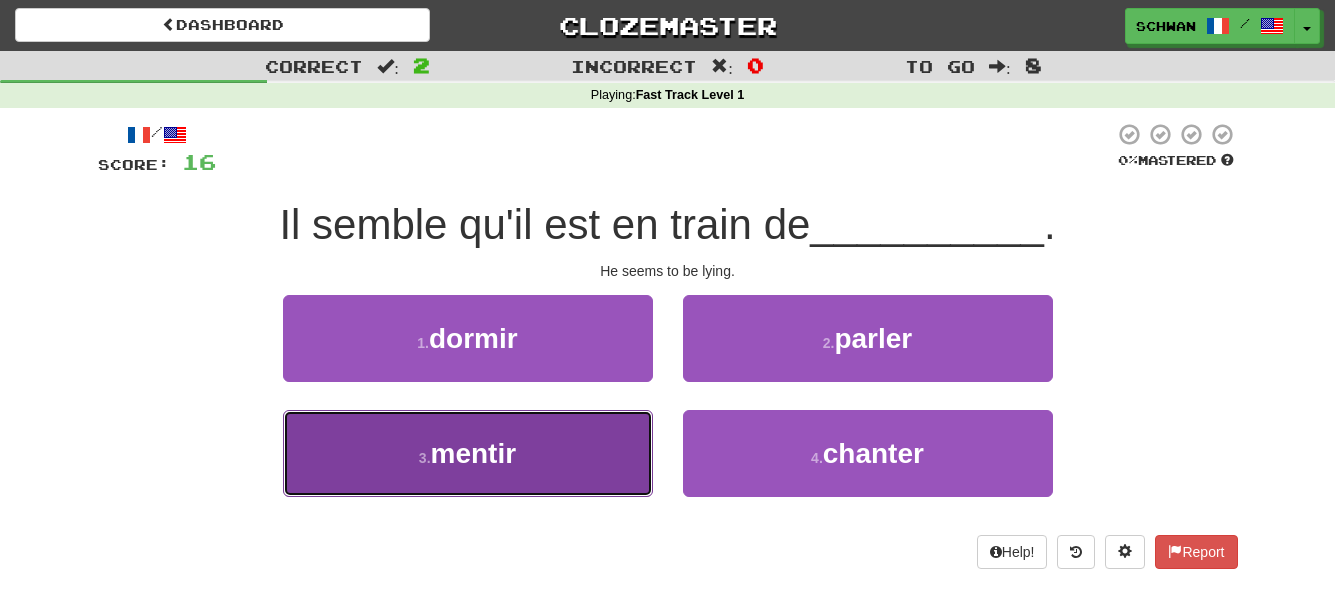 click on "3 .  mentir" at bounding box center [468, 453] 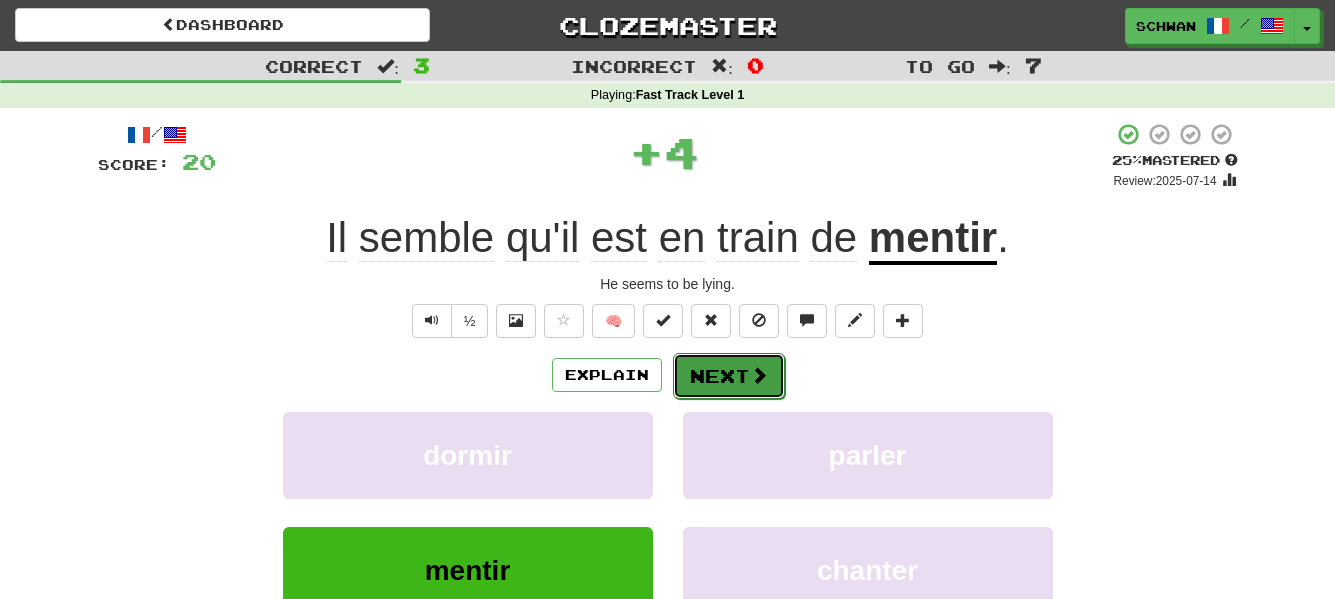click on "Next" at bounding box center (729, 376) 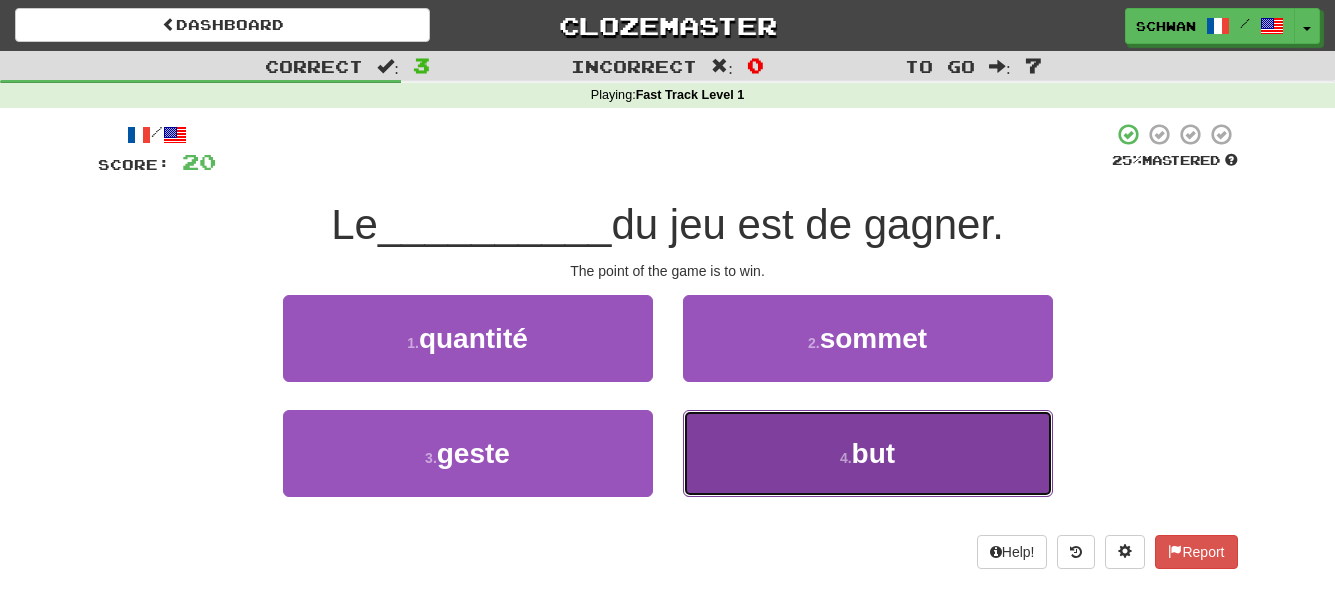 click on "4 .  but" at bounding box center [868, 453] 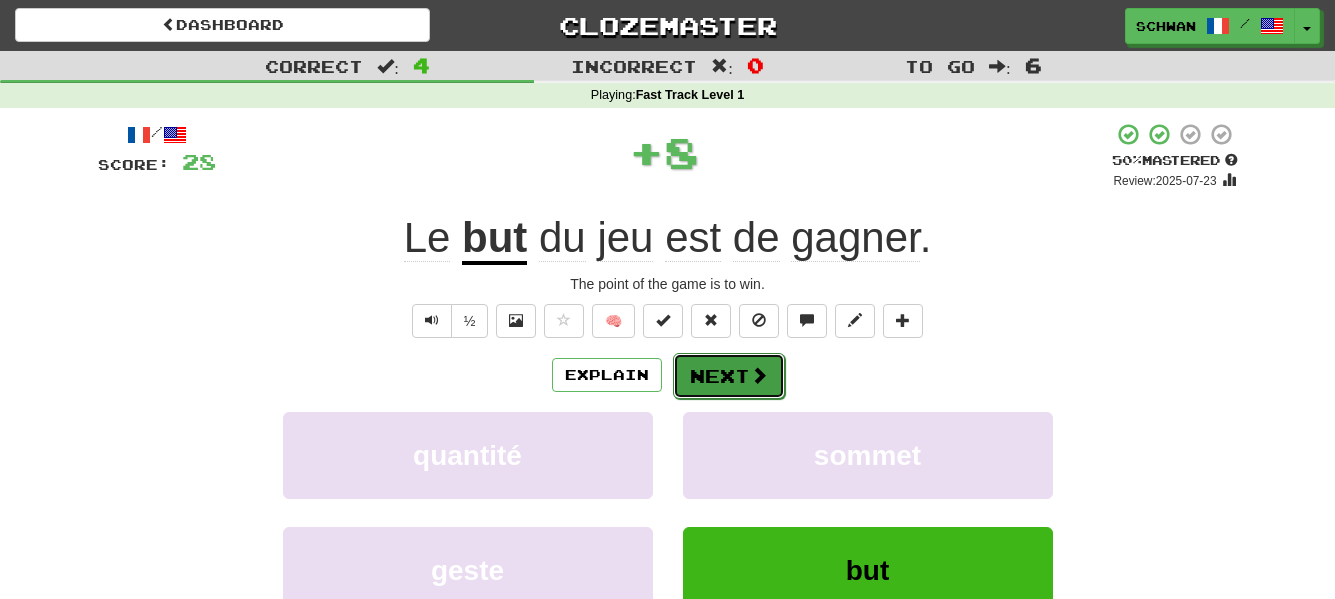 click on "Next" at bounding box center (729, 376) 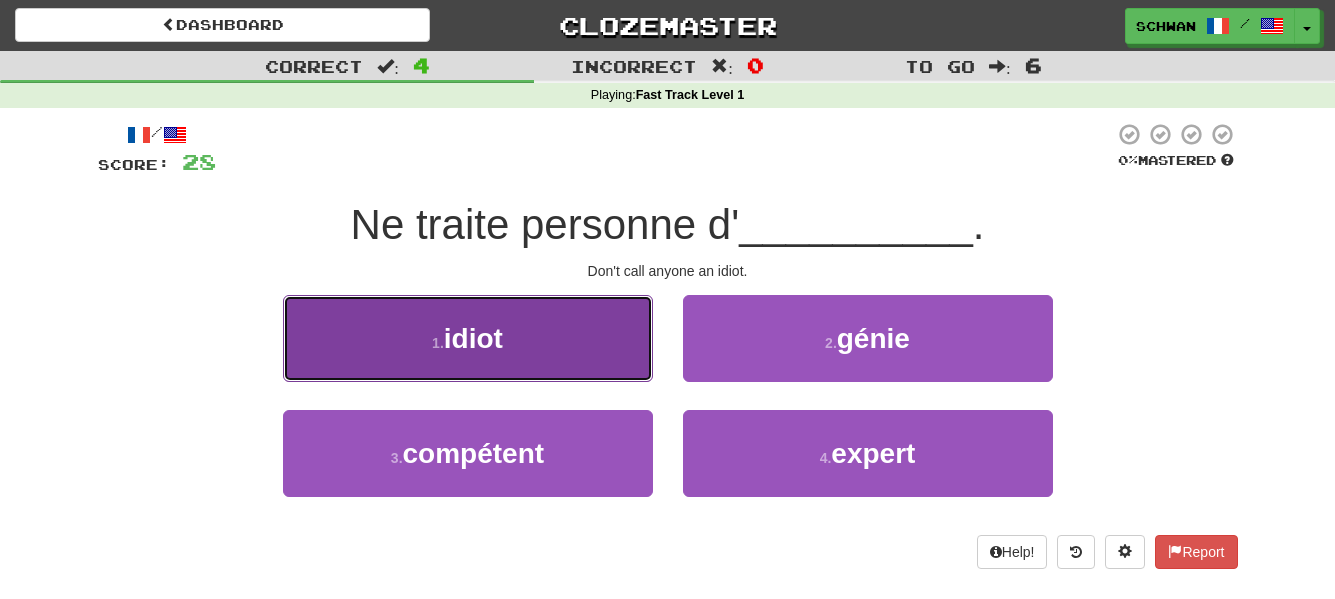 click on "1 .  idiot" at bounding box center [468, 338] 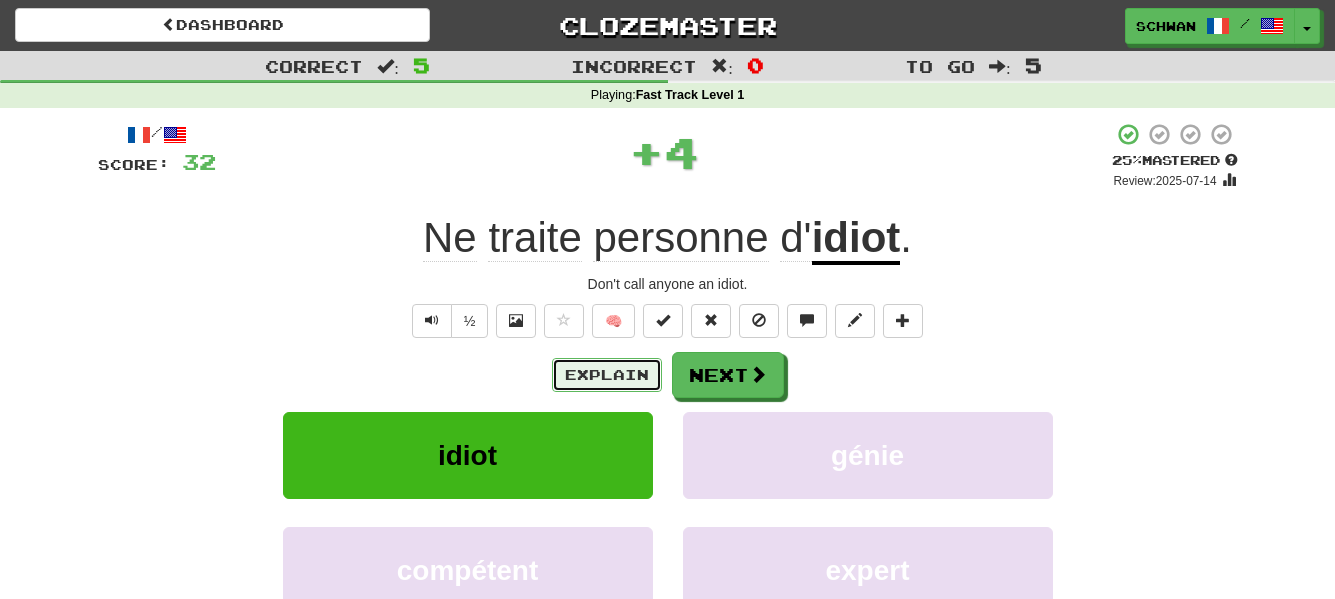 click on "Explain" at bounding box center (607, 375) 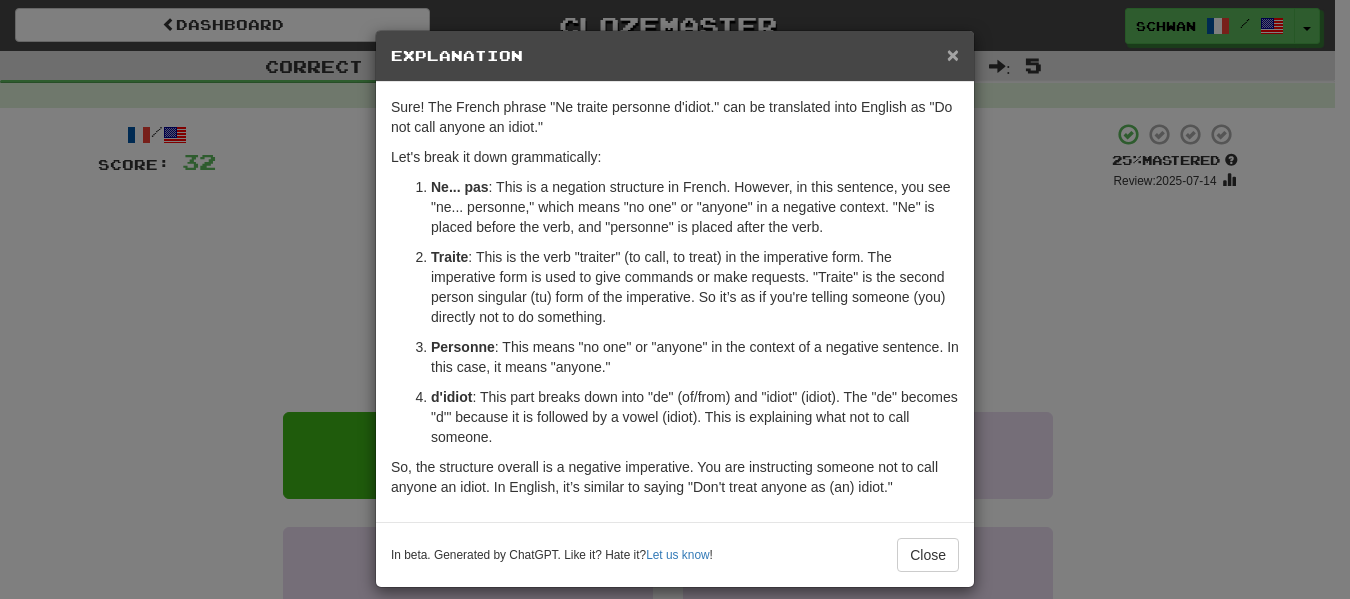click on "×" at bounding box center (953, 54) 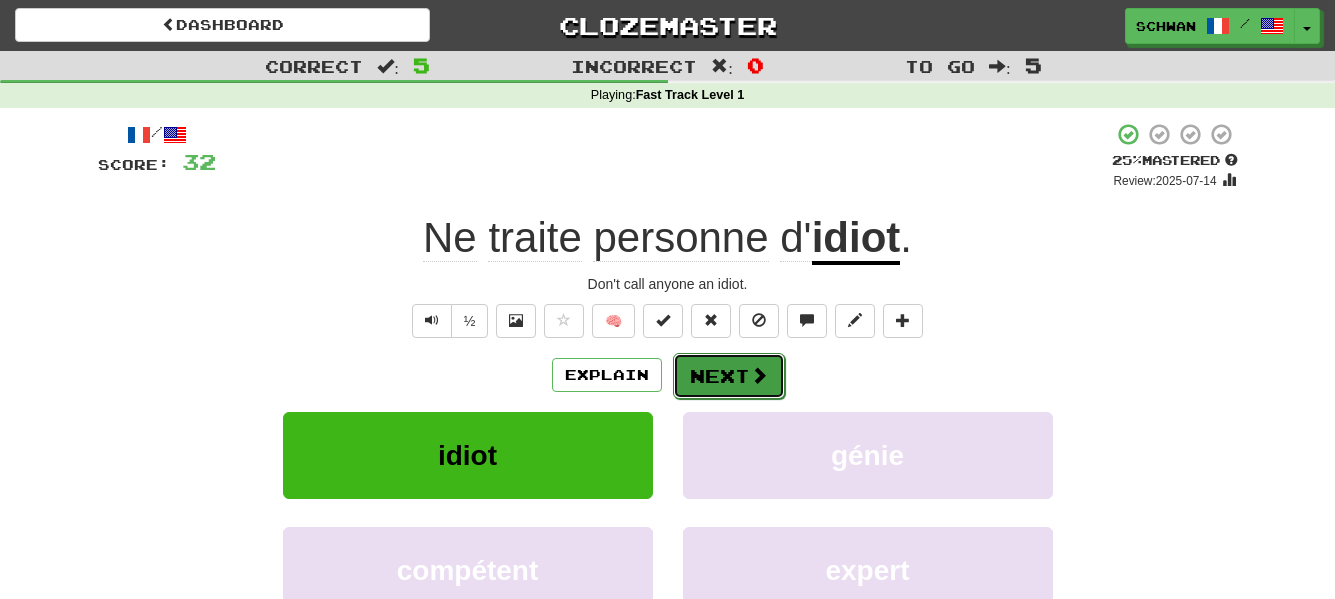 click on "Next" at bounding box center (729, 376) 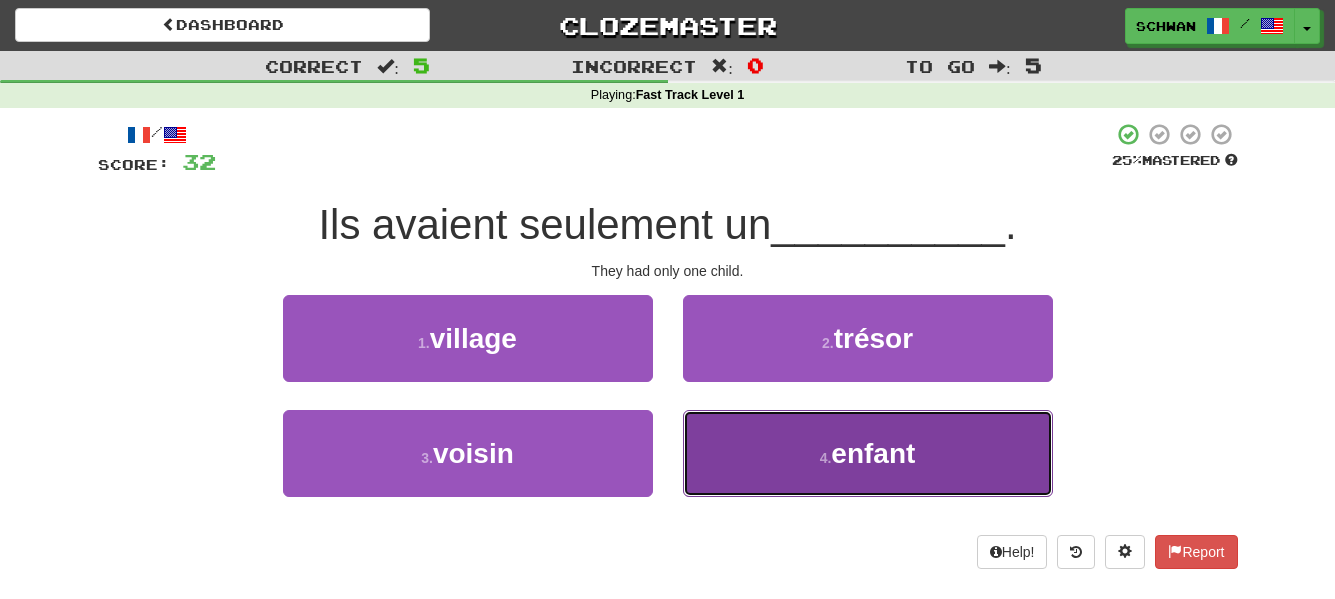 click on "4 .  enfant" at bounding box center (868, 453) 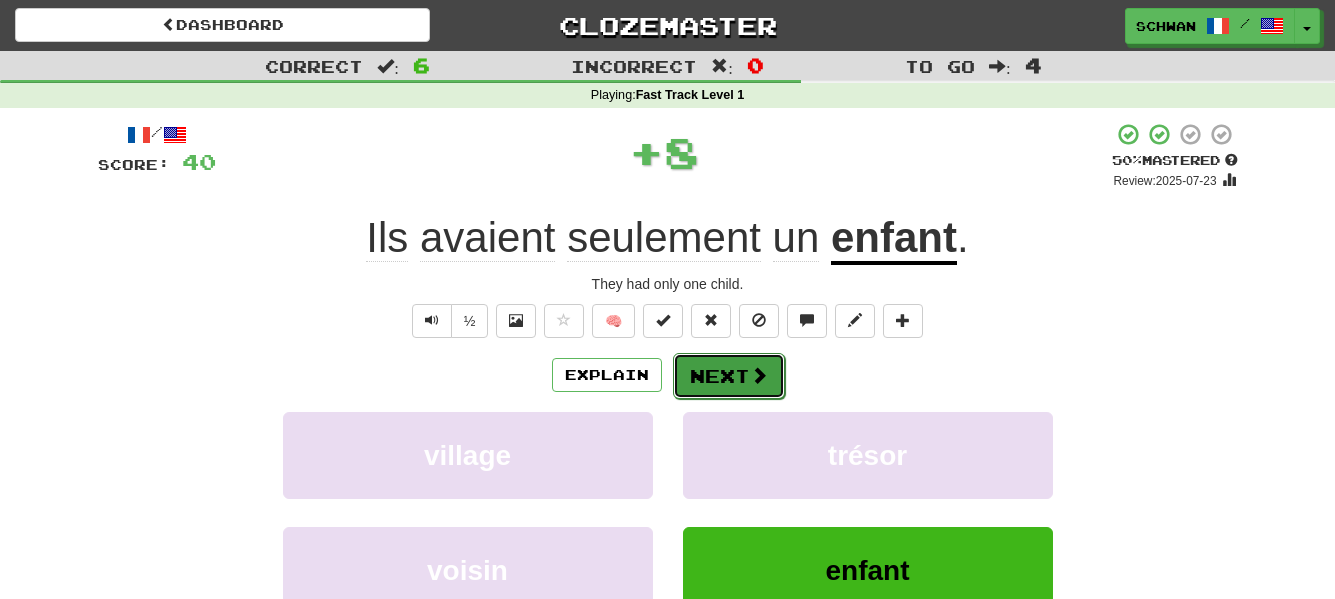 click on "Next" at bounding box center [729, 376] 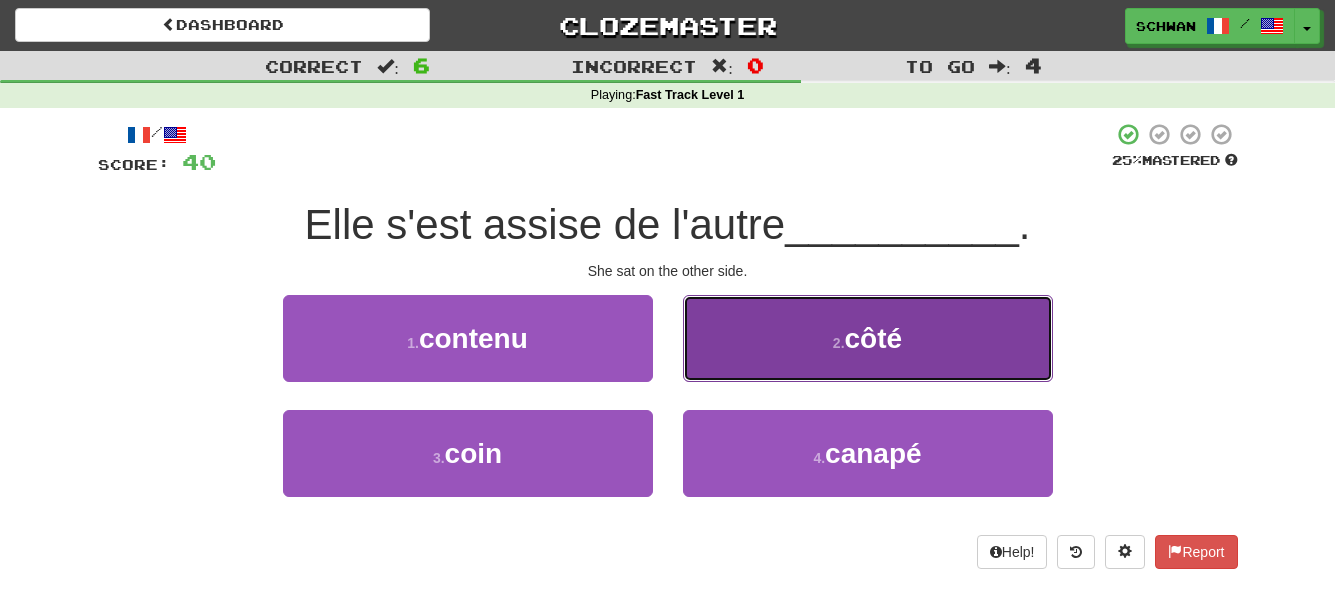 click on "2 .  côté" at bounding box center (868, 338) 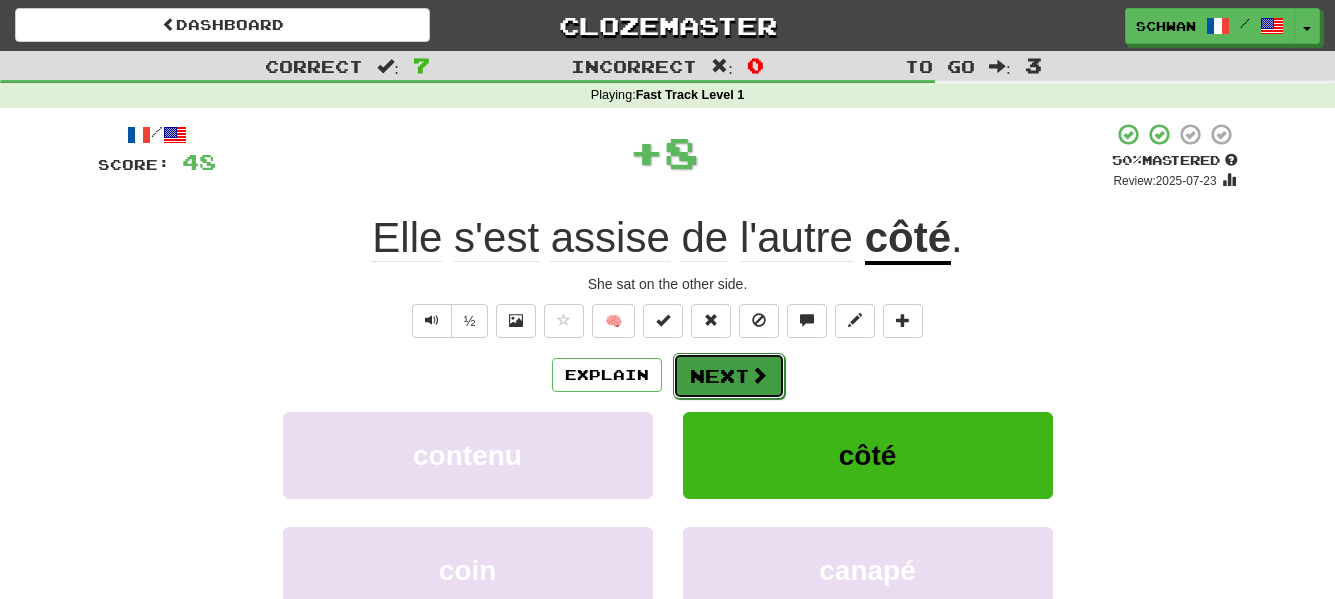 click on "Next" at bounding box center [729, 376] 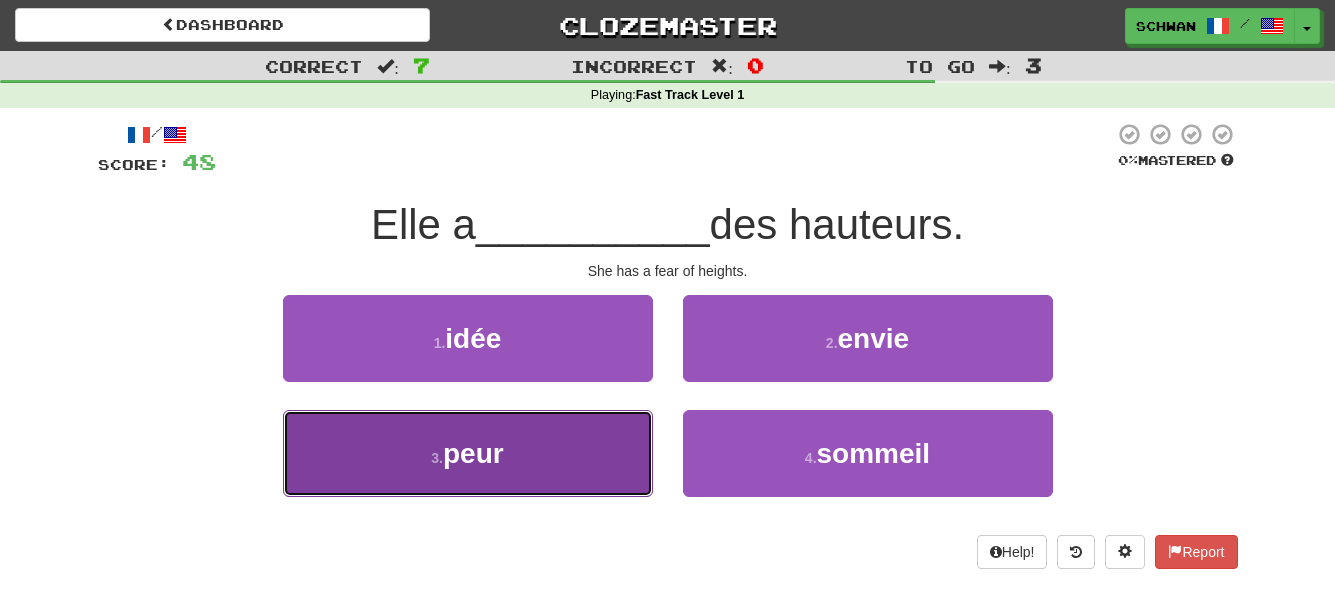 click on "3 .  peur" at bounding box center [468, 453] 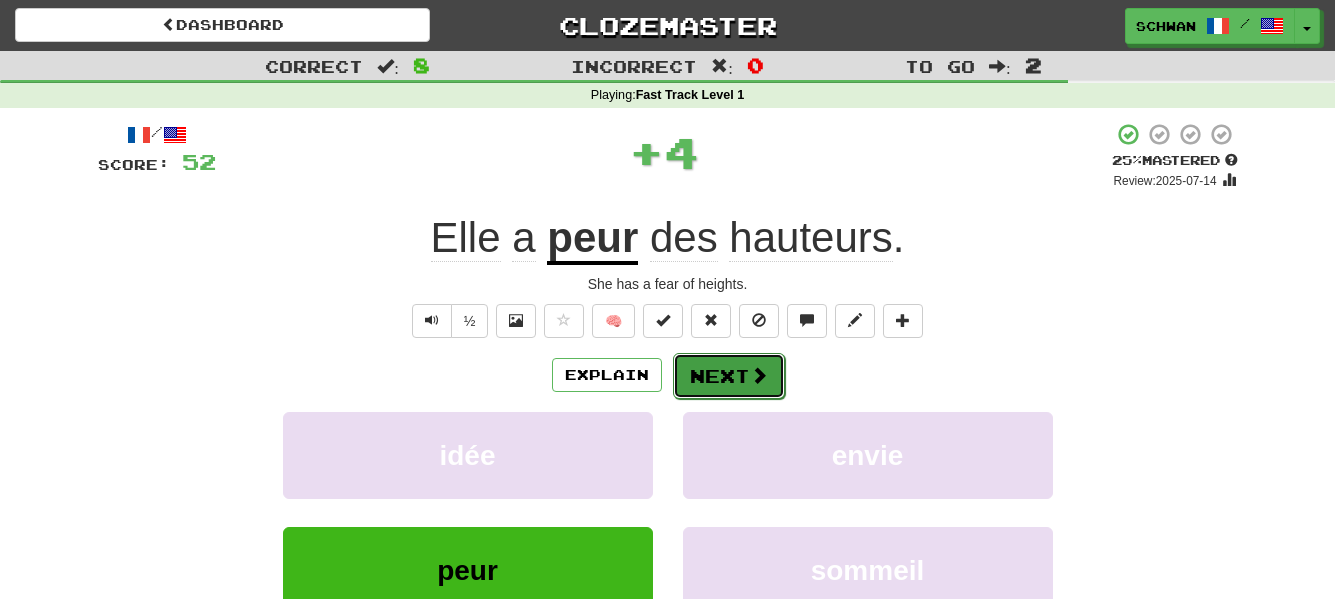 click on "Next" at bounding box center [729, 376] 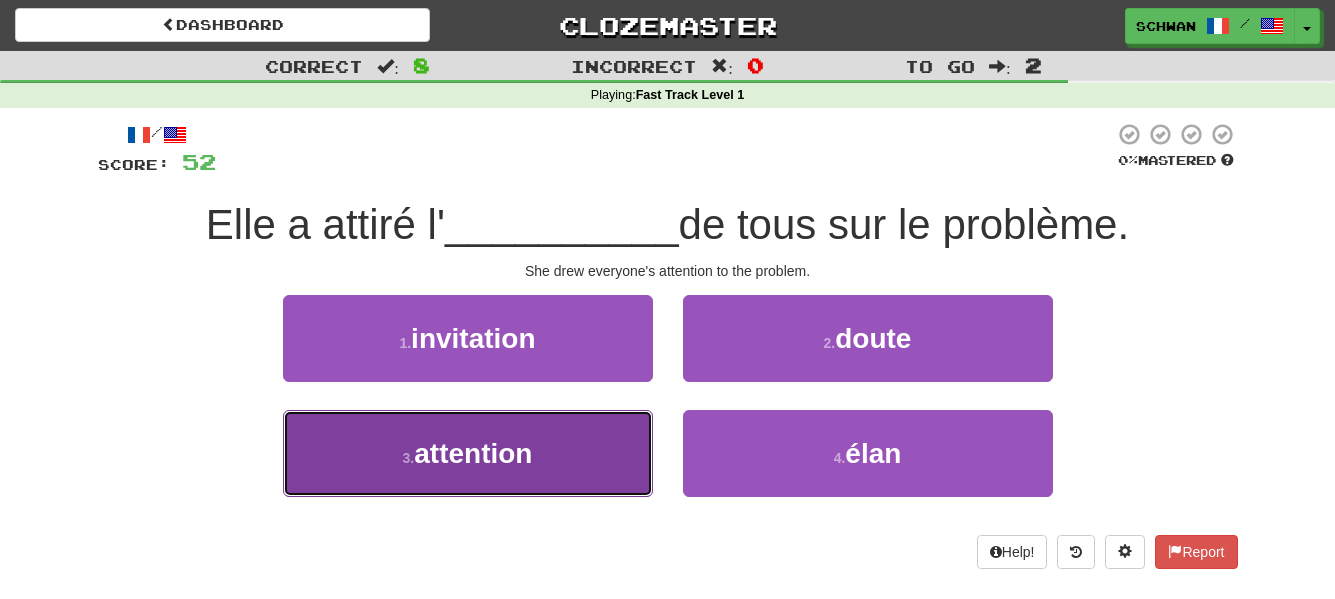 click on "3 .  attention" at bounding box center (468, 453) 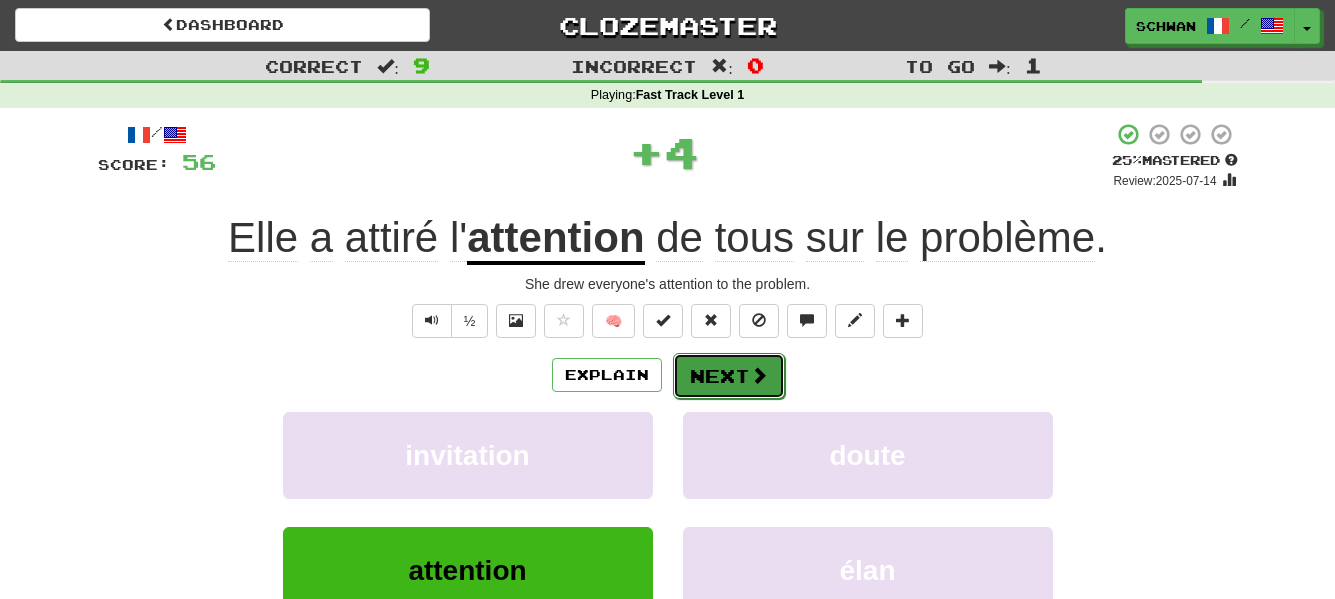 click on "Next" at bounding box center (729, 376) 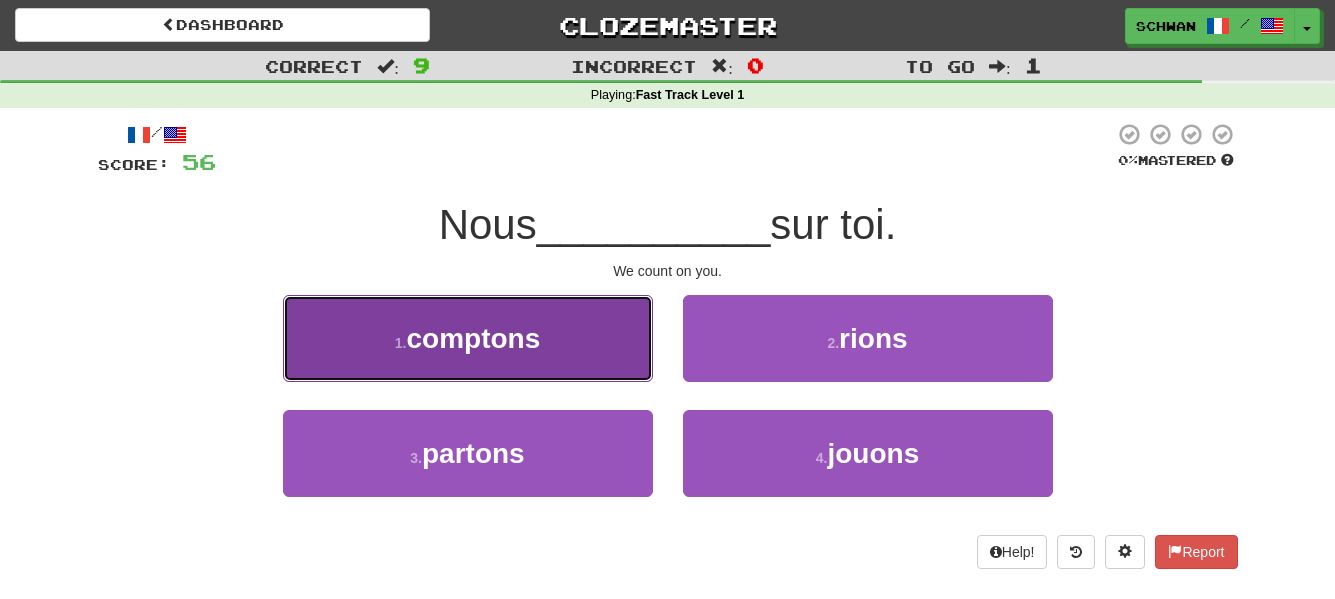 click on "comptons" at bounding box center (473, 338) 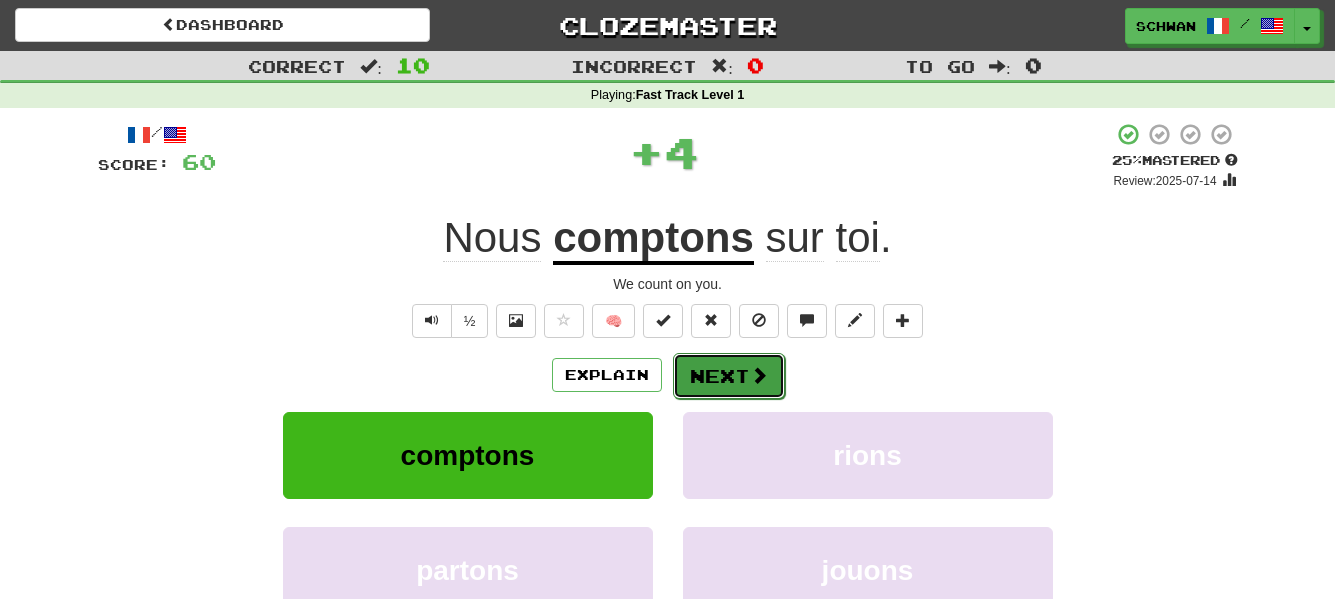 click at bounding box center [759, 375] 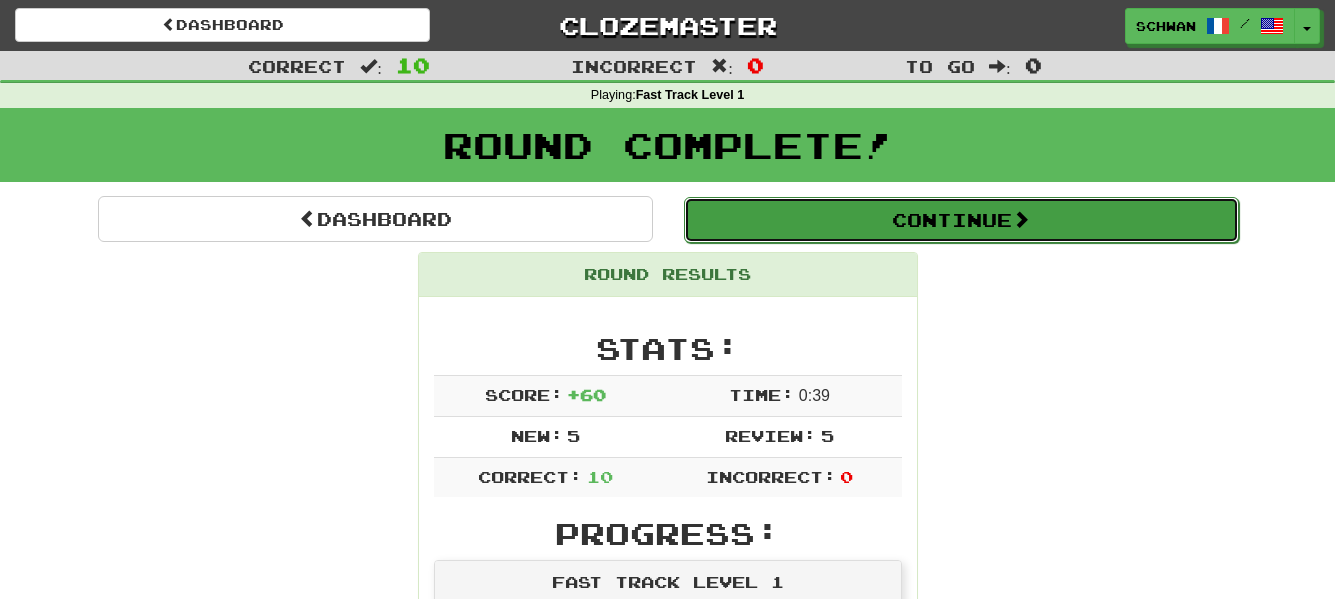 click on "Continue" at bounding box center [961, 220] 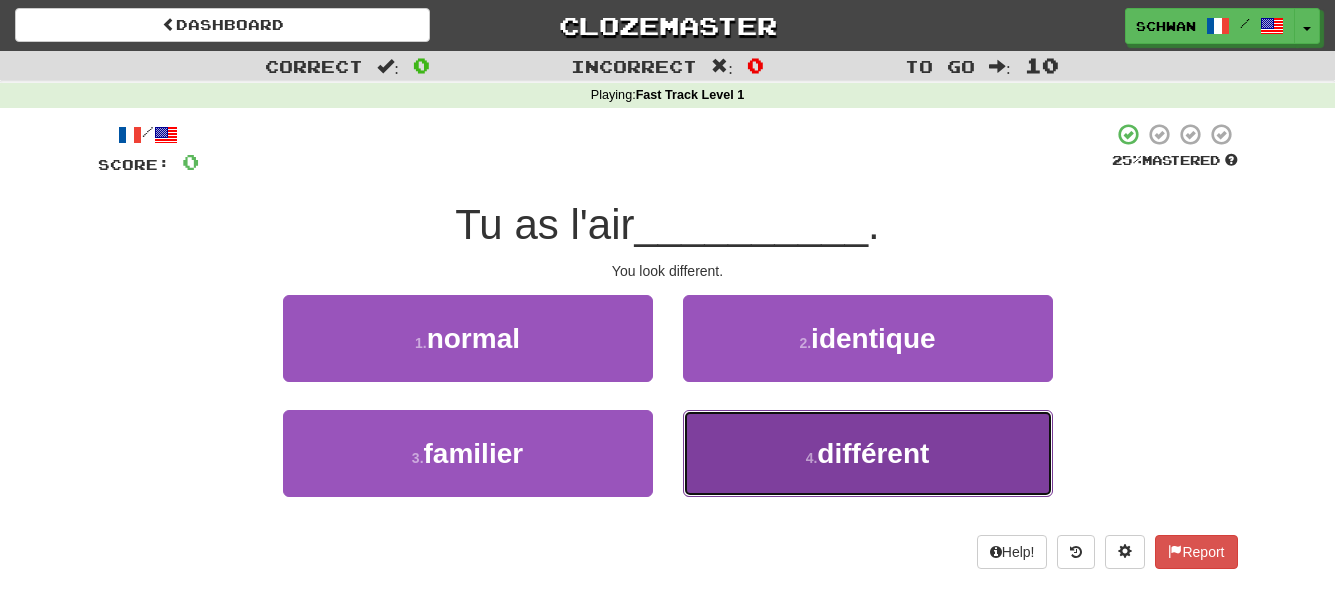 click on "4 .  différent" at bounding box center (868, 453) 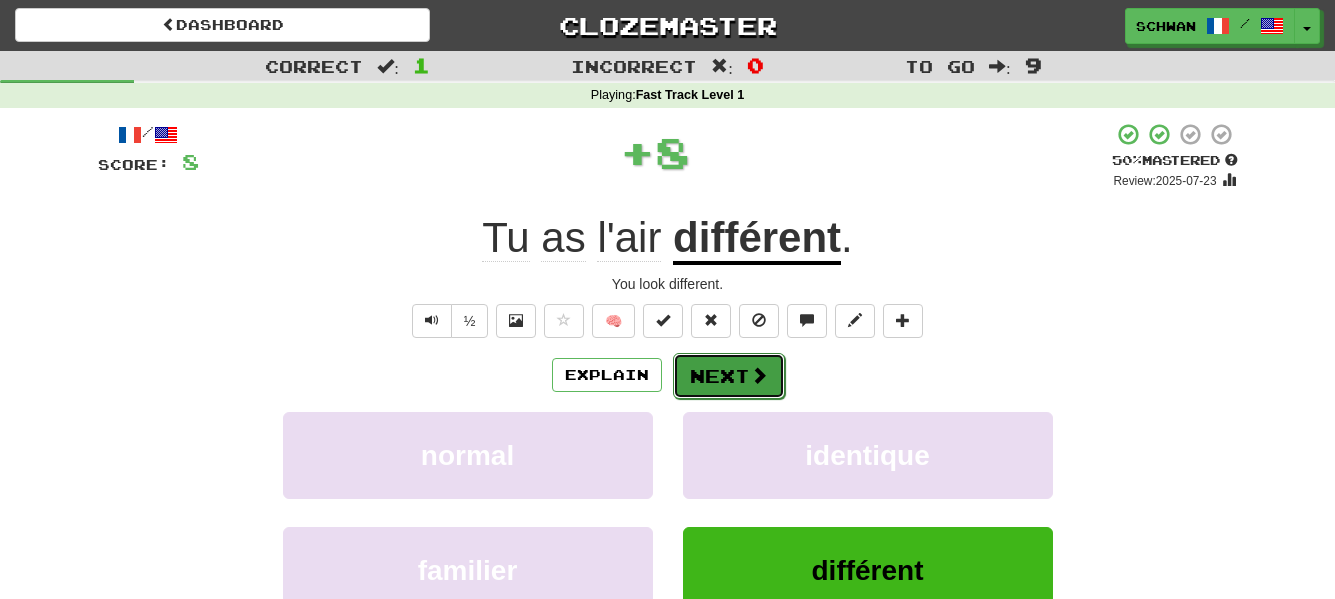 click on "Next" at bounding box center [729, 376] 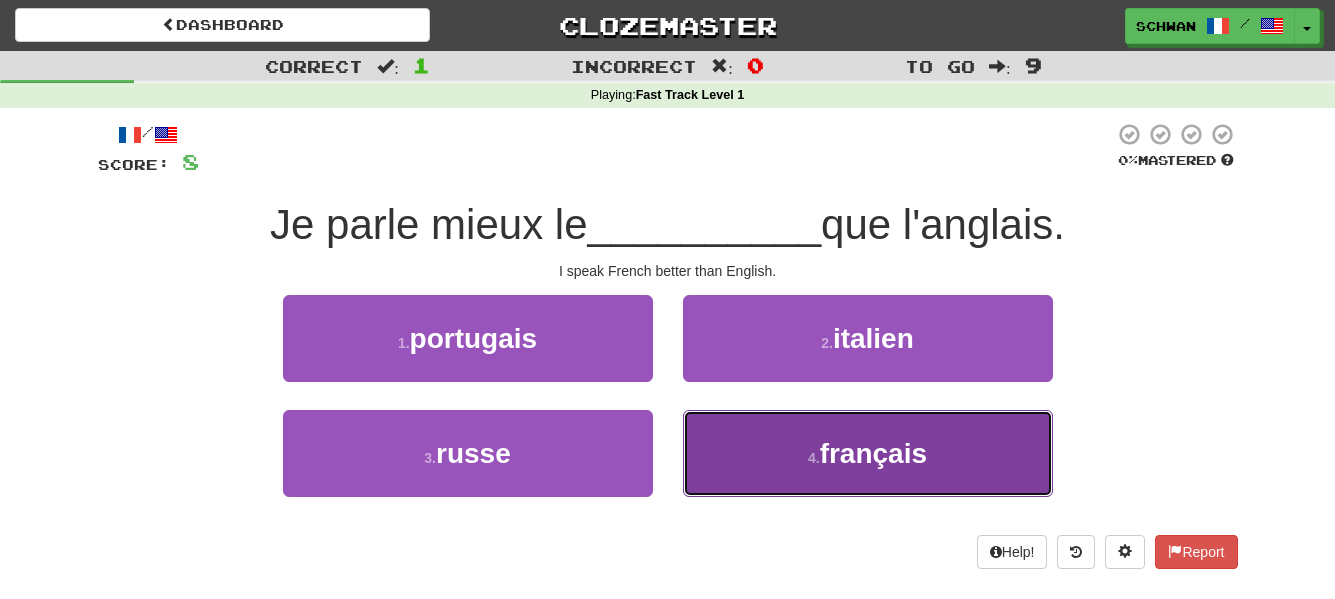 click on "4 .  français" at bounding box center [868, 453] 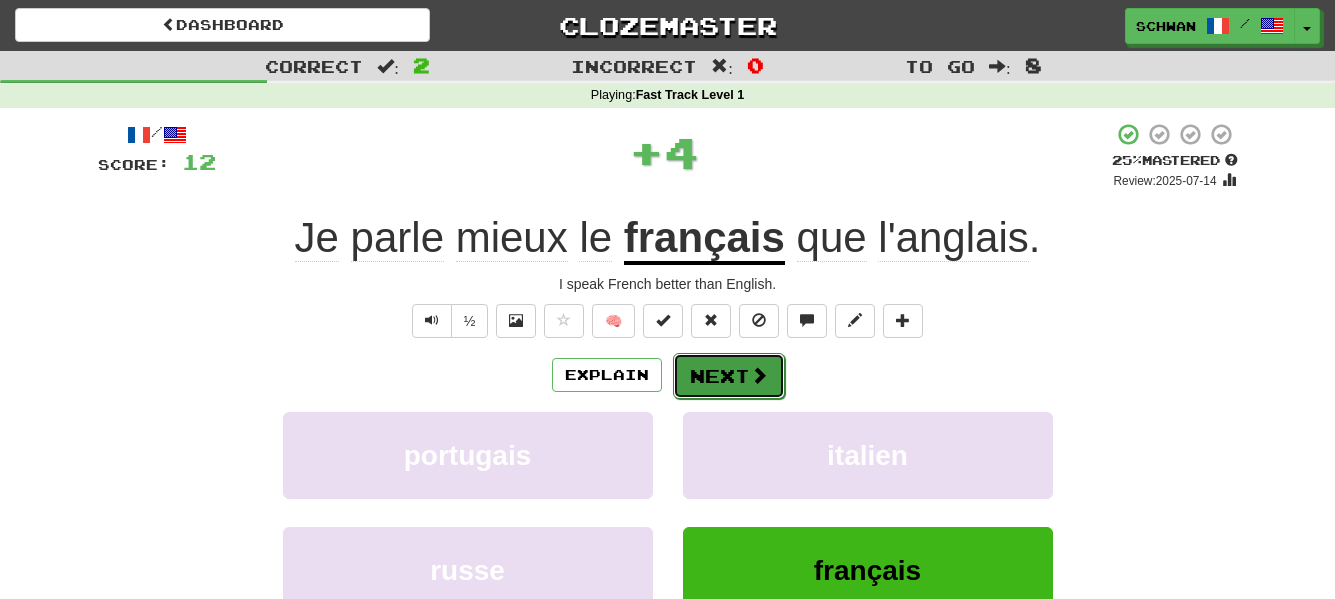 click on "Next" at bounding box center (729, 376) 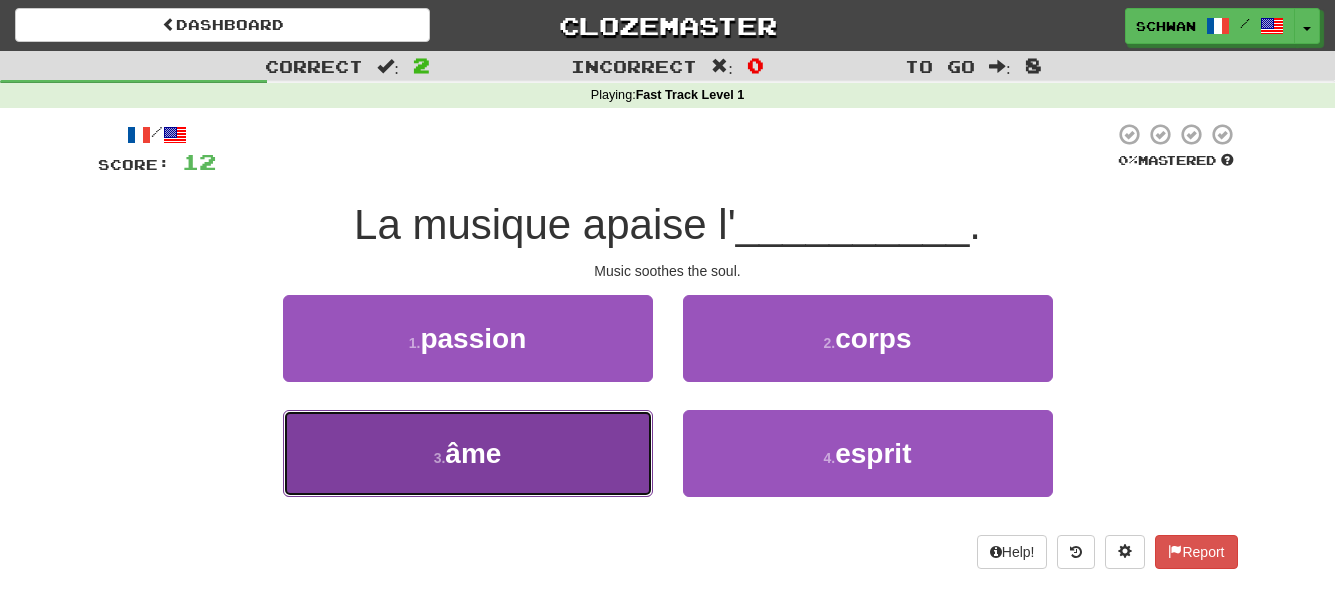 click on "3 .  âme" at bounding box center (468, 453) 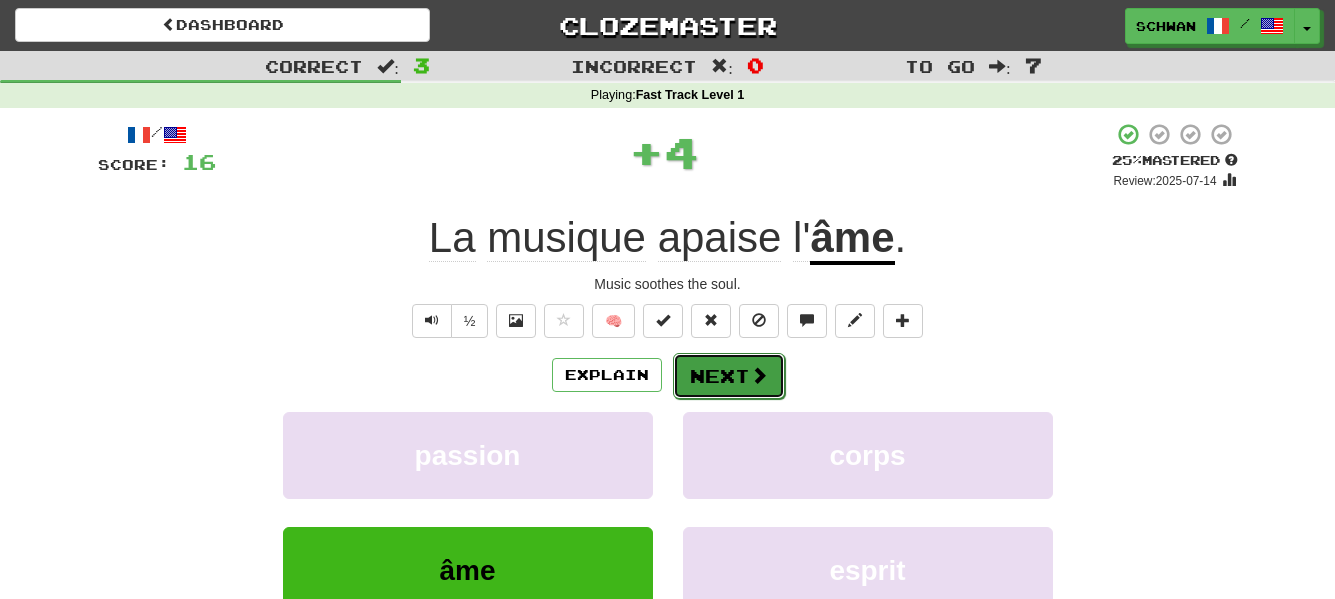 click at bounding box center [759, 375] 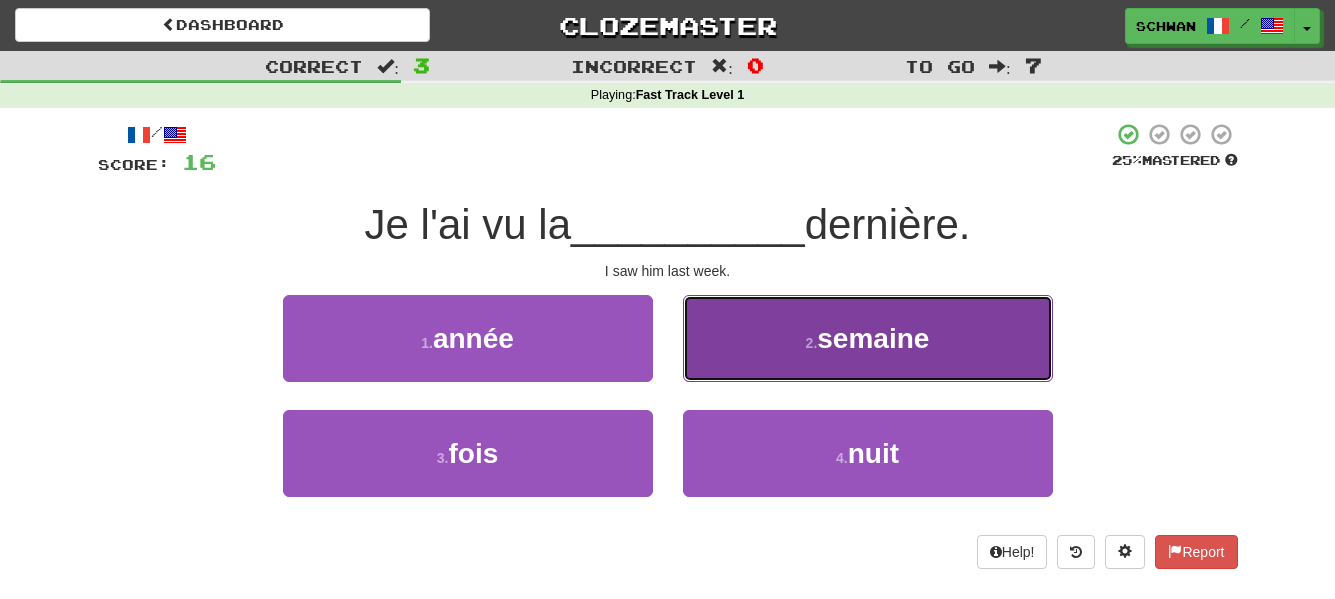 click on "2 .  semaine" at bounding box center (868, 338) 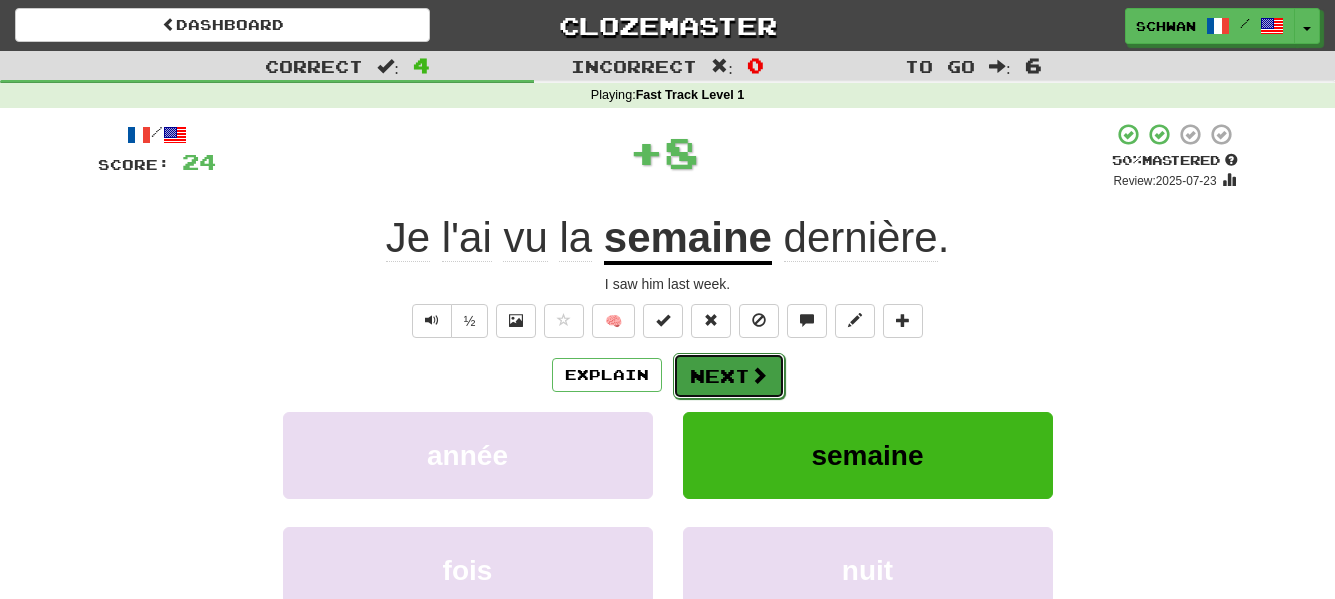 click at bounding box center [759, 375] 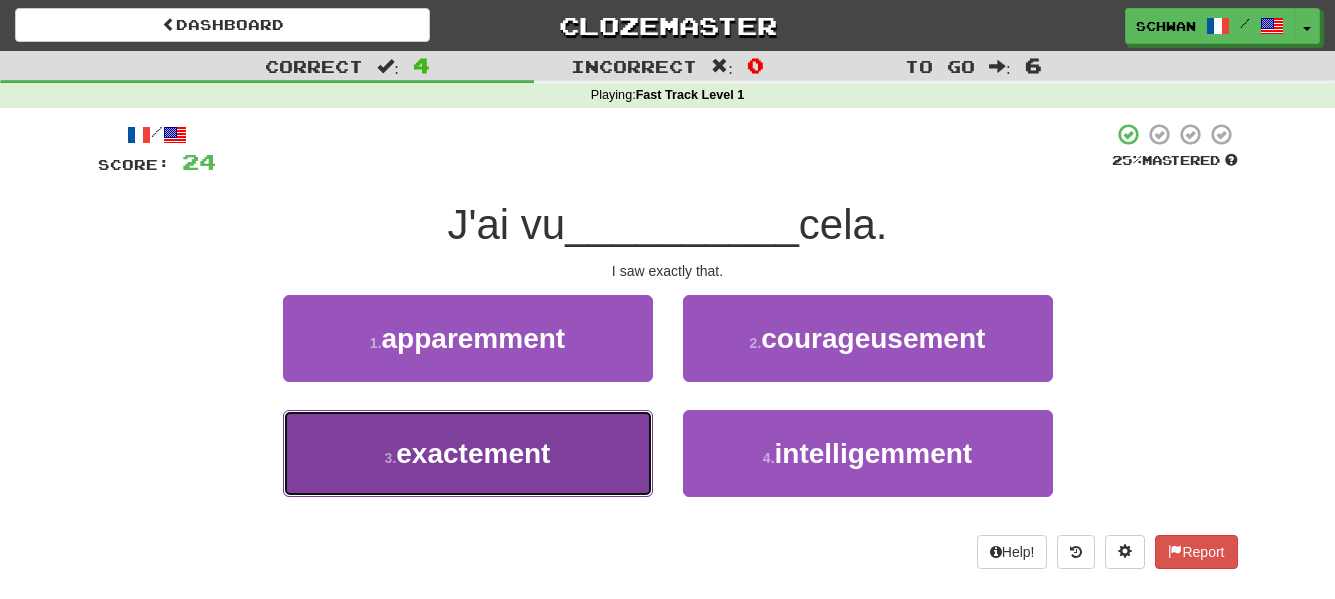 click on "exactement" at bounding box center (473, 453) 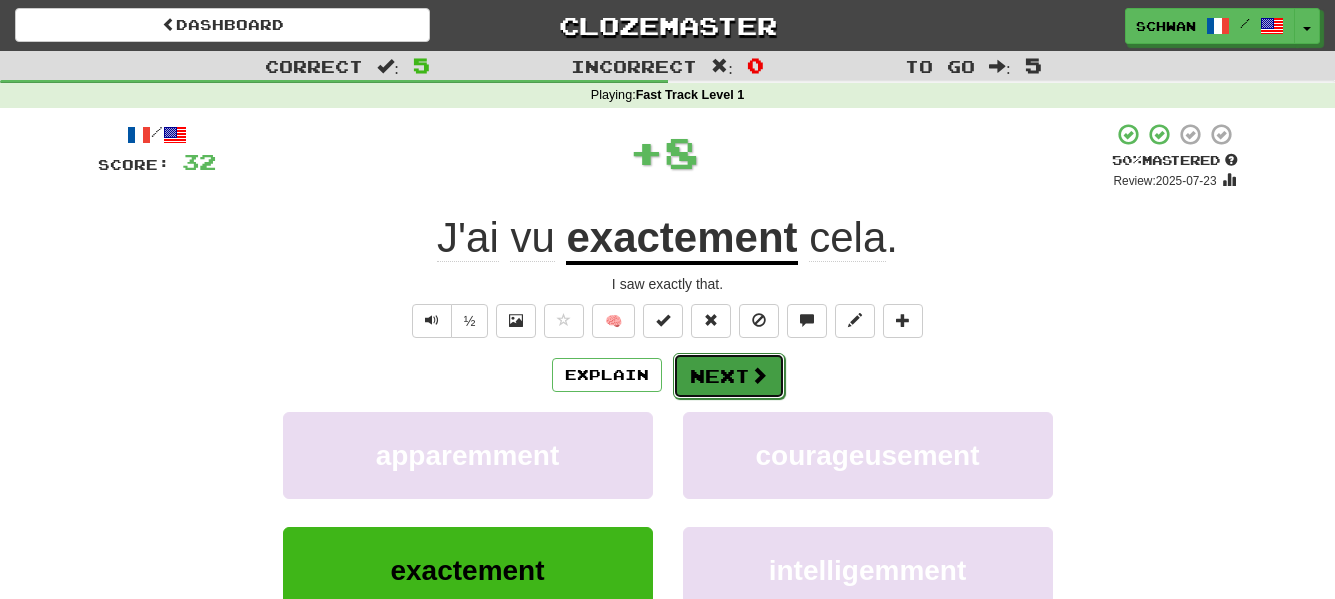 click at bounding box center [759, 375] 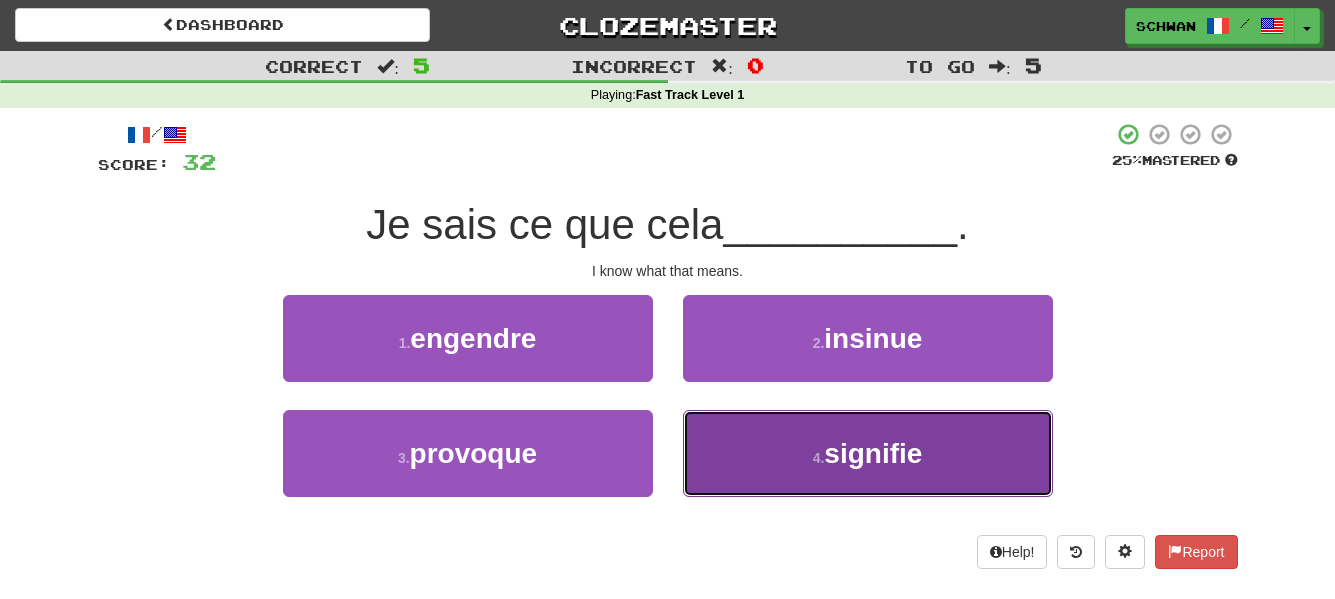 click on "4 .  signifie" at bounding box center (868, 453) 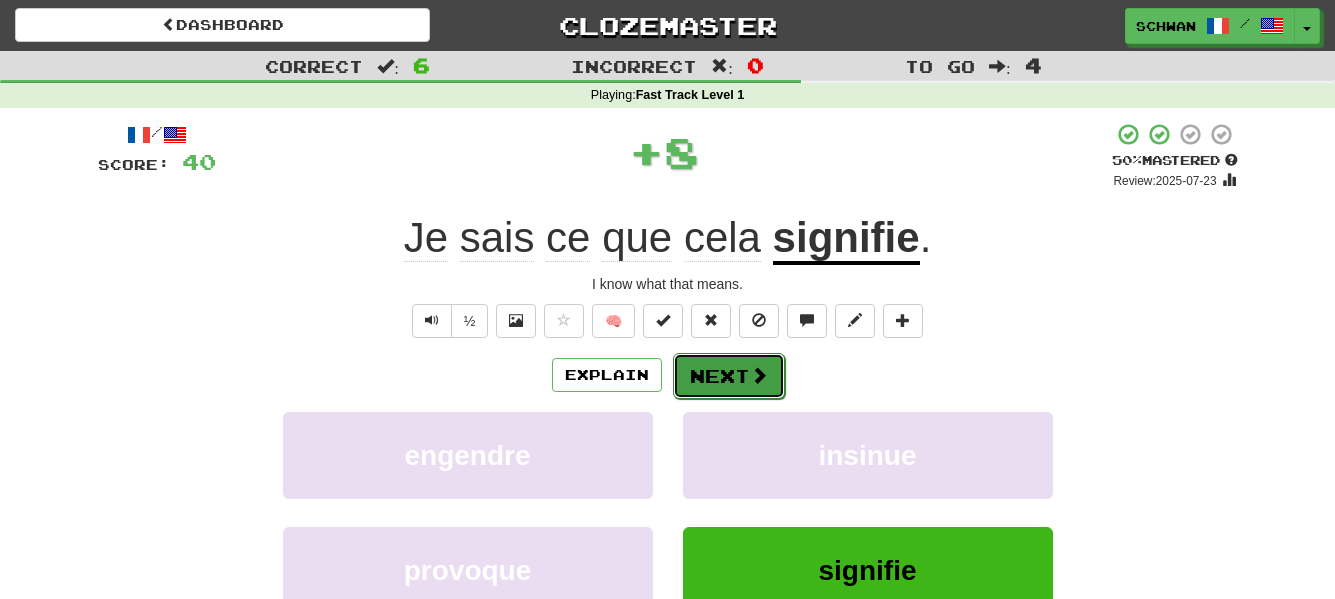 click at bounding box center [759, 375] 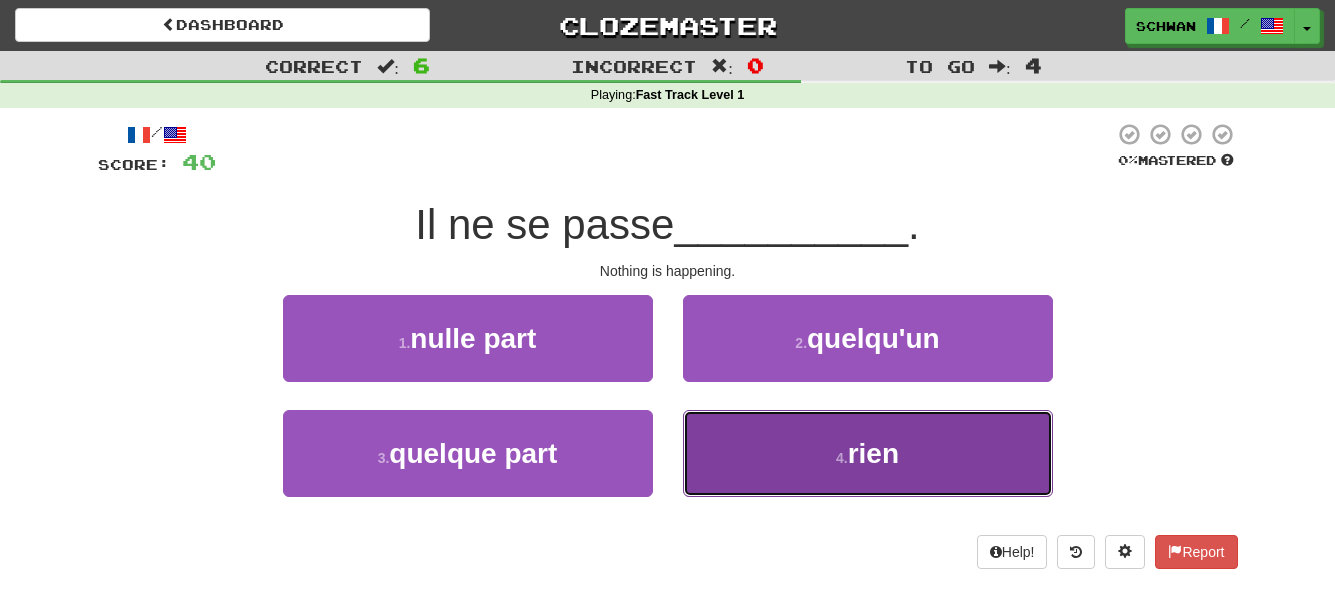 click on "4 .  rien" at bounding box center (868, 453) 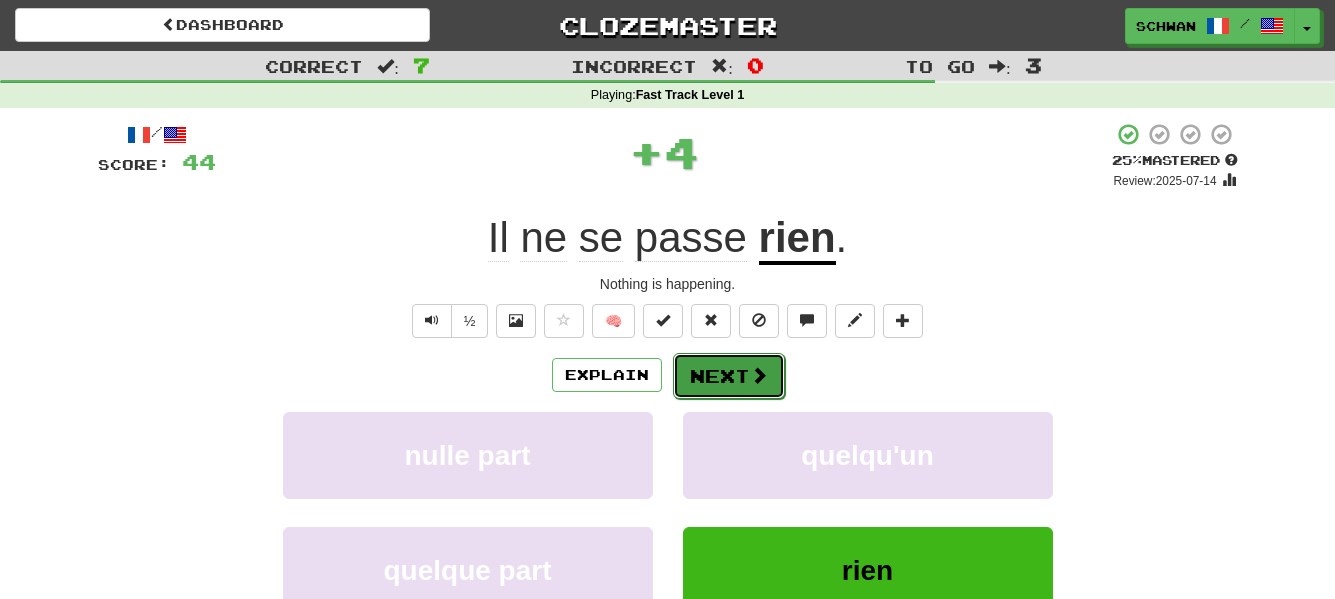 click on "Next" at bounding box center [729, 376] 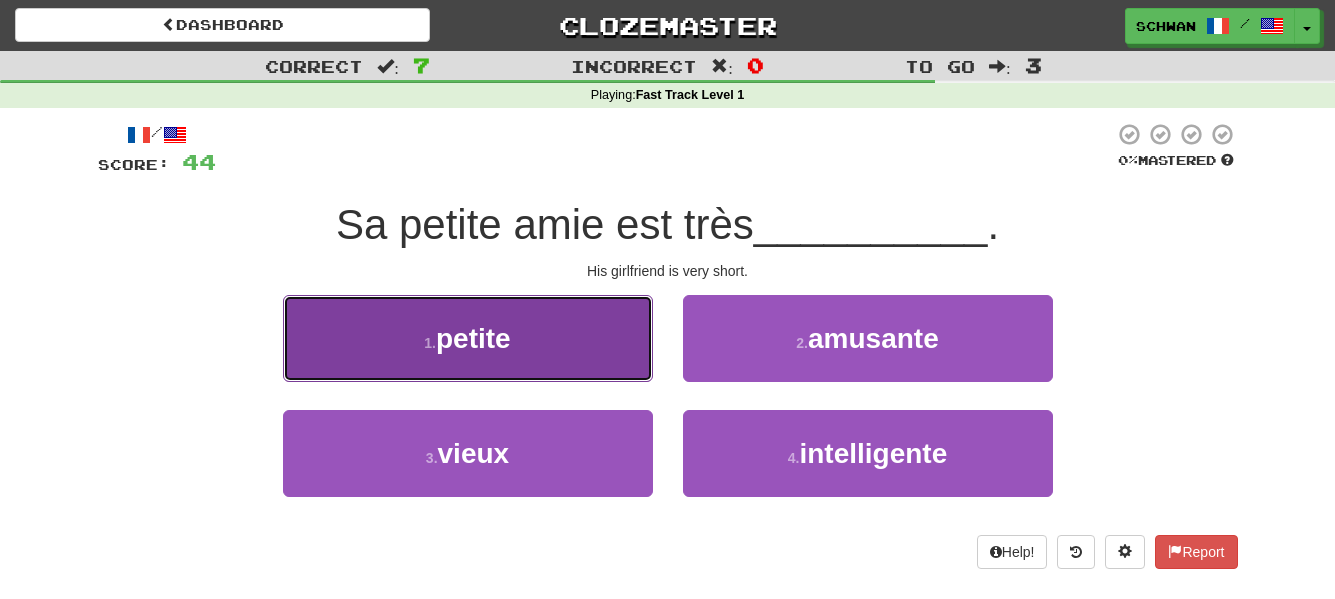 click on "1 .  petite" at bounding box center (468, 338) 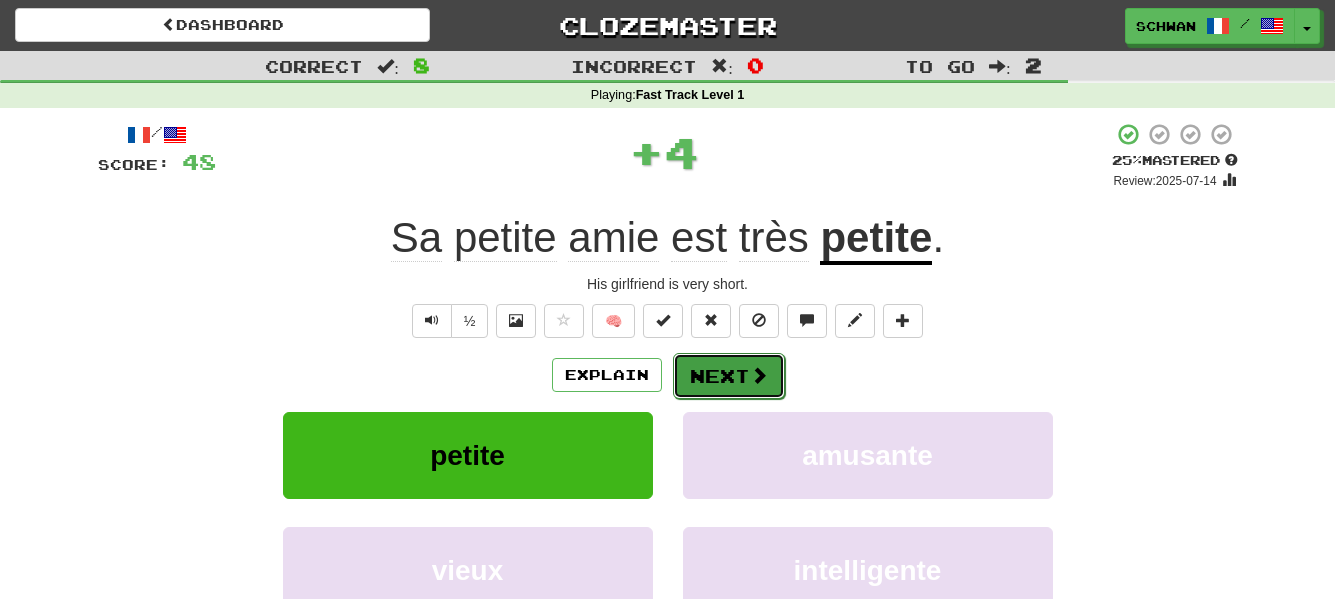 click on "Next" at bounding box center [729, 376] 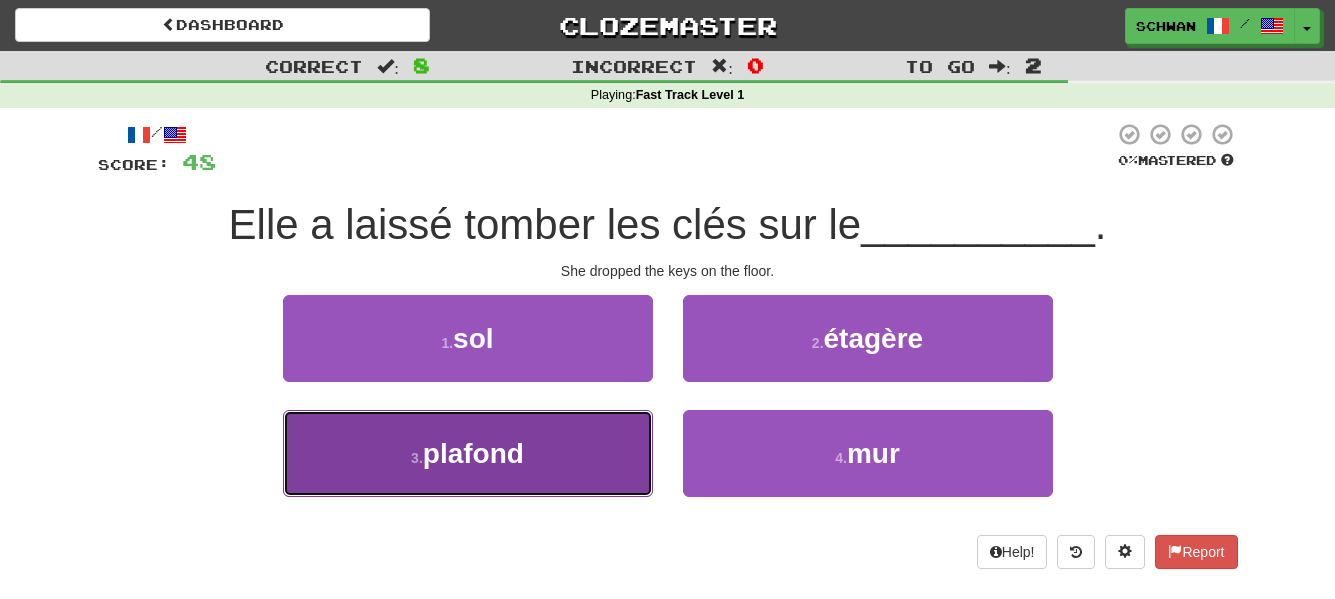 click on "3 .  plafond" at bounding box center [468, 453] 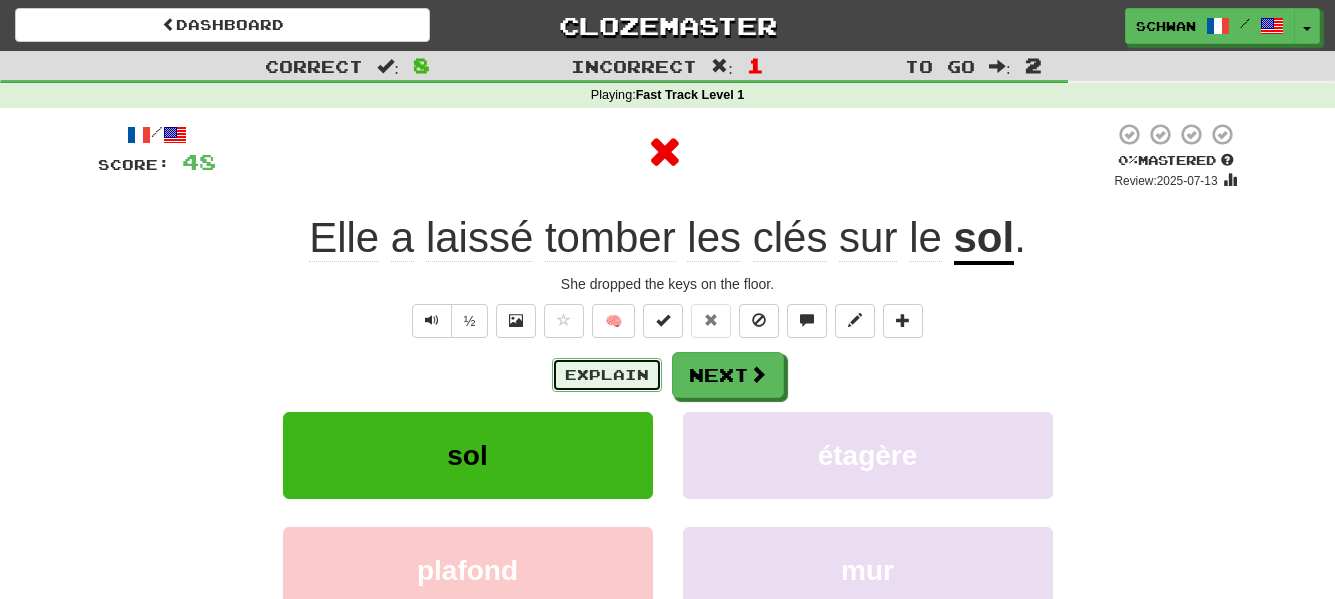 click on "Explain" at bounding box center [607, 375] 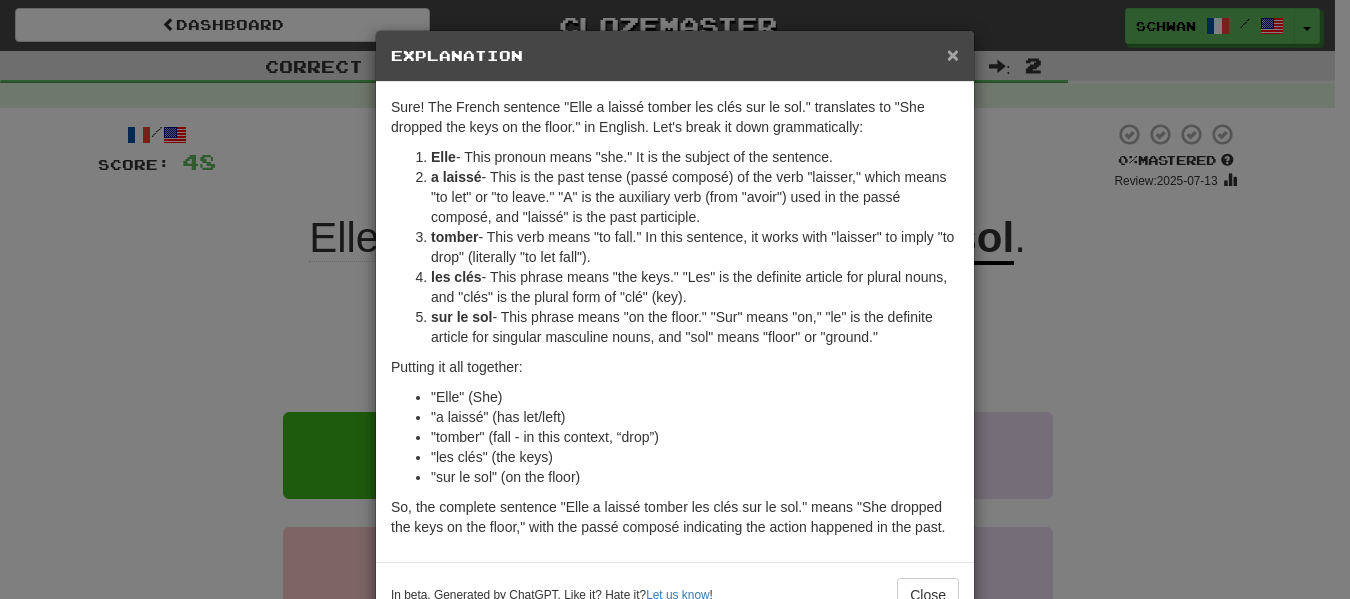 click on "×" at bounding box center (953, 54) 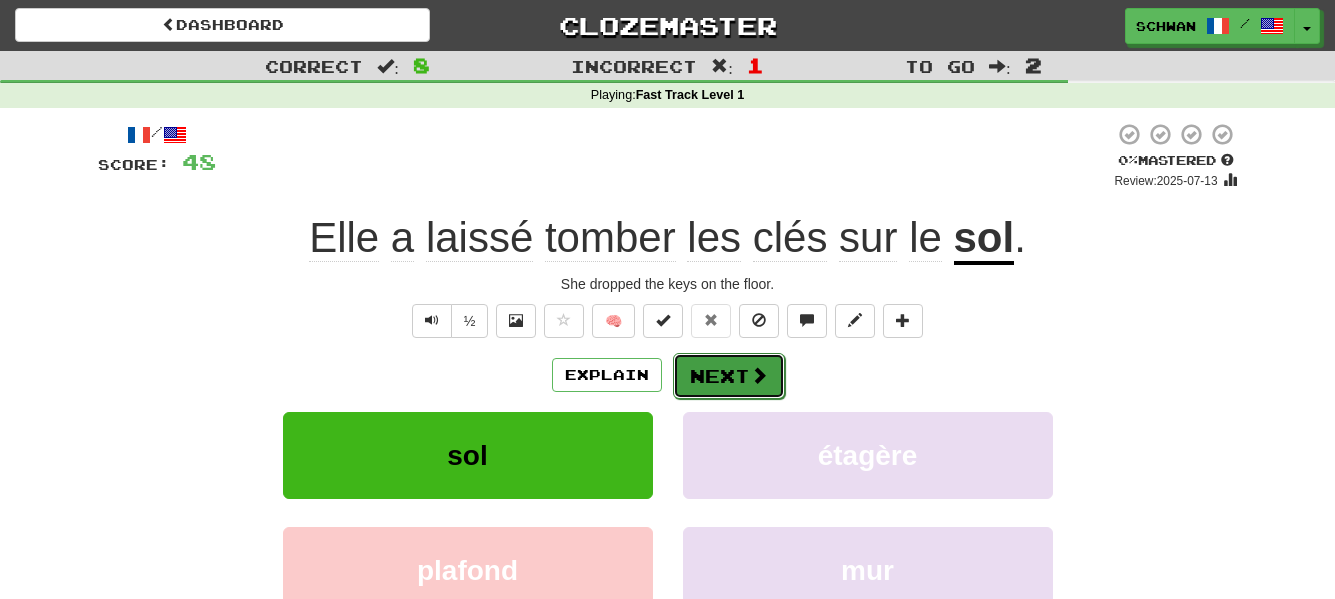 click on "Next" at bounding box center [729, 376] 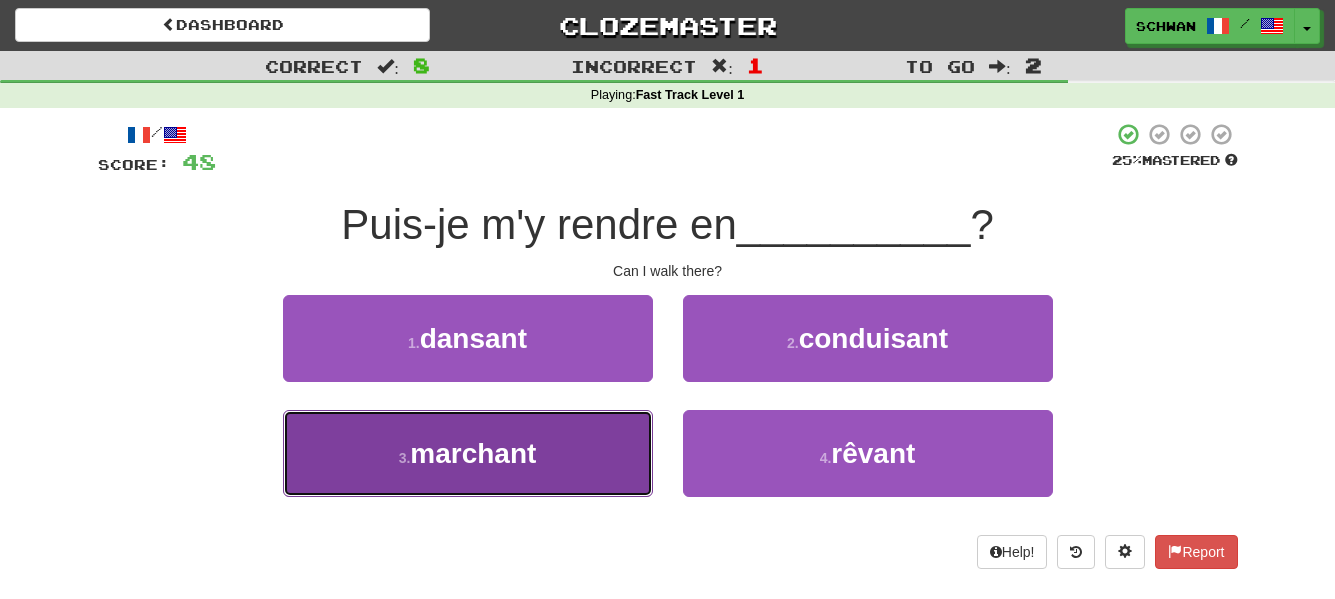 click on "3 .  marchant" at bounding box center (468, 453) 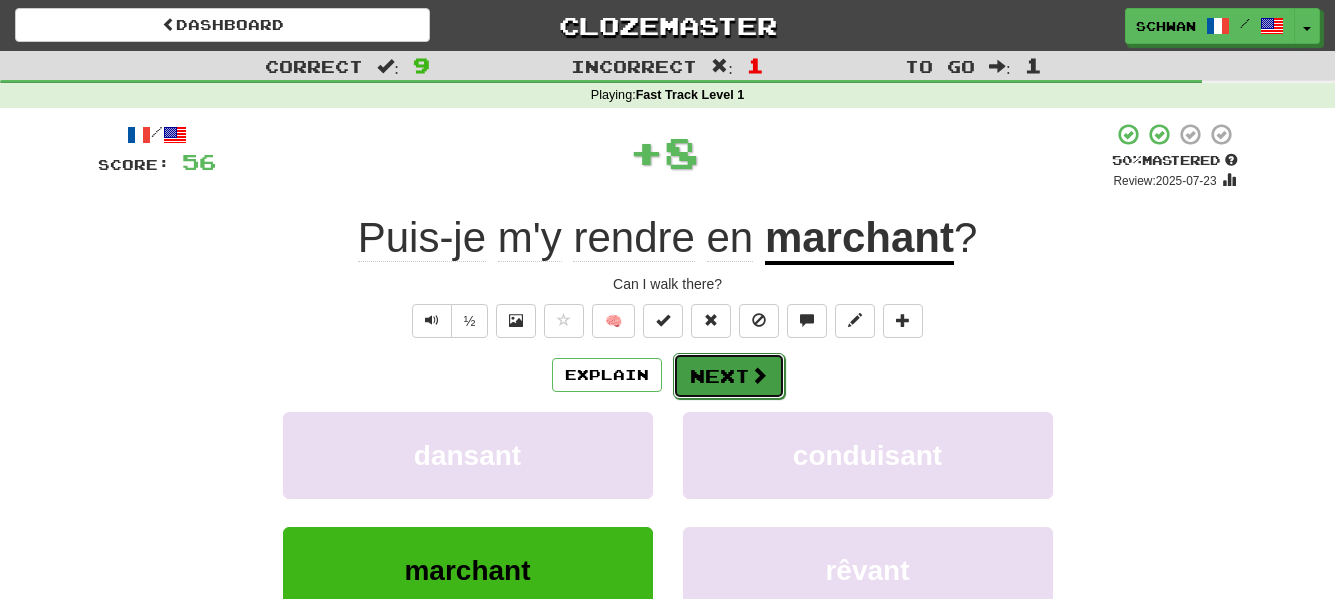 click on "Next" at bounding box center (729, 376) 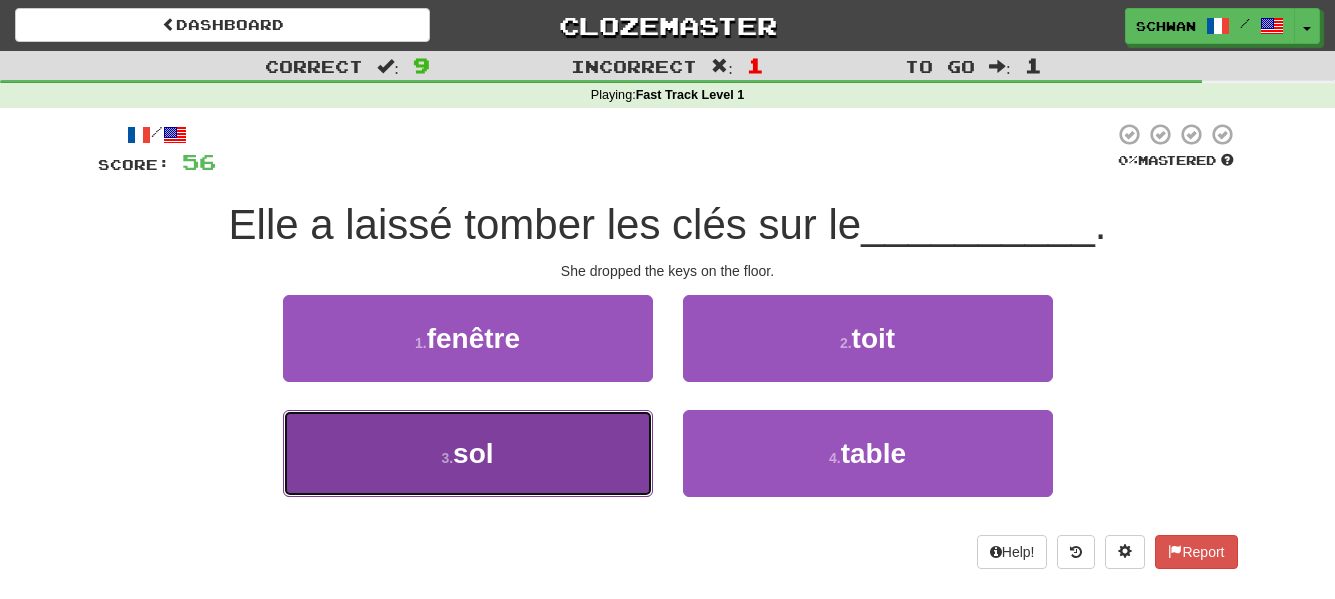 click on "3 .  sol" at bounding box center (468, 453) 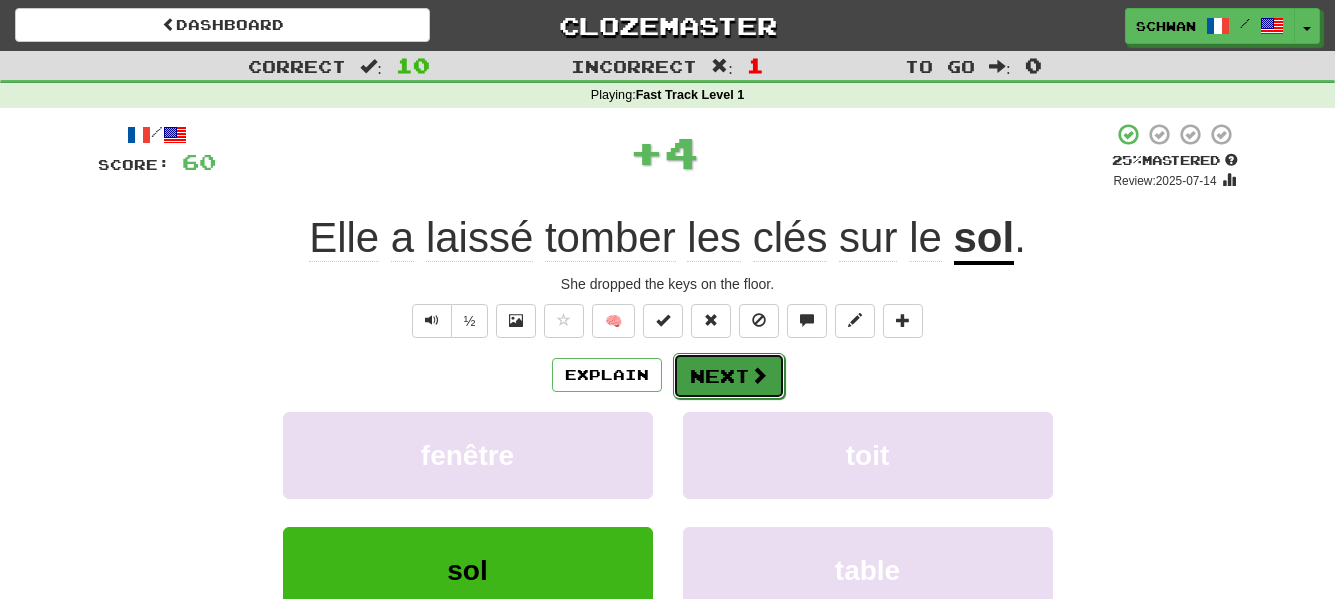 click on "Next" at bounding box center [729, 376] 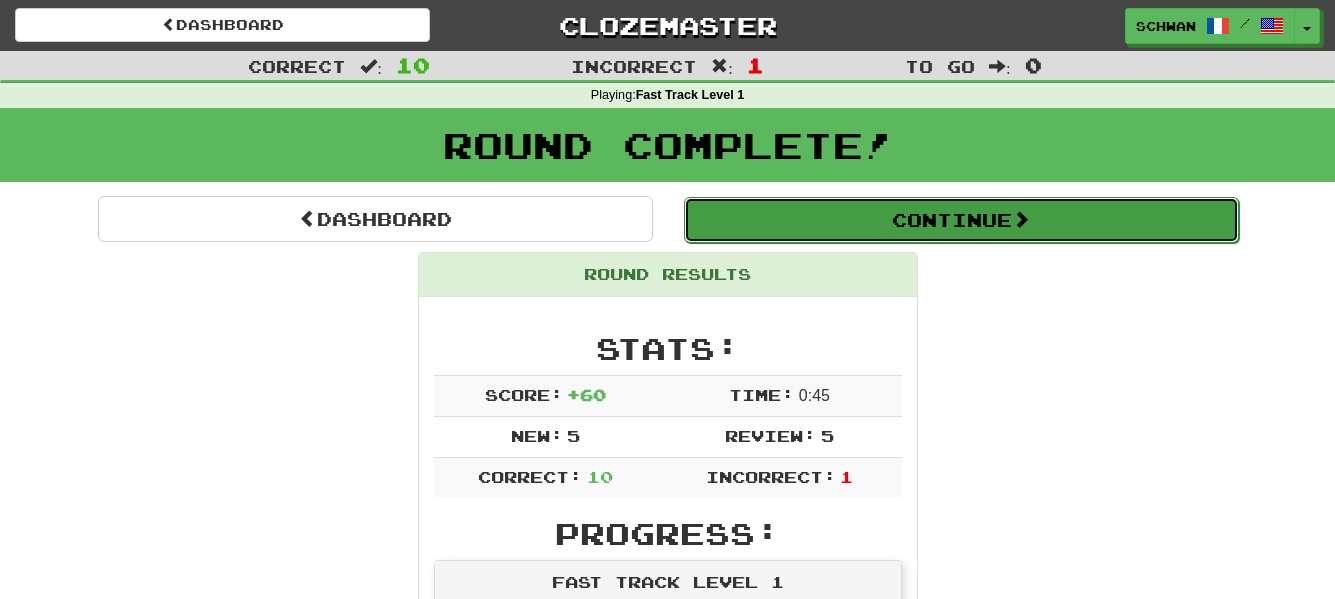 click on "Continue" at bounding box center (961, 220) 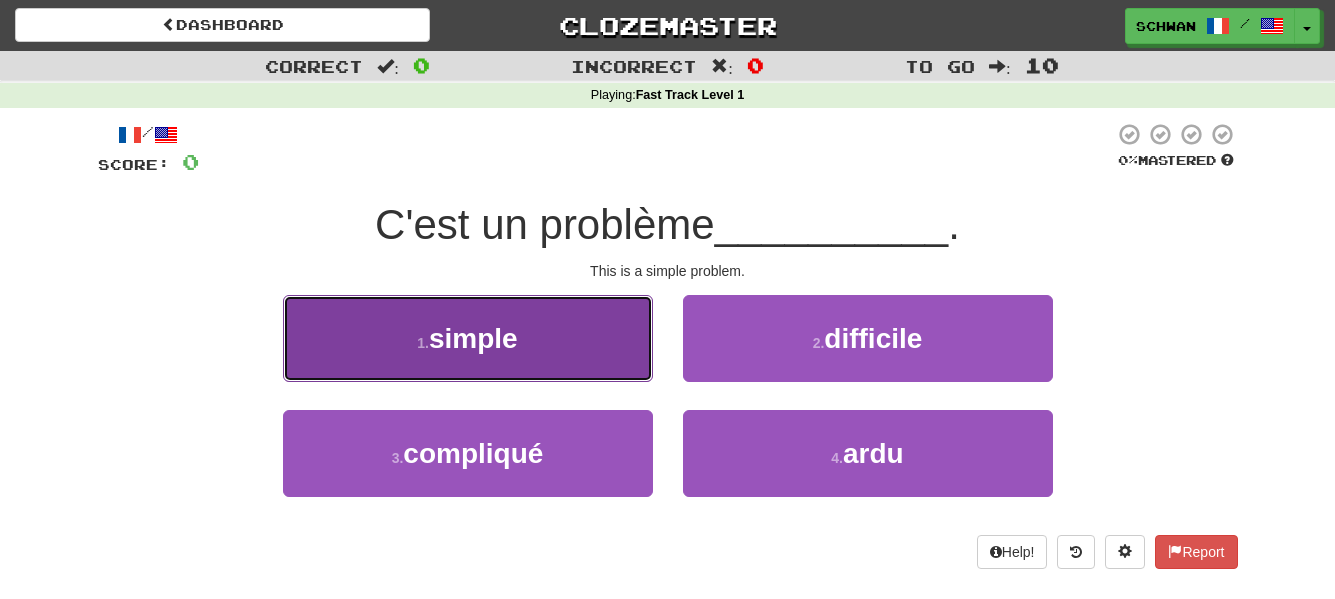 click on "1 .  simple" at bounding box center (468, 338) 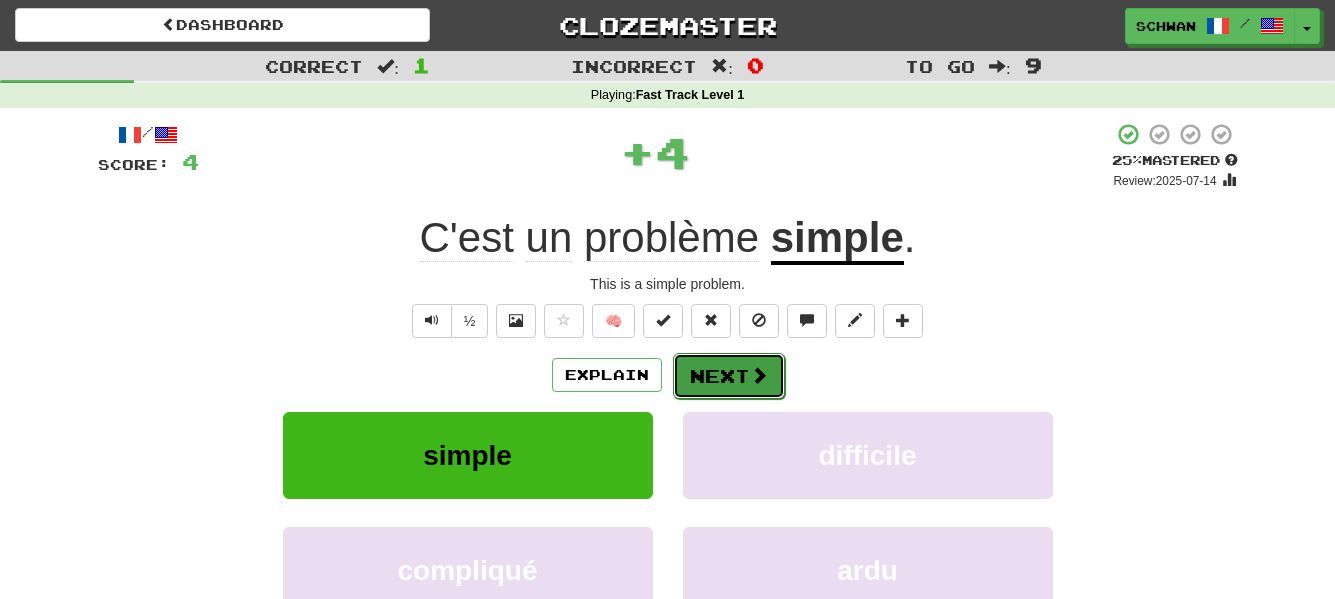 click at bounding box center (759, 375) 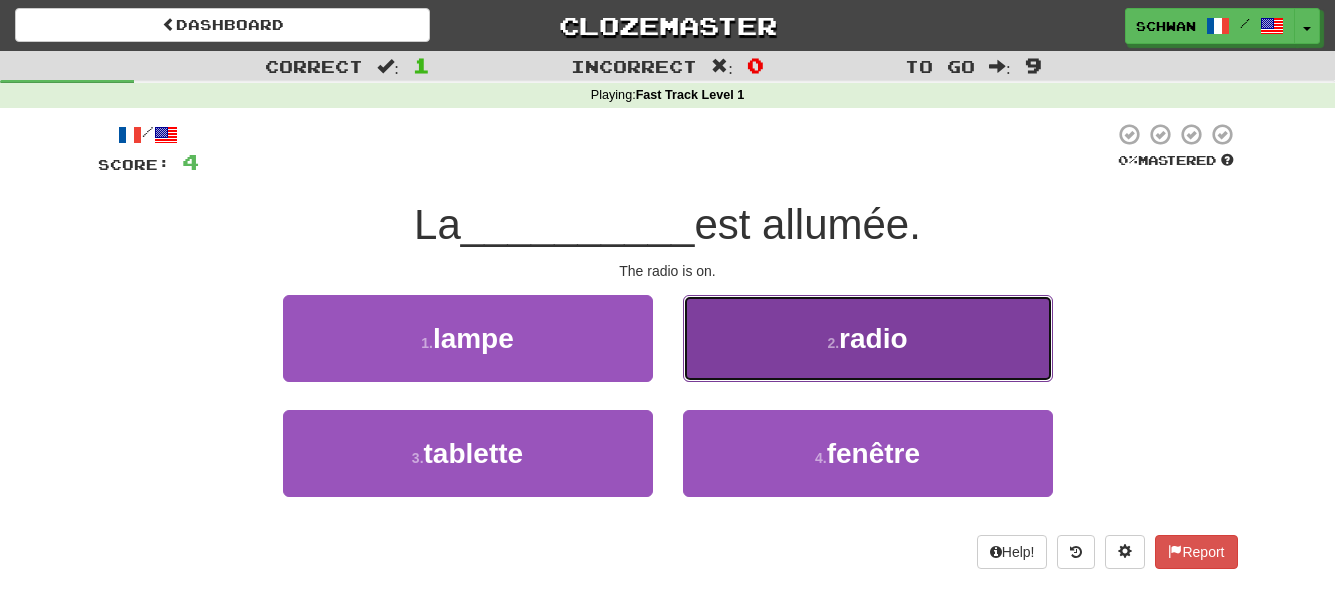 click on "2 ." at bounding box center (833, 343) 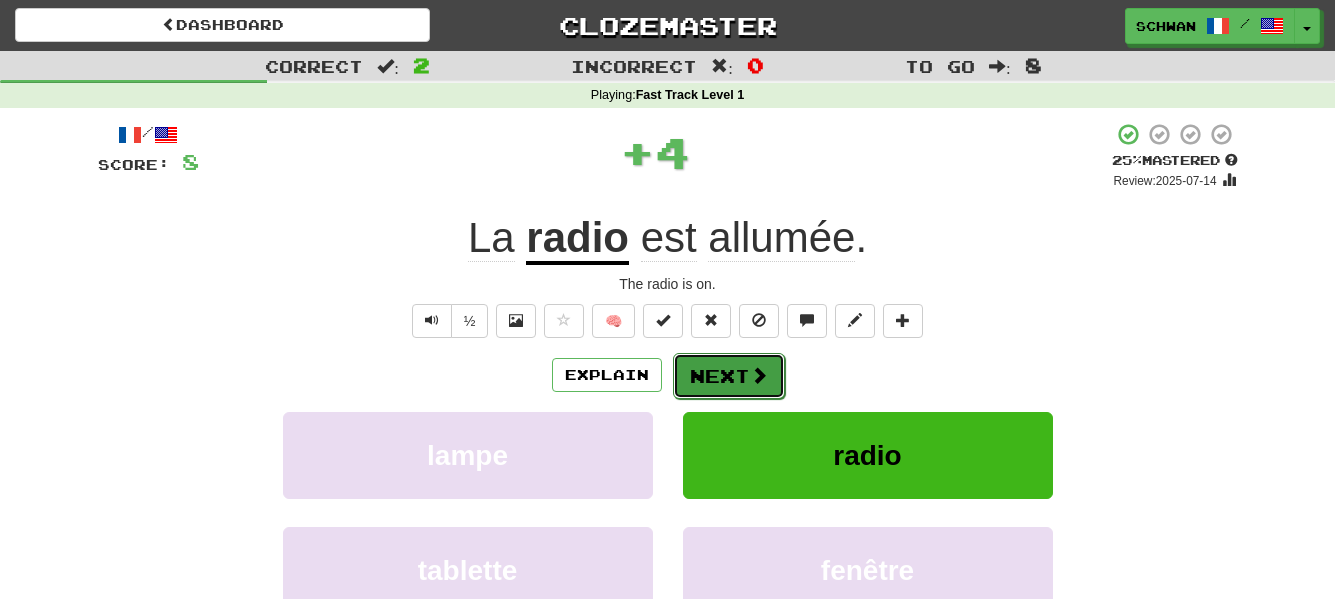 click on "Next" at bounding box center (729, 376) 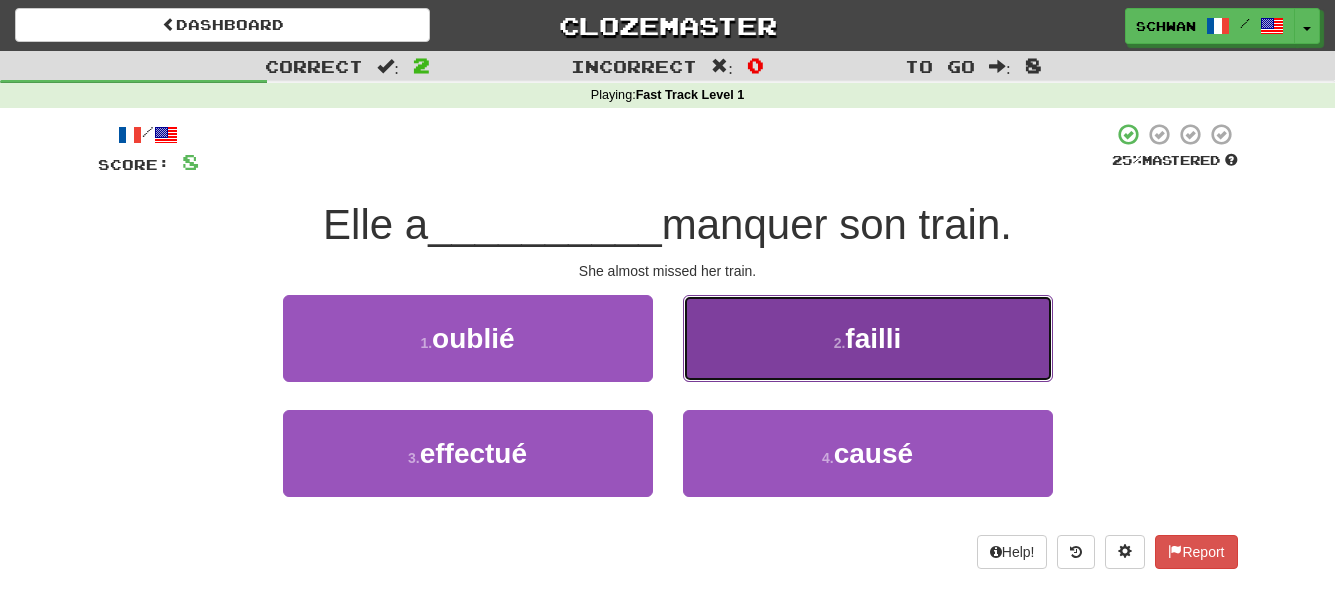 click on "2 .  failli" at bounding box center [868, 338] 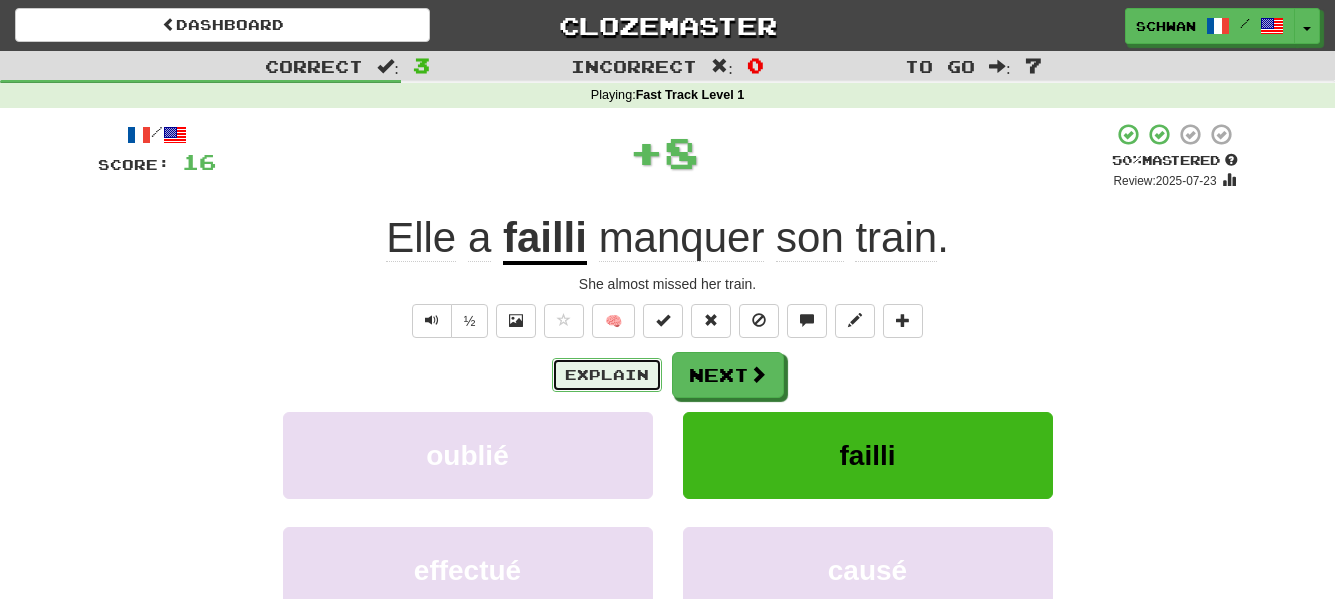 click on "Explain" at bounding box center [607, 375] 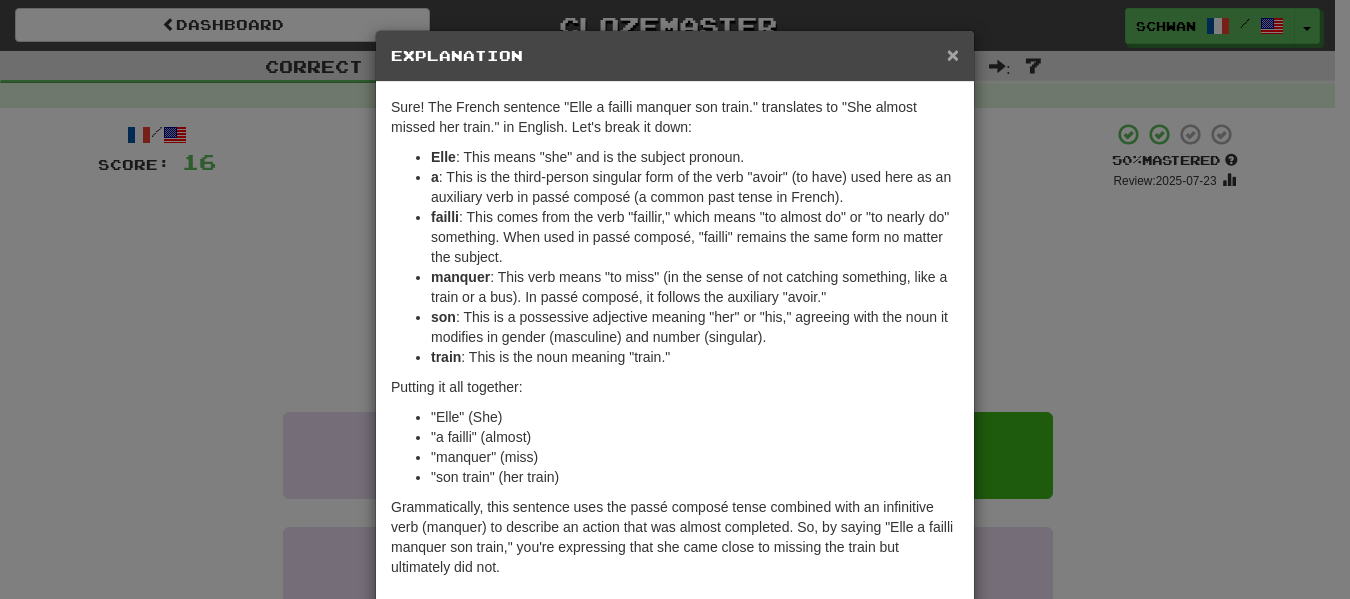 click on "×" at bounding box center (953, 54) 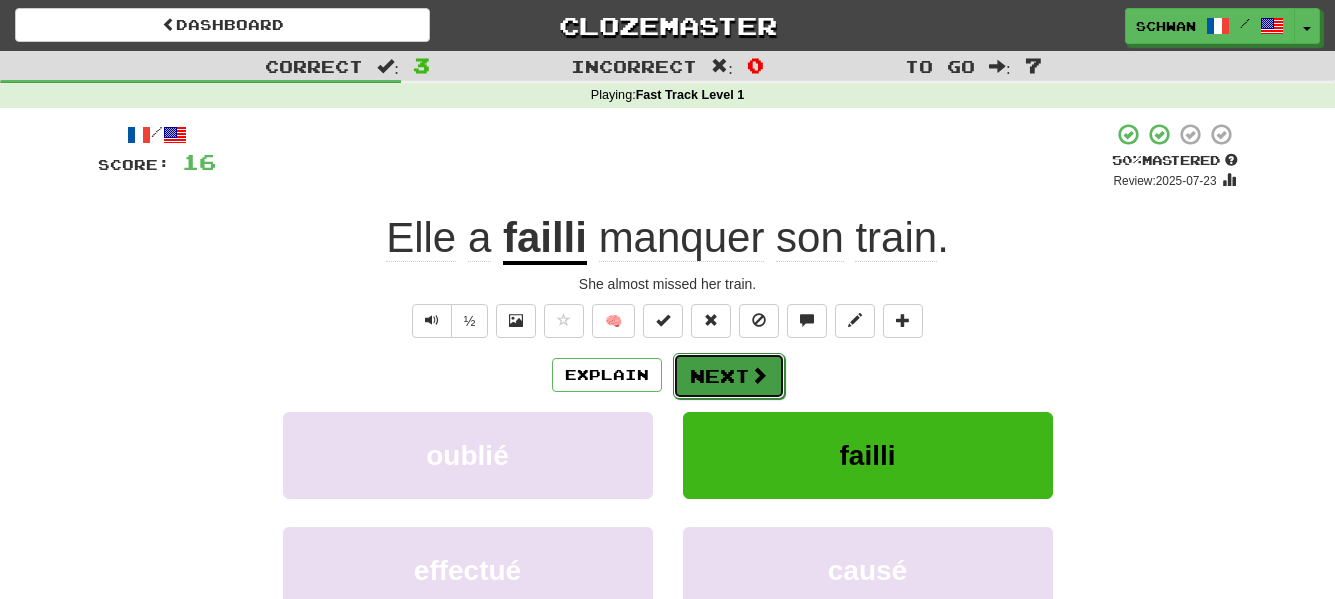 click on "Next" at bounding box center [729, 376] 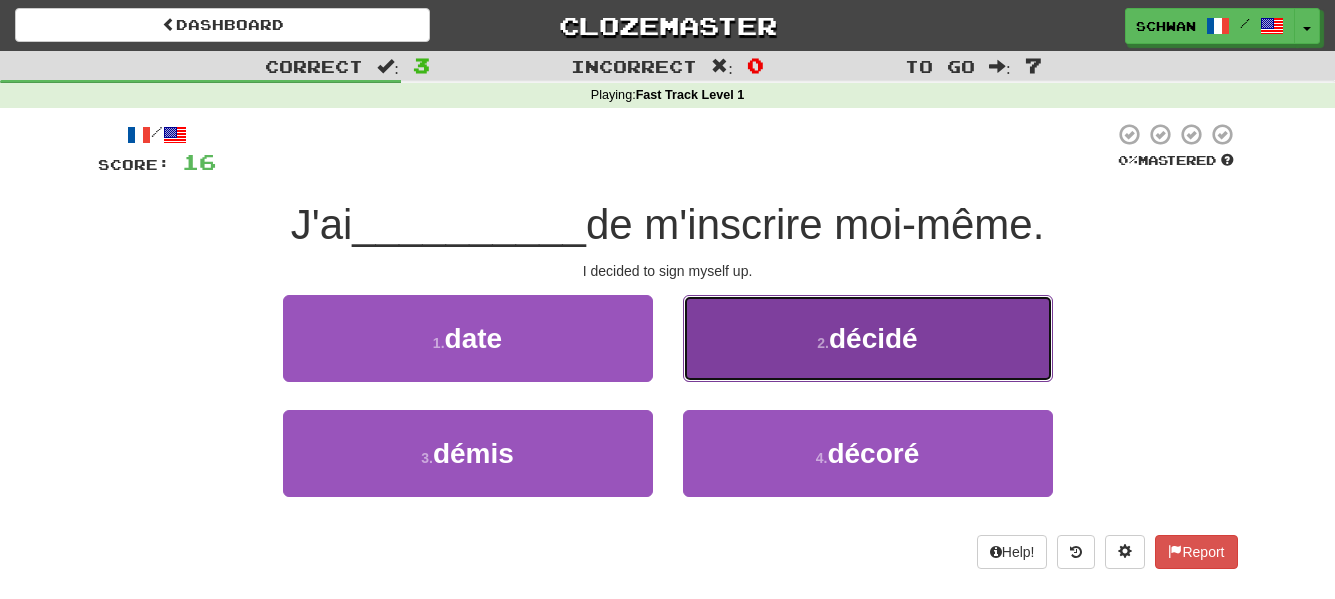 click on "2 .  décidé" at bounding box center [868, 338] 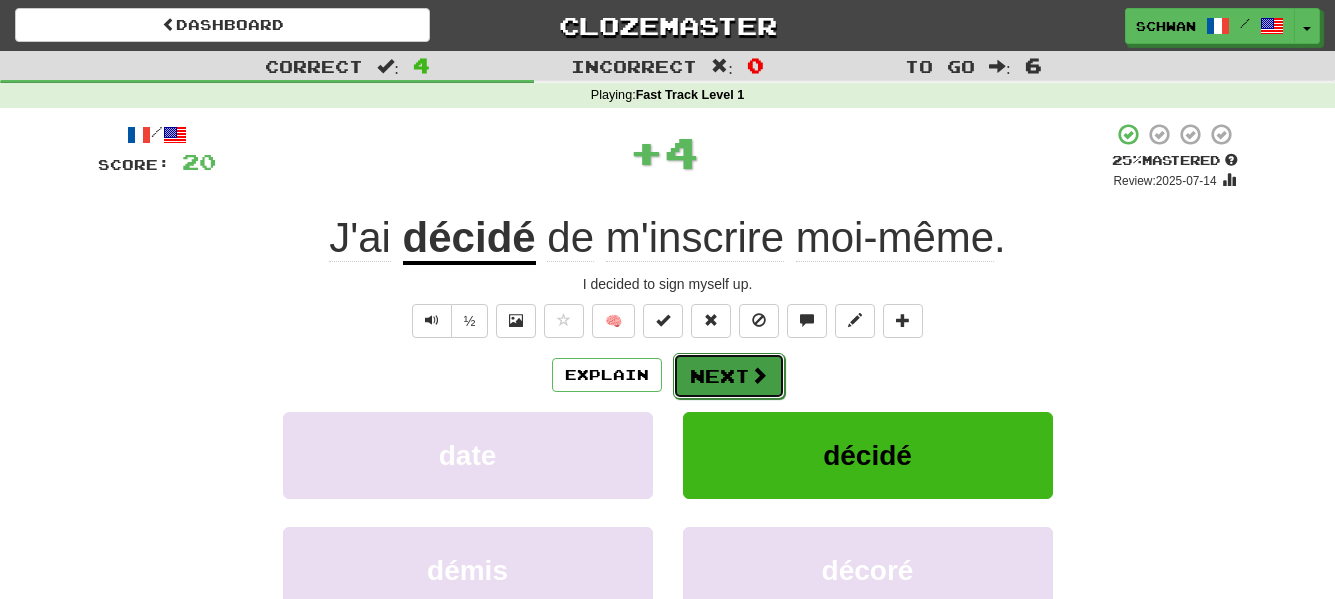 click on "Next" at bounding box center [729, 376] 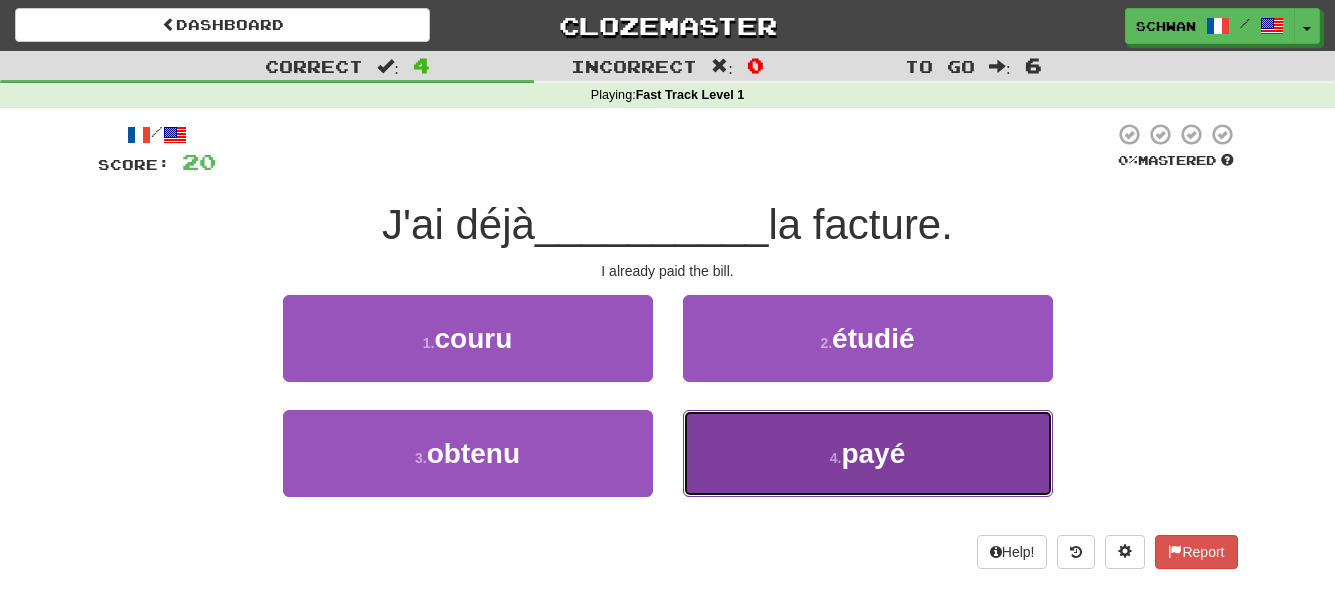 click on "4 .  payé" at bounding box center (868, 453) 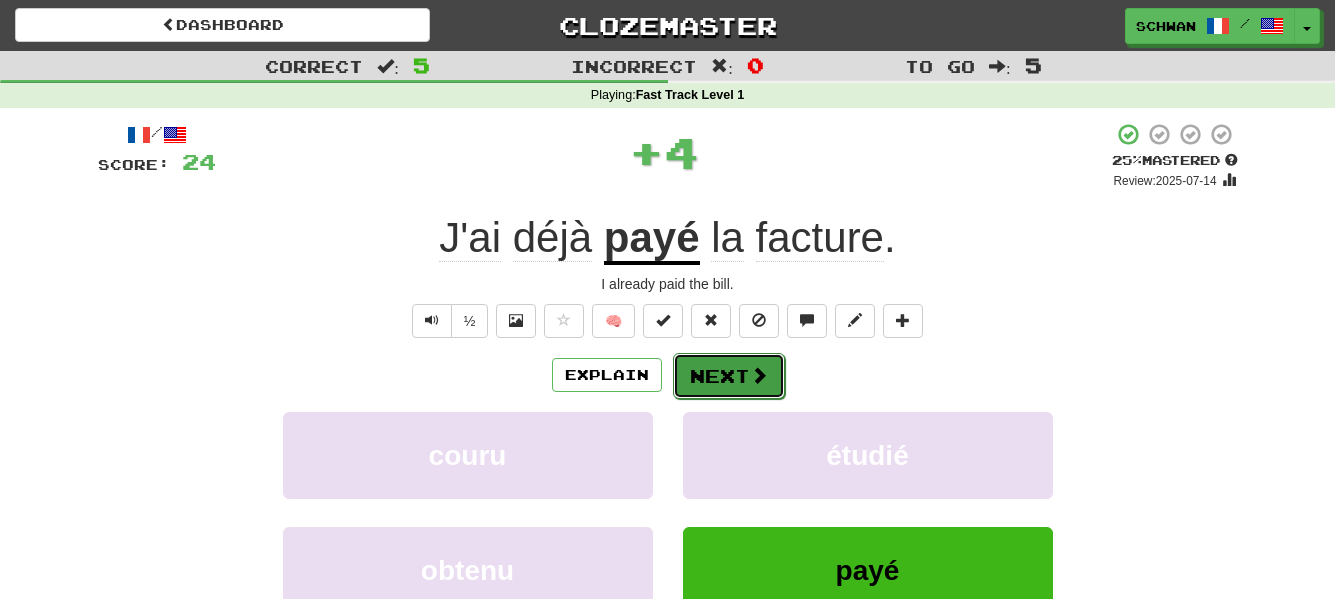 click on "Next" at bounding box center [729, 376] 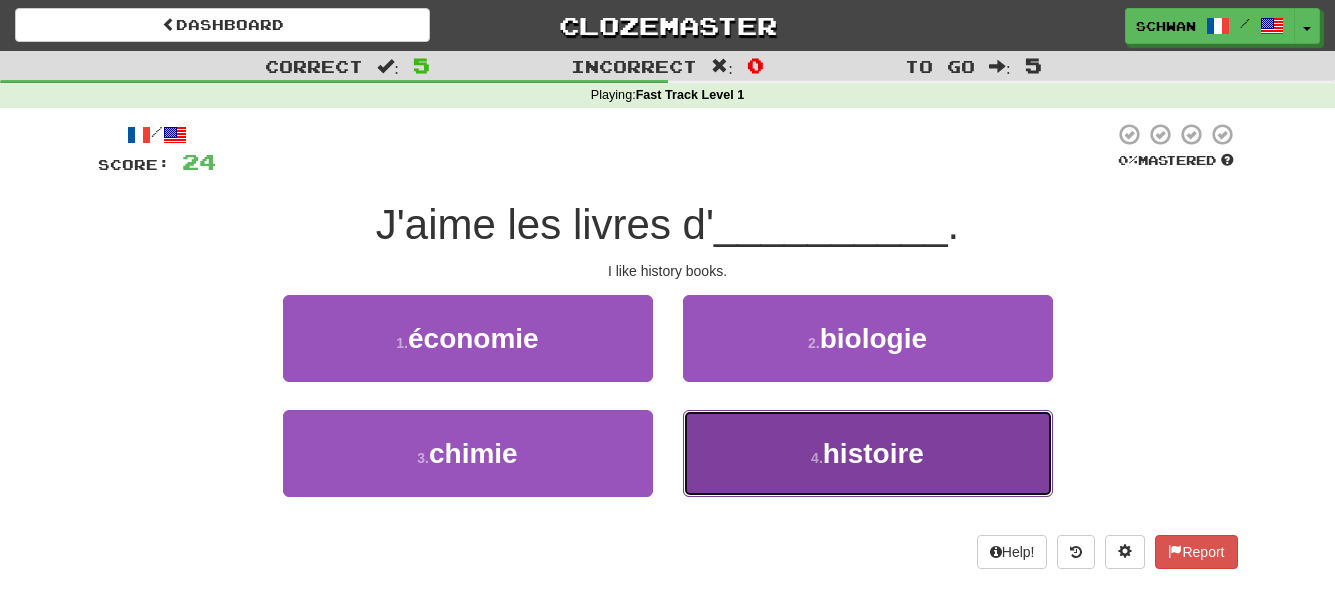 click on "4 .  histoire" at bounding box center (868, 453) 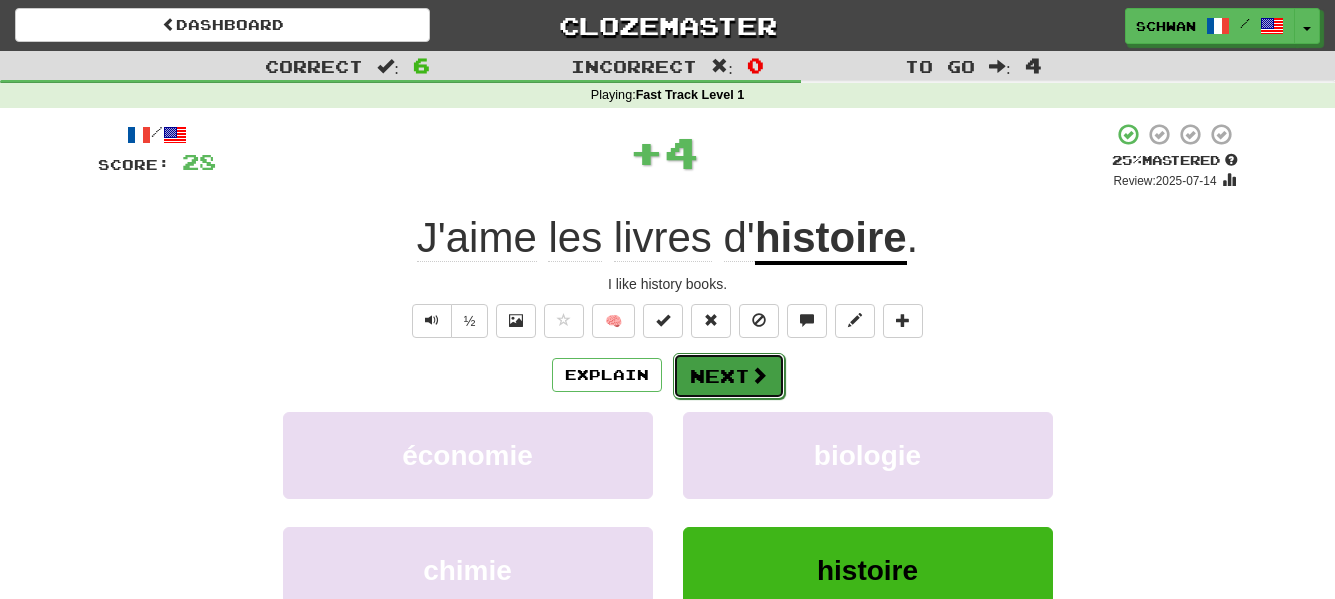 click on "Next" at bounding box center [729, 376] 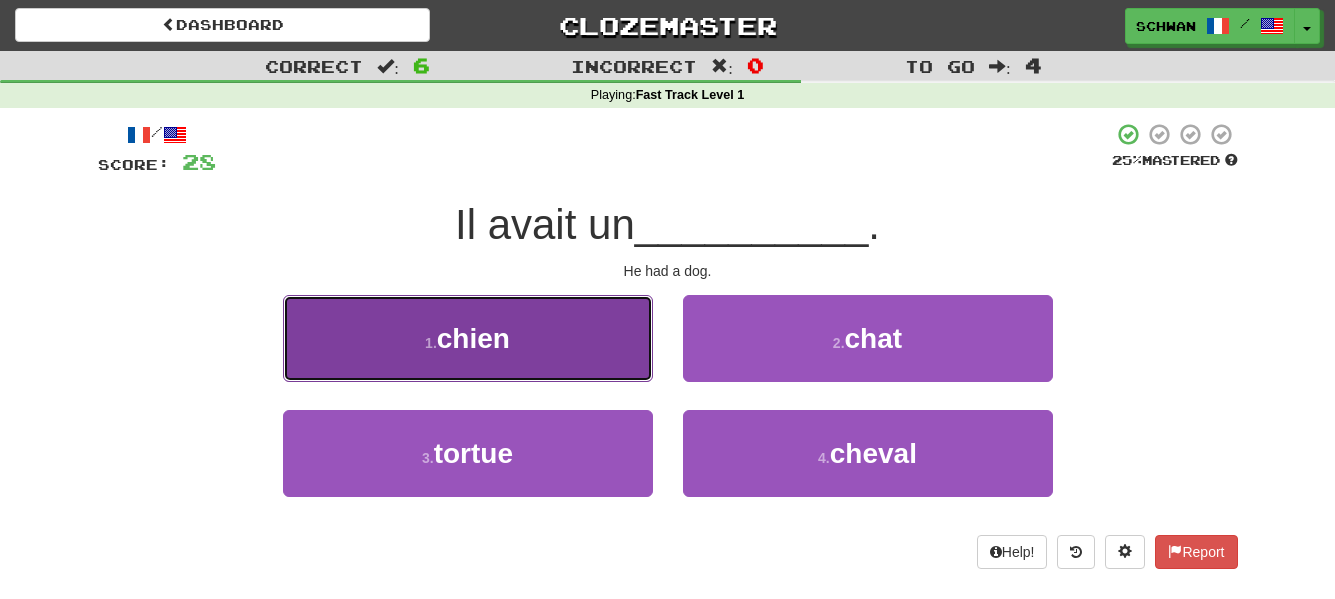 click on "1 .  chien" at bounding box center (468, 338) 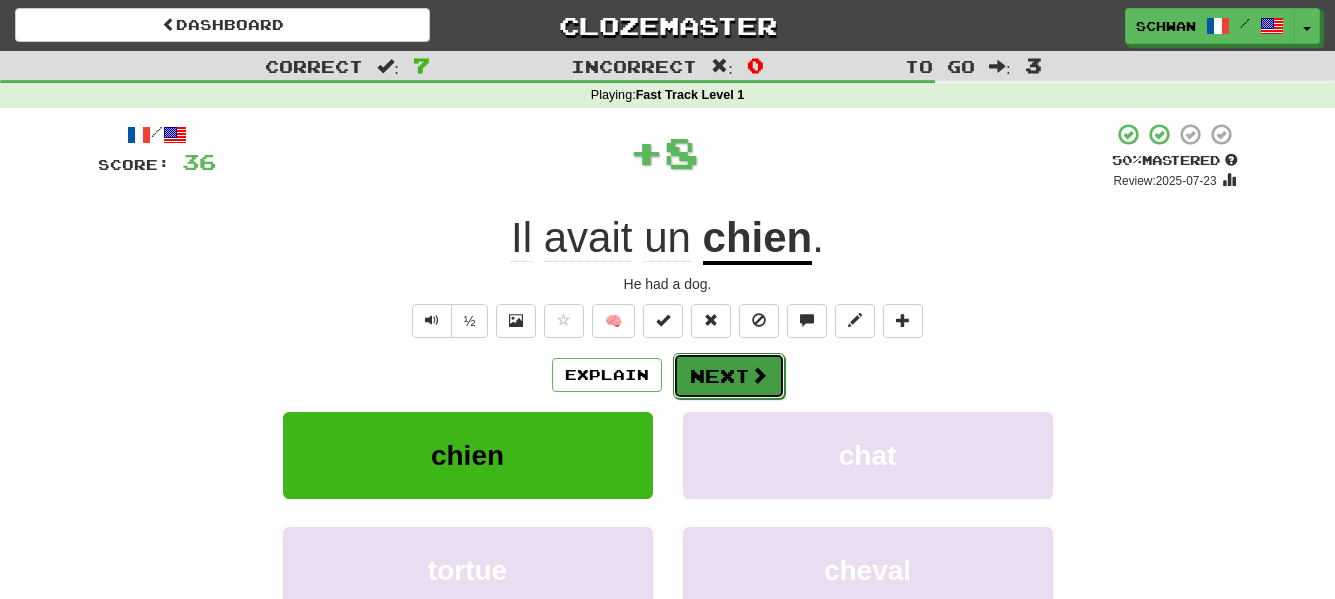 click on "Next" at bounding box center (729, 376) 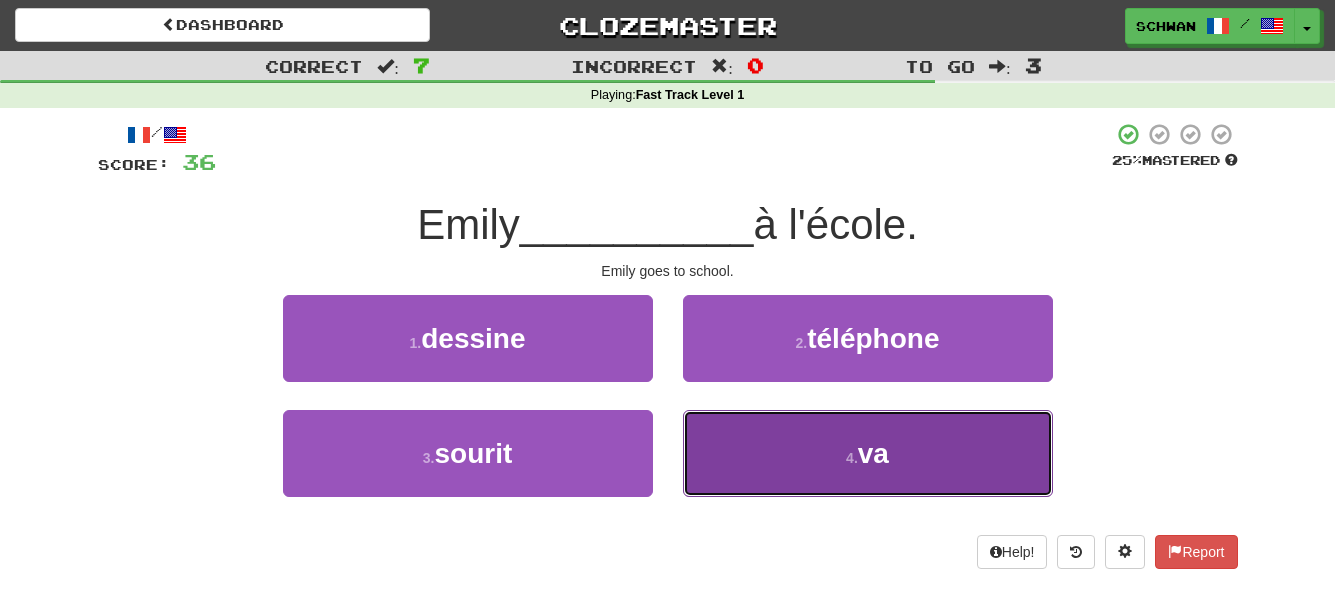 click on "4 .  va" at bounding box center (868, 453) 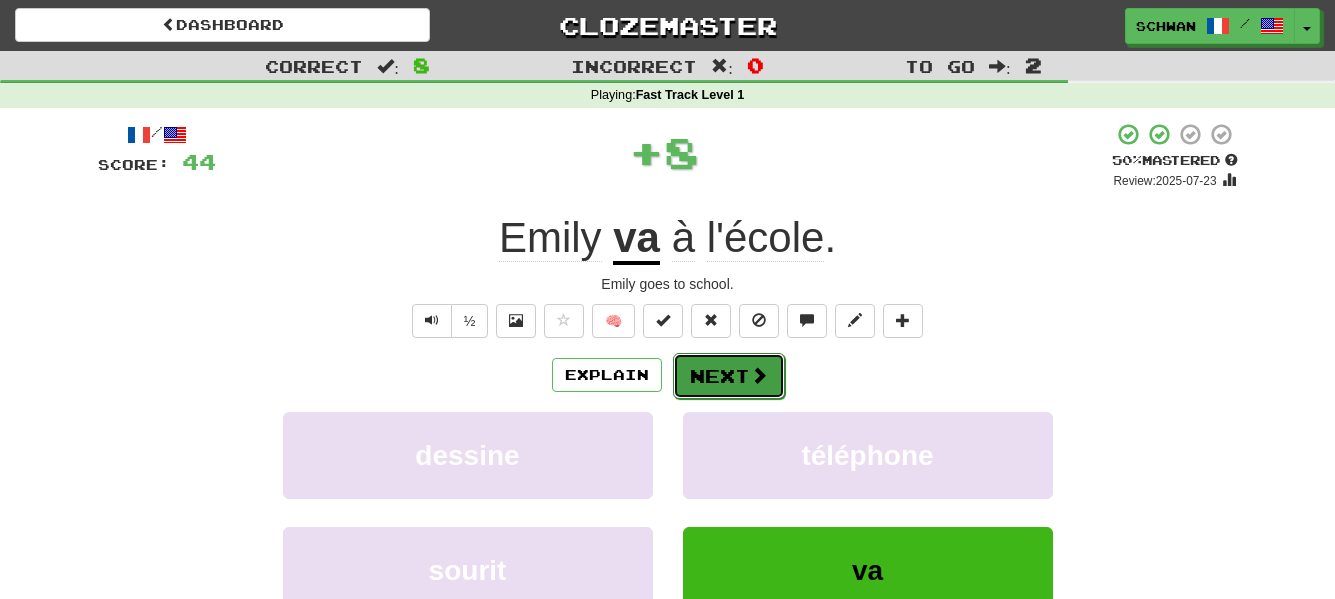 click on "Next" at bounding box center [729, 376] 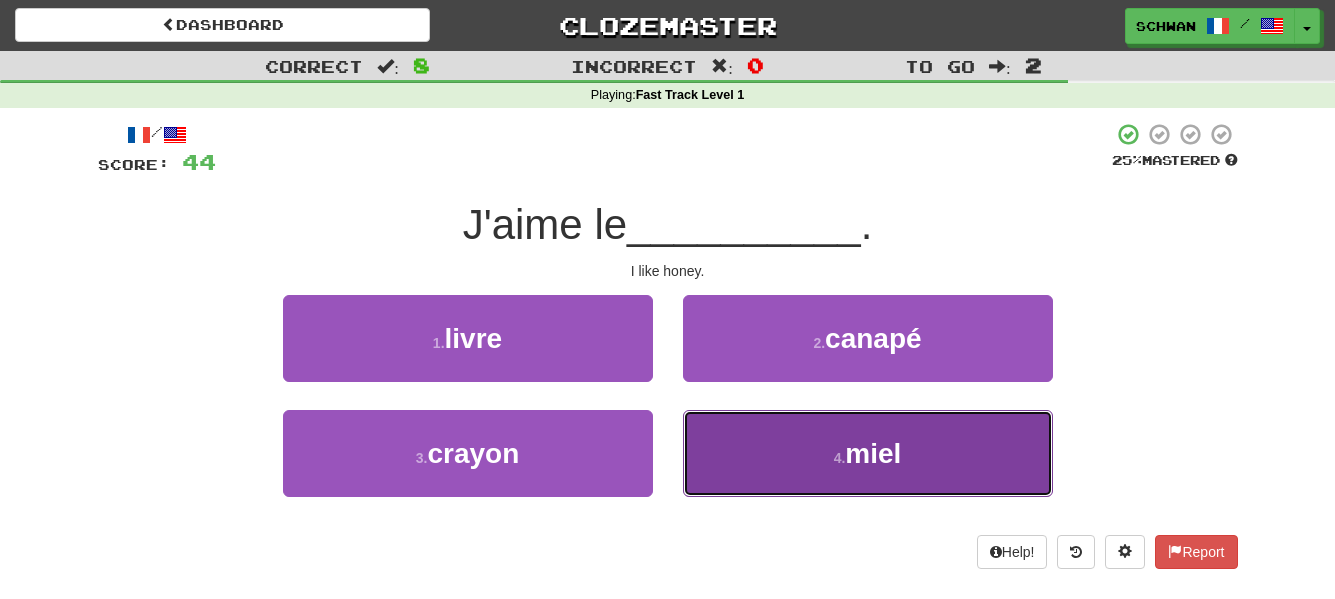 click on "4 .  miel" at bounding box center (868, 453) 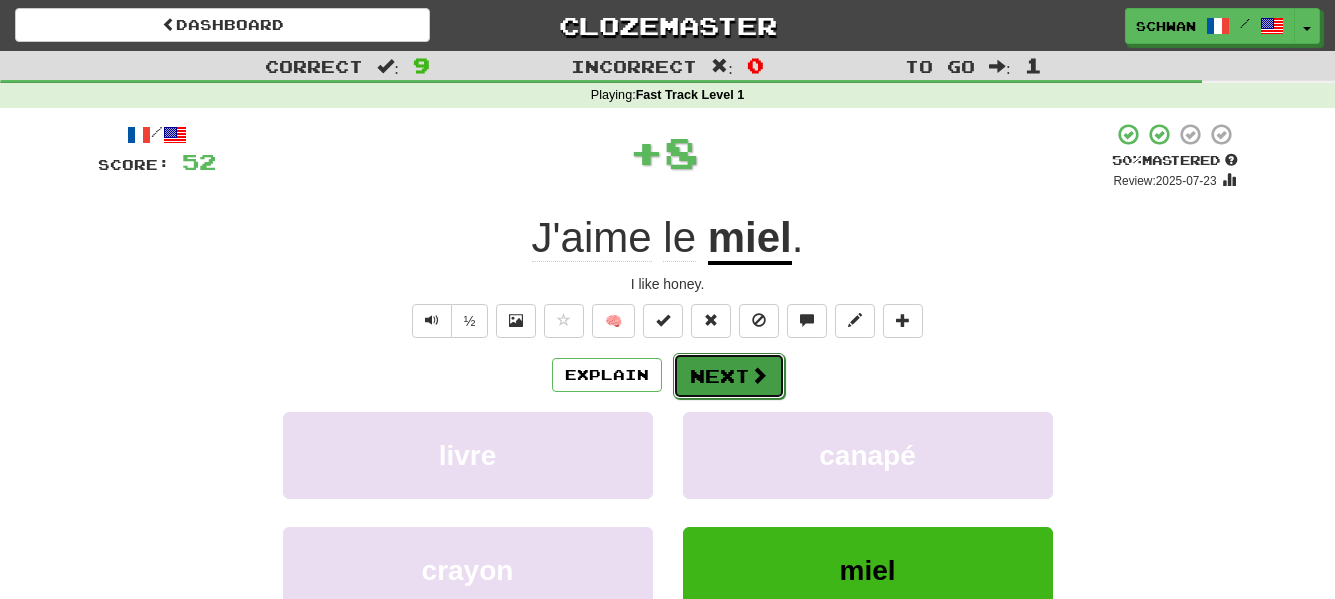 click on "Next" at bounding box center (729, 376) 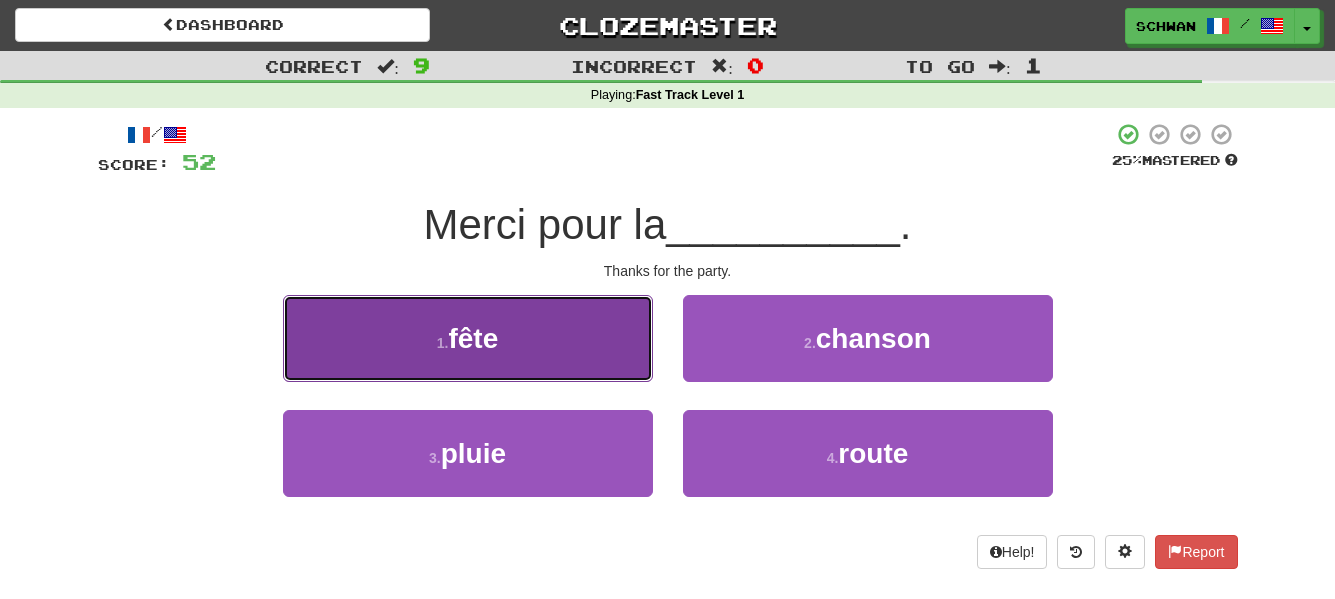 click on "1 .  fête" at bounding box center (468, 338) 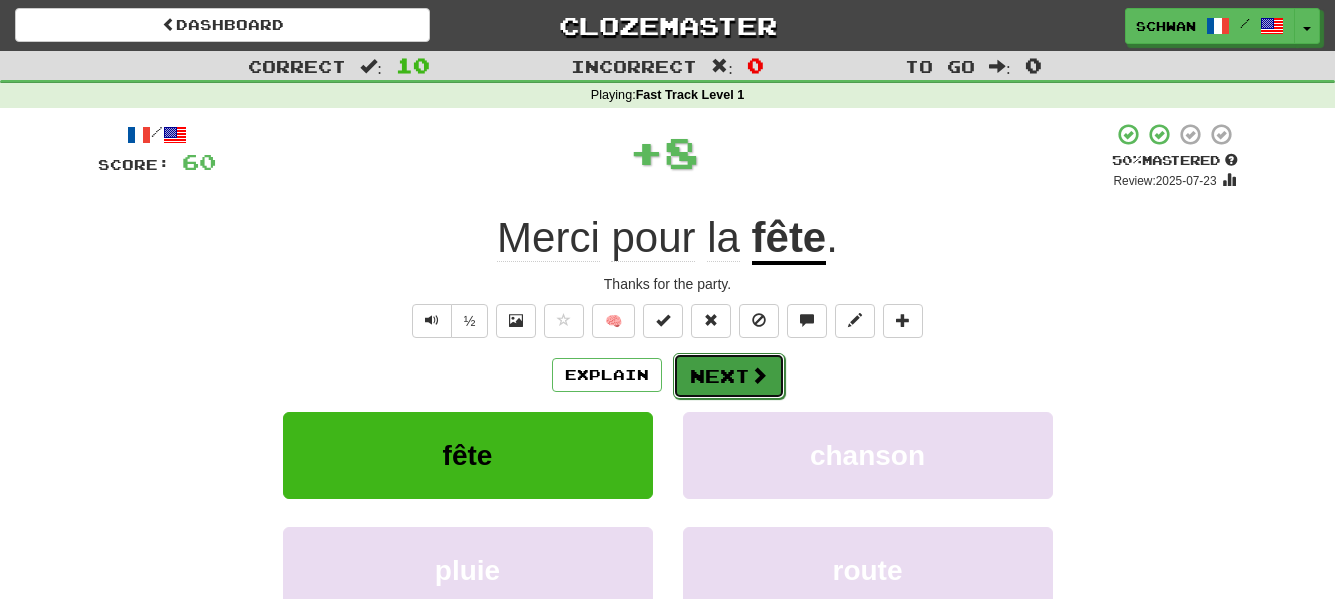 click on "Next" at bounding box center (729, 376) 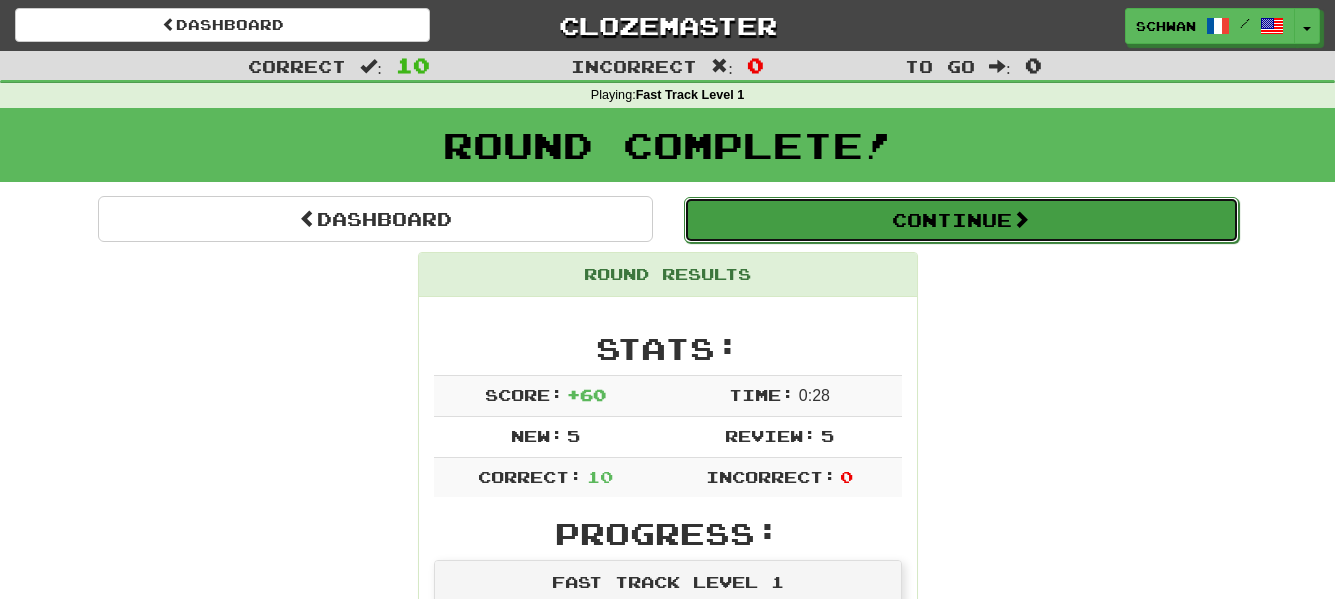 click on "Continue" at bounding box center [961, 220] 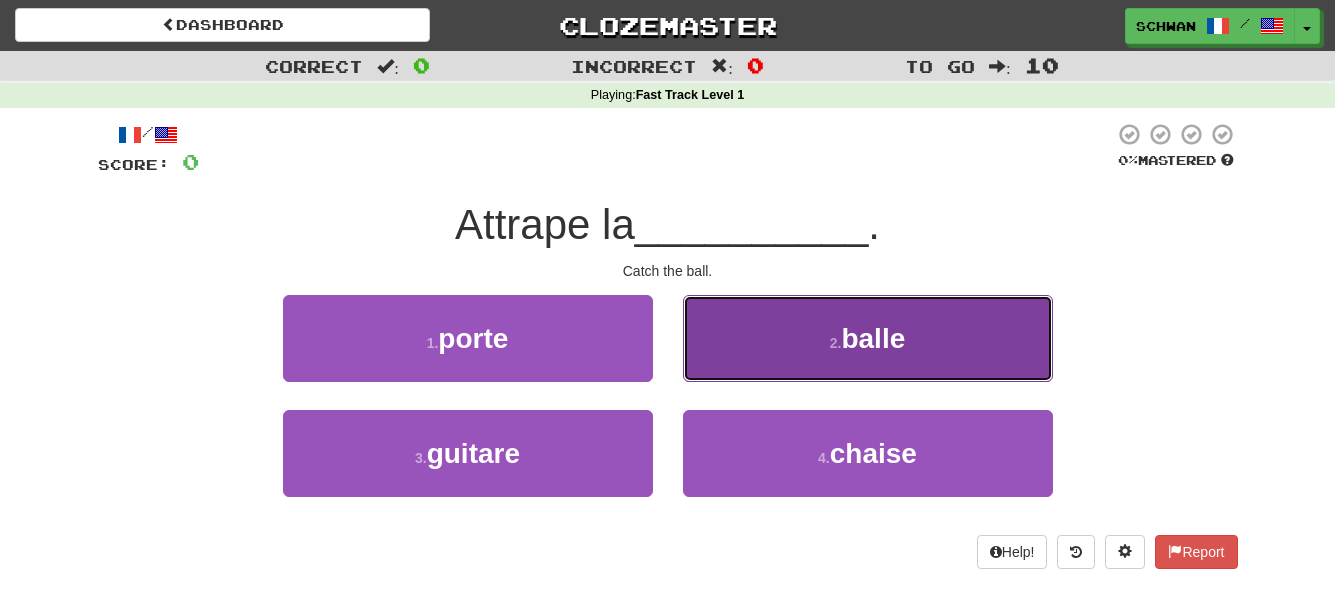 click on "2 .  balle" at bounding box center (868, 338) 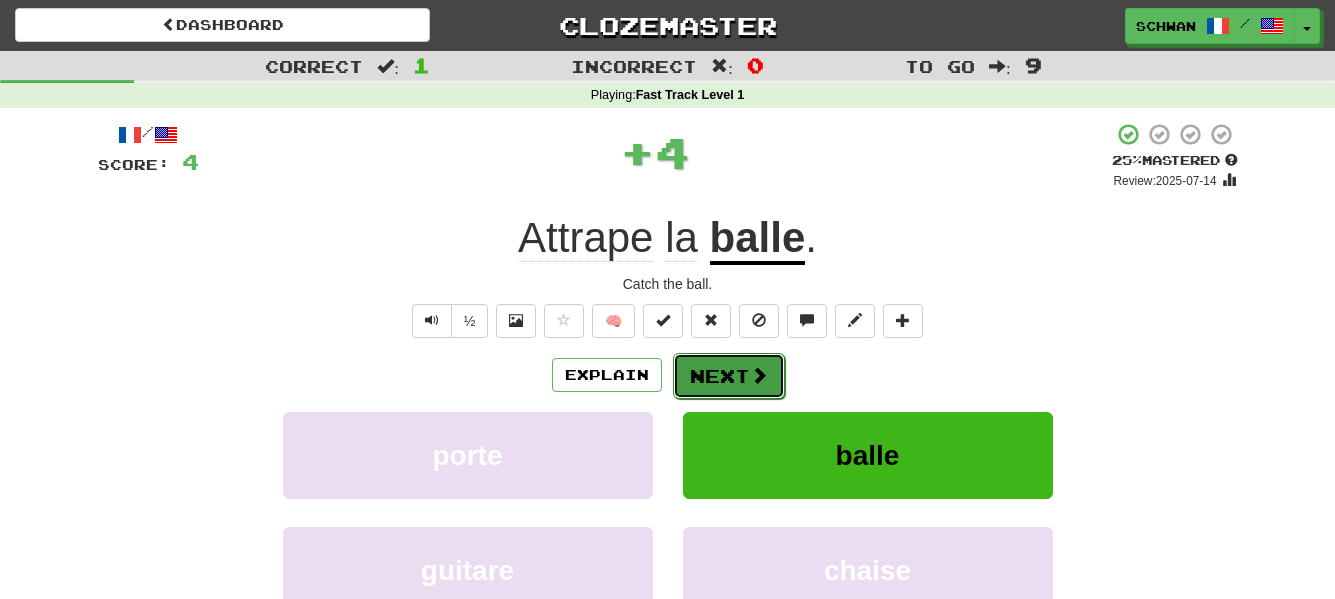 click at bounding box center (759, 375) 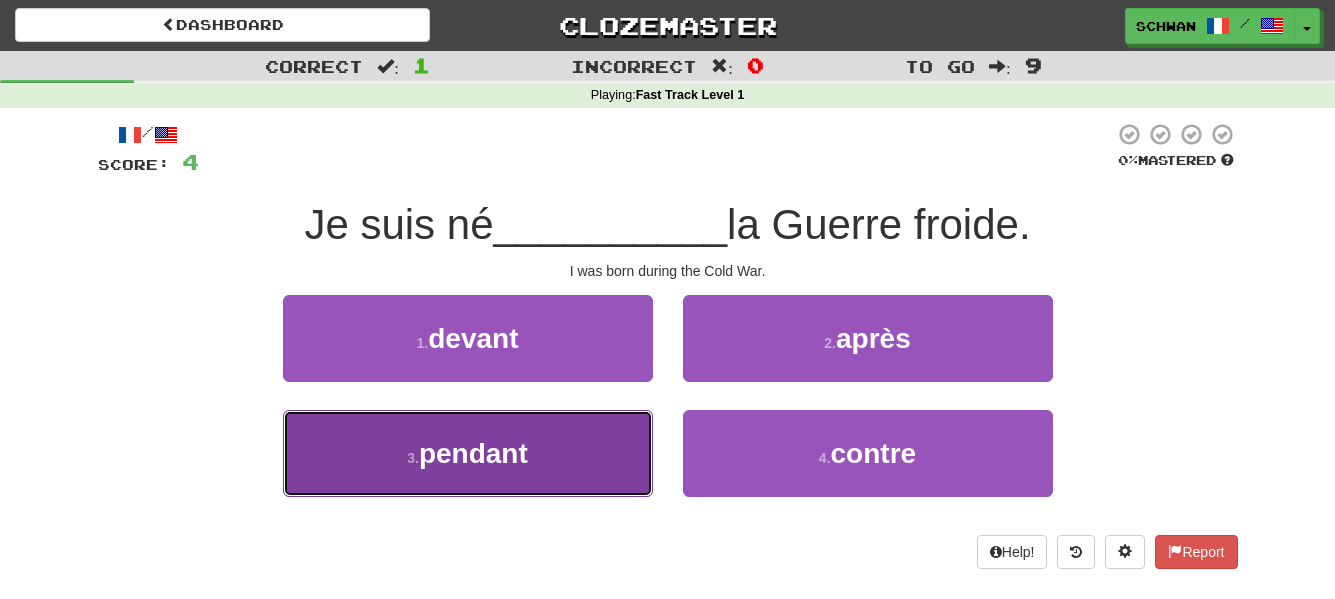 click on "3 ." at bounding box center [413, 458] 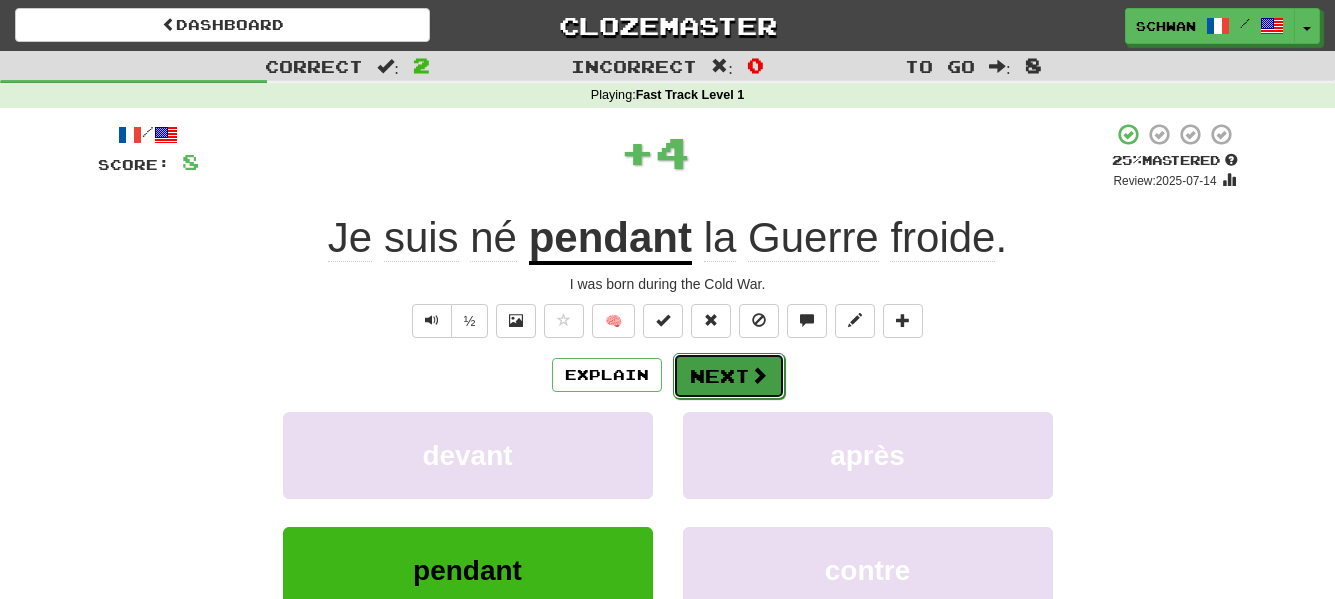 click on "Next" at bounding box center [729, 376] 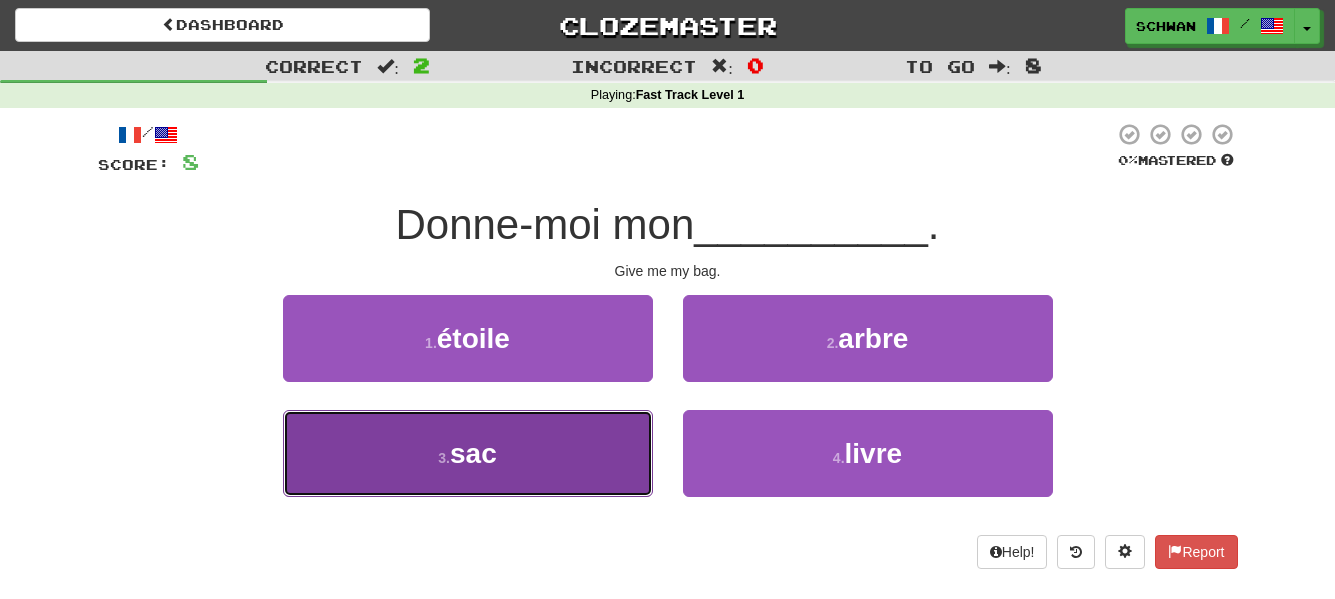 click on "3 .  sac" at bounding box center [468, 453] 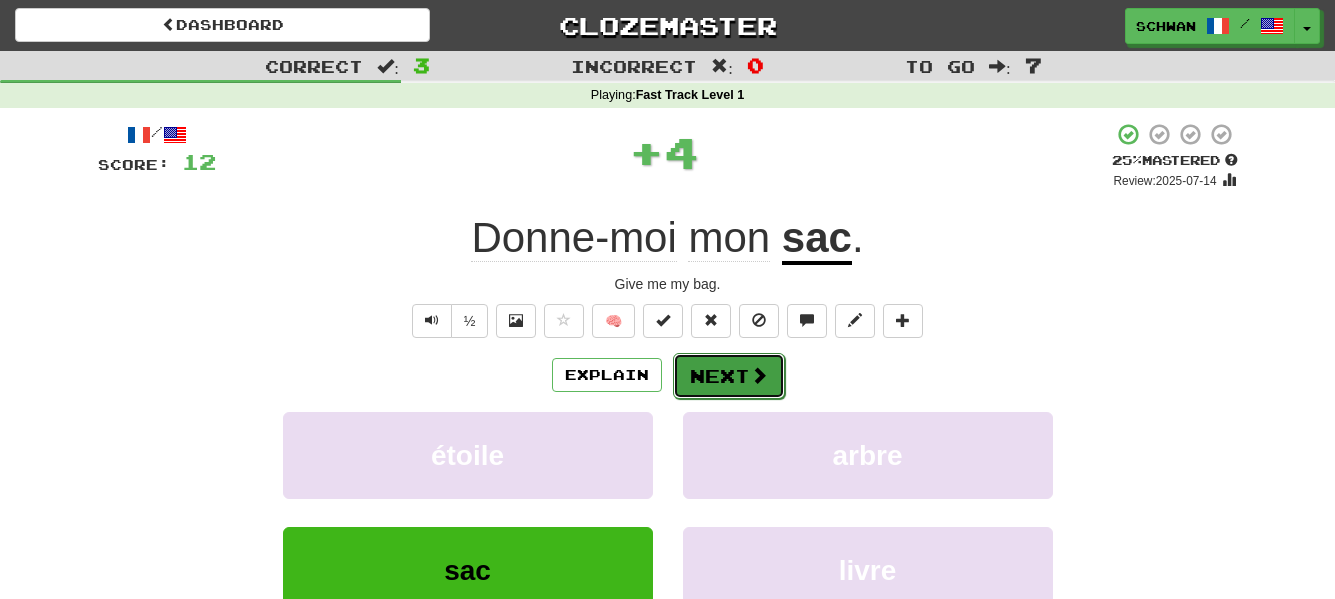 click at bounding box center [759, 375] 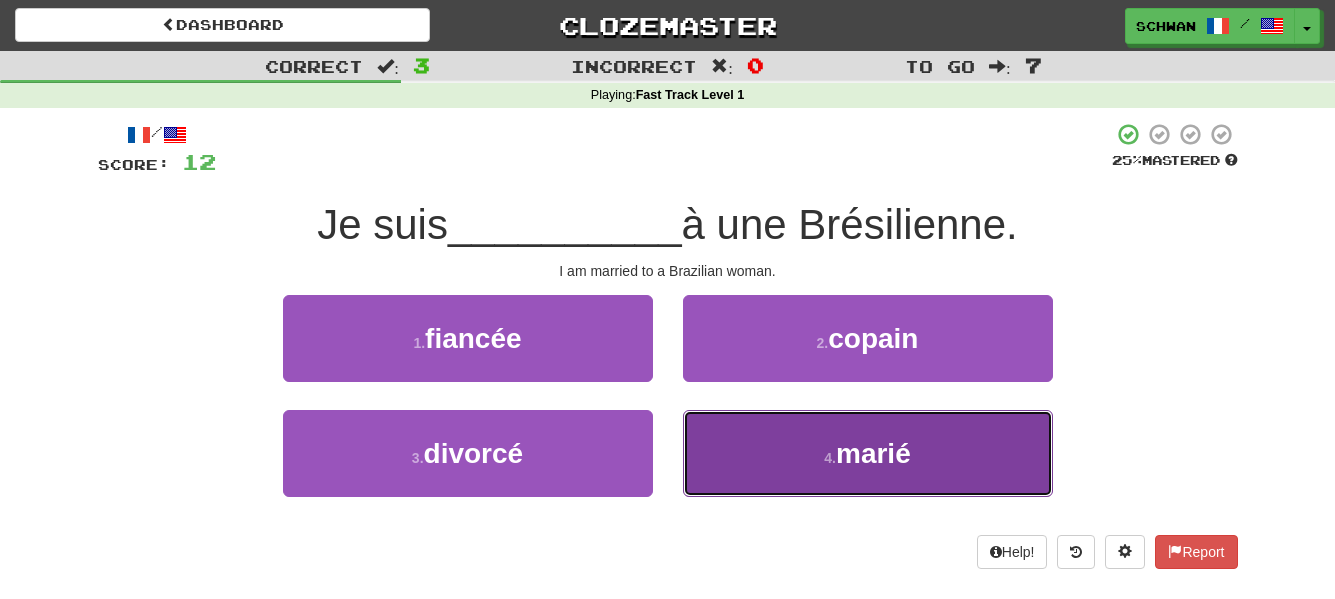 click on "4 .  marié" at bounding box center [868, 453] 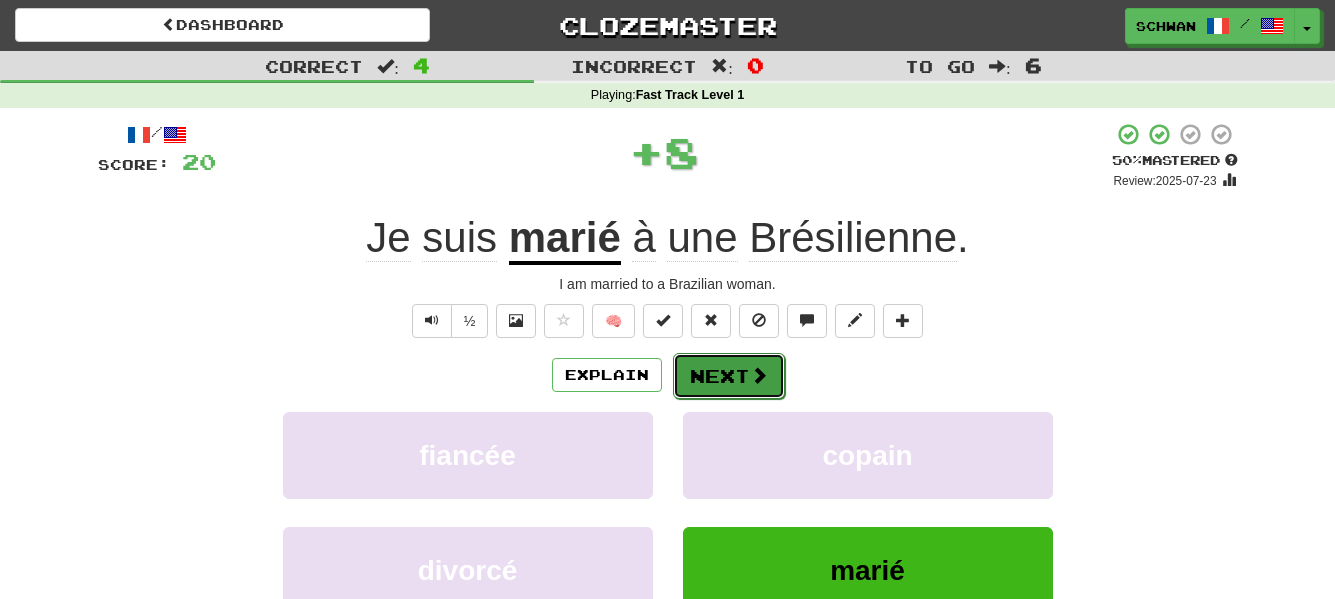 click on "Next" at bounding box center [729, 376] 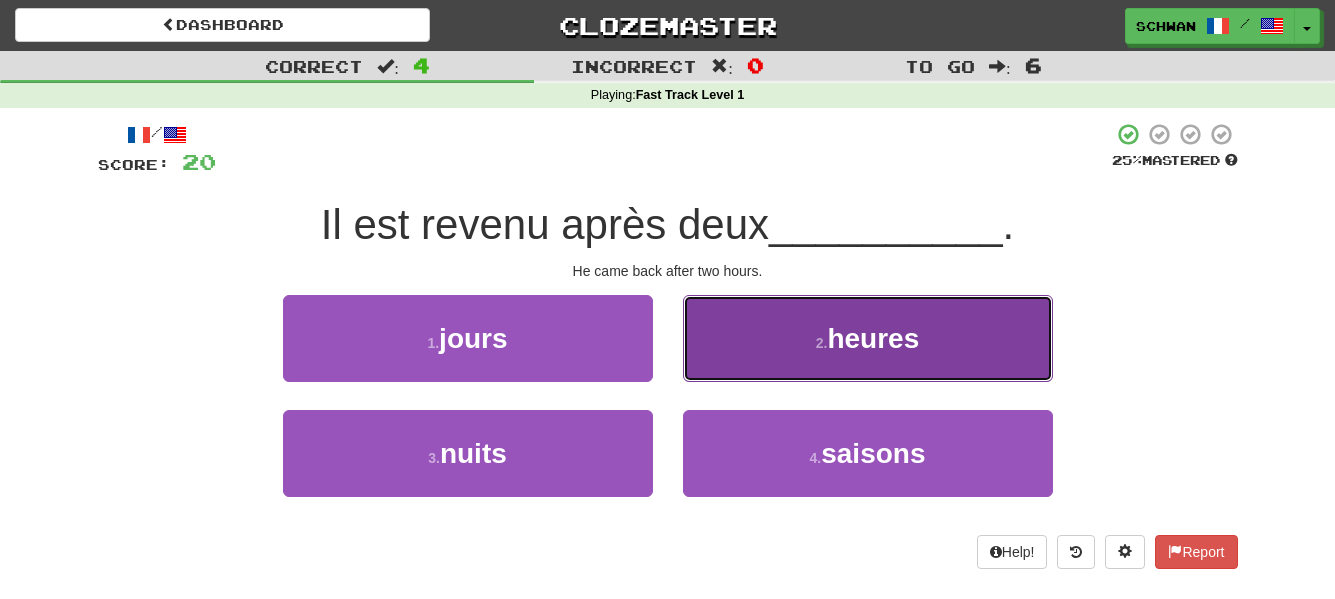 click on "2 .  heures" at bounding box center [868, 338] 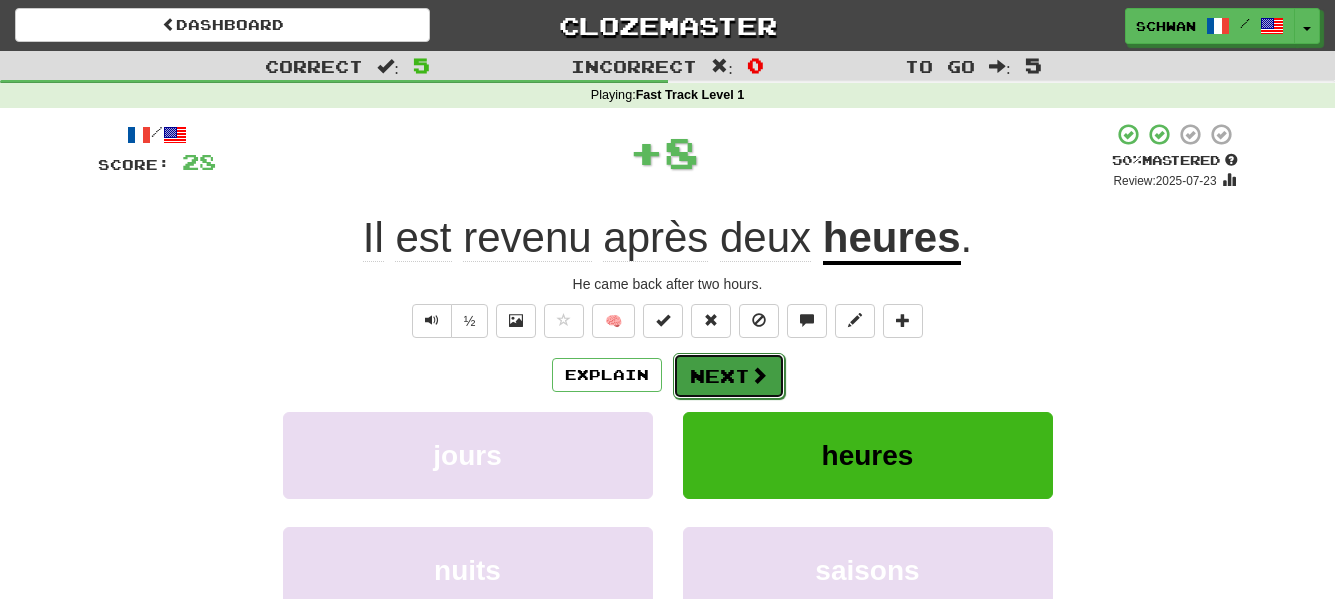 click on "Next" at bounding box center (729, 376) 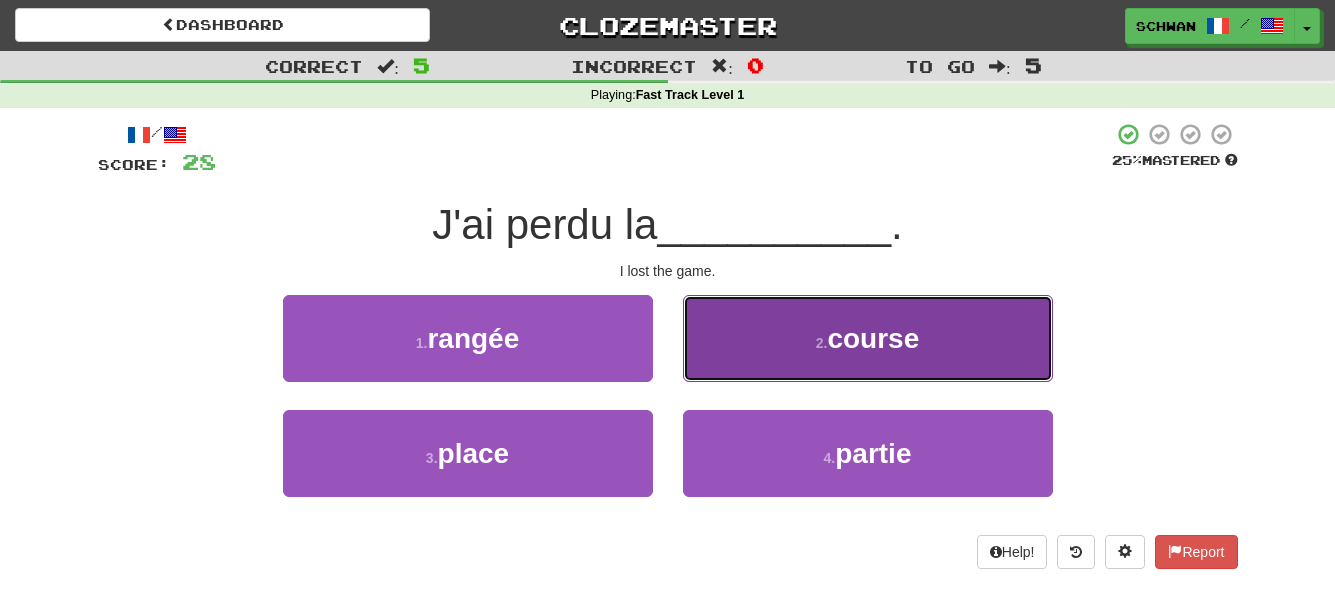click on "course" at bounding box center [873, 338] 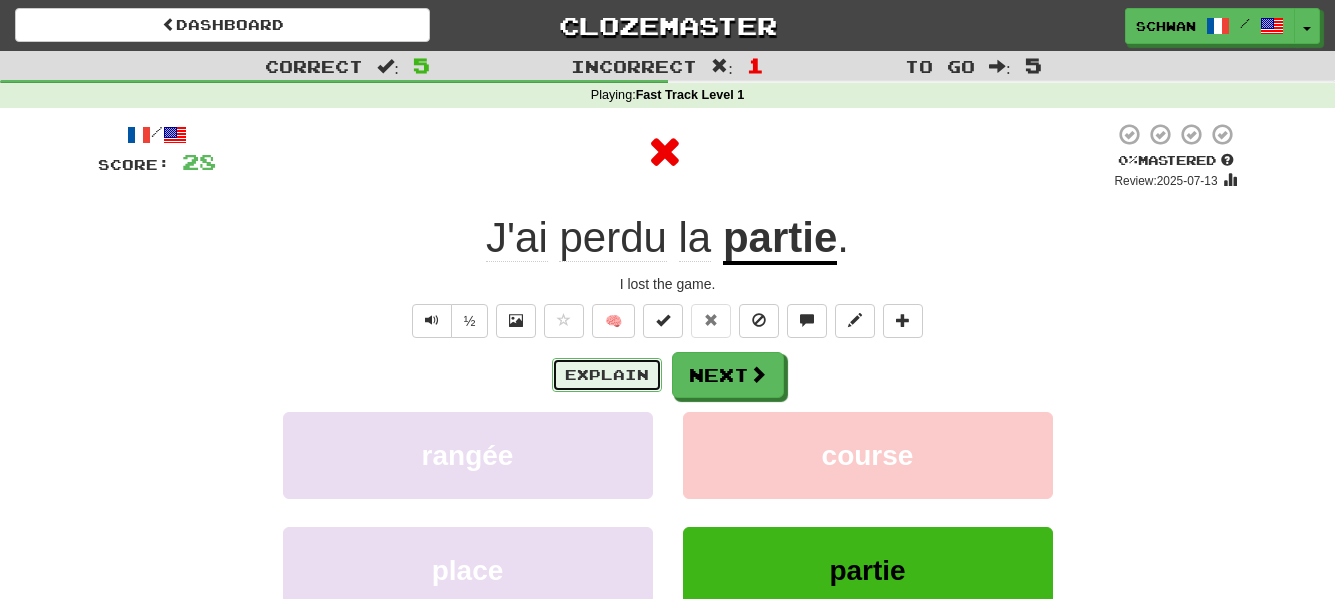 click on "Explain" at bounding box center [607, 375] 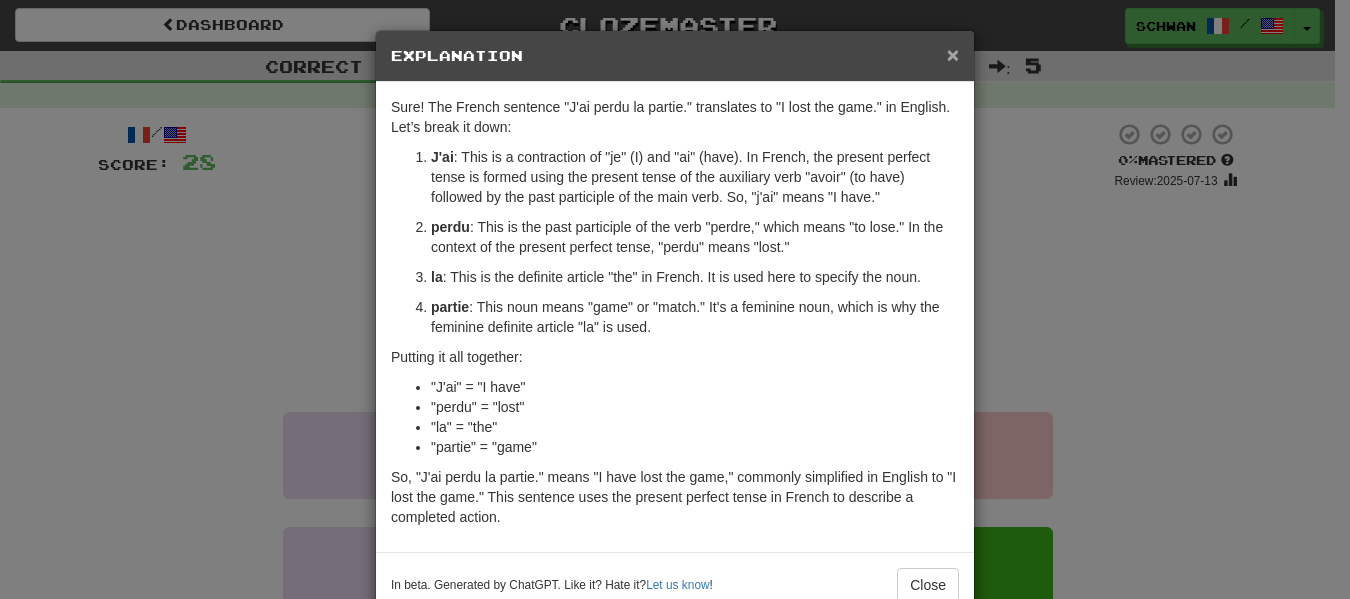 click on "×" at bounding box center [953, 54] 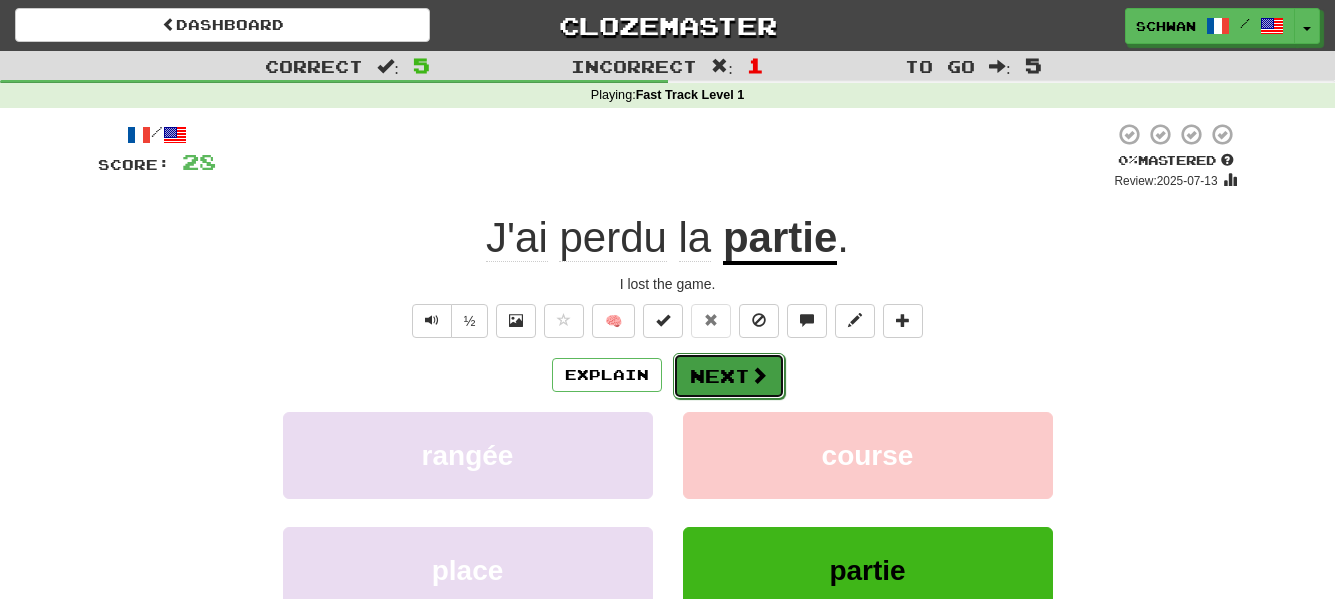 click at bounding box center [759, 375] 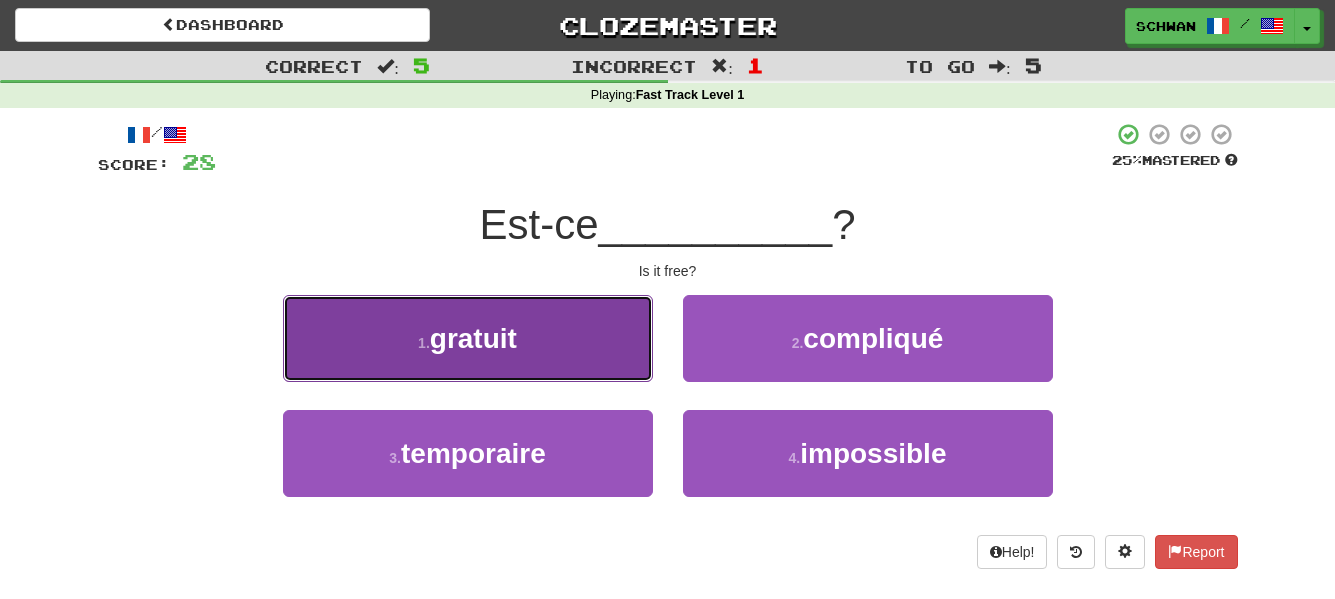 click on "1 .  gratuit" at bounding box center (468, 338) 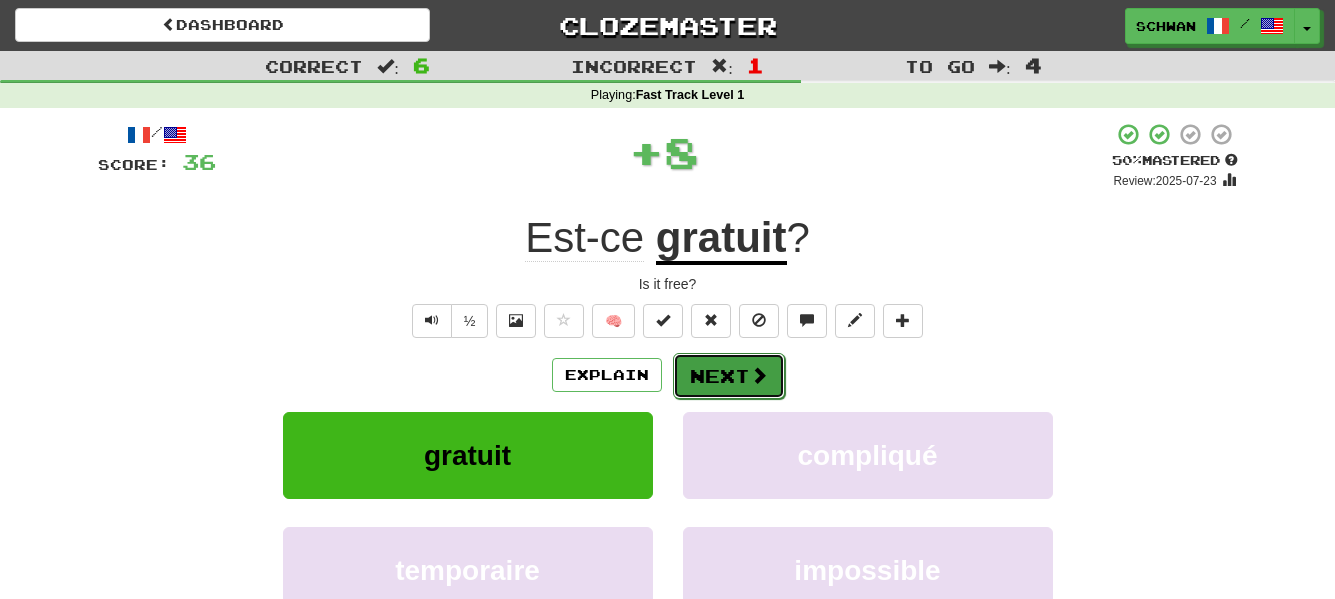 click at bounding box center [759, 375] 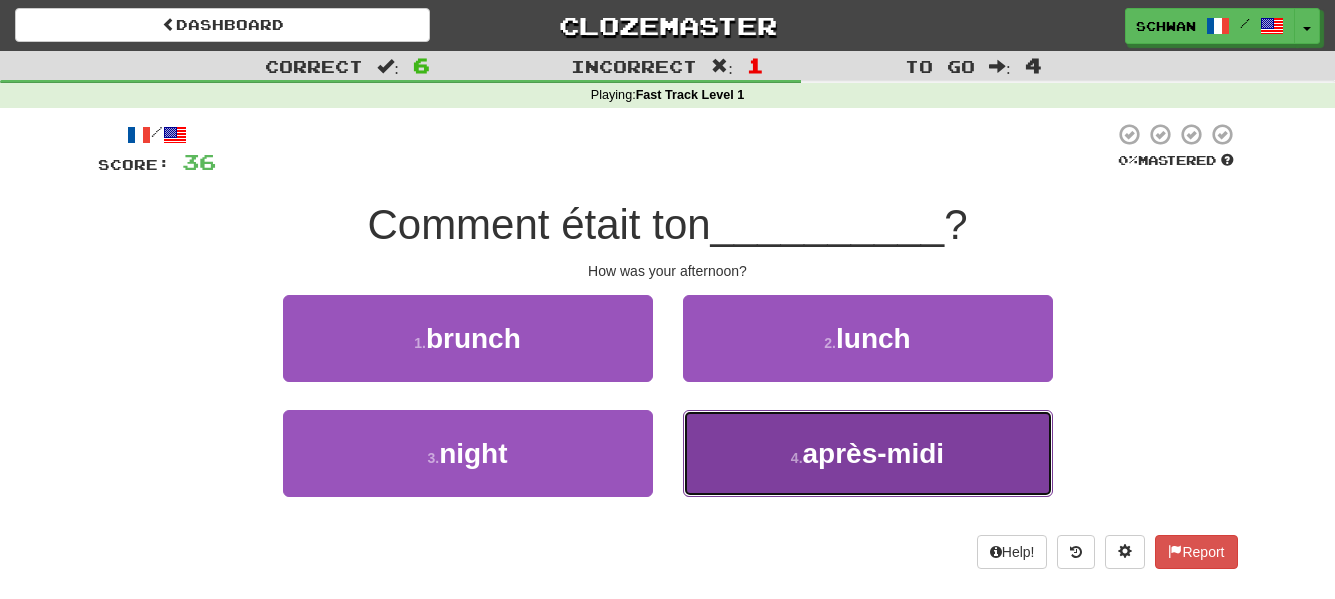 click on "4 .  après-midi" at bounding box center [868, 453] 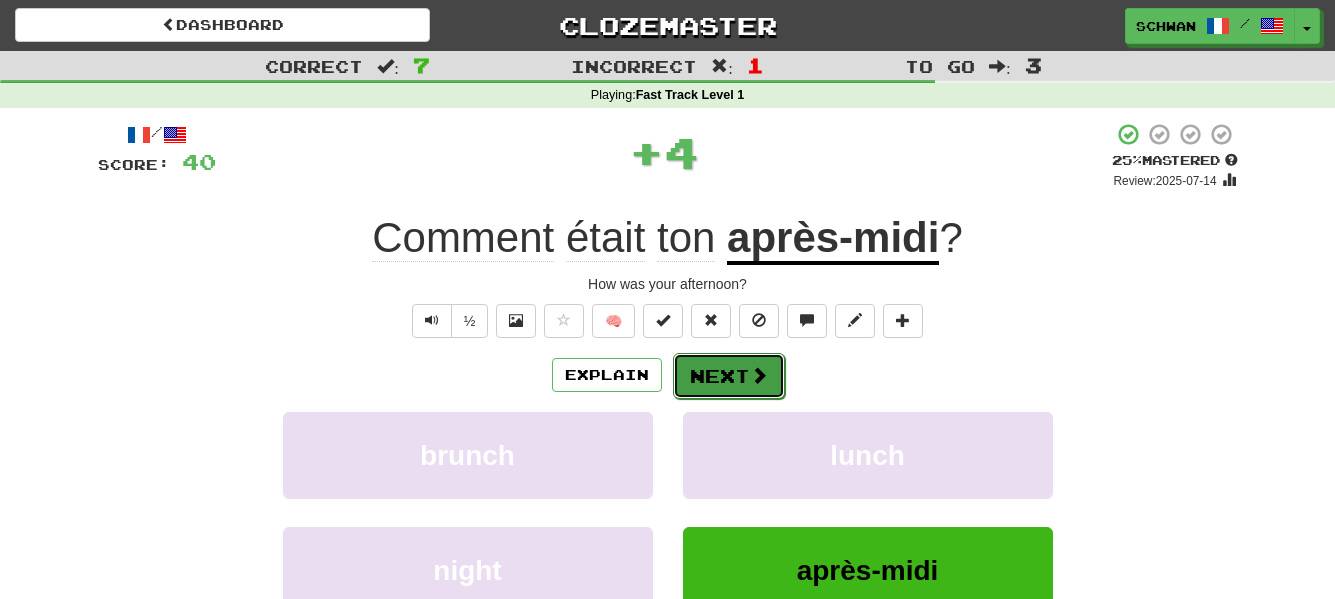 click at bounding box center [759, 375] 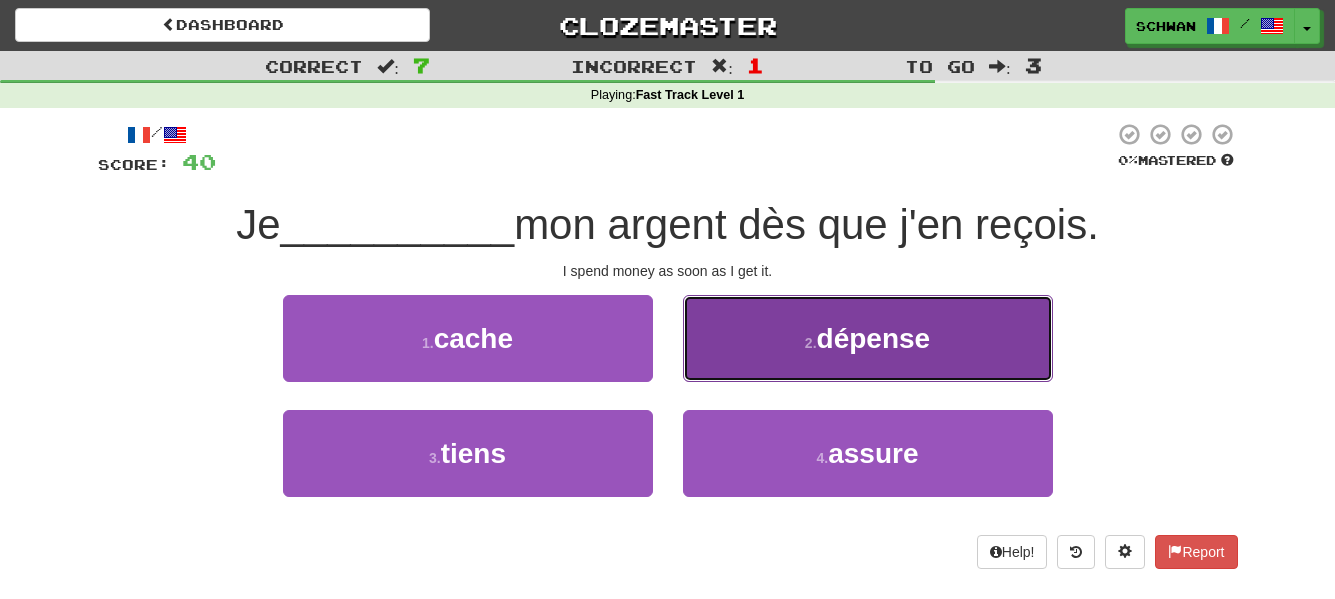 click on "dépense" at bounding box center (874, 338) 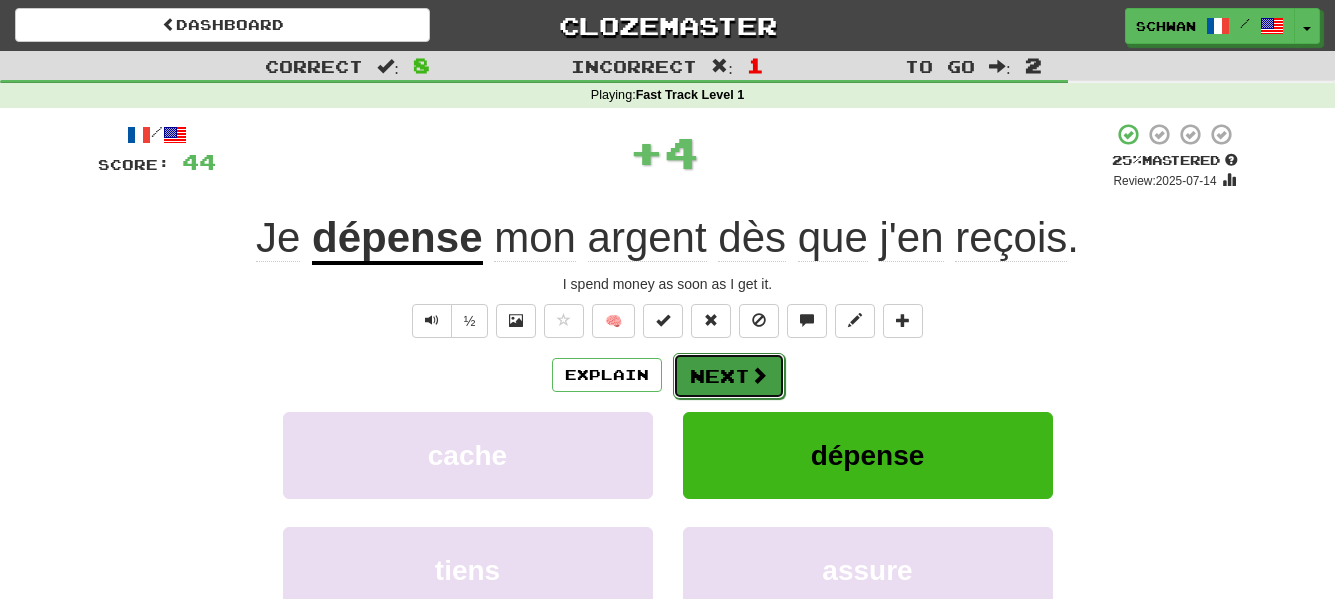 click on "Next" at bounding box center [729, 376] 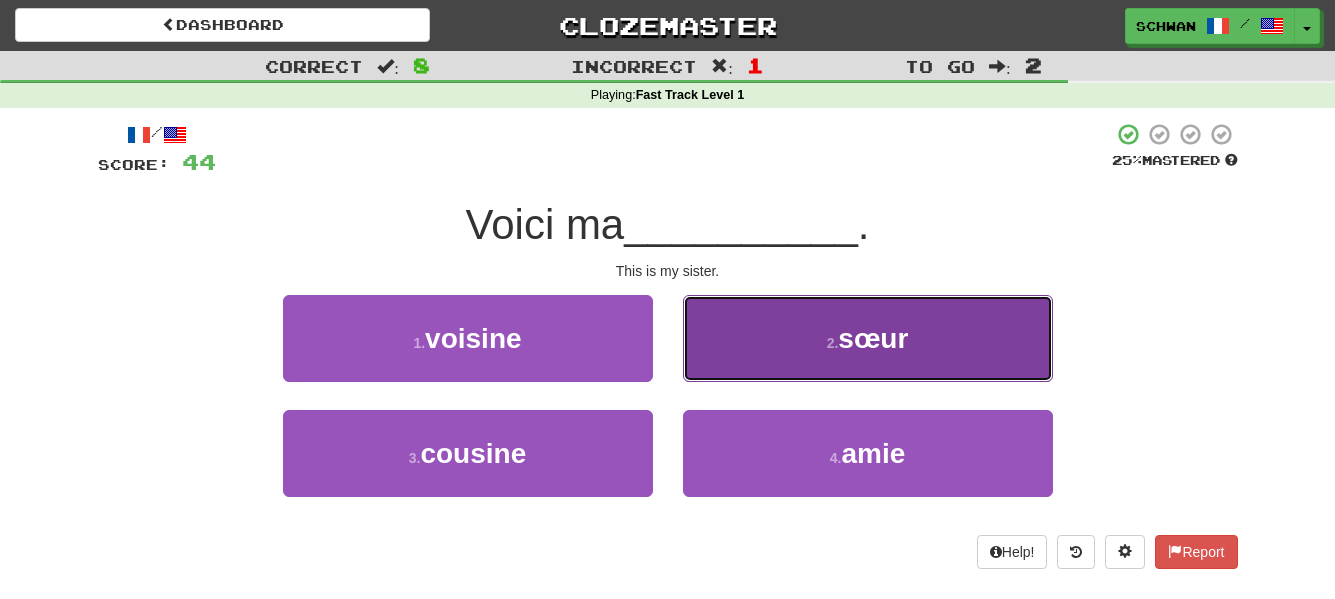 click on "2 .  sœur" at bounding box center [868, 338] 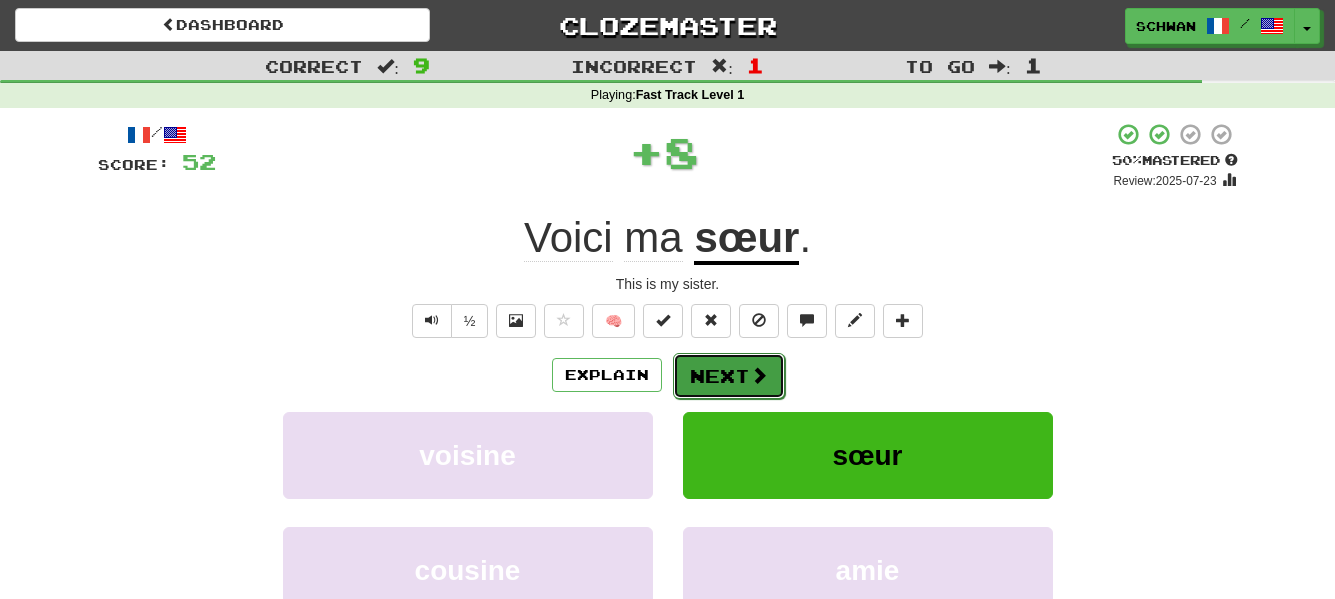click on "Next" at bounding box center [729, 376] 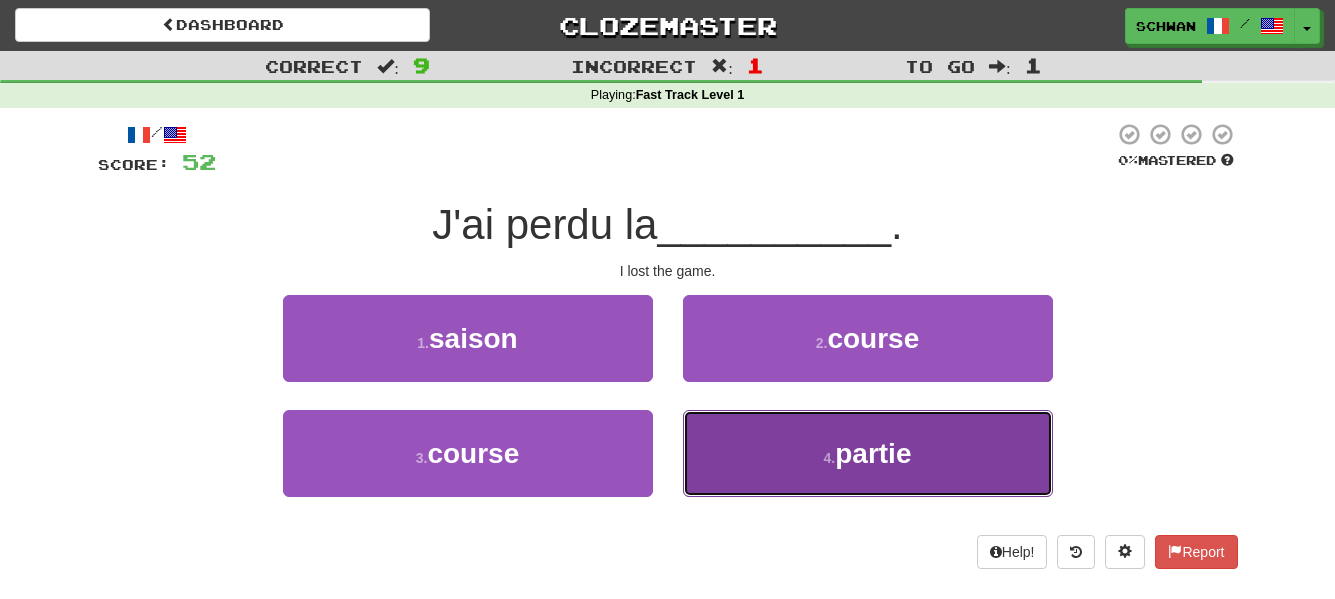 click on "4 .  partie" at bounding box center (868, 453) 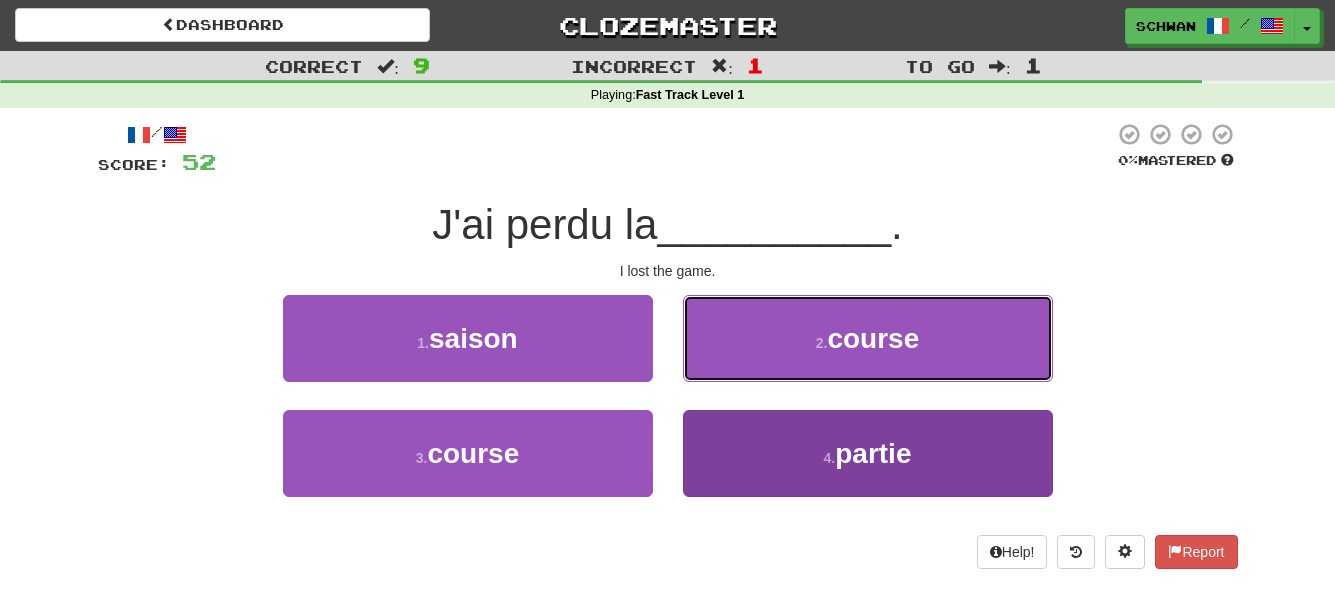 click on "2 .  course" at bounding box center [868, 338] 